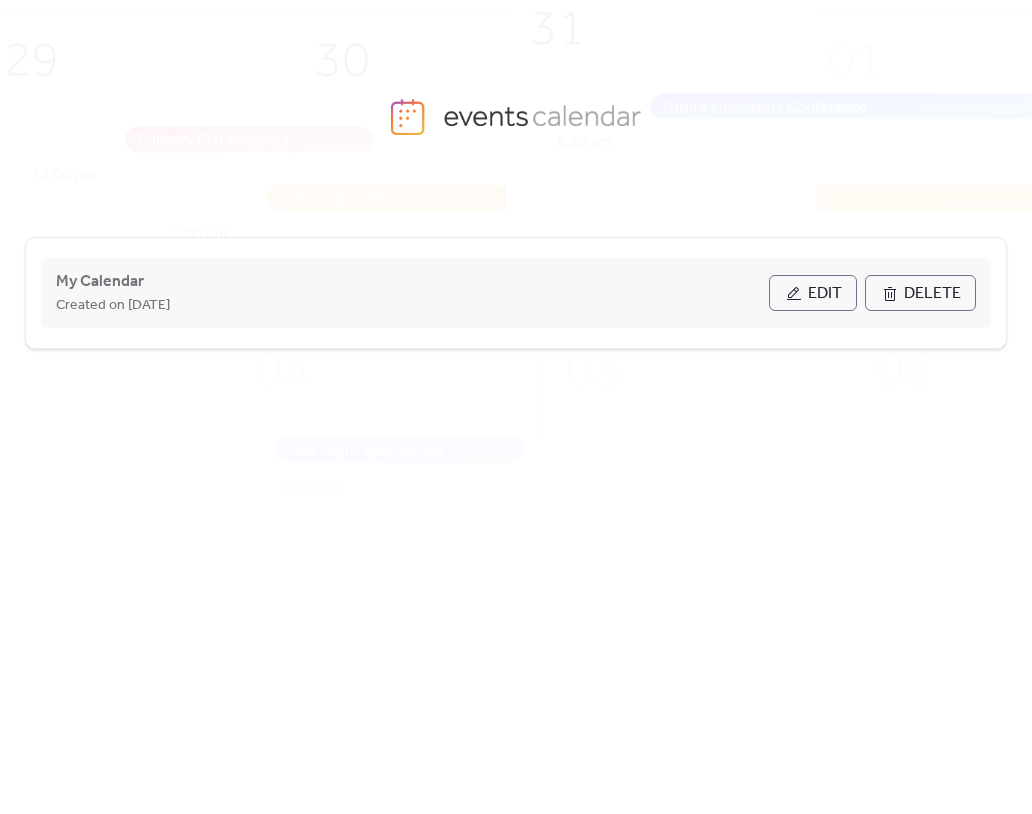 scroll, scrollTop: 0, scrollLeft: 0, axis: both 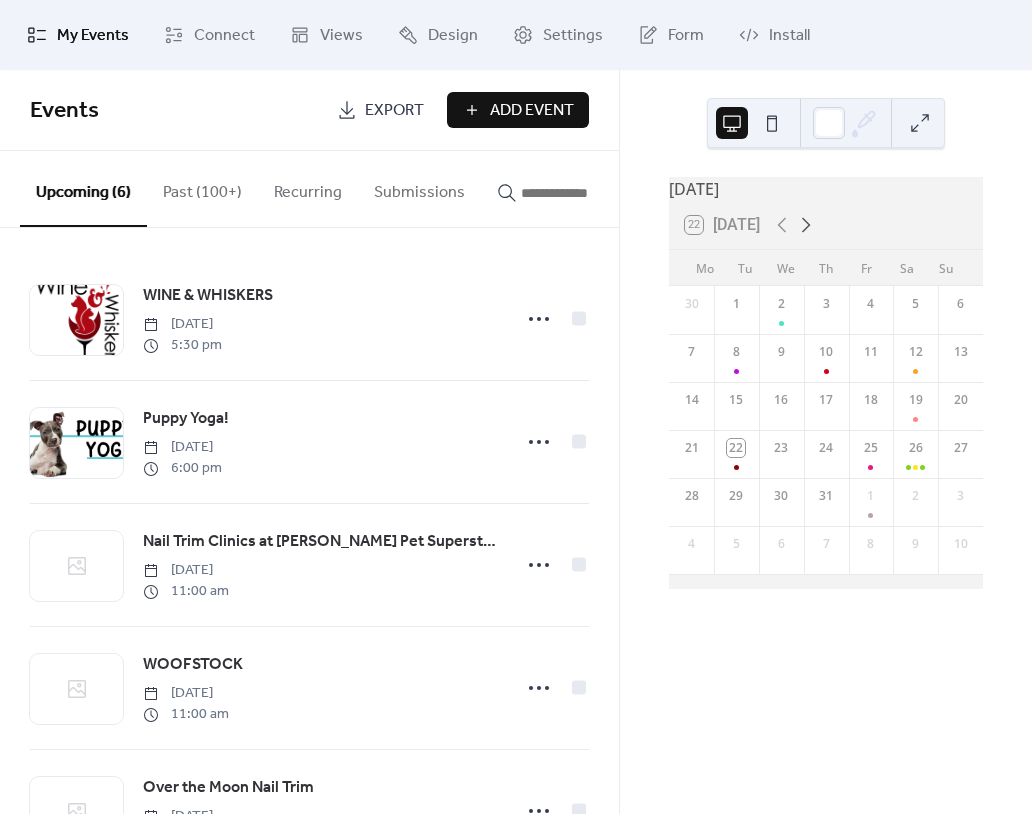 click 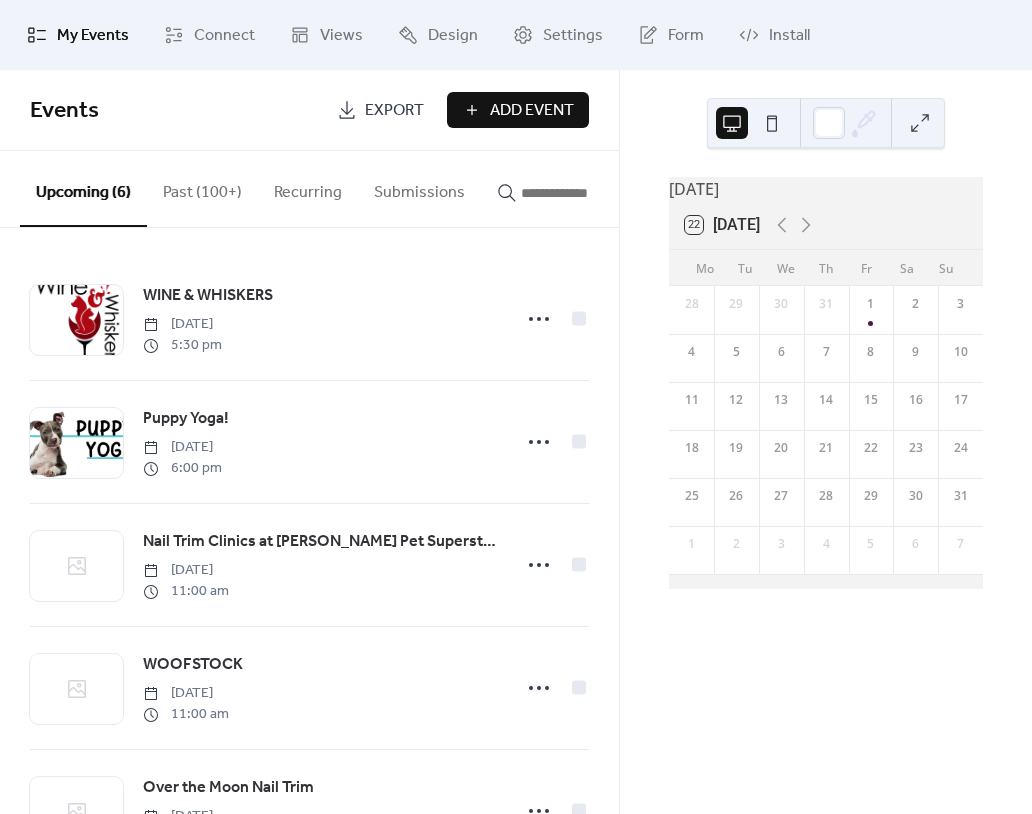 click on "Add Event" at bounding box center [532, 111] 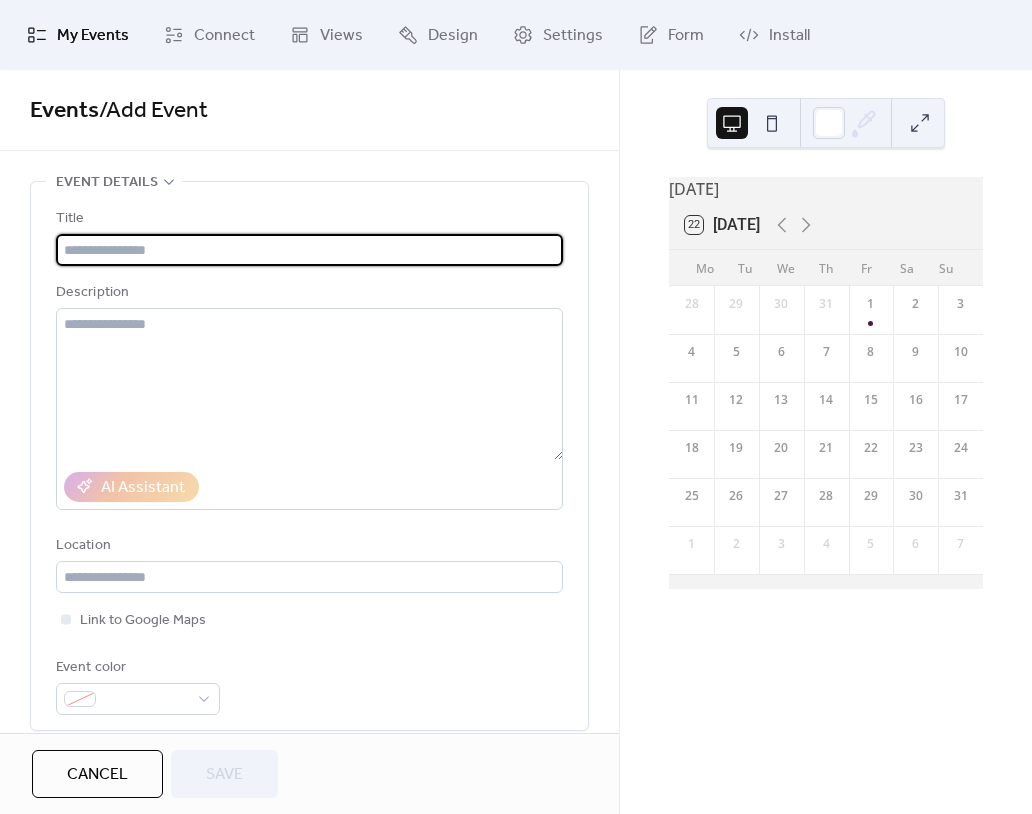 click at bounding box center (309, 250) 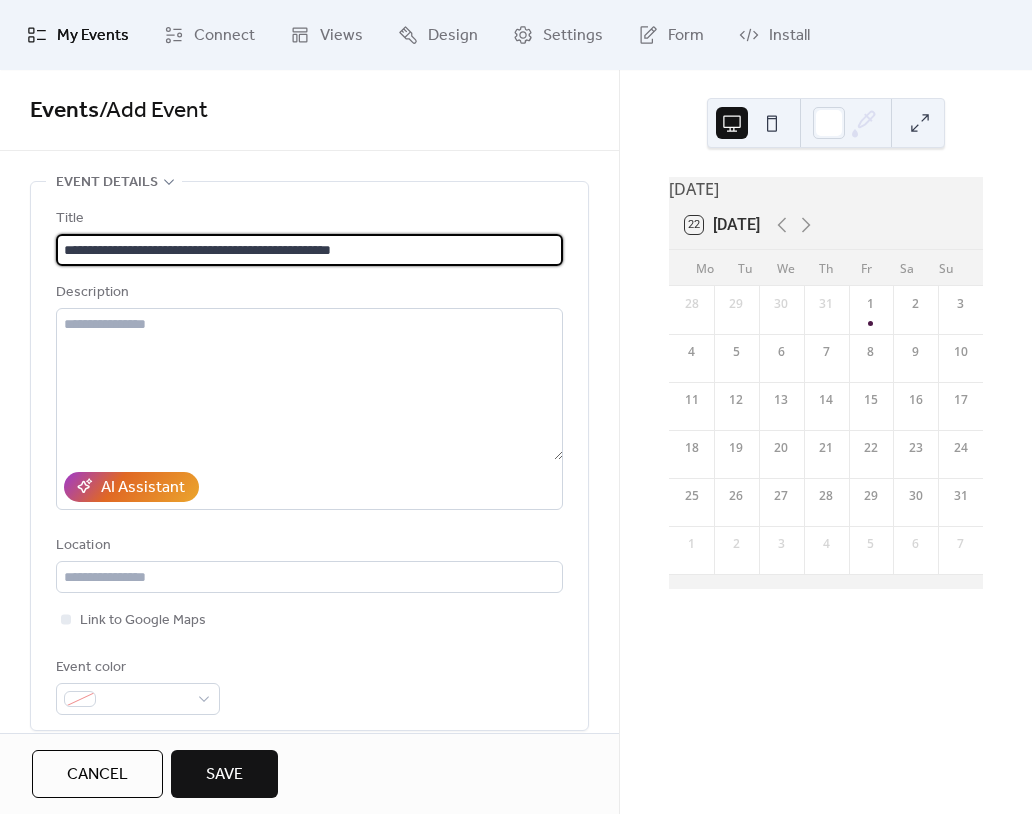 type on "**********" 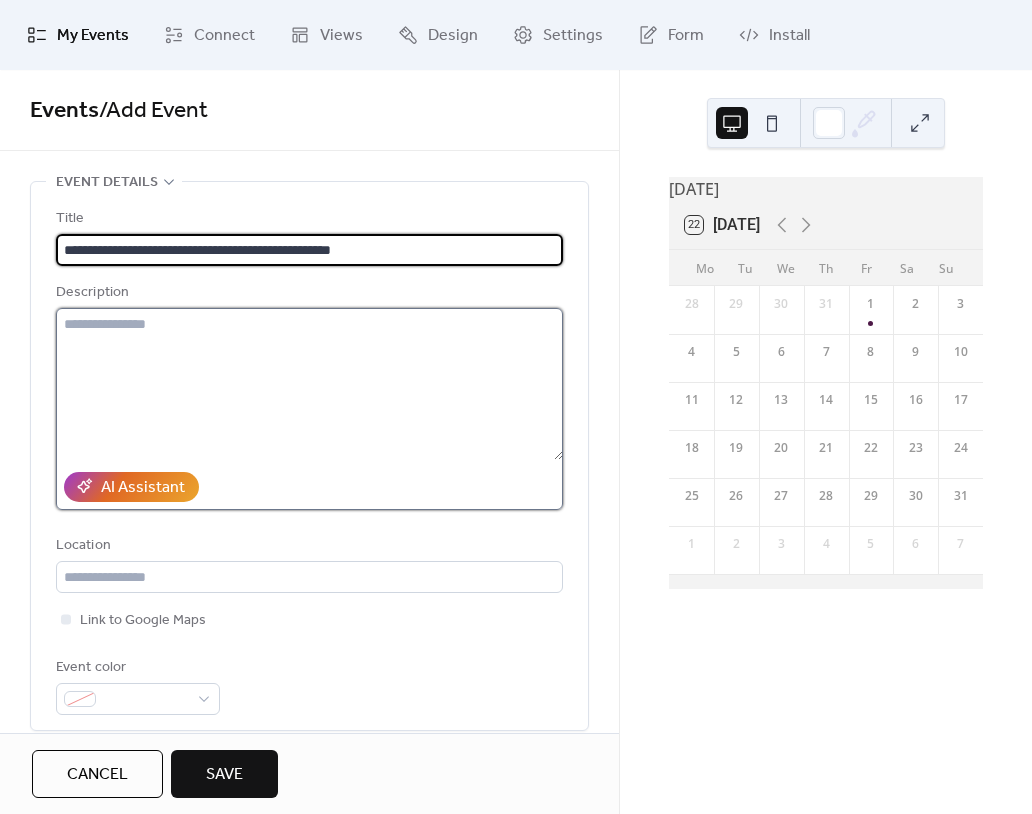 click at bounding box center [309, 384] 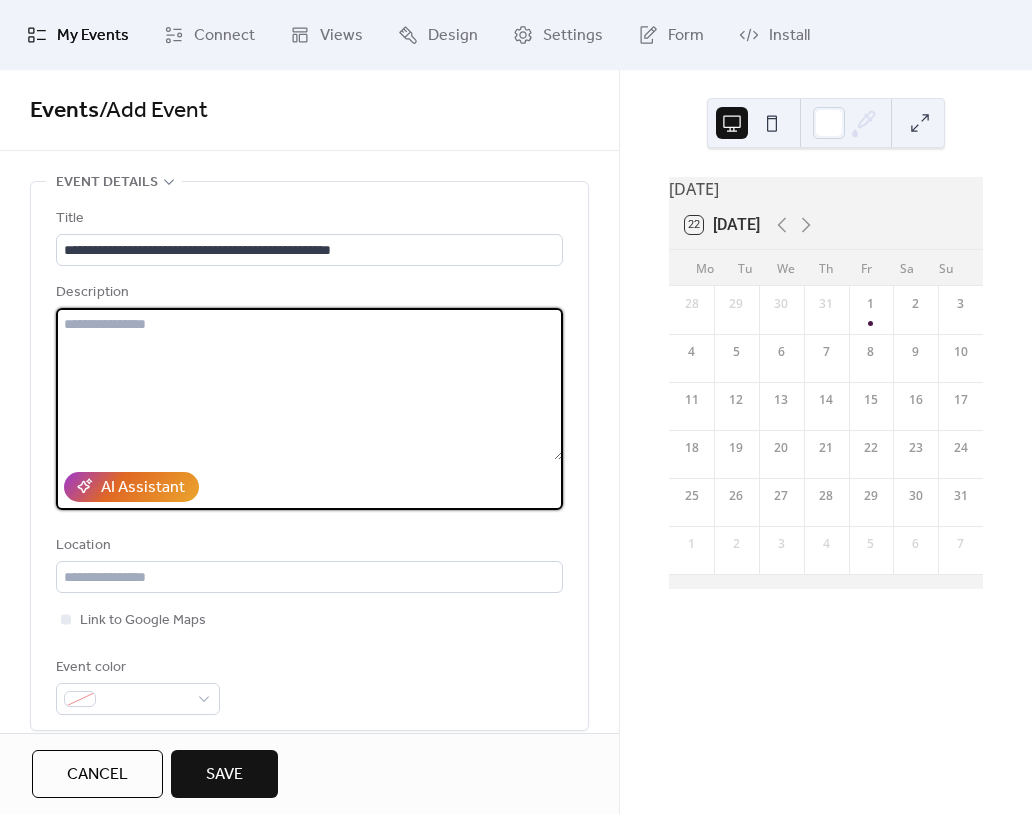 paste on "**********" 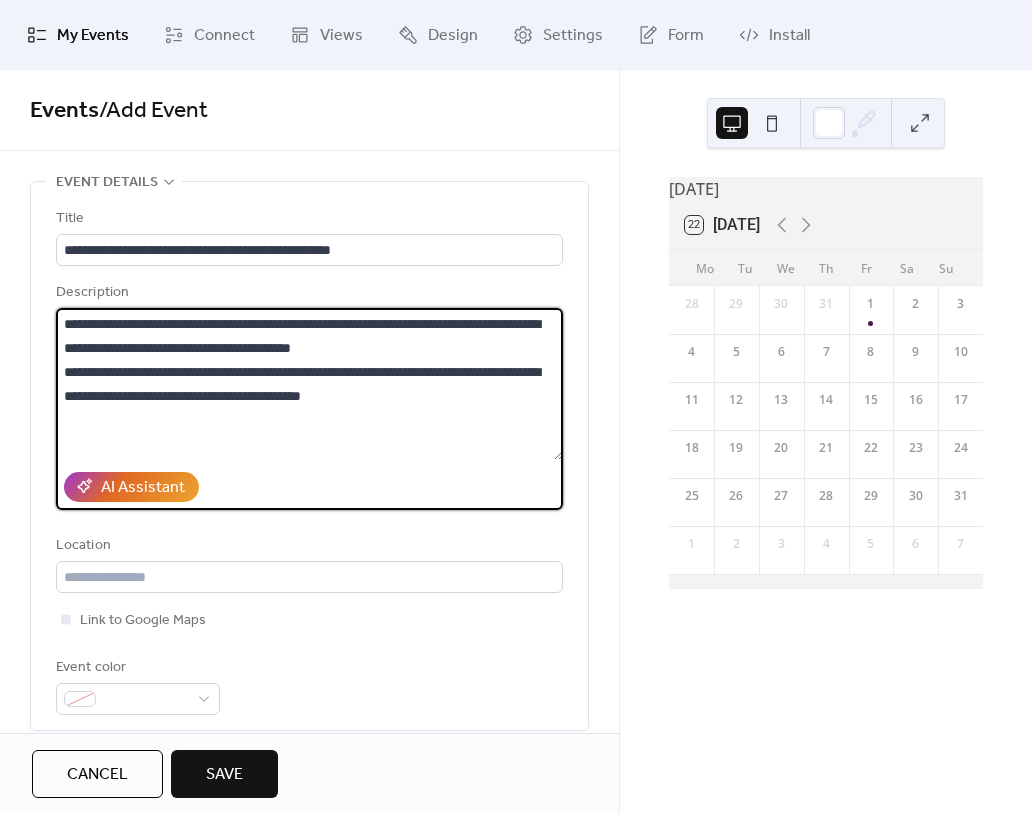 type on "**********" 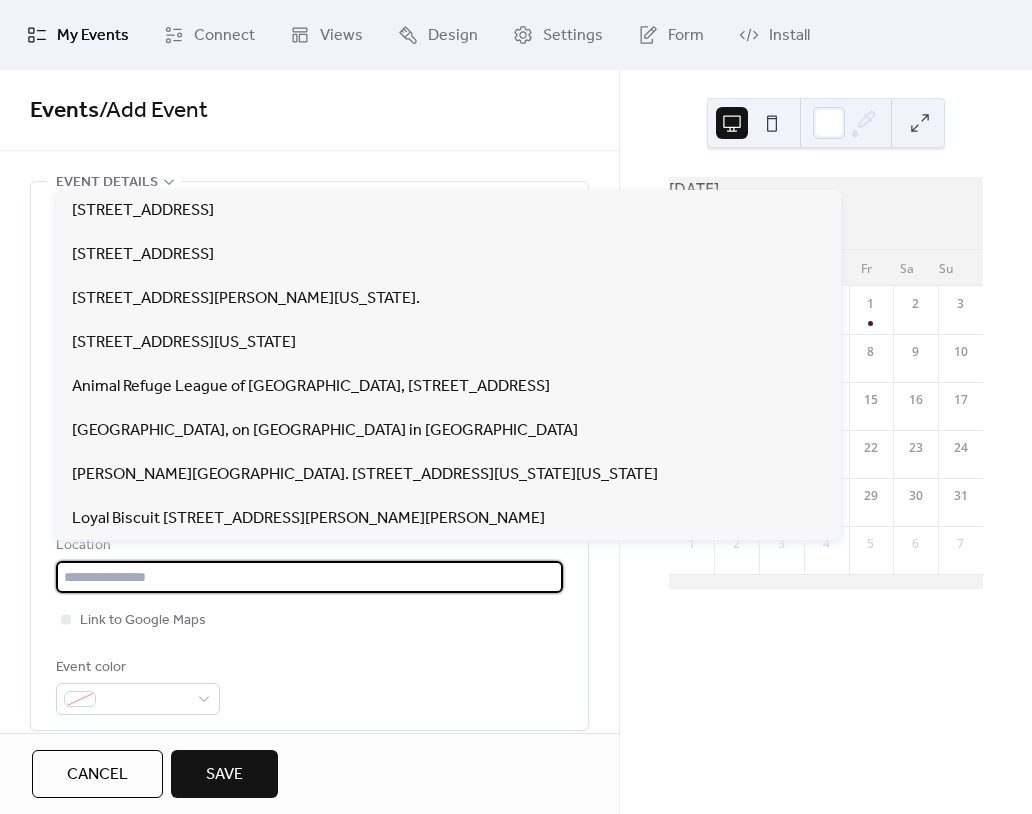click at bounding box center (309, 577) 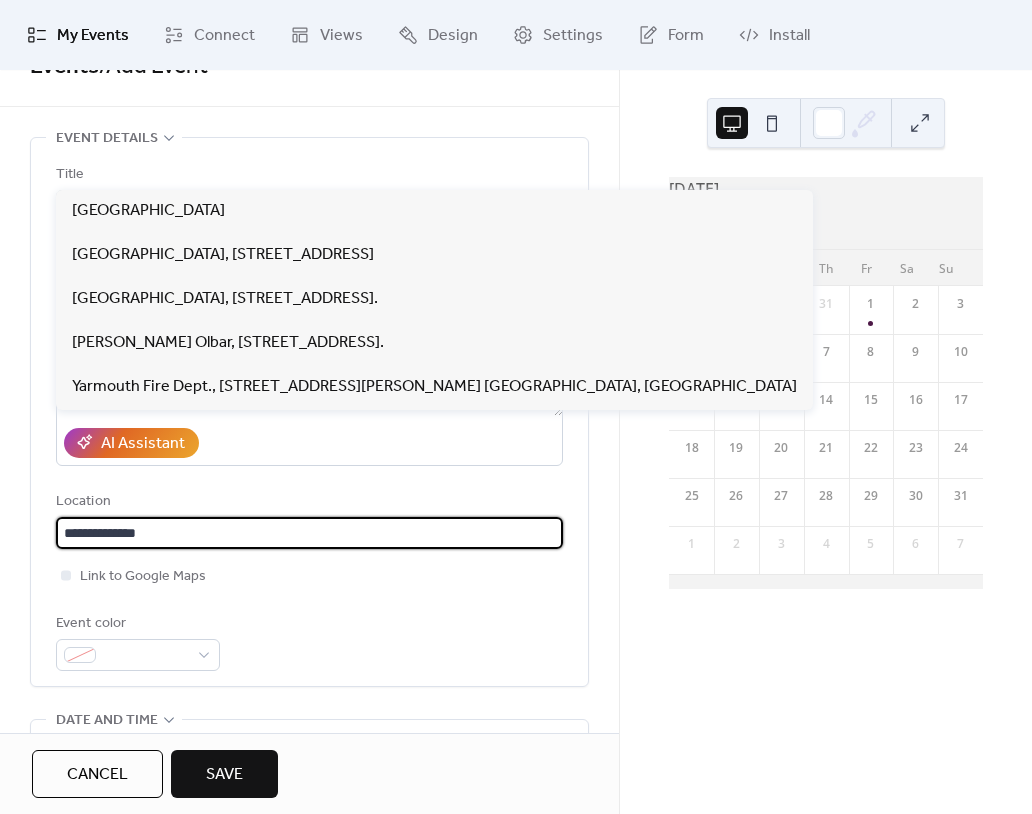 scroll, scrollTop: 125, scrollLeft: 0, axis: vertical 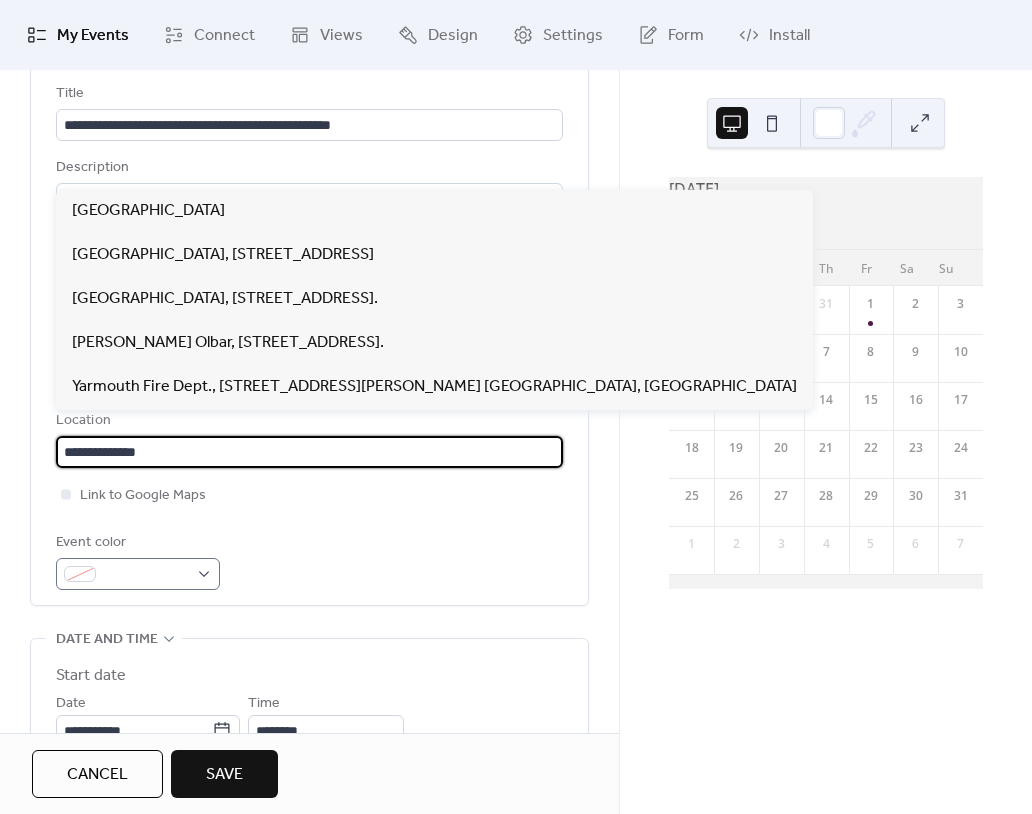 type on "**********" 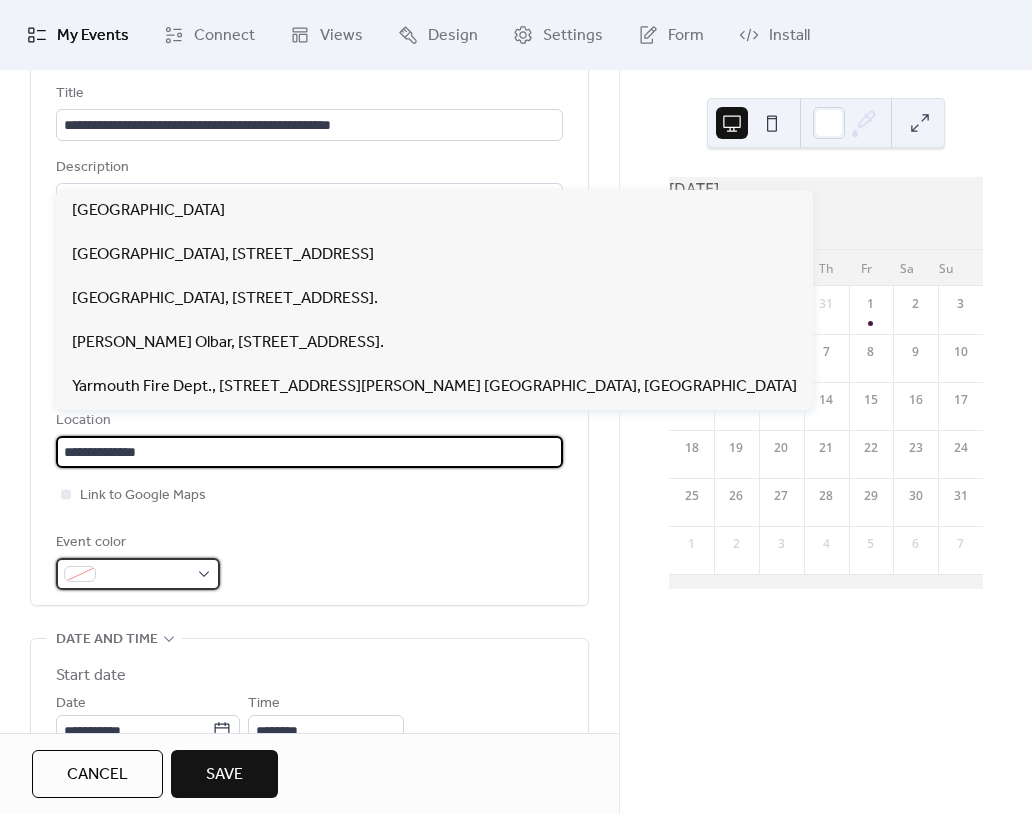 click at bounding box center (138, 574) 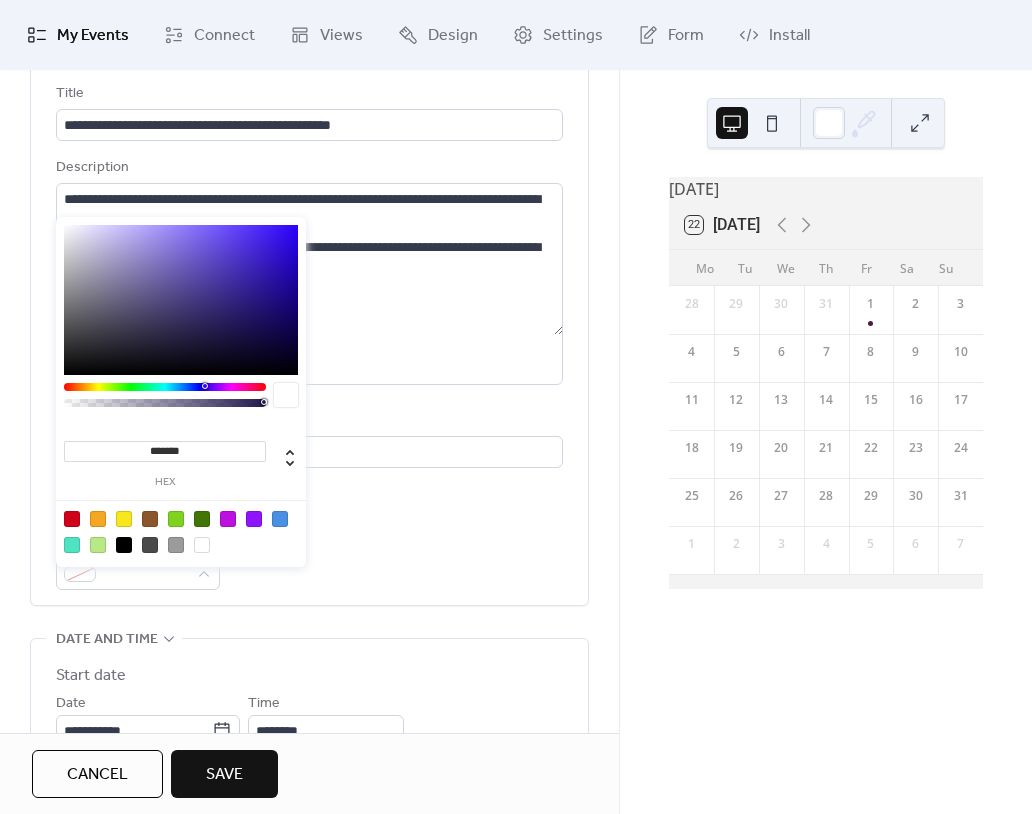 click at bounding box center (98, 519) 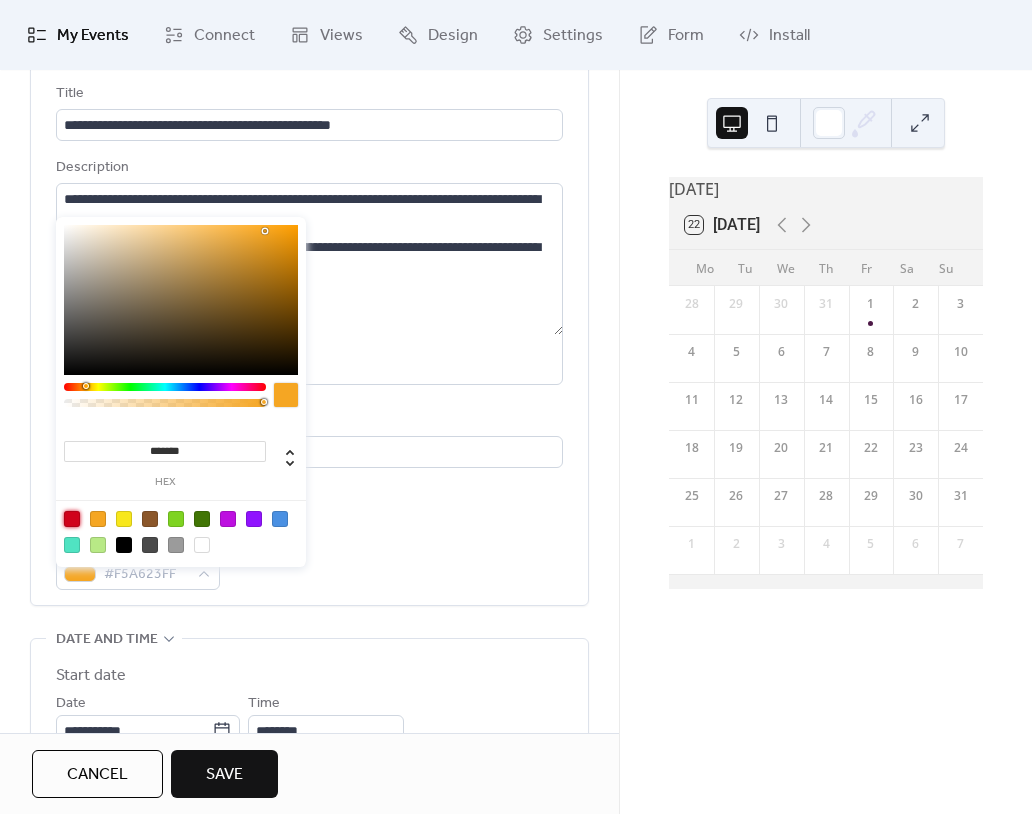 click at bounding box center (72, 519) 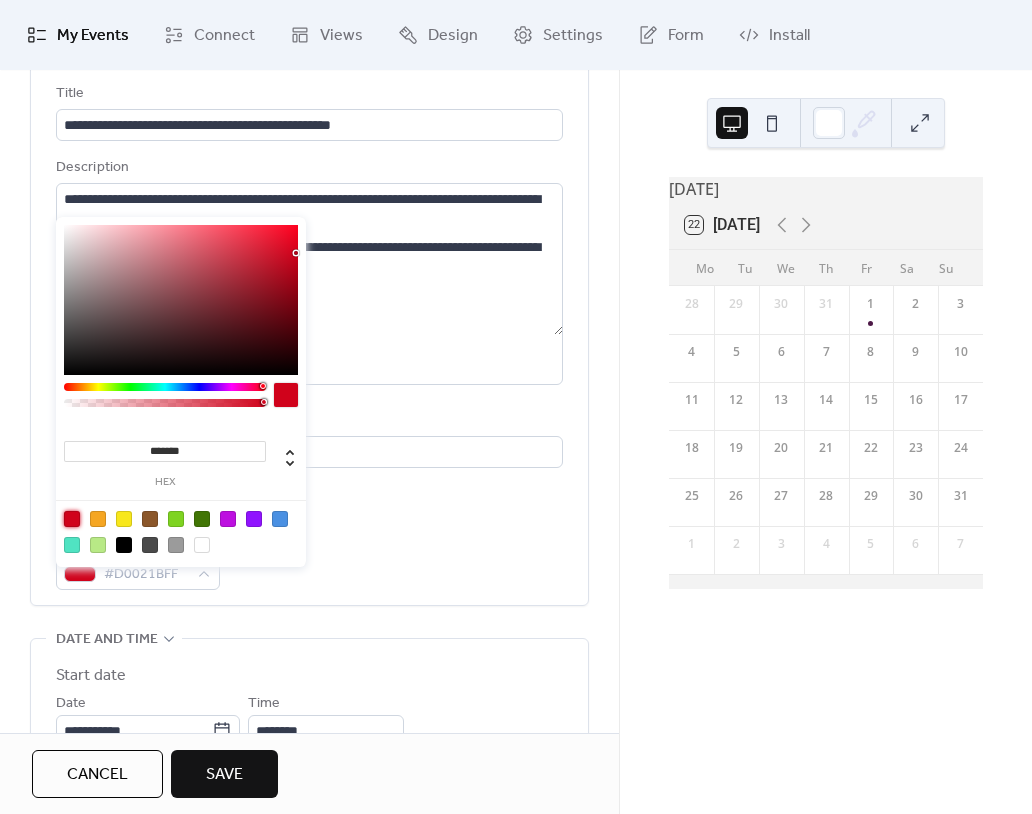 click on "Event color #D0021BFF" at bounding box center [309, 560] 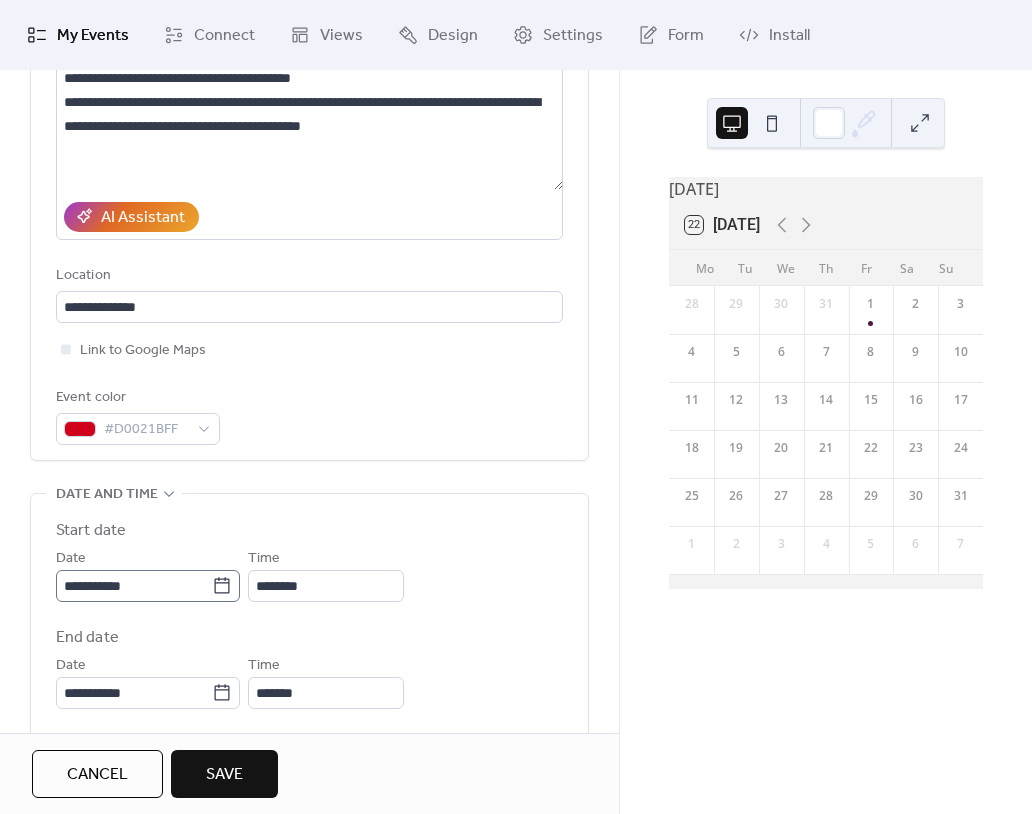 scroll, scrollTop: 290, scrollLeft: 0, axis: vertical 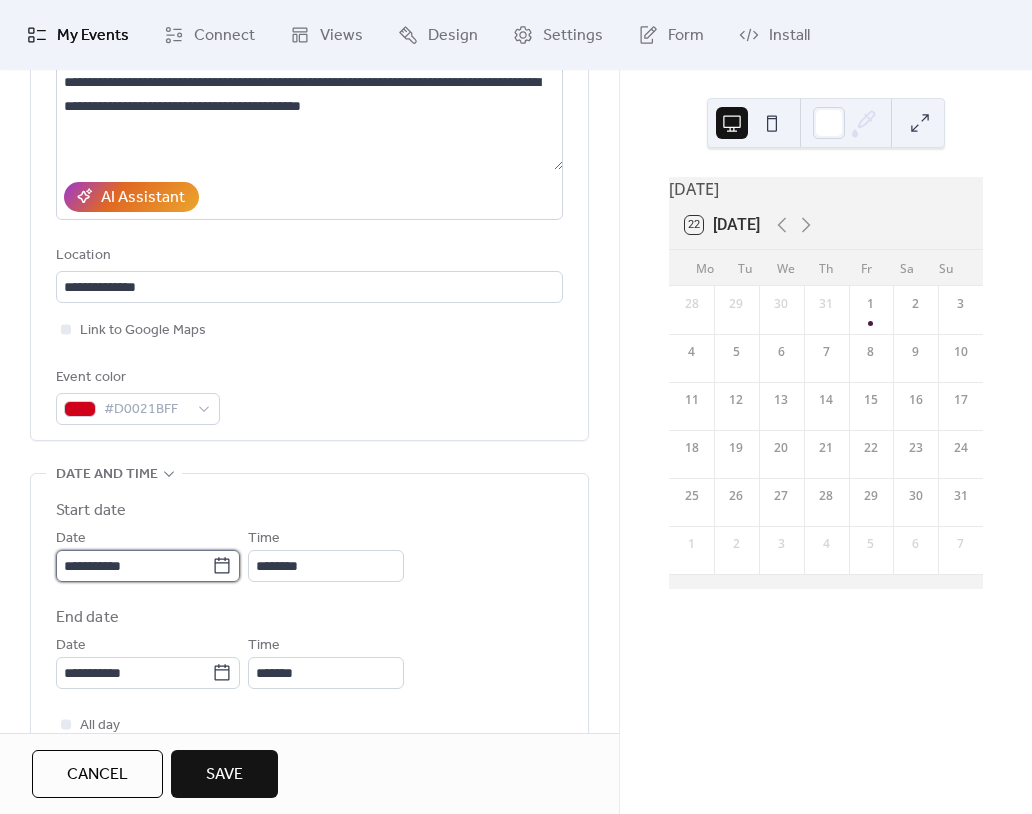 click on "**********" at bounding box center (134, 566) 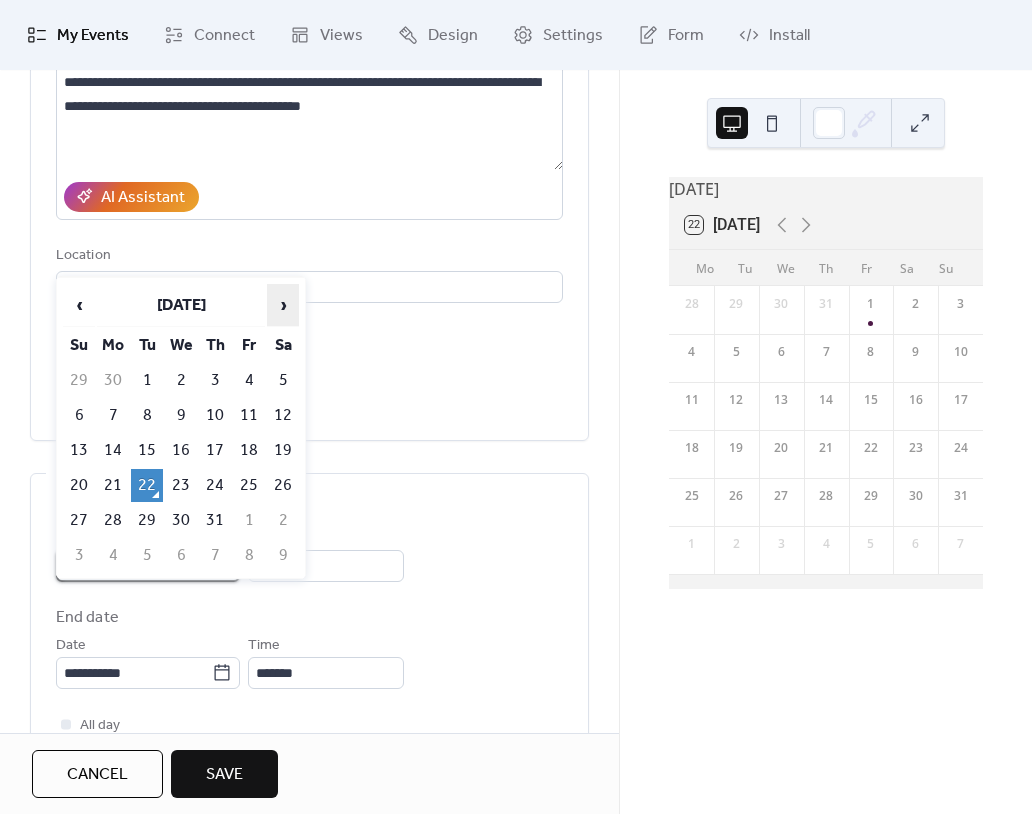 click on "›" at bounding box center [283, 305] 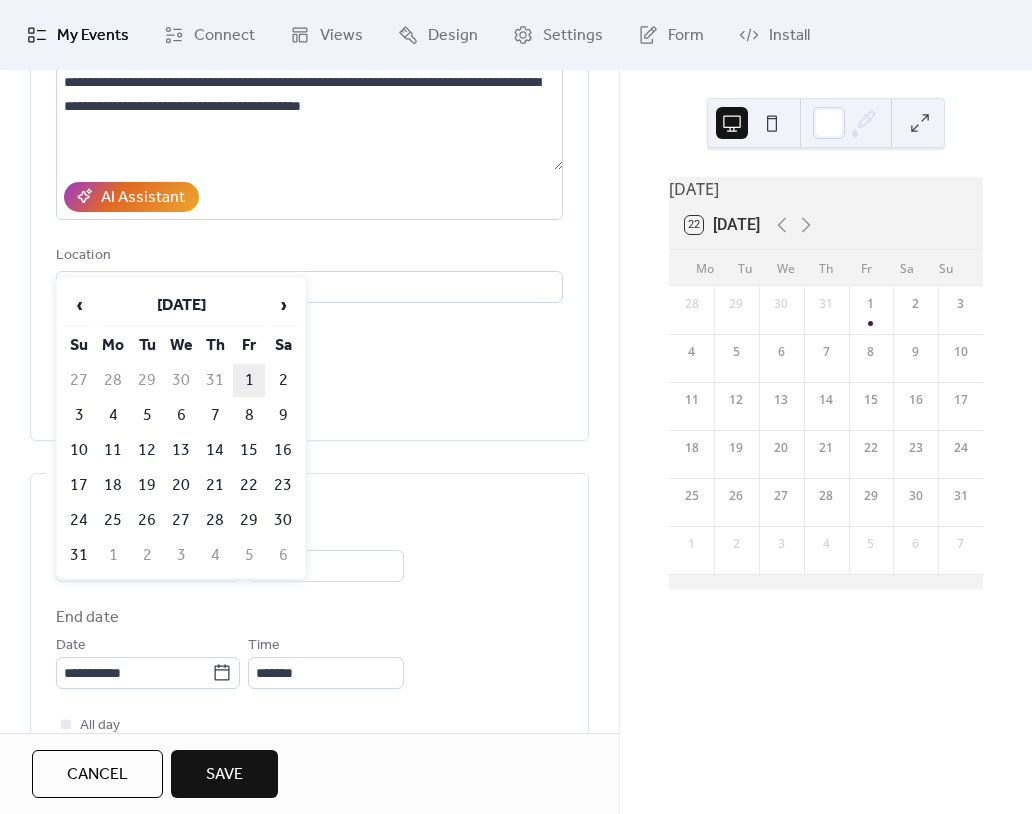 click on "1" at bounding box center [249, 380] 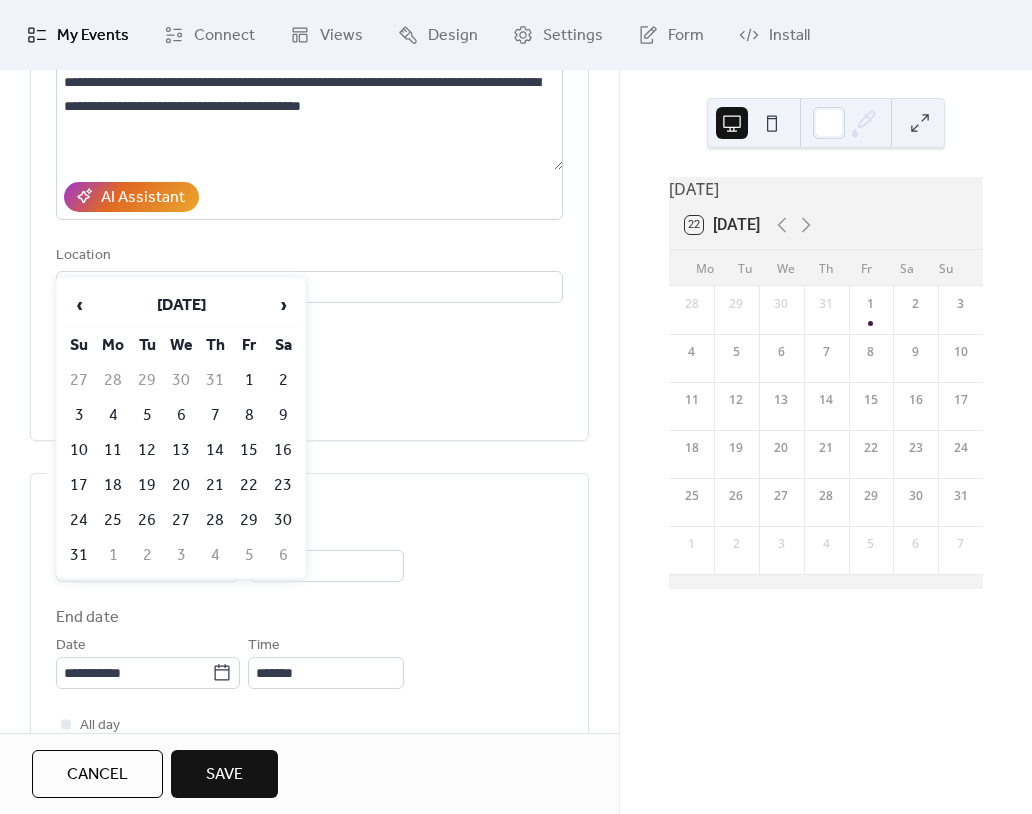 type on "**********" 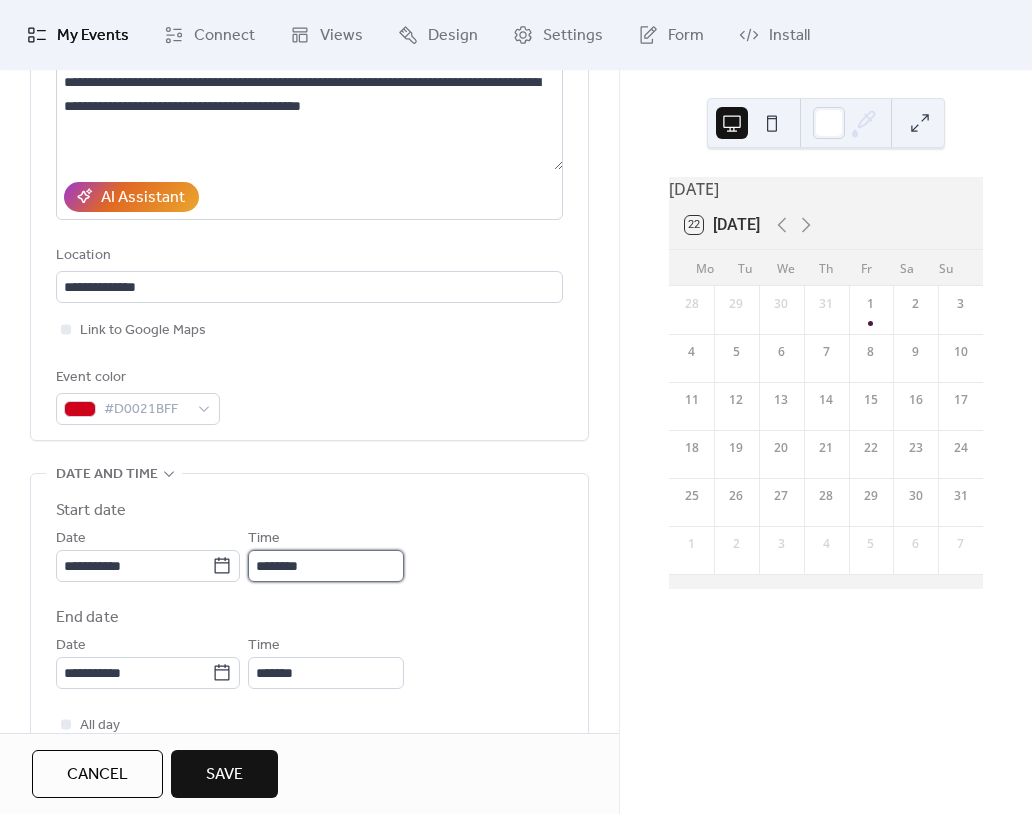 click on "********" at bounding box center (326, 566) 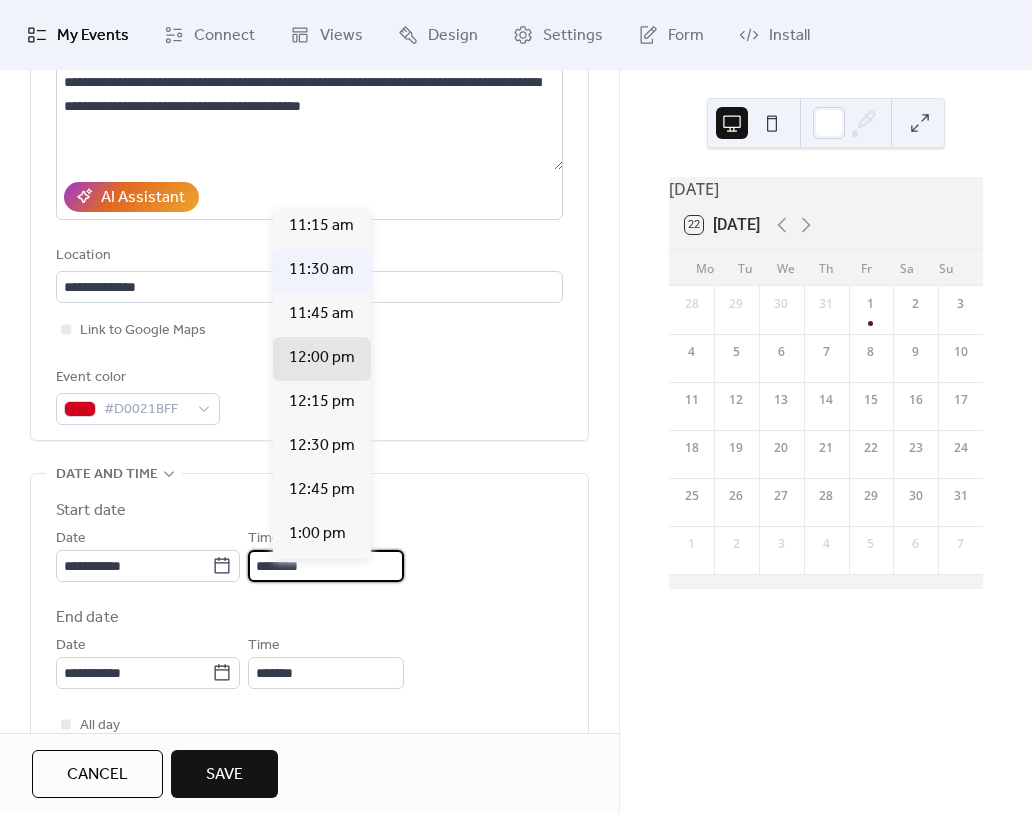 scroll, scrollTop: 1959, scrollLeft: 0, axis: vertical 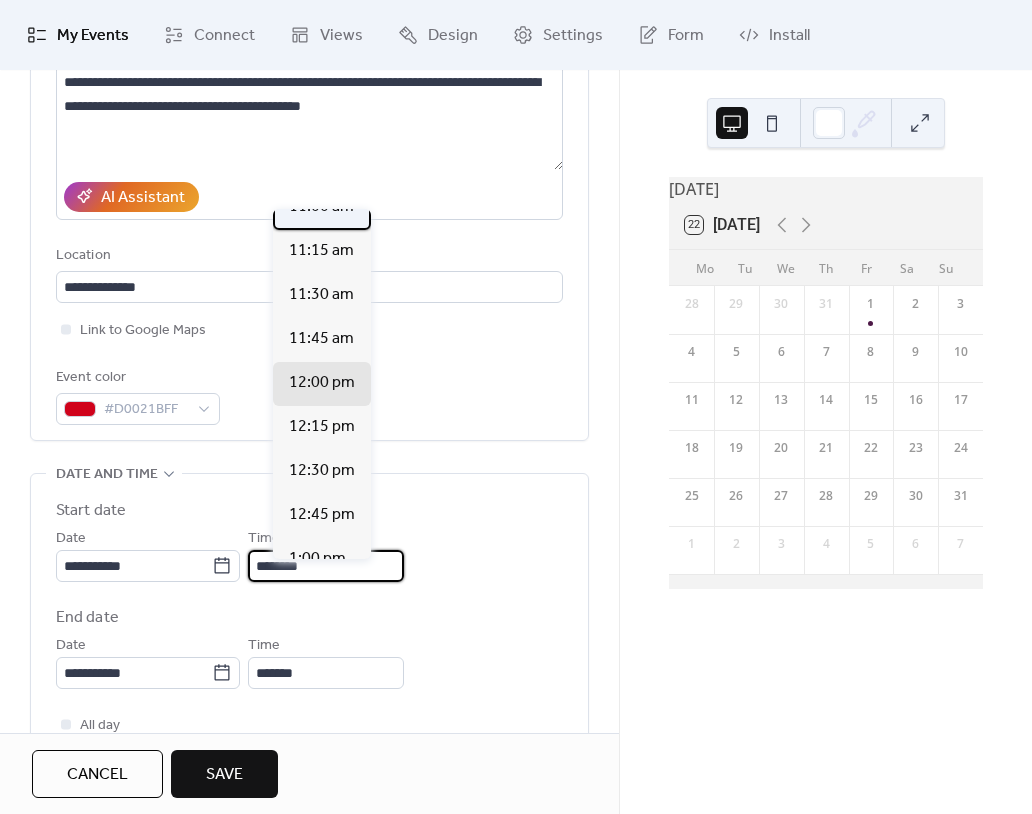 click on "11:00 am" at bounding box center [321, 207] 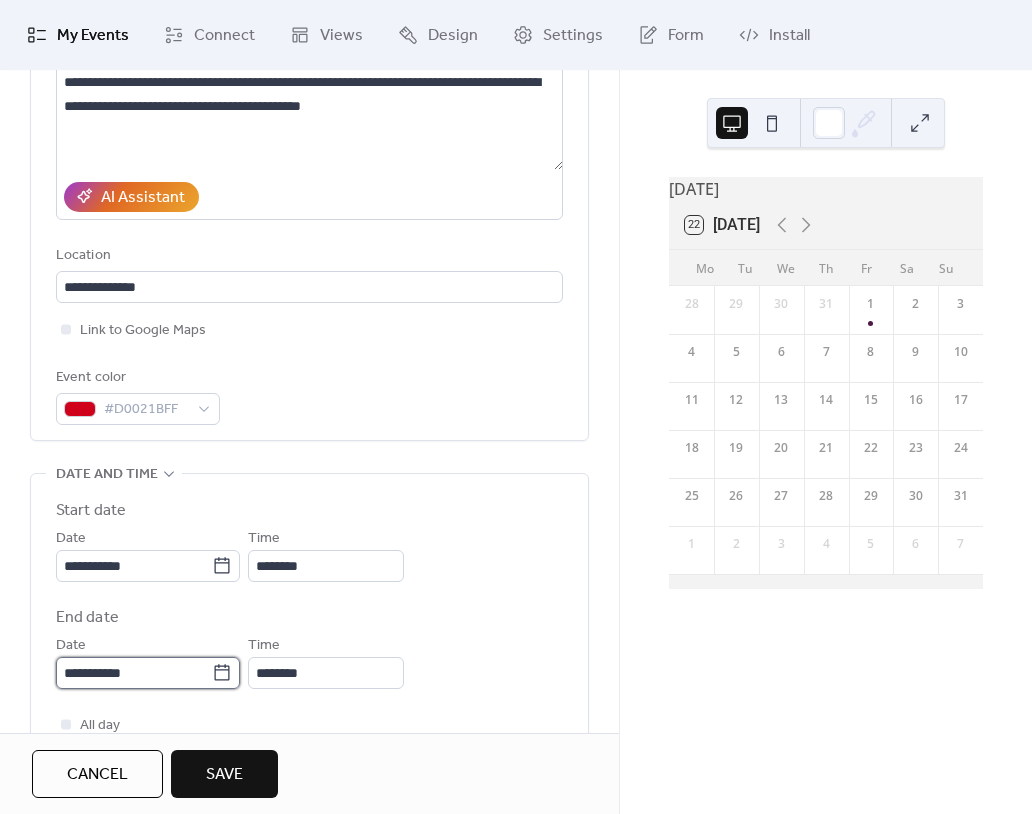 click on "**********" at bounding box center [134, 673] 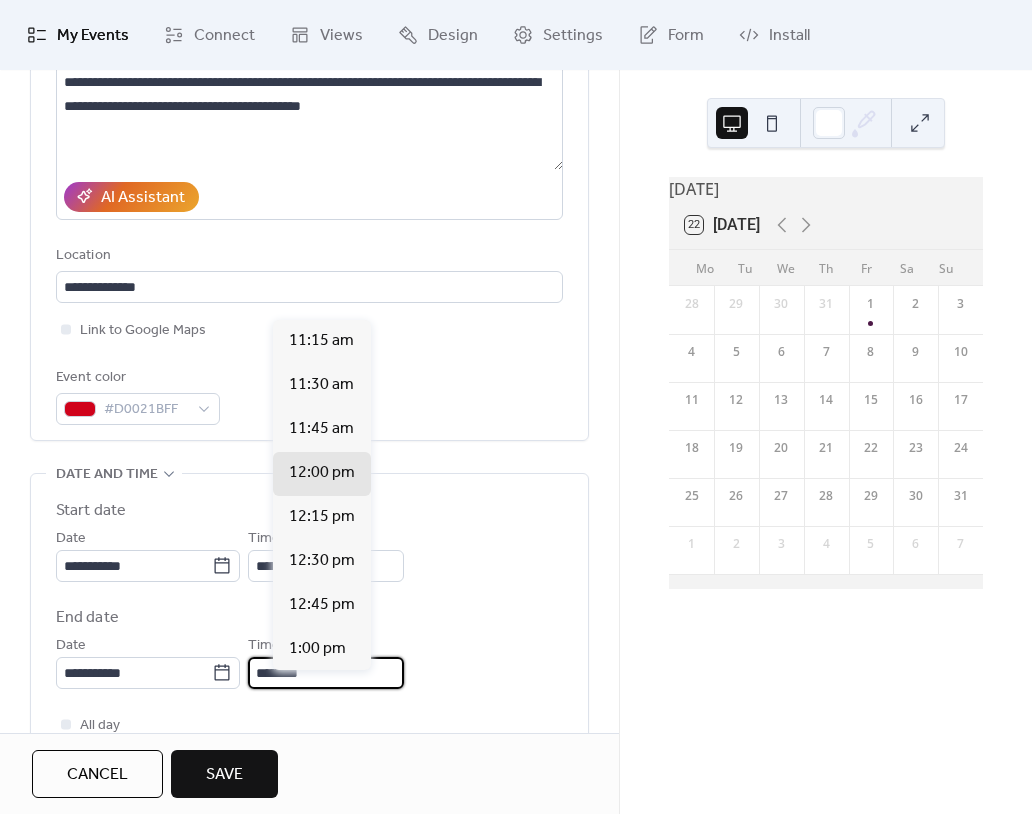 click on "********" at bounding box center (326, 673) 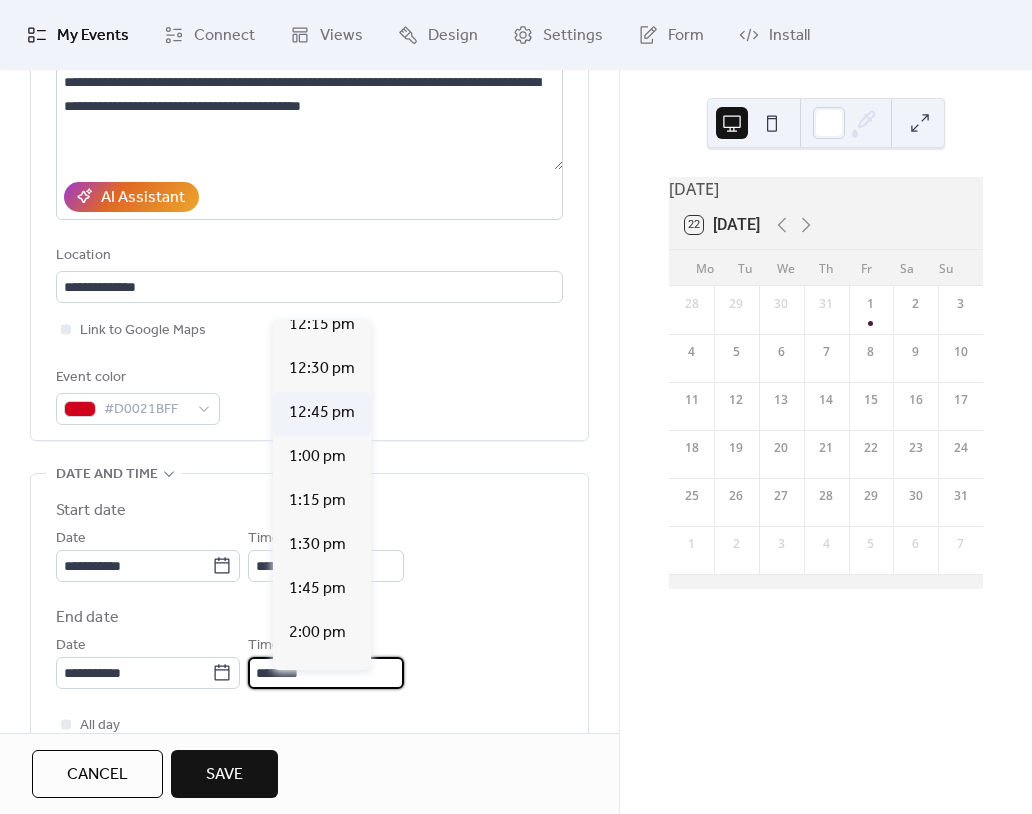 scroll, scrollTop: 195, scrollLeft: 0, axis: vertical 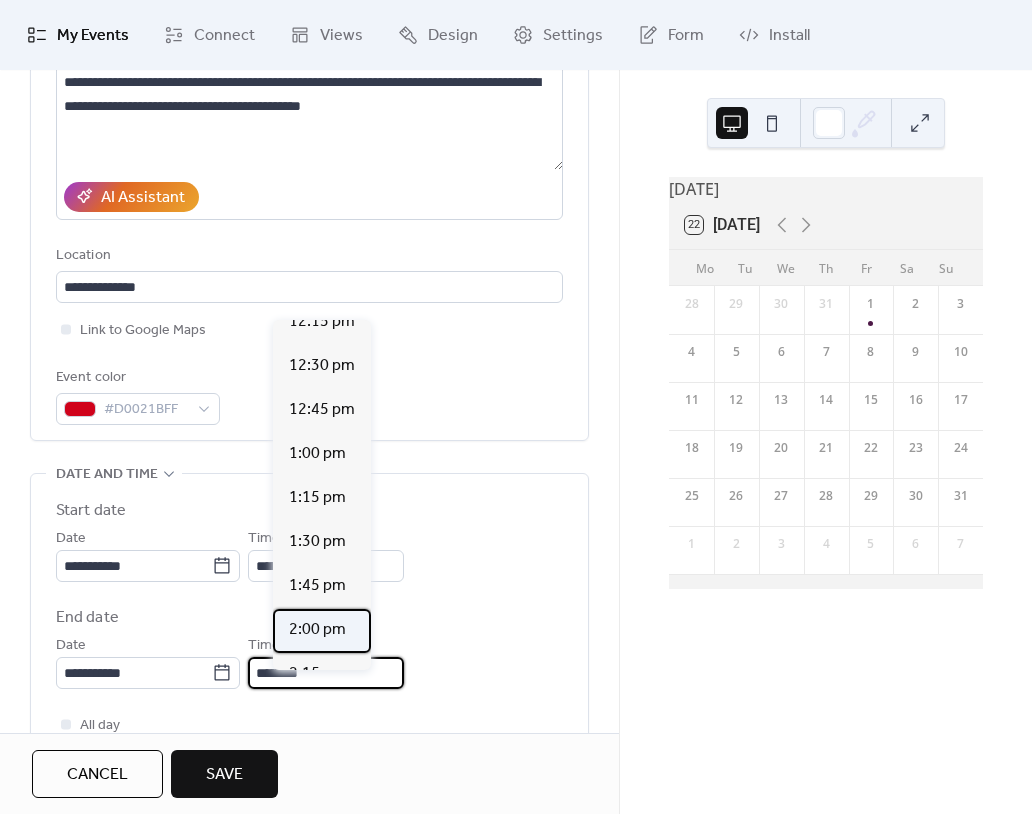 click on "2:00 pm" at bounding box center (317, 630) 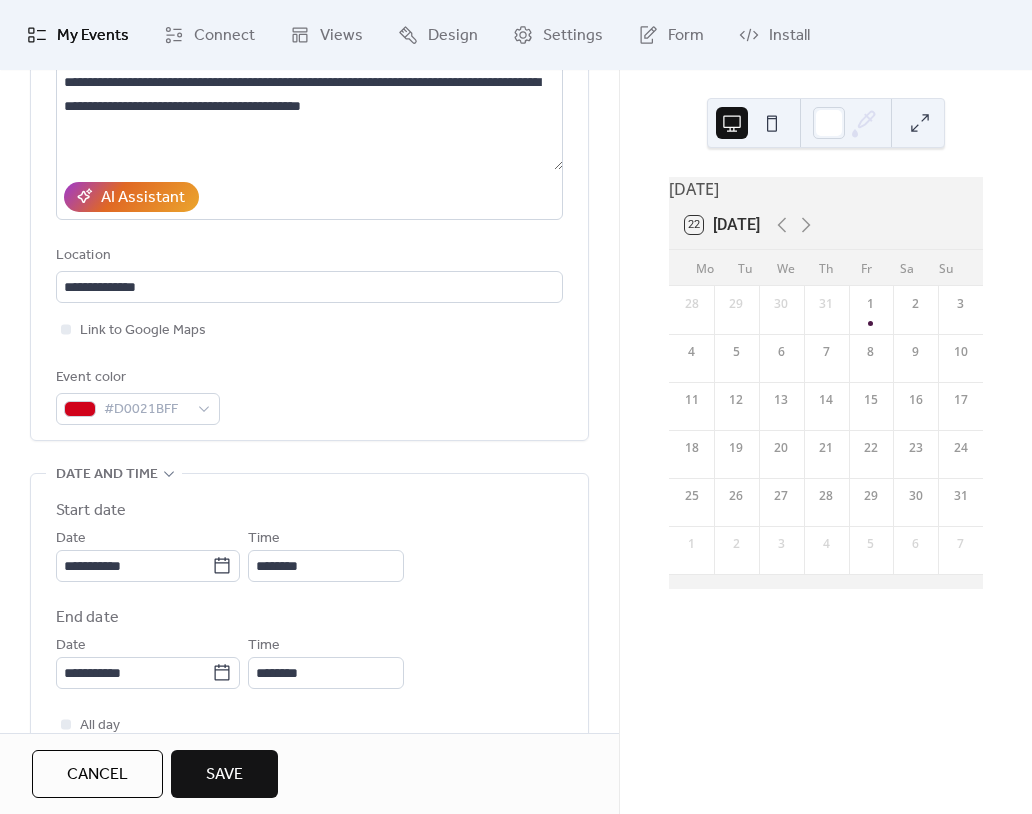 type on "*******" 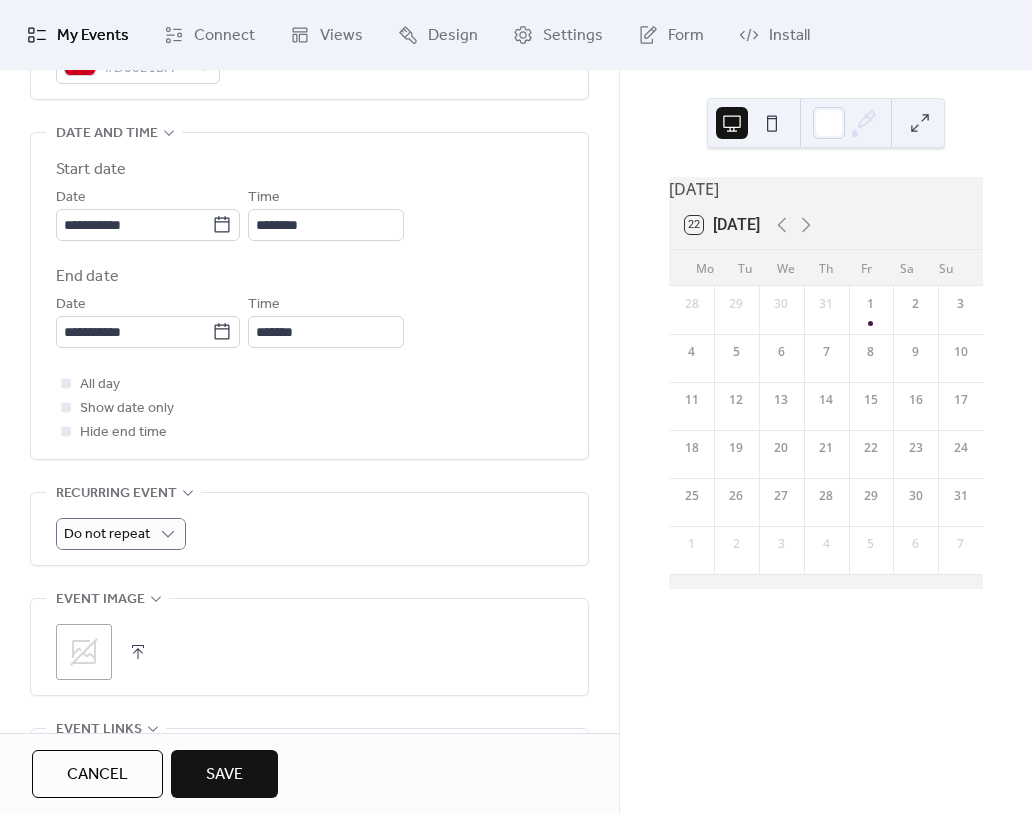 scroll, scrollTop: 637, scrollLeft: 0, axis: vertical 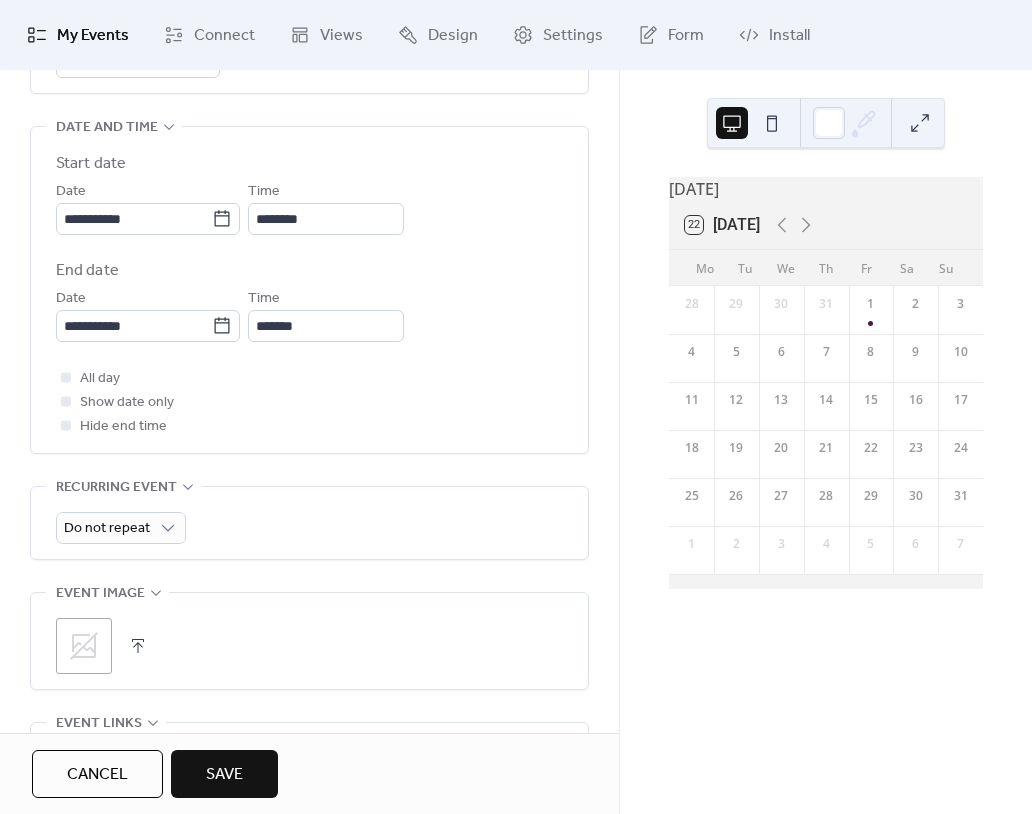 click 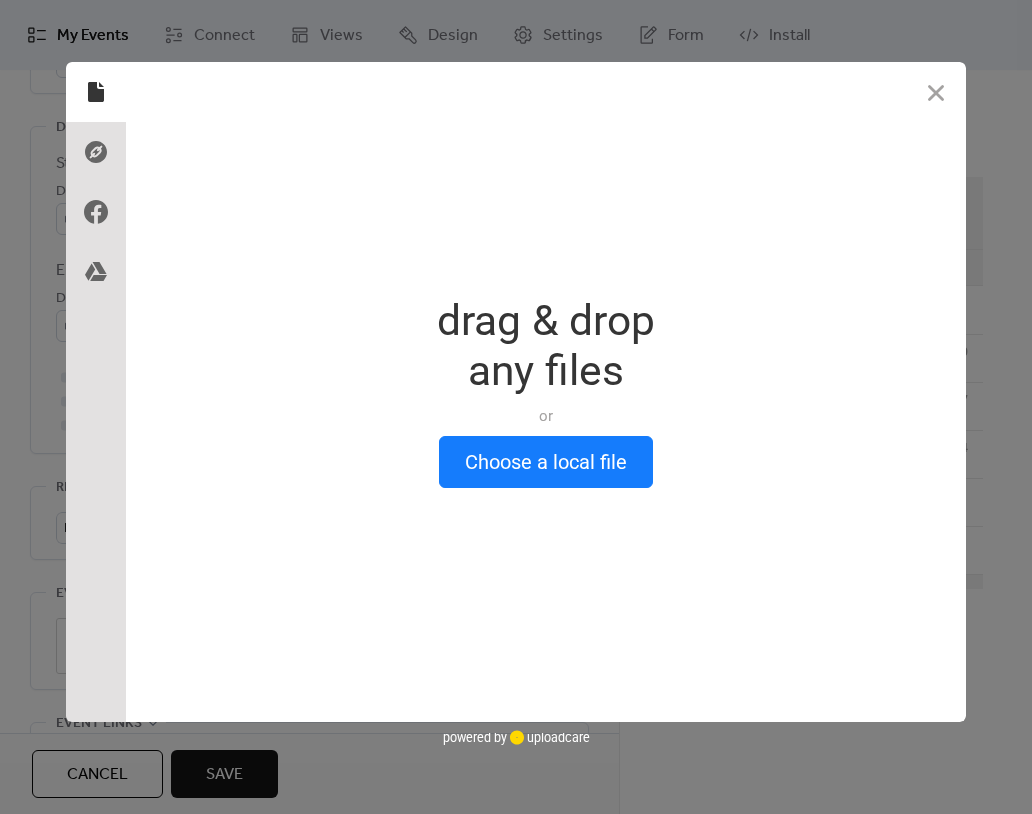 scroll, scrollTop: 637, scrollLeft: 0, axis: vertical 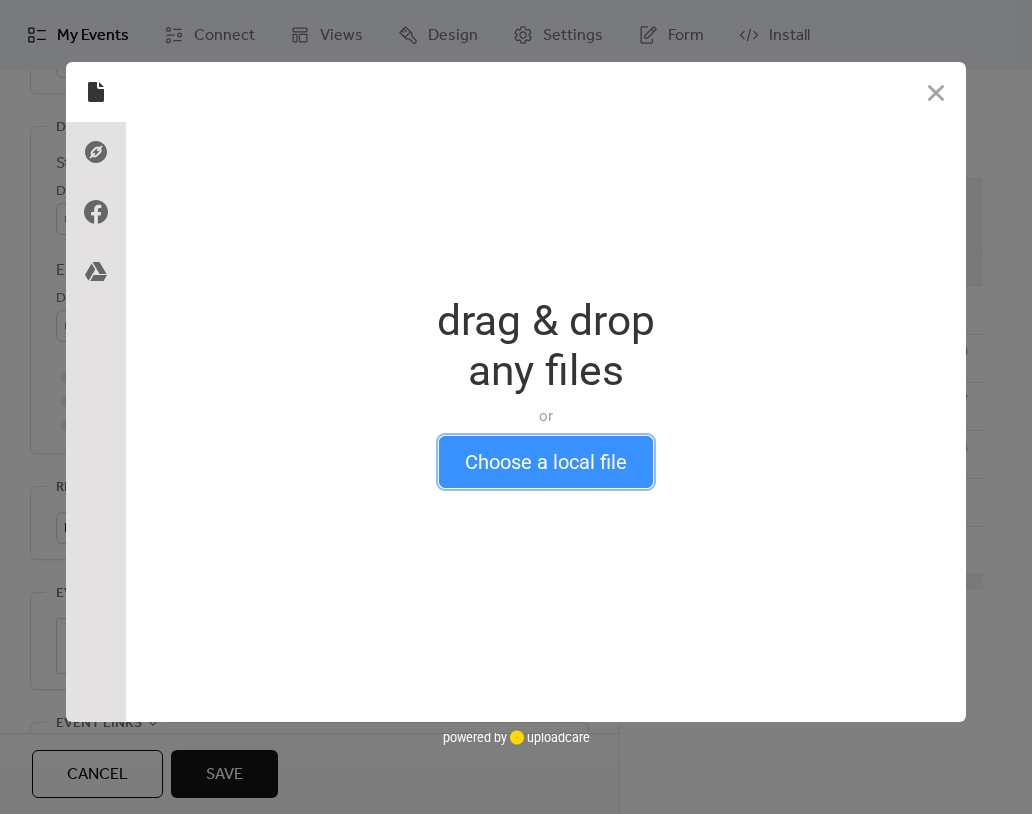 click on "Choose a local file" at bounding box center [546, 462] 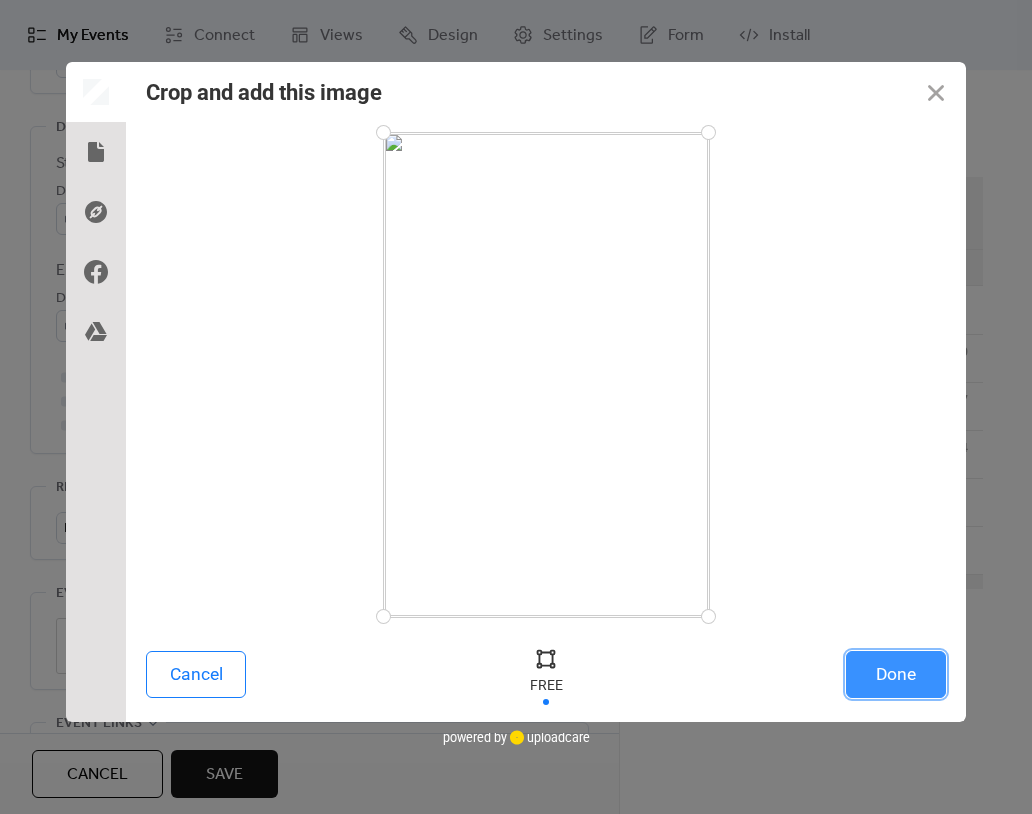 click on "Done" at bounding box center [896, 674] 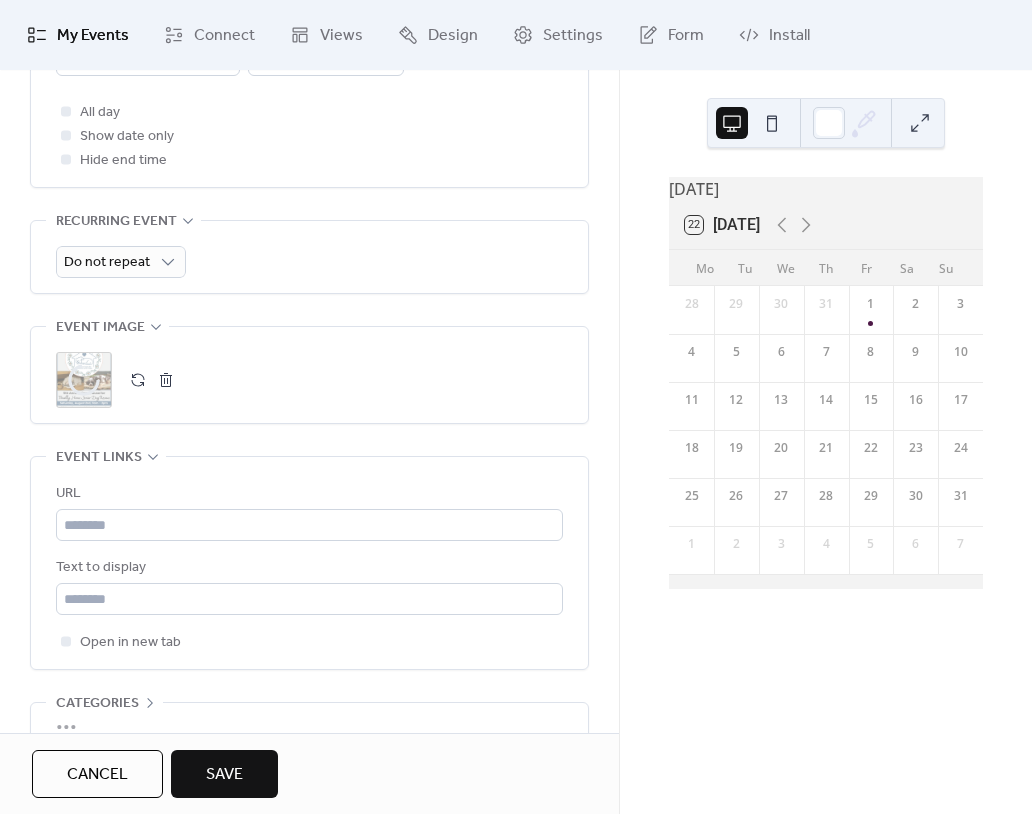 scroll, scrollTop: 915, scrollLeft: 0, axis: vertical 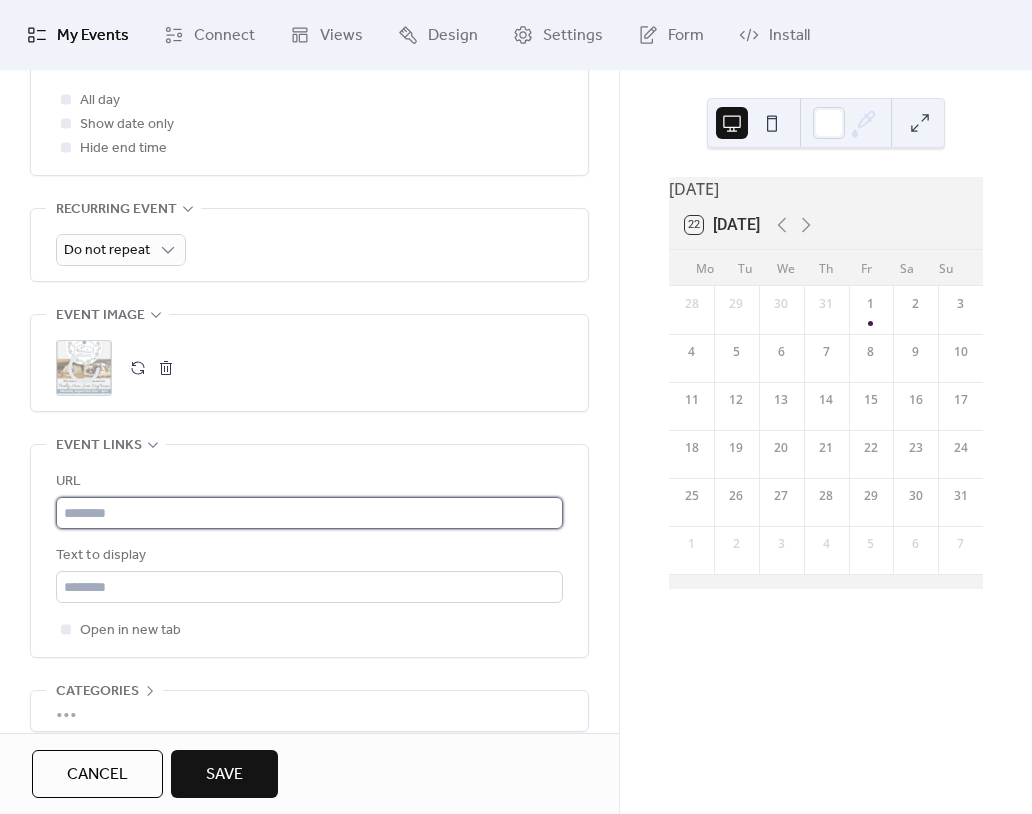 click at bounding box center (309, 513) 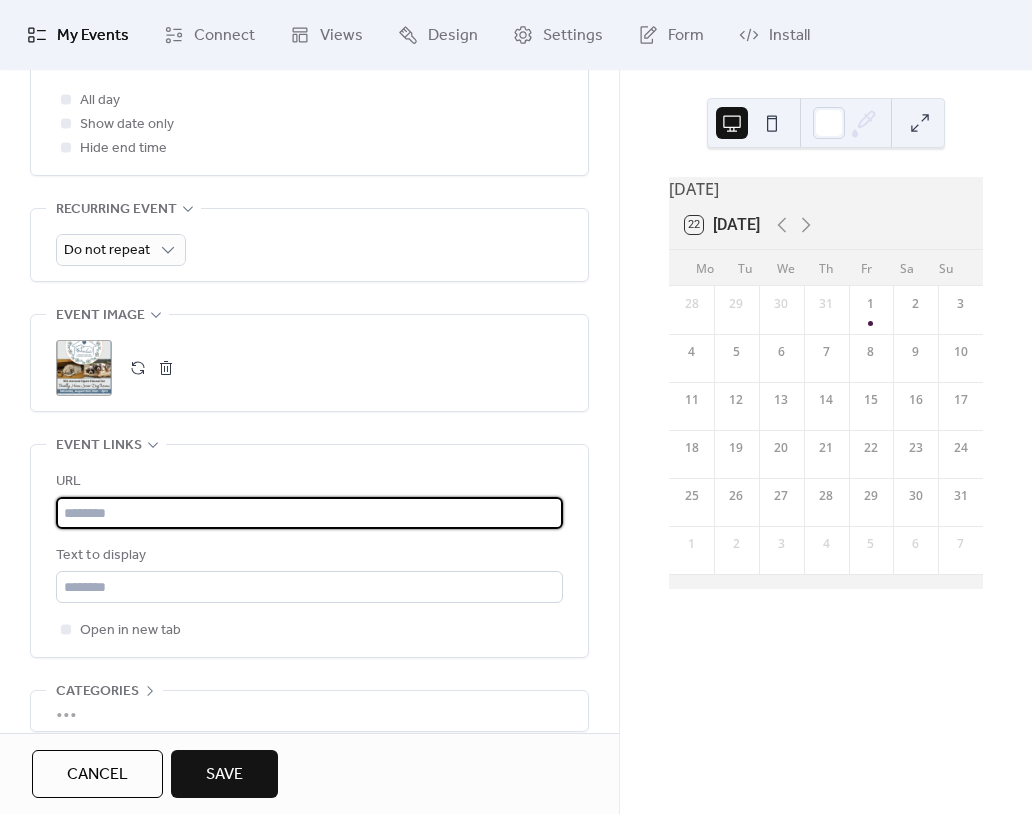 paste on "**********" 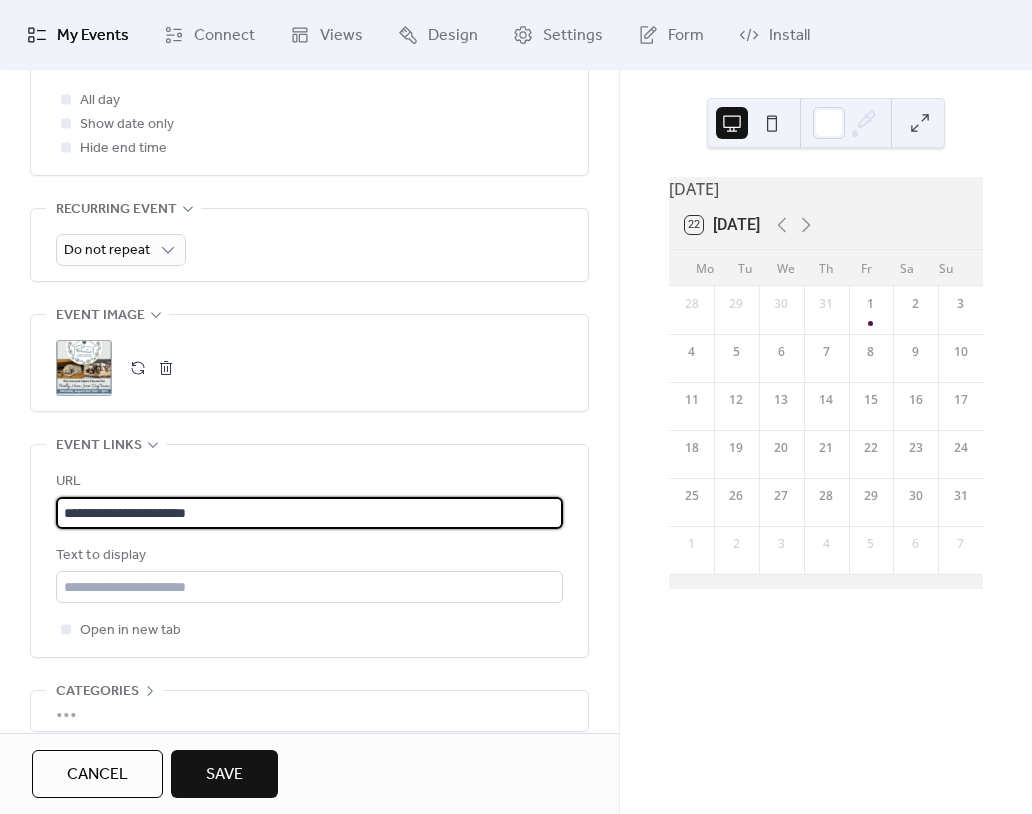 type on "**********" 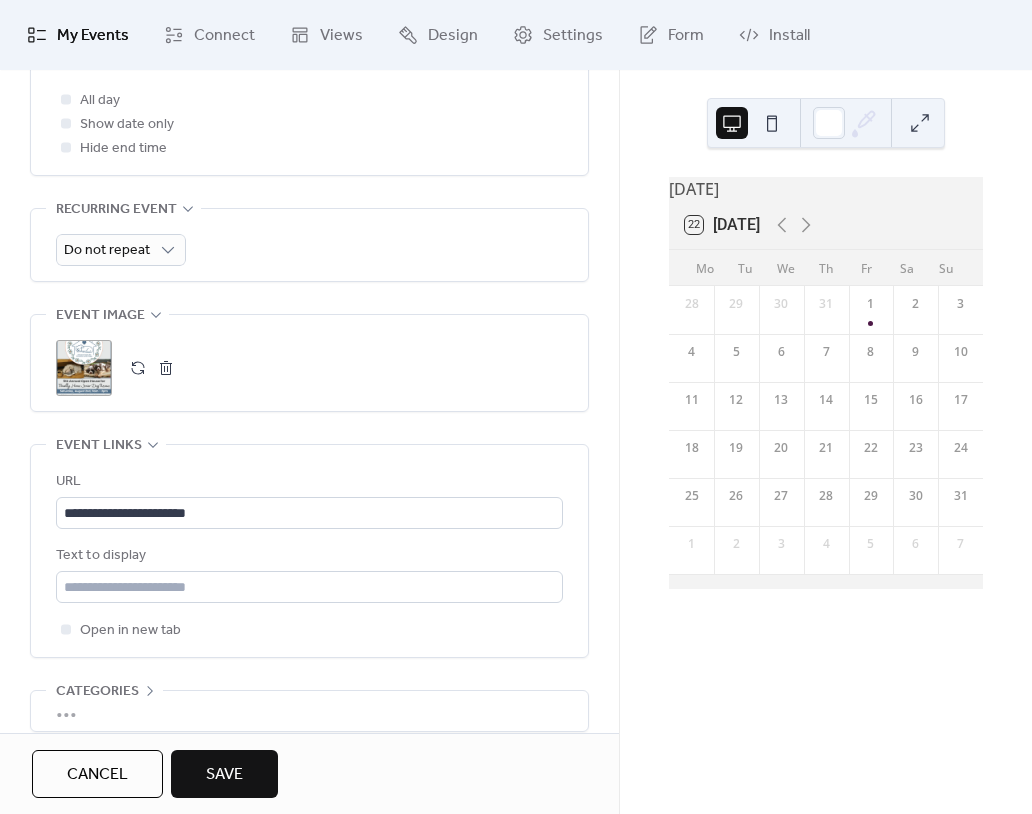 drag, startPoint x: 263, startPoint y: 765, endPoint x: 288, endPoint y: 751, distance: 28.653097 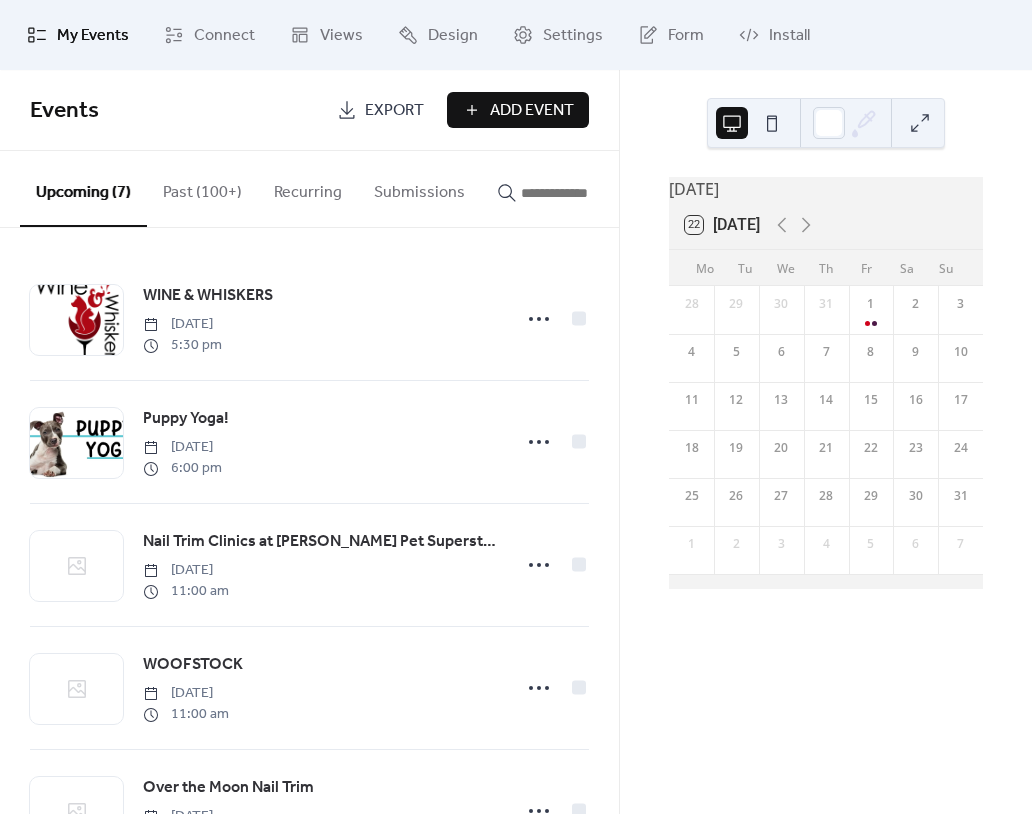 click on "Add Event" at bounding box center (532, 111) 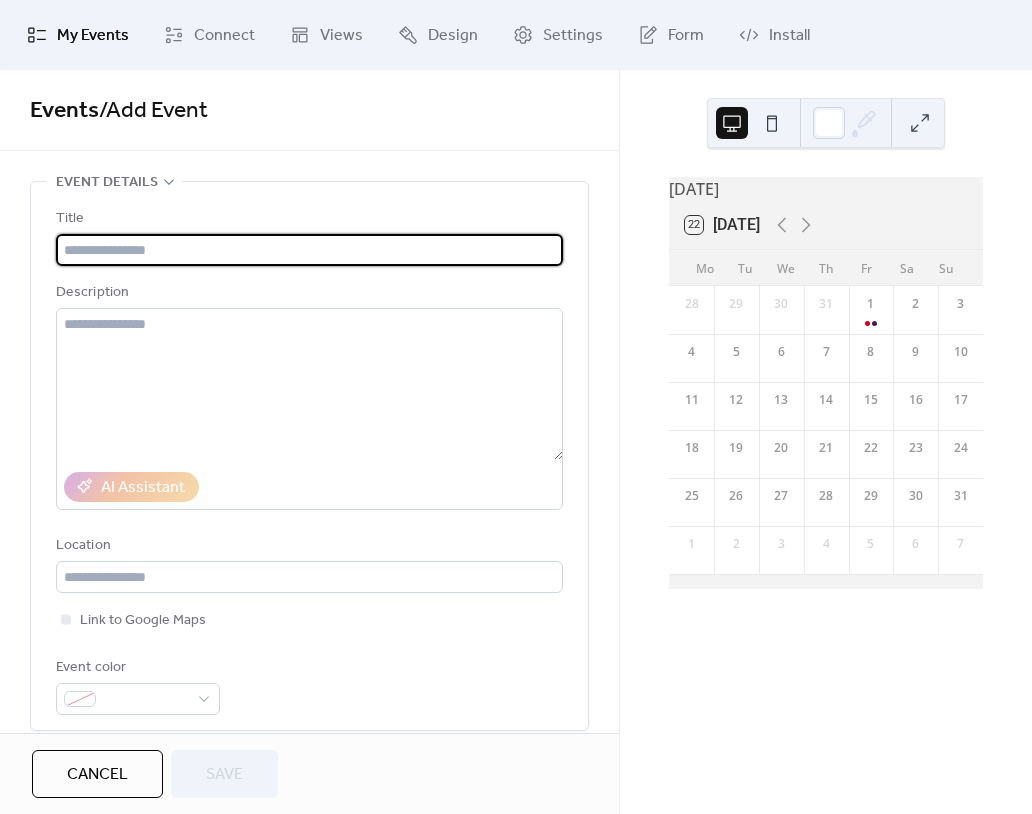 click at bounding box center (309, 250) 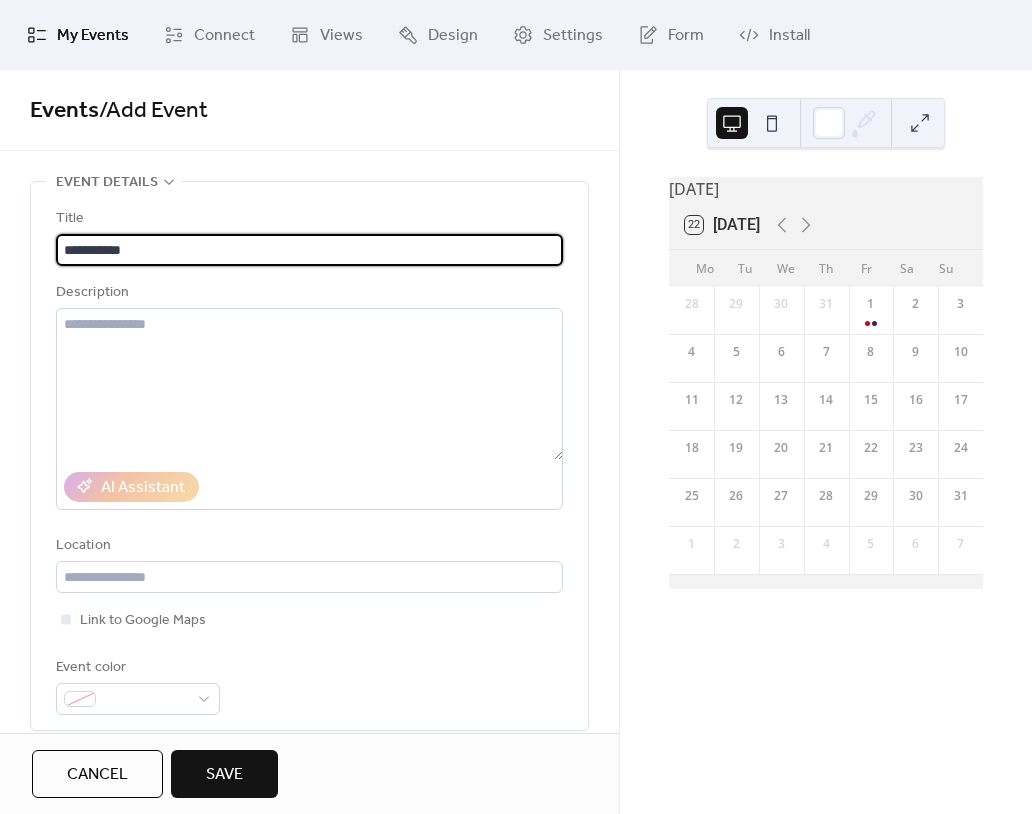 type on "**********" 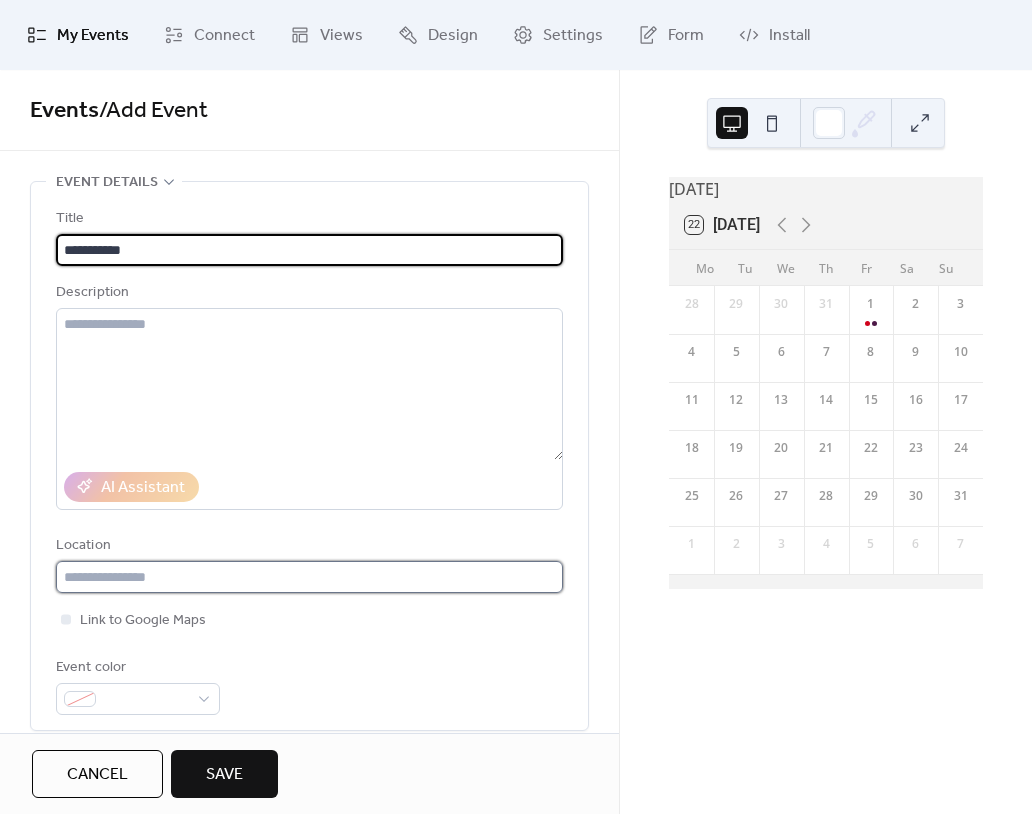 click at bounding box center (309, 577) 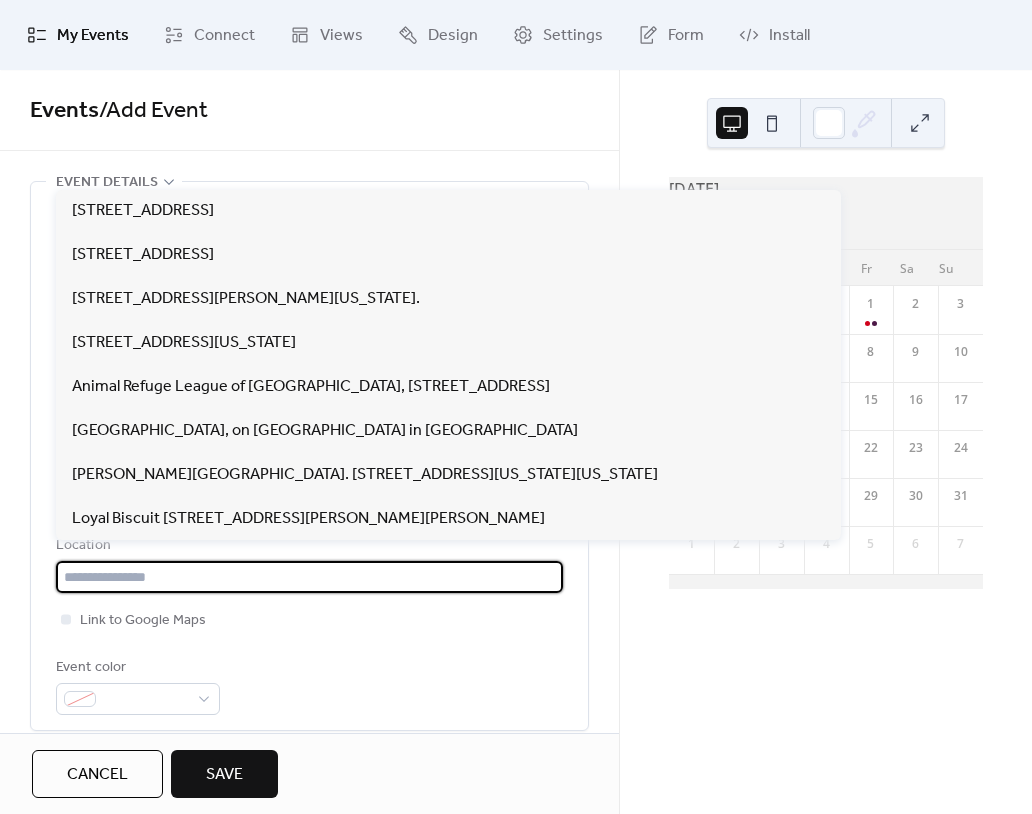 paste on "**********" 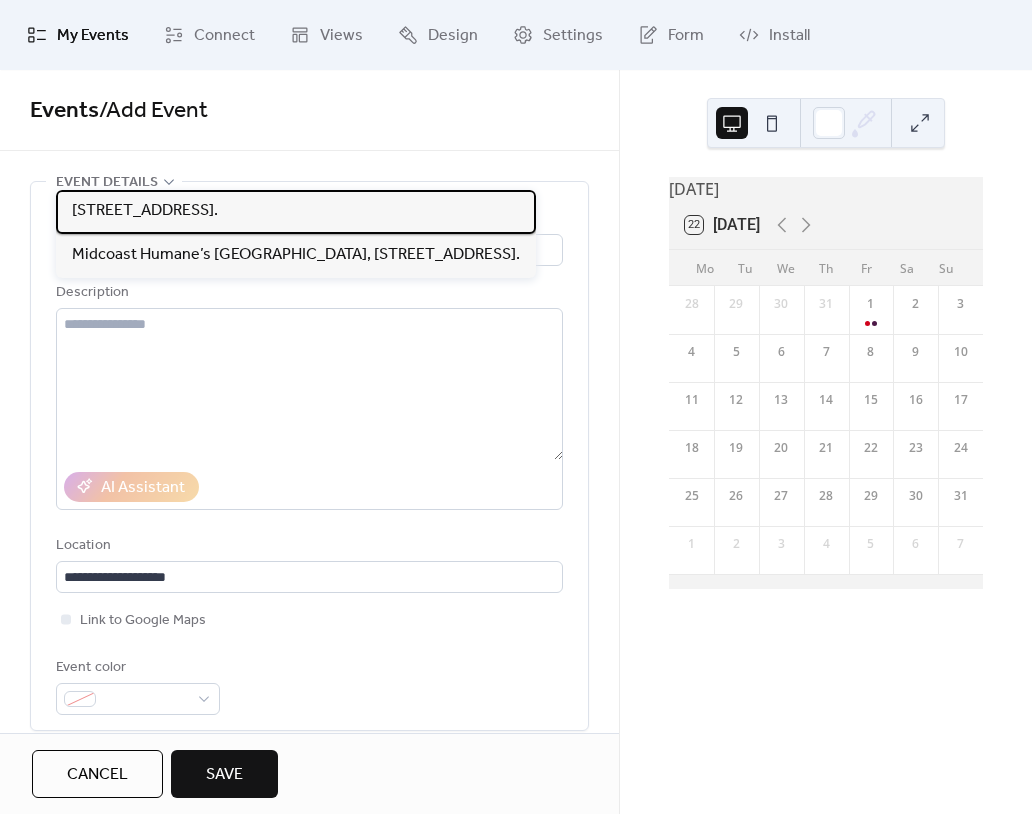 click on "[STREET_ADDRESS]." at bounding box center [145, 211] 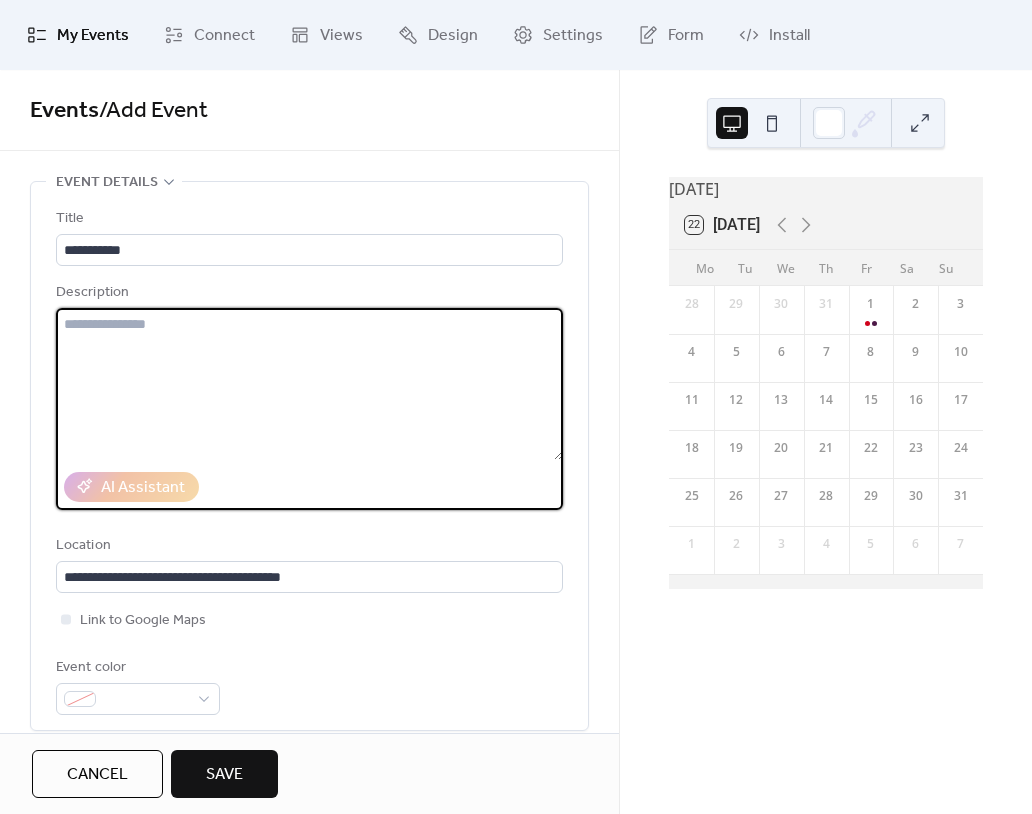 click at bounding box center (309, 384) 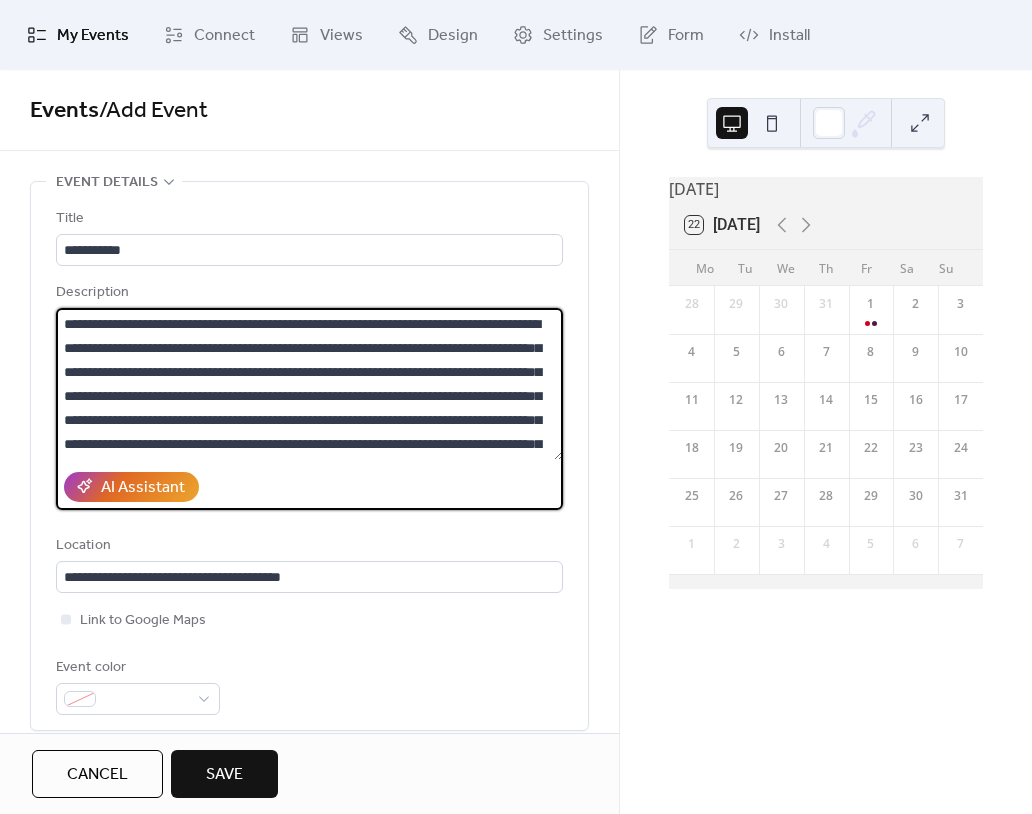 scroll, scrollTop: 92, scrollLeft: 0, axis: vertical 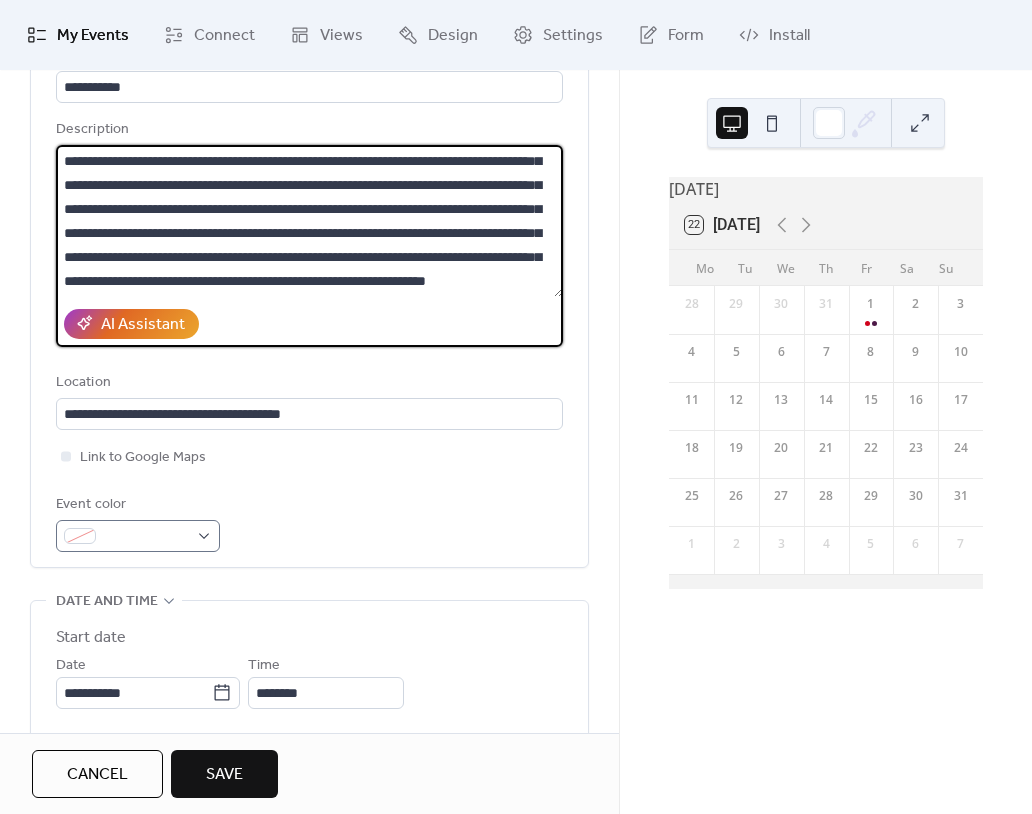 type on "**********" 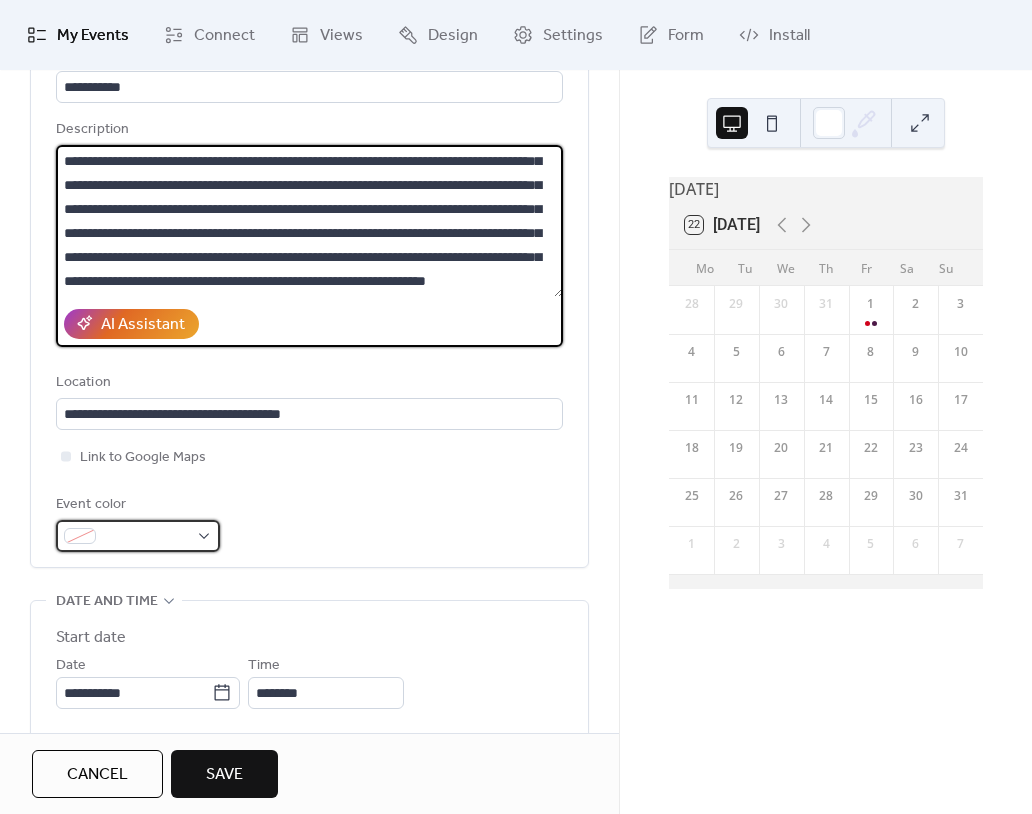 click at bounding box center [138, 536] 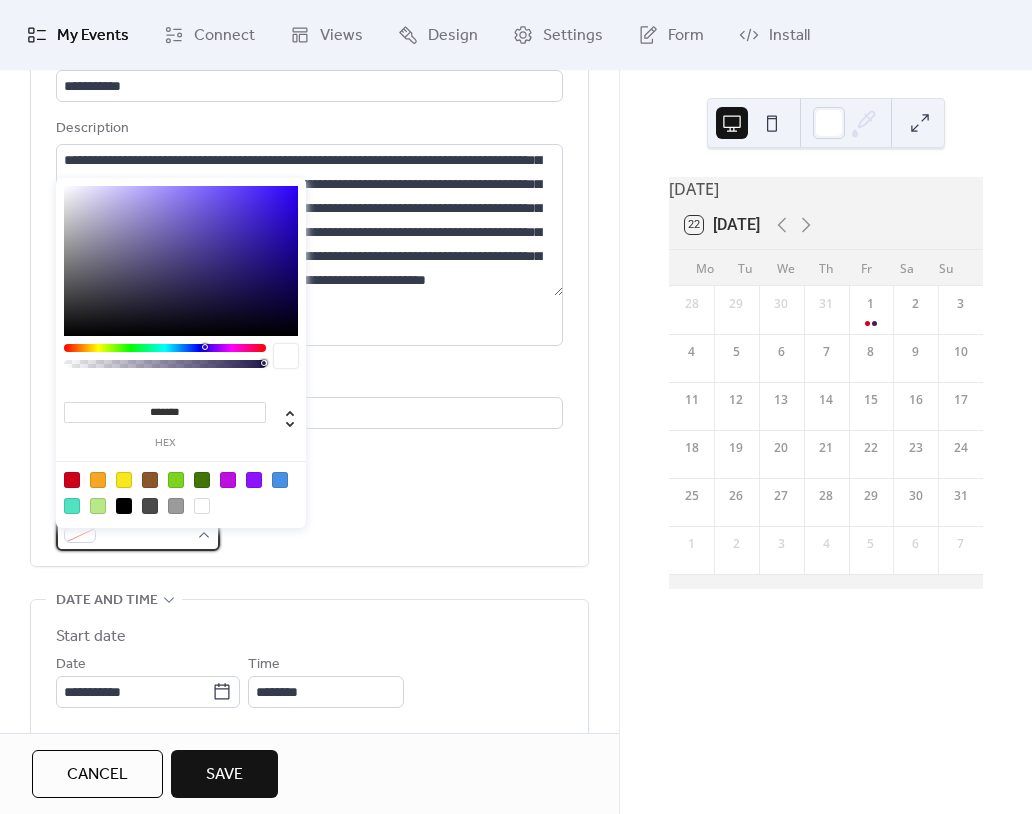 scroll, scrollTop: 161, scrollLeft: 0, axis: vertical 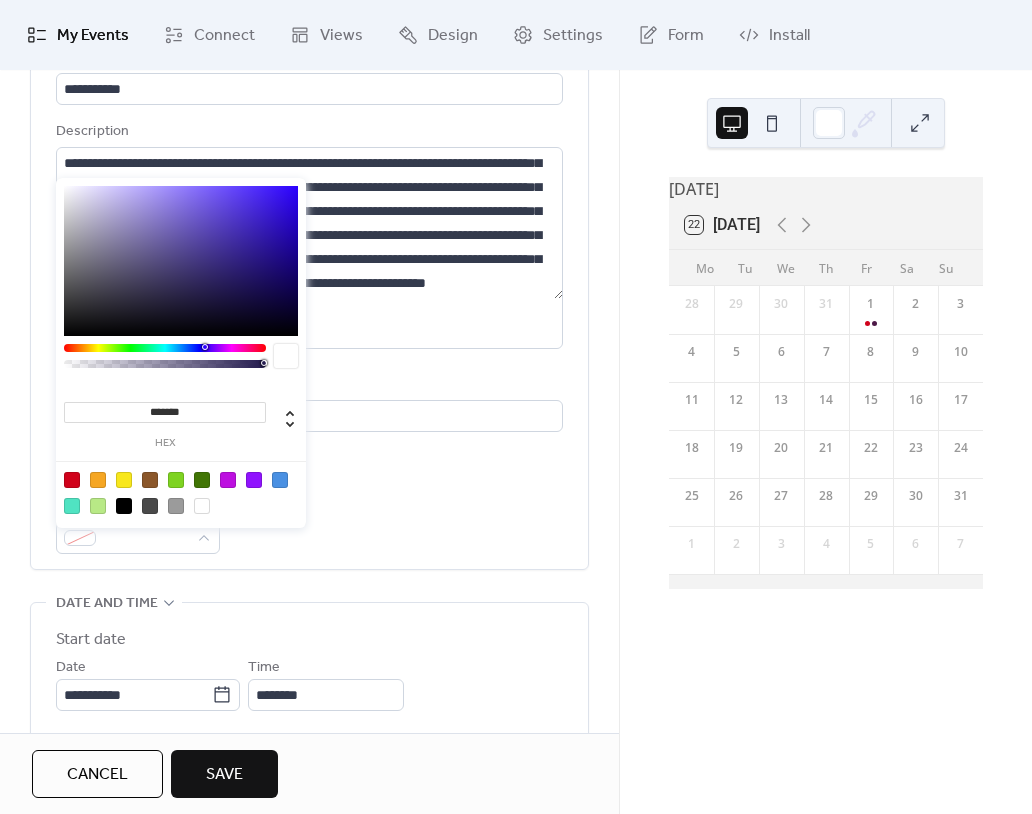 click at bounding box center [280, 480] 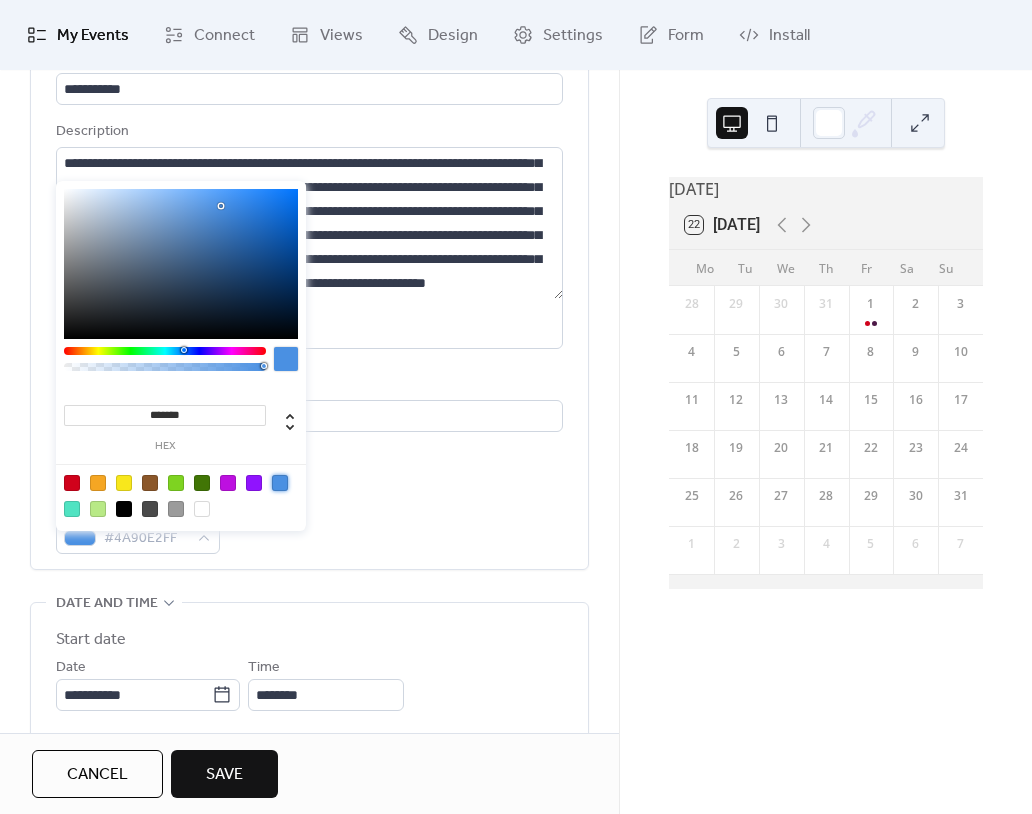 click at bounding box center [254, 483] 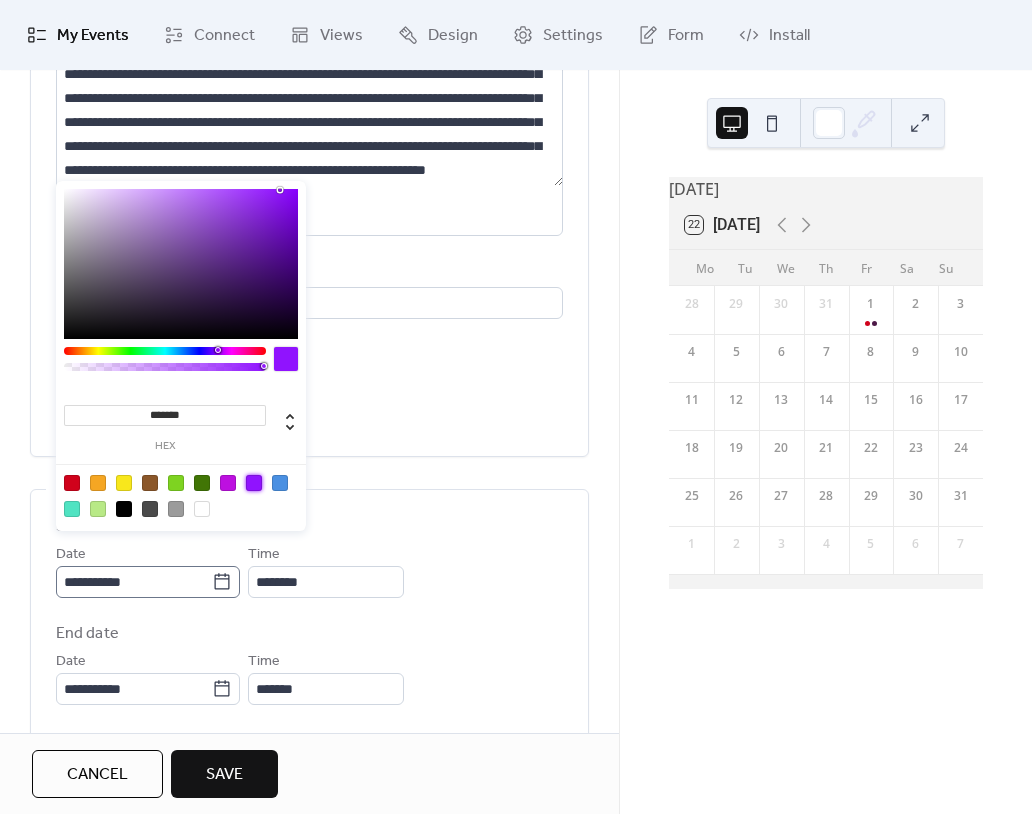 scroll, scrollTop: 279, scrollLeft: 0, axis: vertical 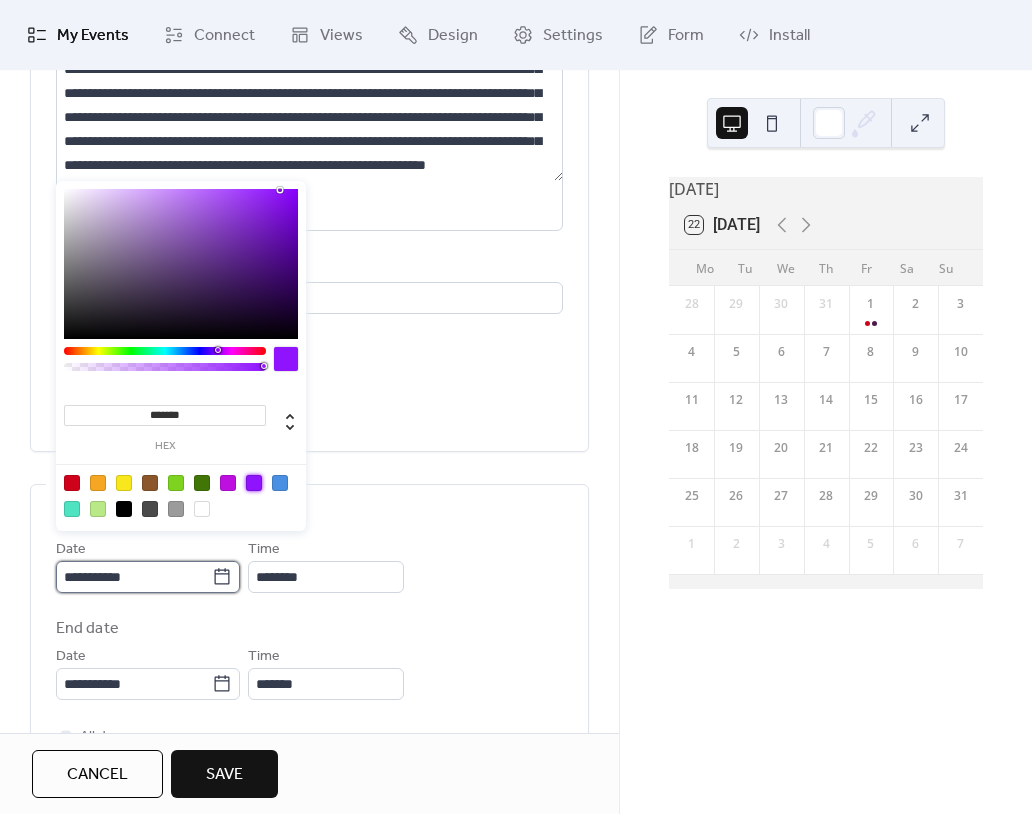 click on "**********" at bounding box center [134, 577] 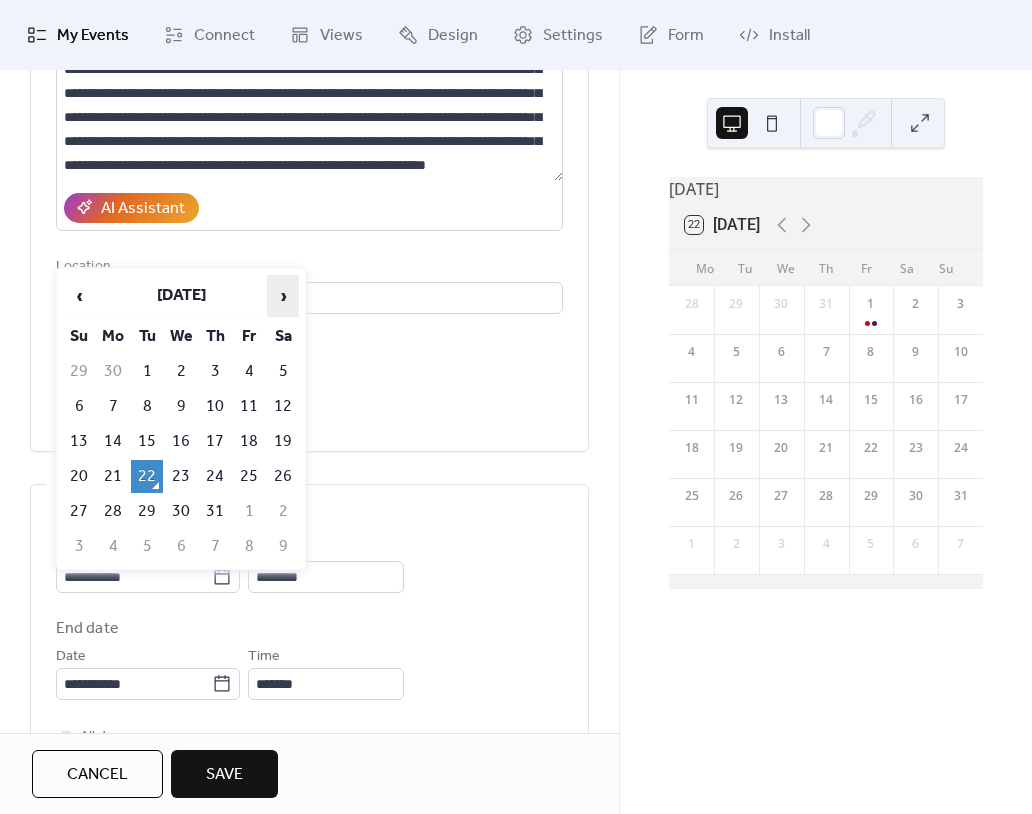 click on "›" at bounding box center (283, 296) 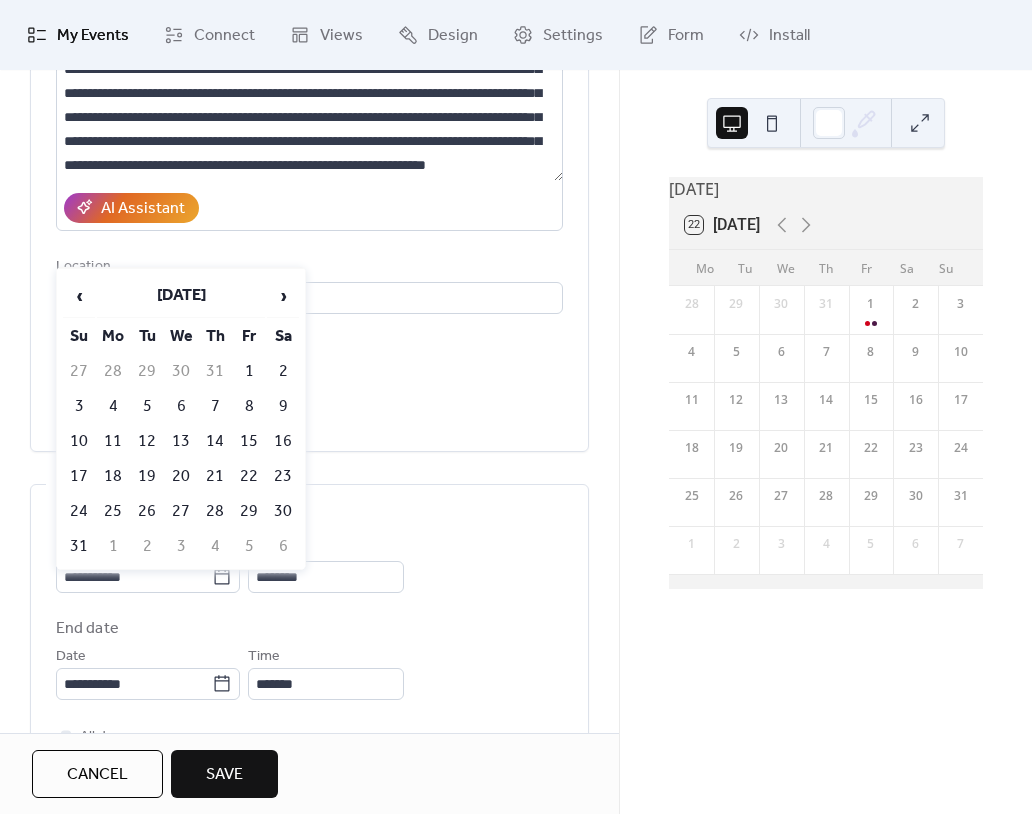 click on "5" at bounding box center [147, 406] 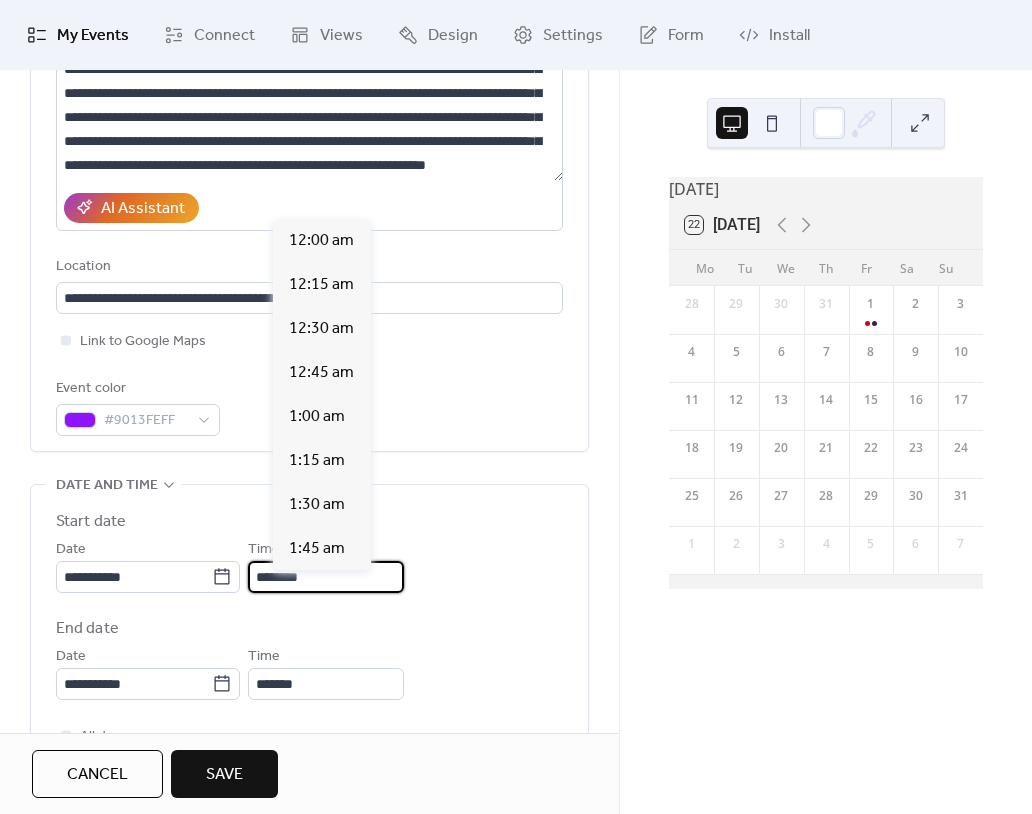 click on "********" at bounding box center [326, 577] 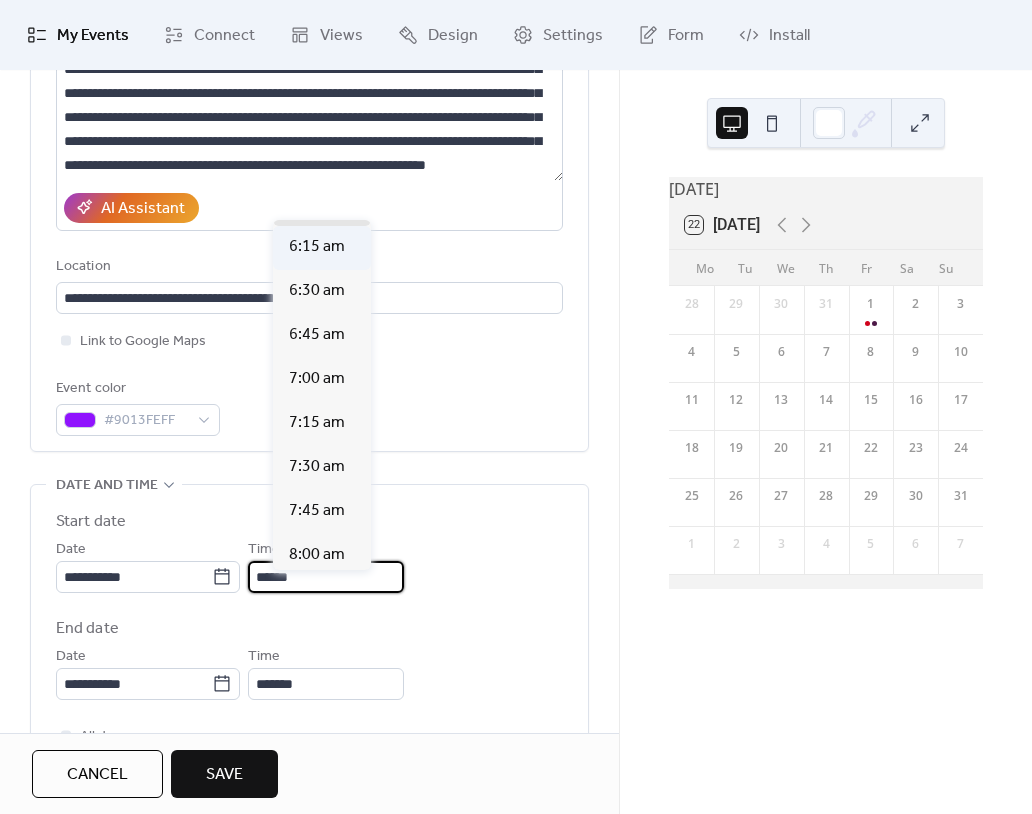 scroll, scrollTop: 3283, scrollLeft: 0, axis: vertical 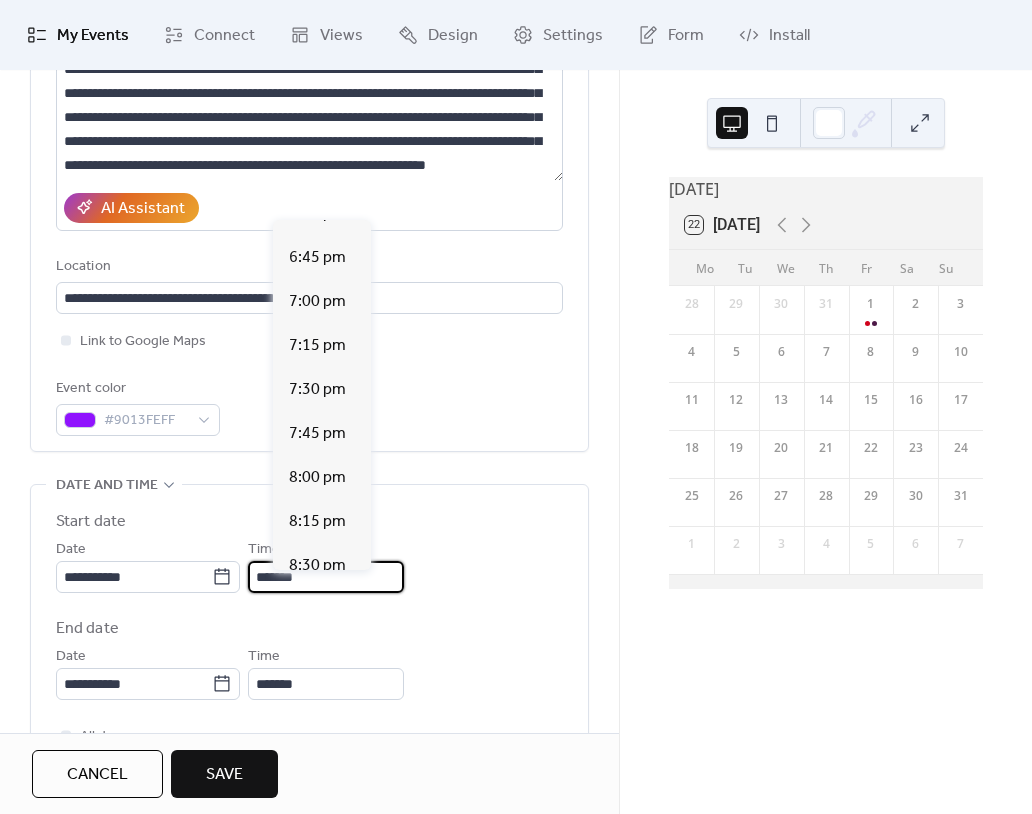 type on "*******" 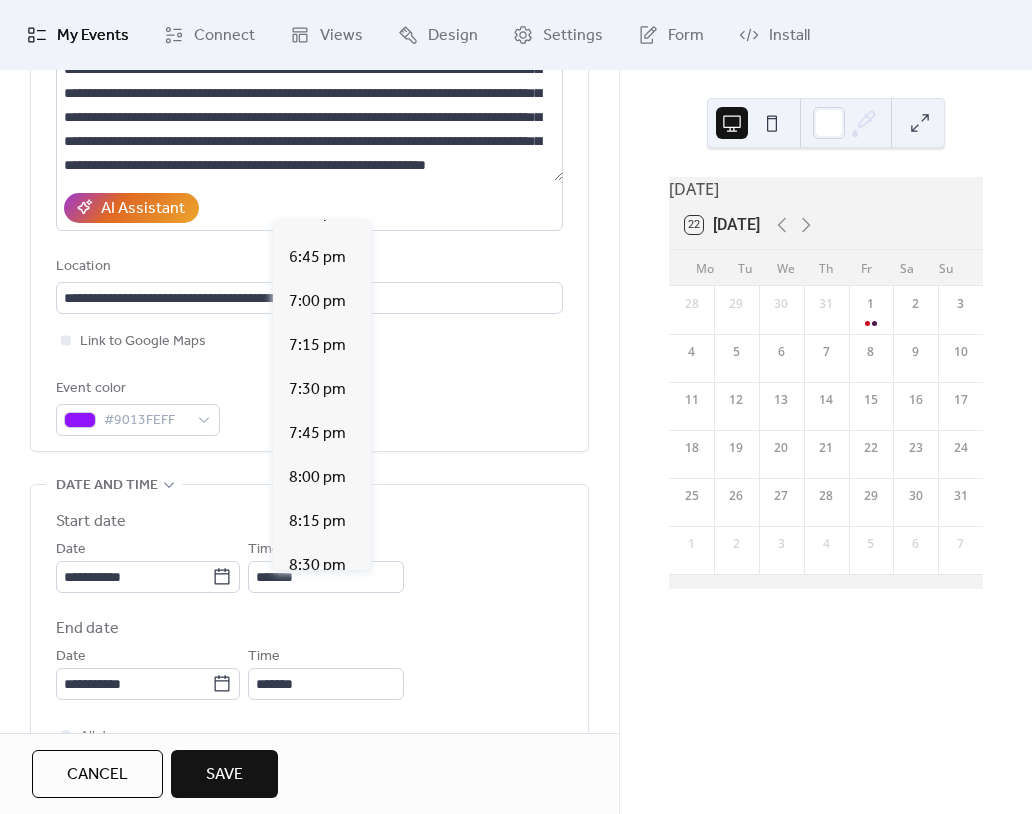 click on "6:00 pm" at bounding box center (317, 126) 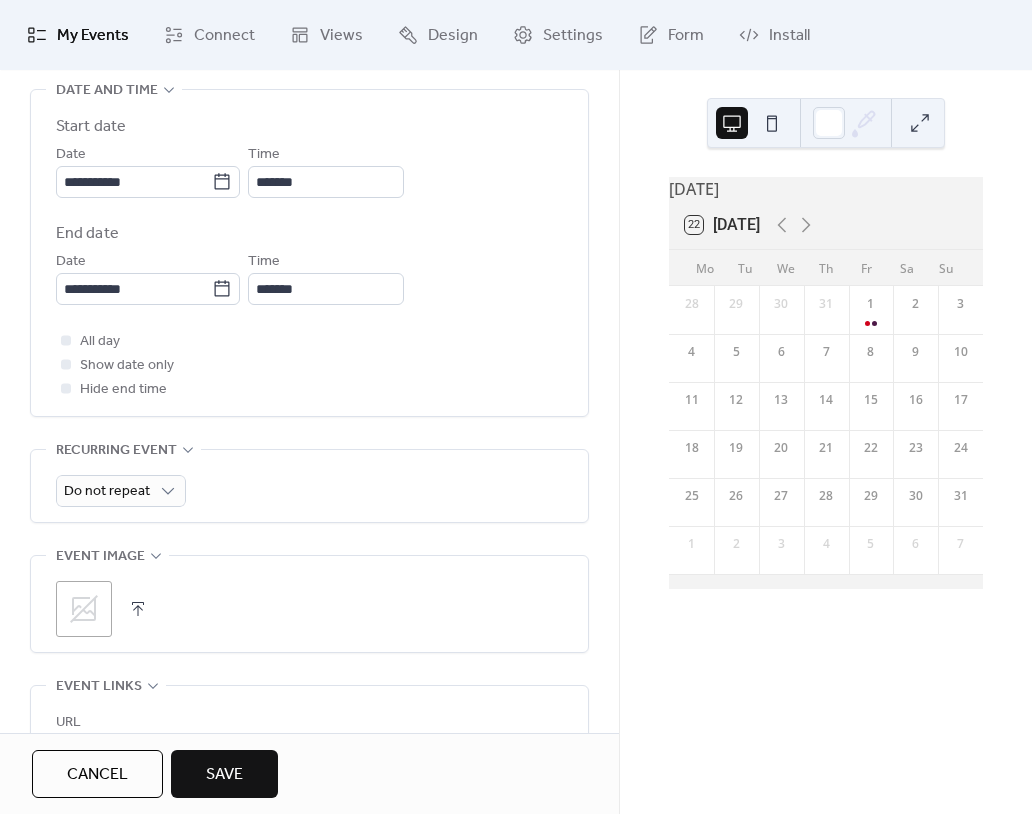scroll, scrollTop: 737, scrollLeft: 0, axis: vertical 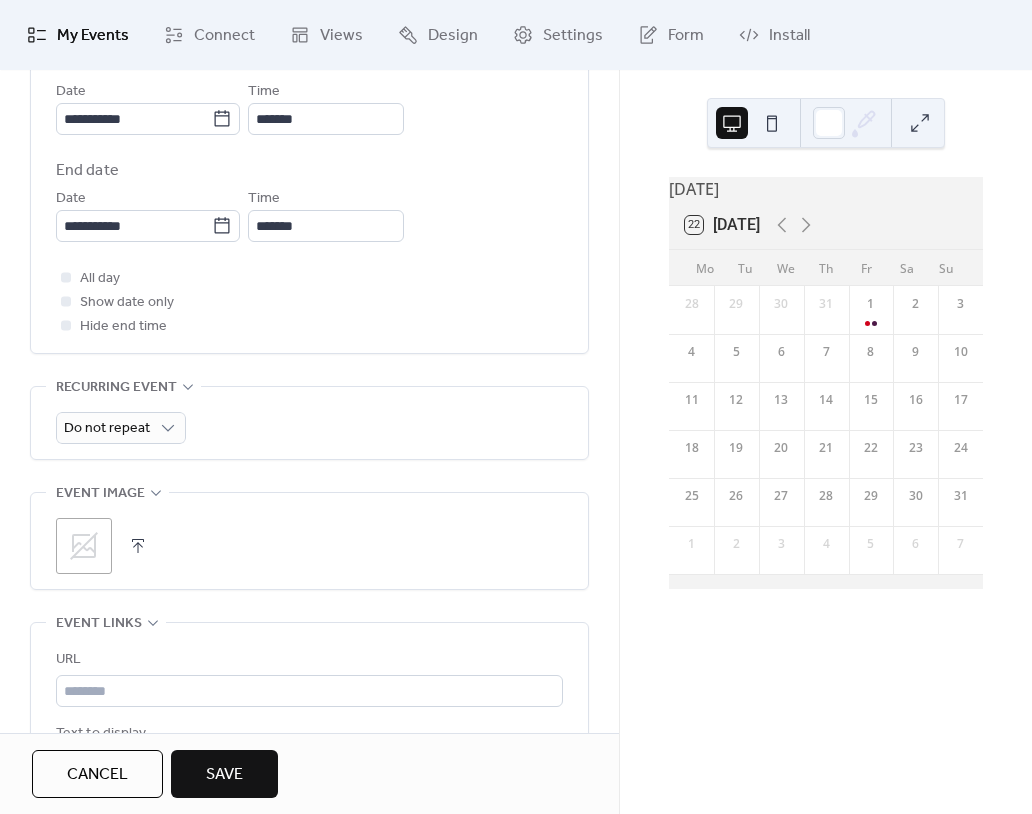 click 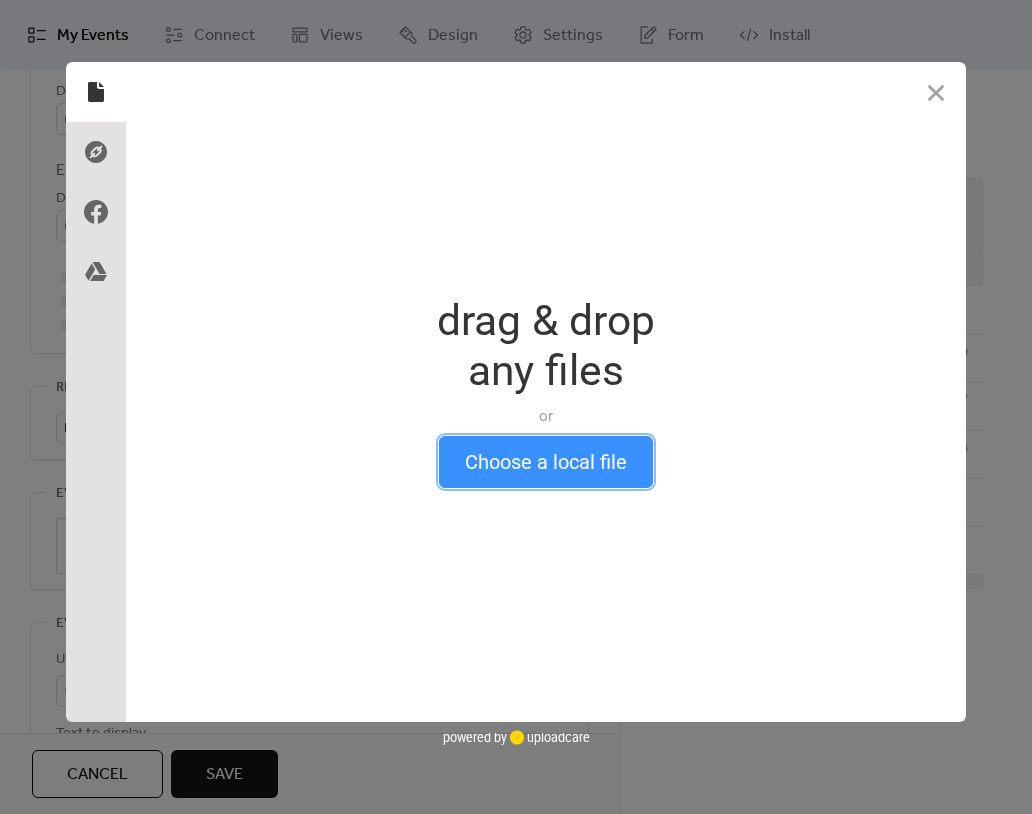 click on "Choose a local file" at bounding box center [546, 462] 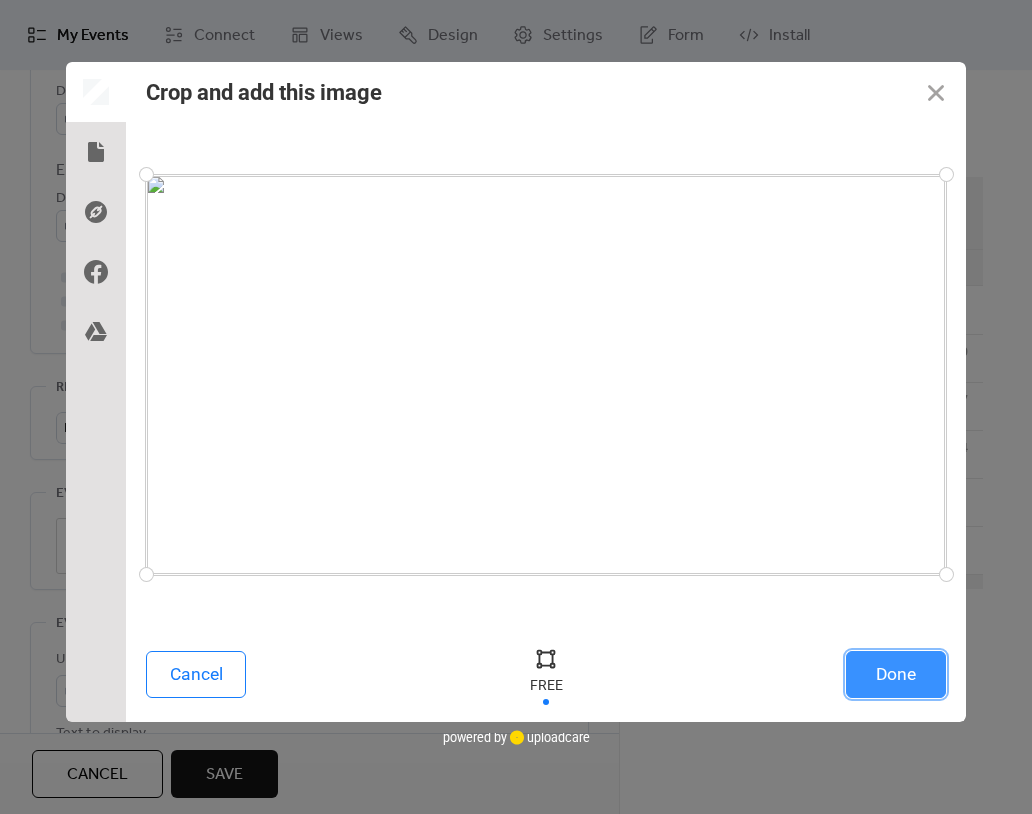 click on "Done" at bounding box center (896, 674) 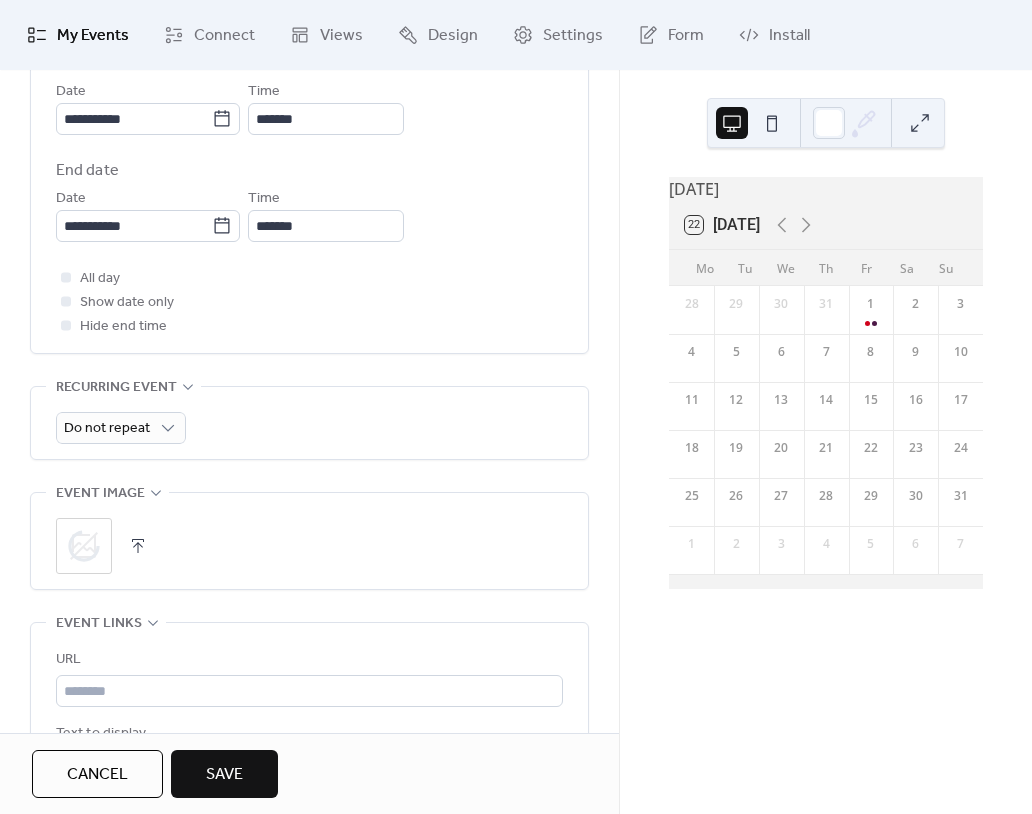 scroll, scrollTop: 92, scrollLeft: 0, axis: vertical 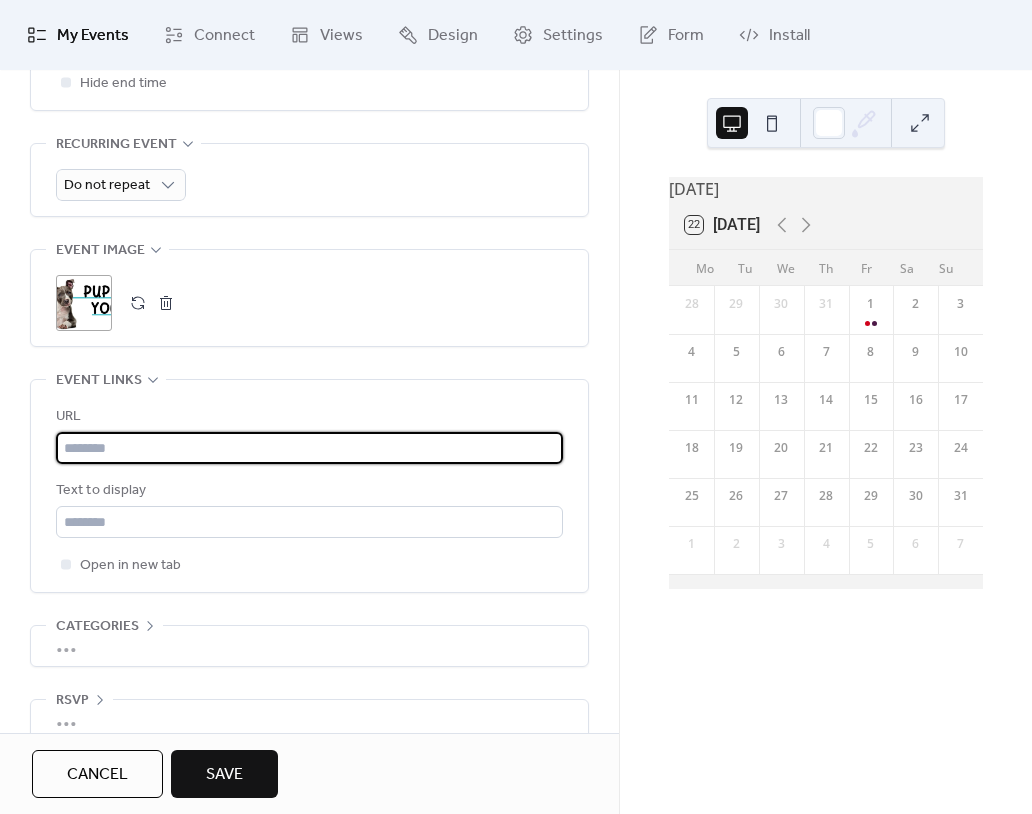 click at bounding box center (309, 448) 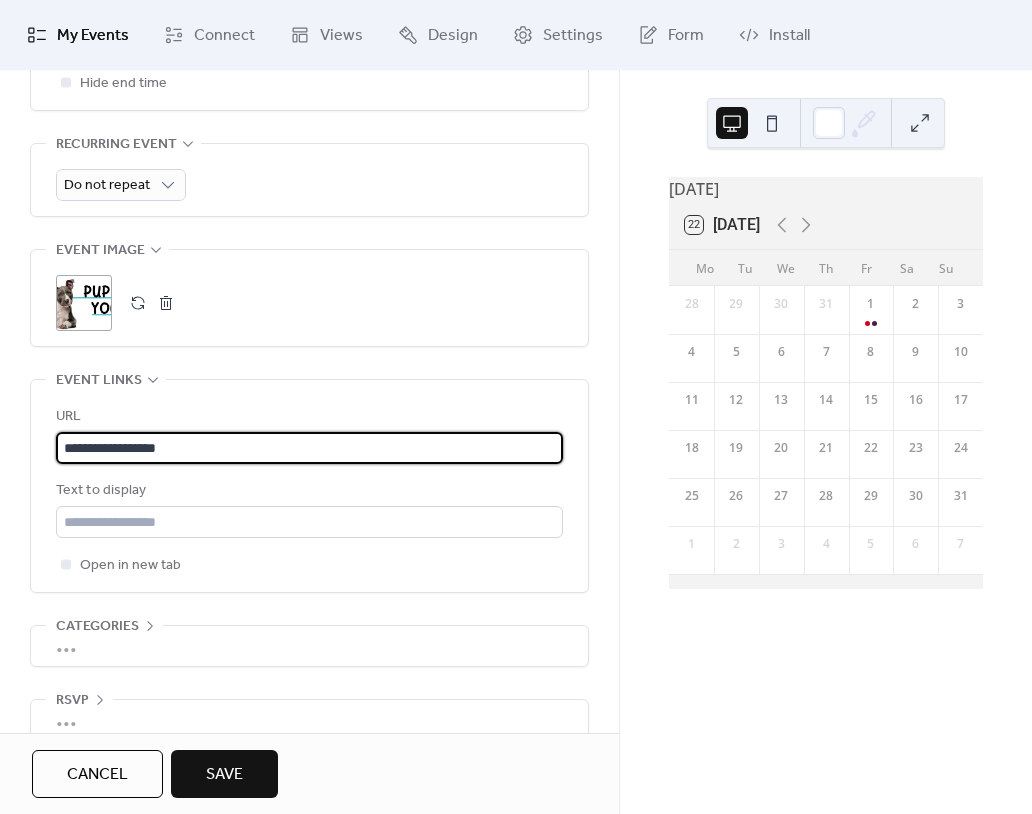 type on "**********" 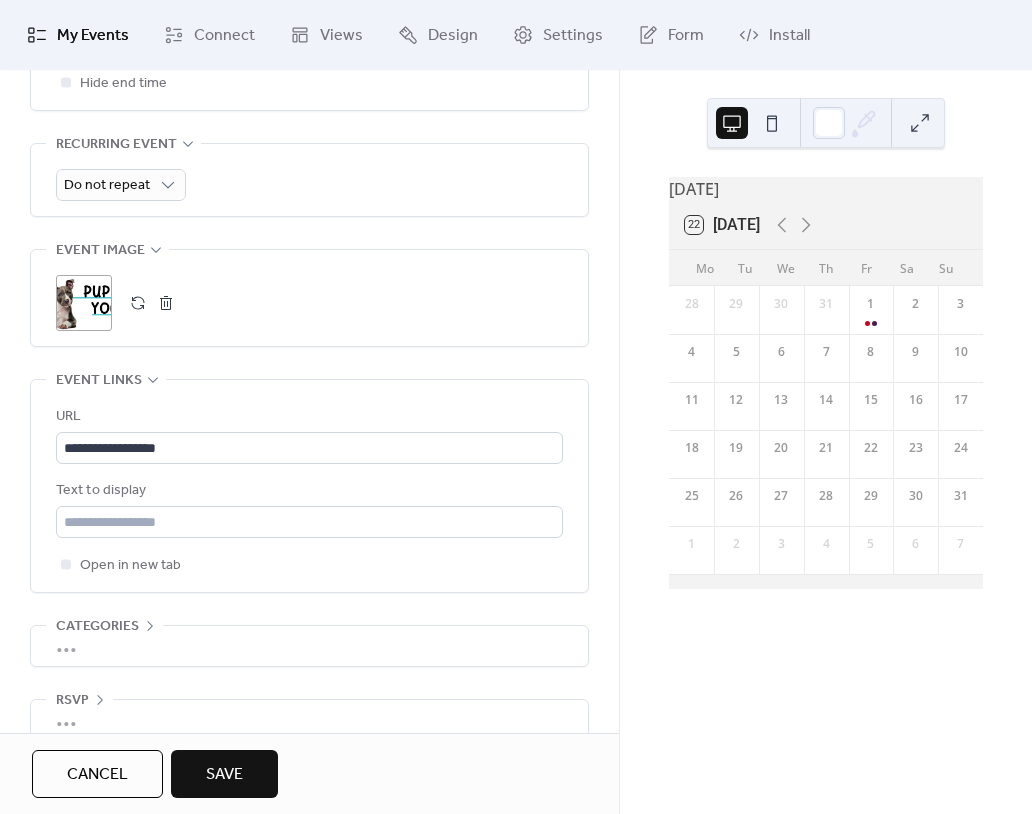 click on "Save" at bounding box center [224, 774] 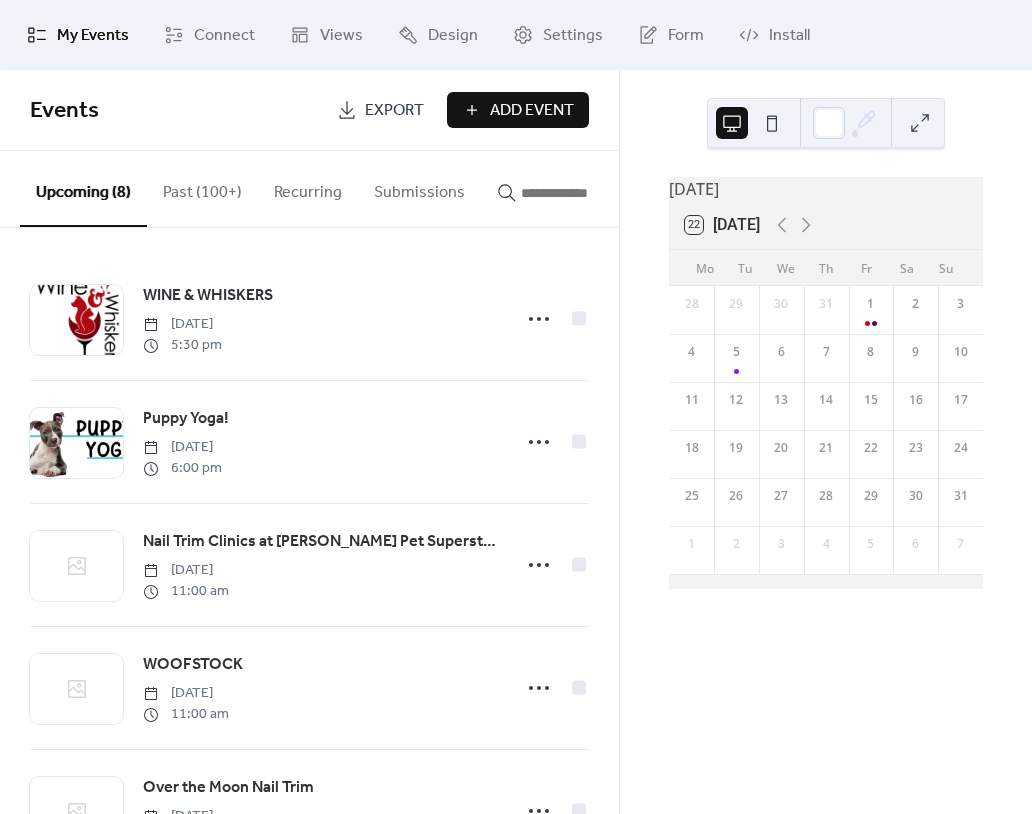 click on "Add Event" at bounding box center [532, 111] 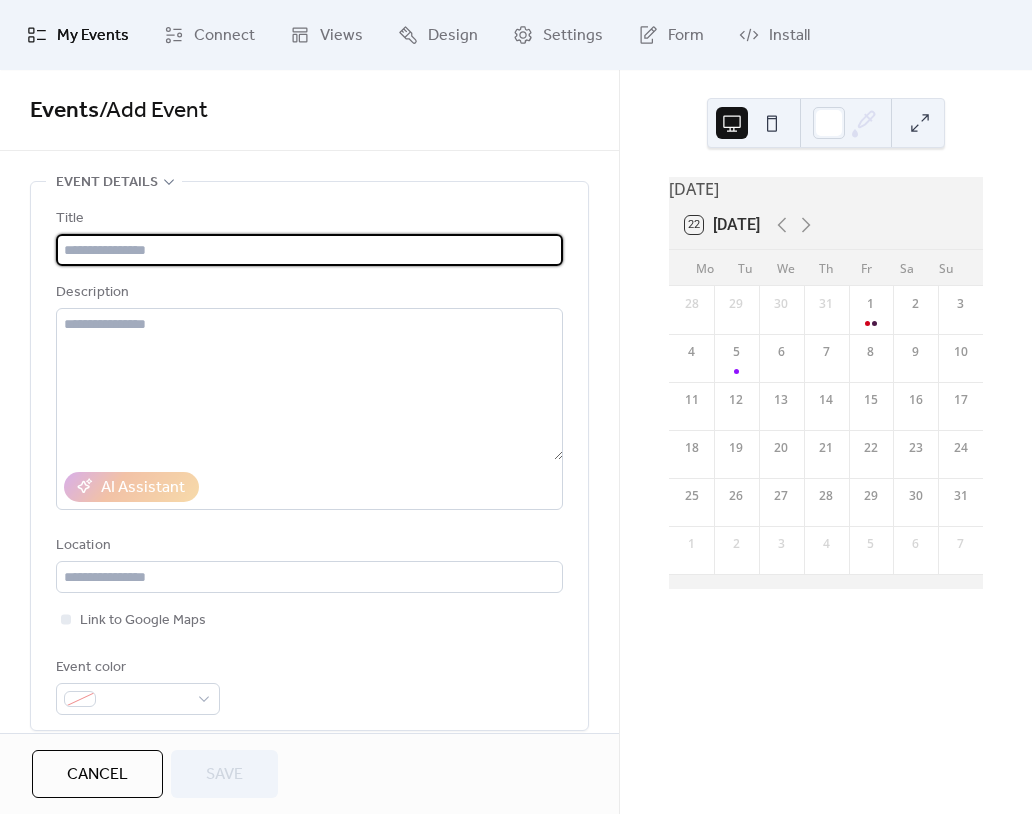 click at bounding box center [309, 250] 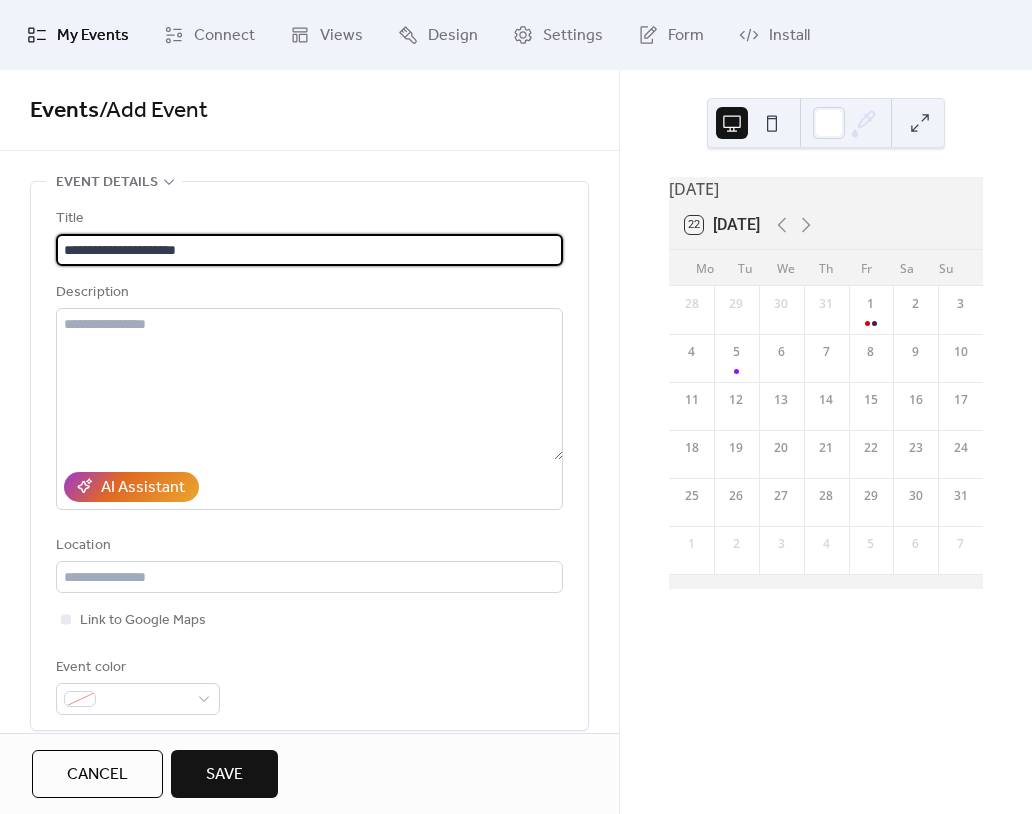 click on "**********" at bounding box center (309, 250) 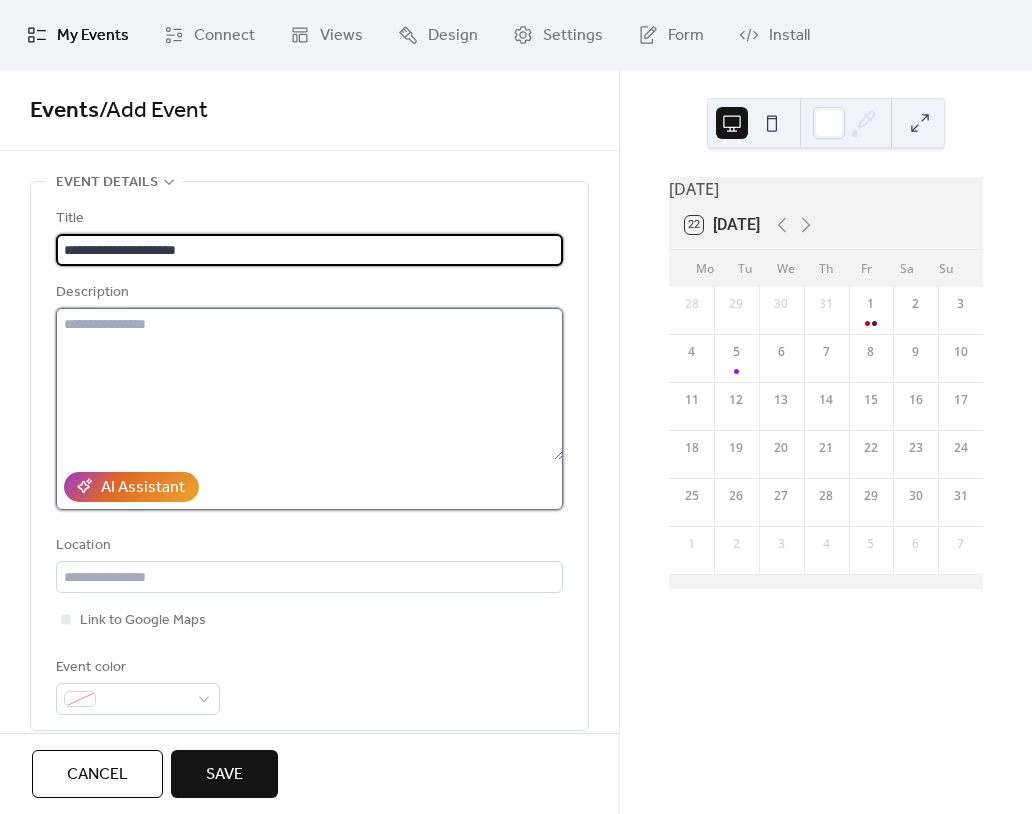 click at bounding box center [309, 384] 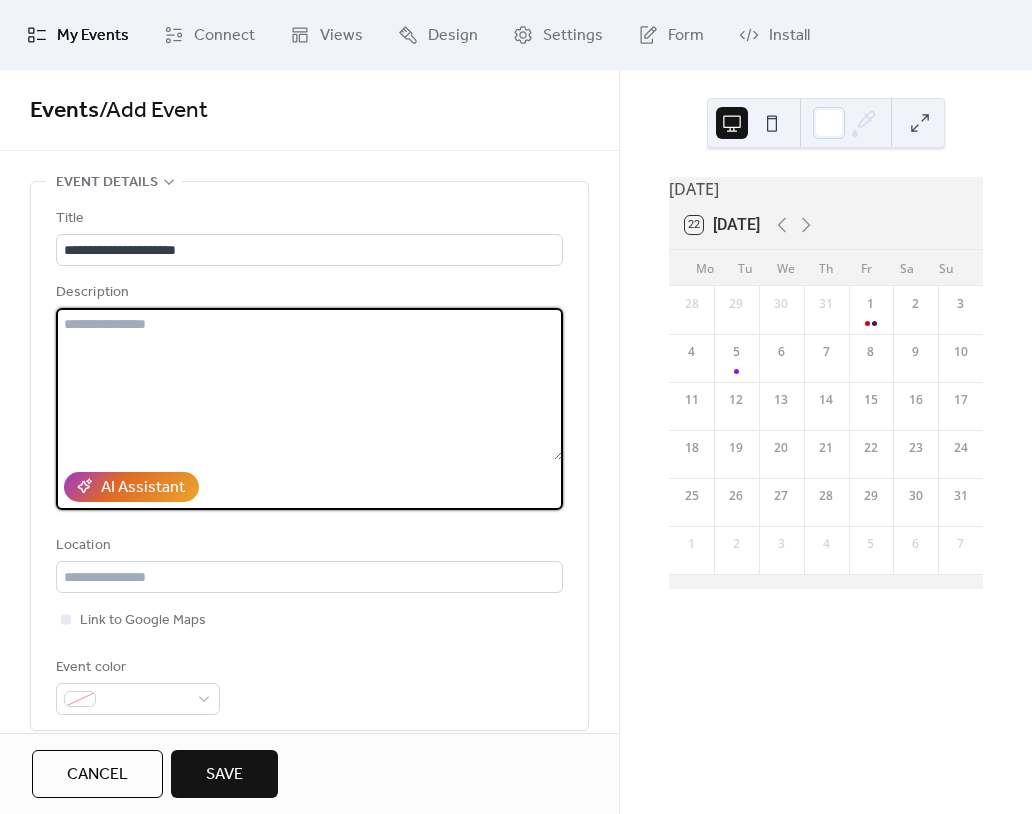 paste on "**********" 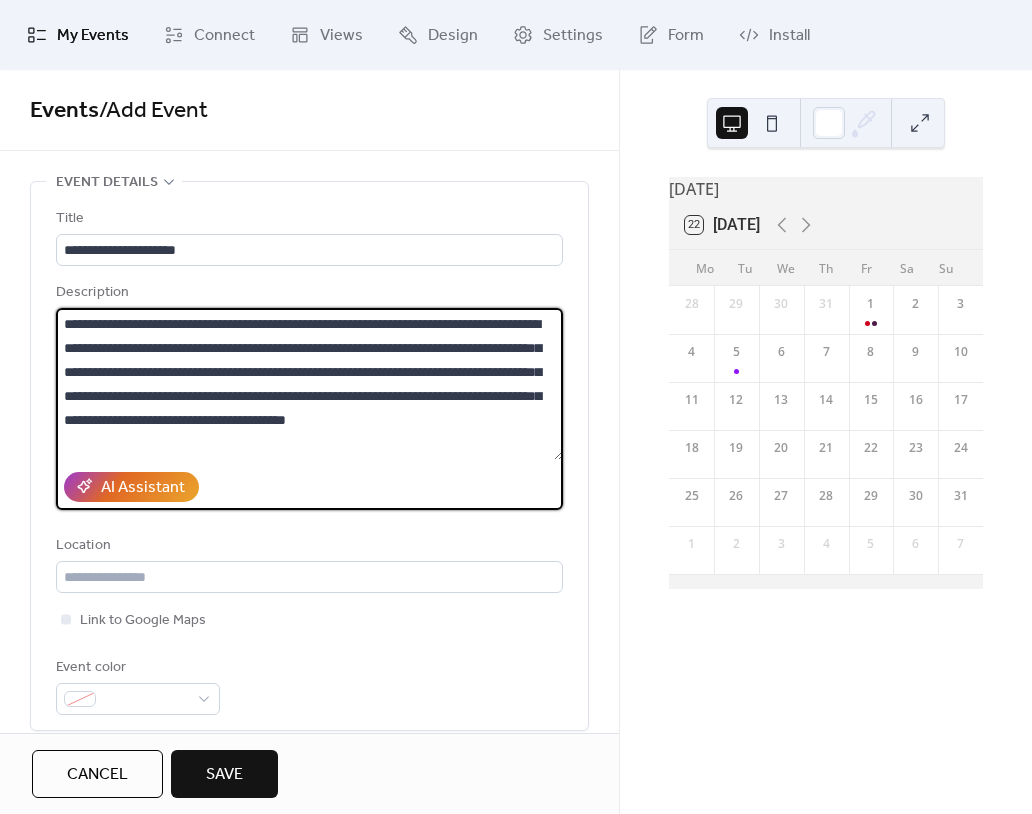 scroll, scrollTop: 20, scrollLeft: 0, axis: vertical 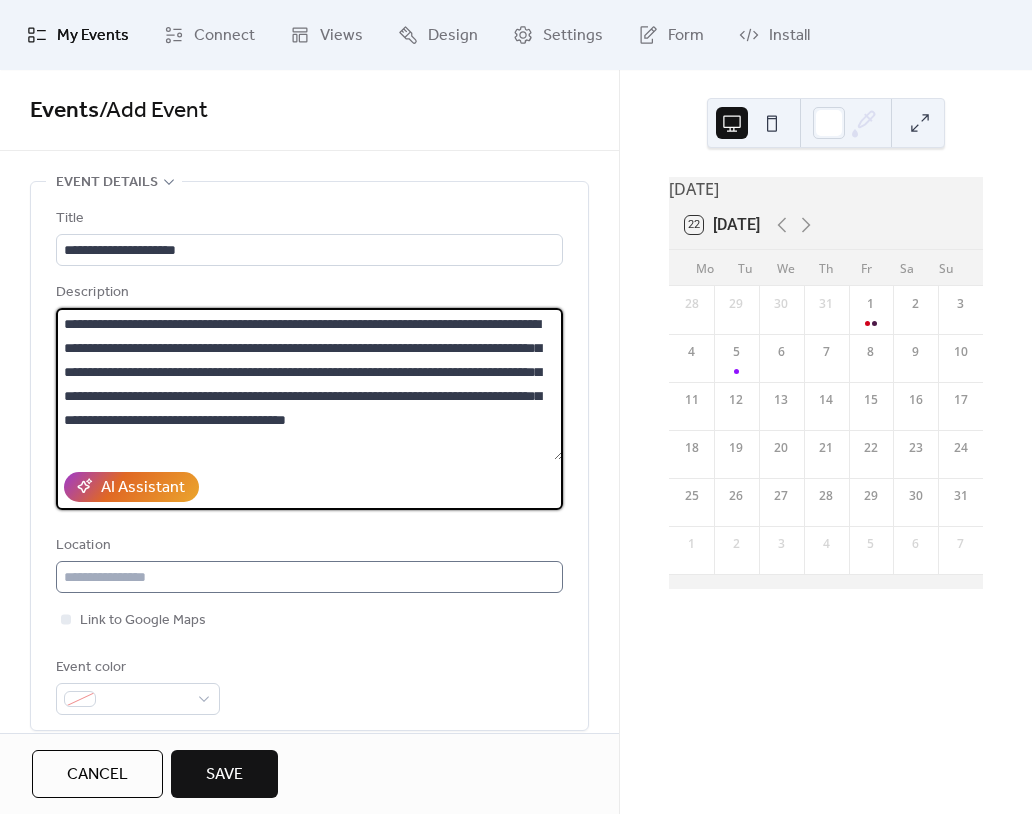 type on "**********" 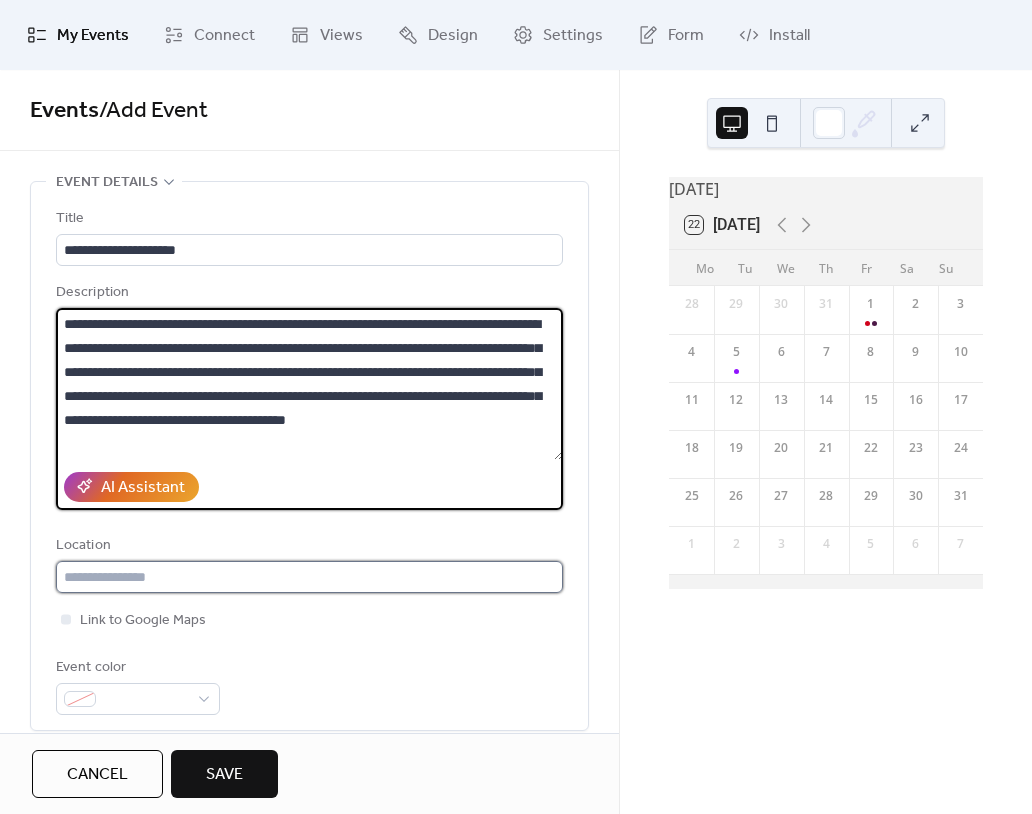 click at bounding box center [309, 577] 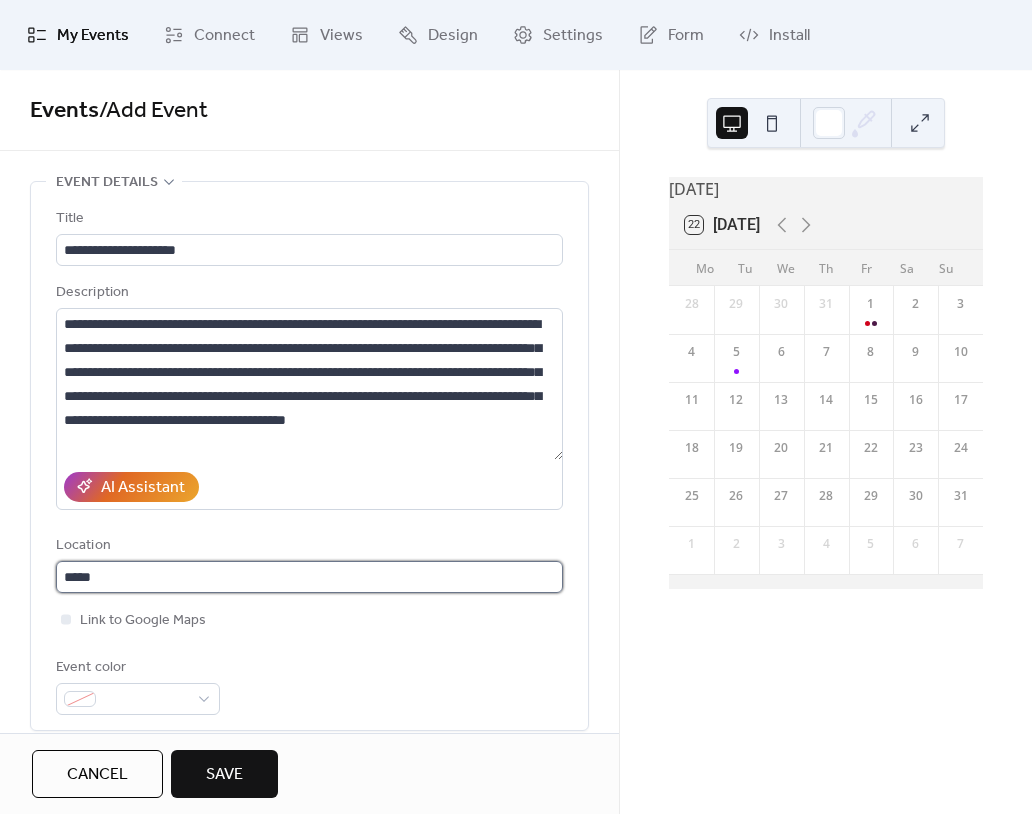 click on "*****" at bounding box center (309, 577) 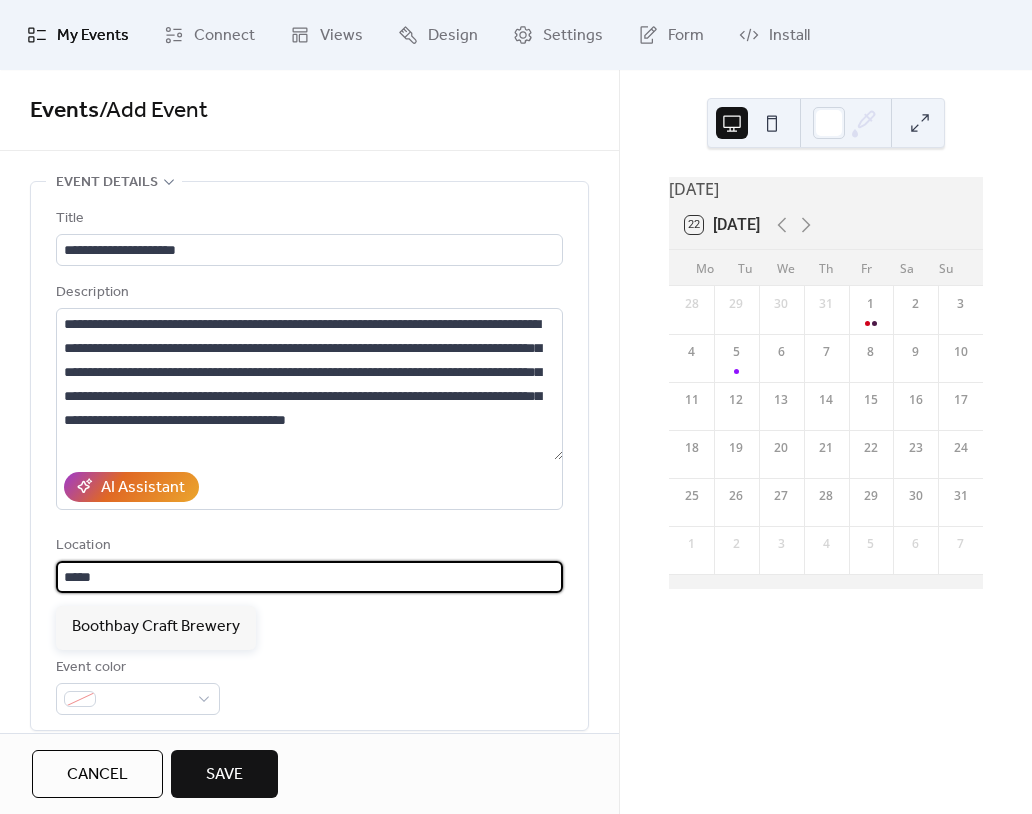 click on "*****" at bounding box center [309, 577] 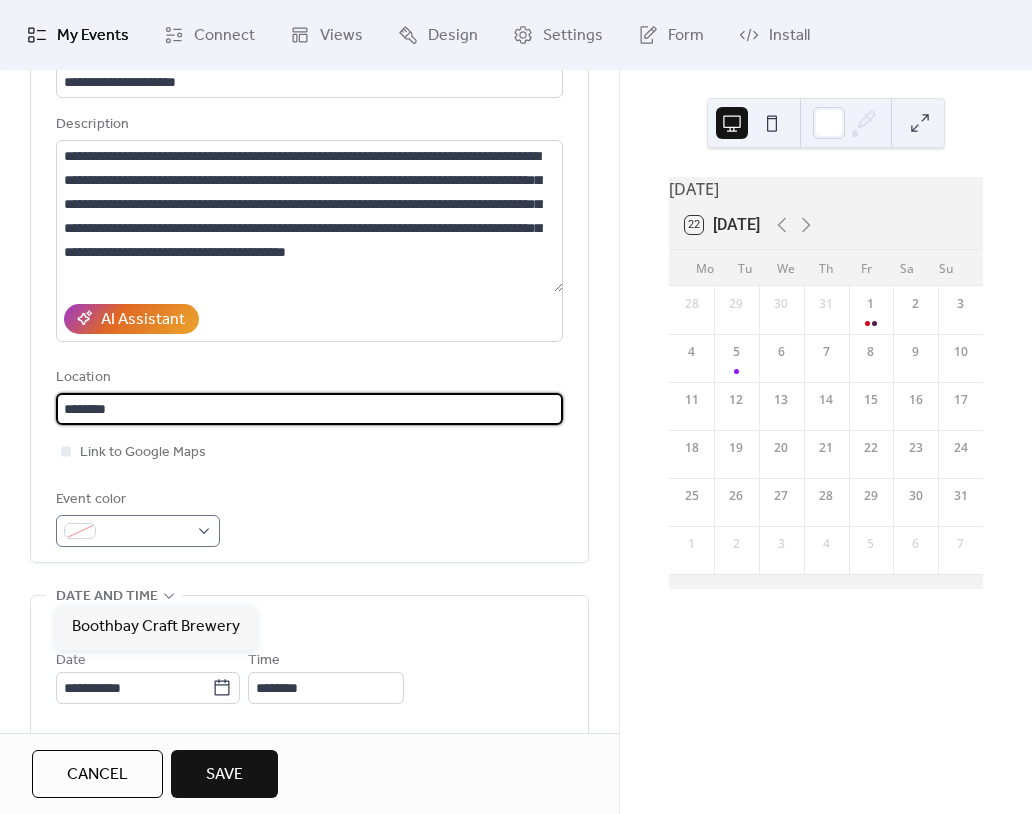 type on "********" 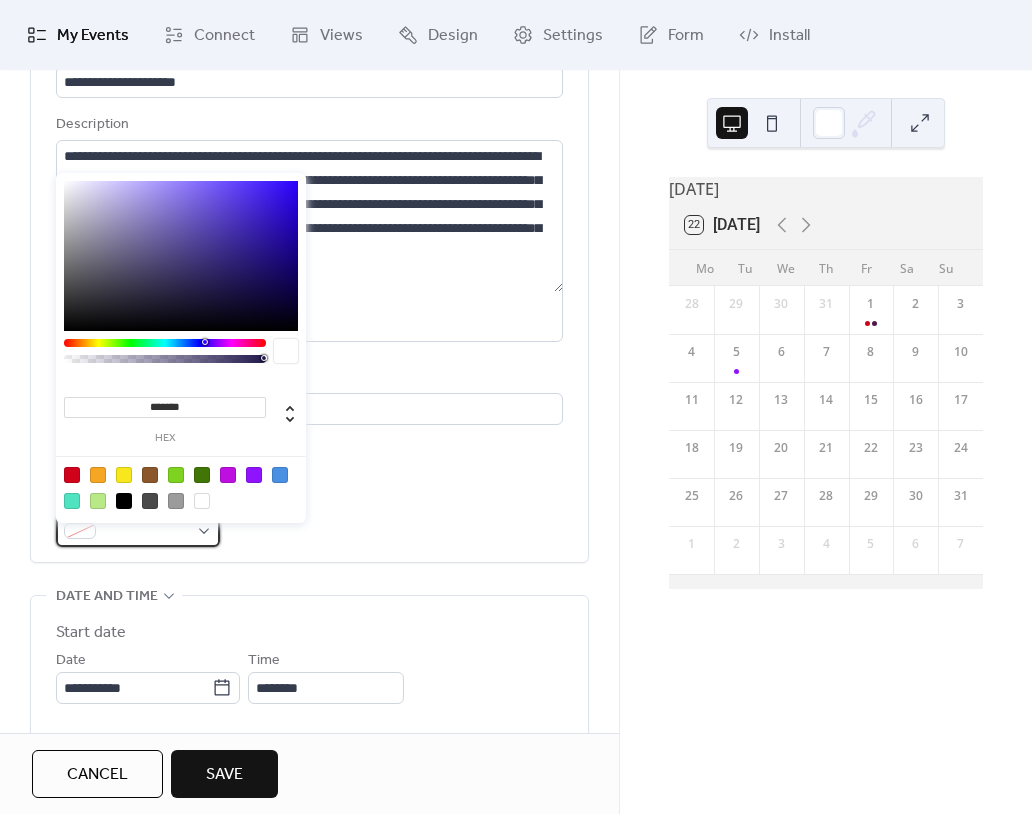 click at bounding box center [138, 531] 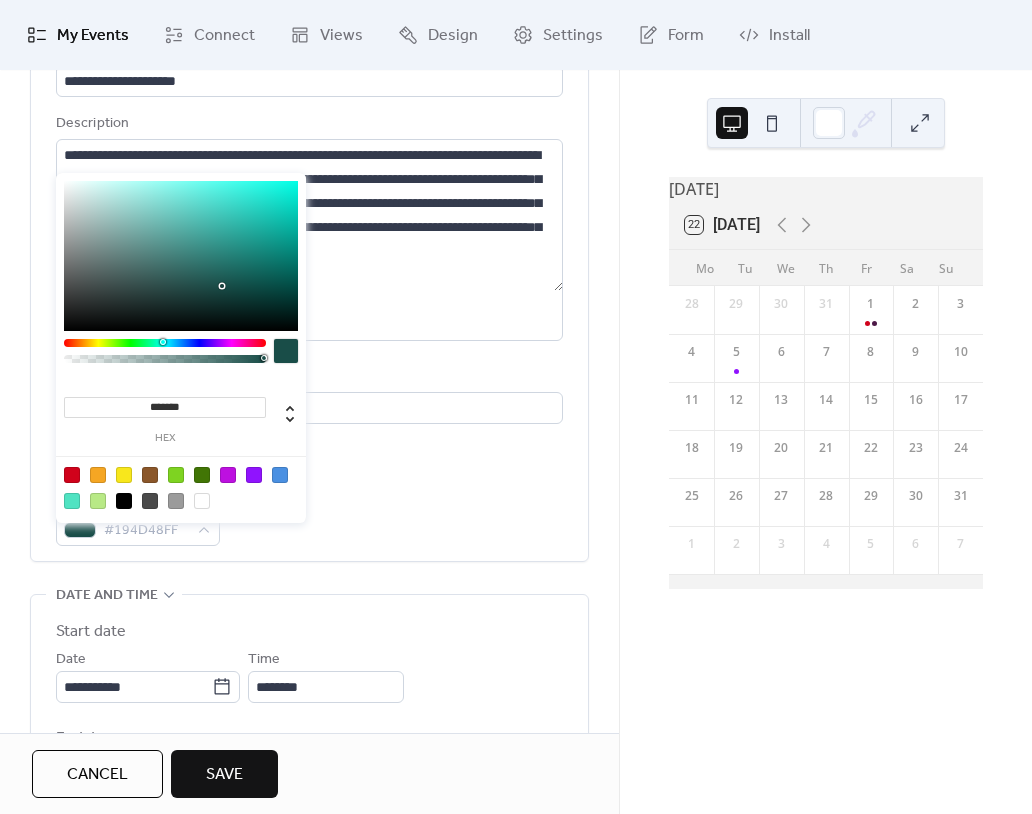 drag, startPoint x: 198, startPoint y: 341, endPoint x: 183, endPoint y: 328, distance: 19.849434 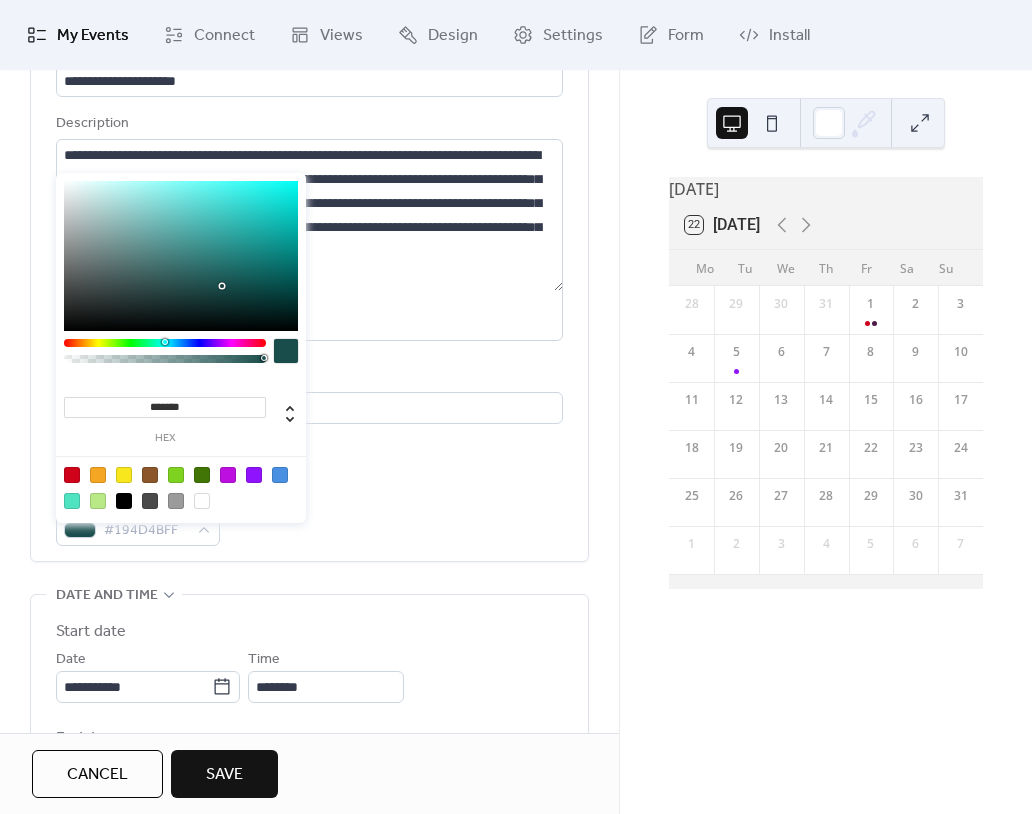type on "*******" 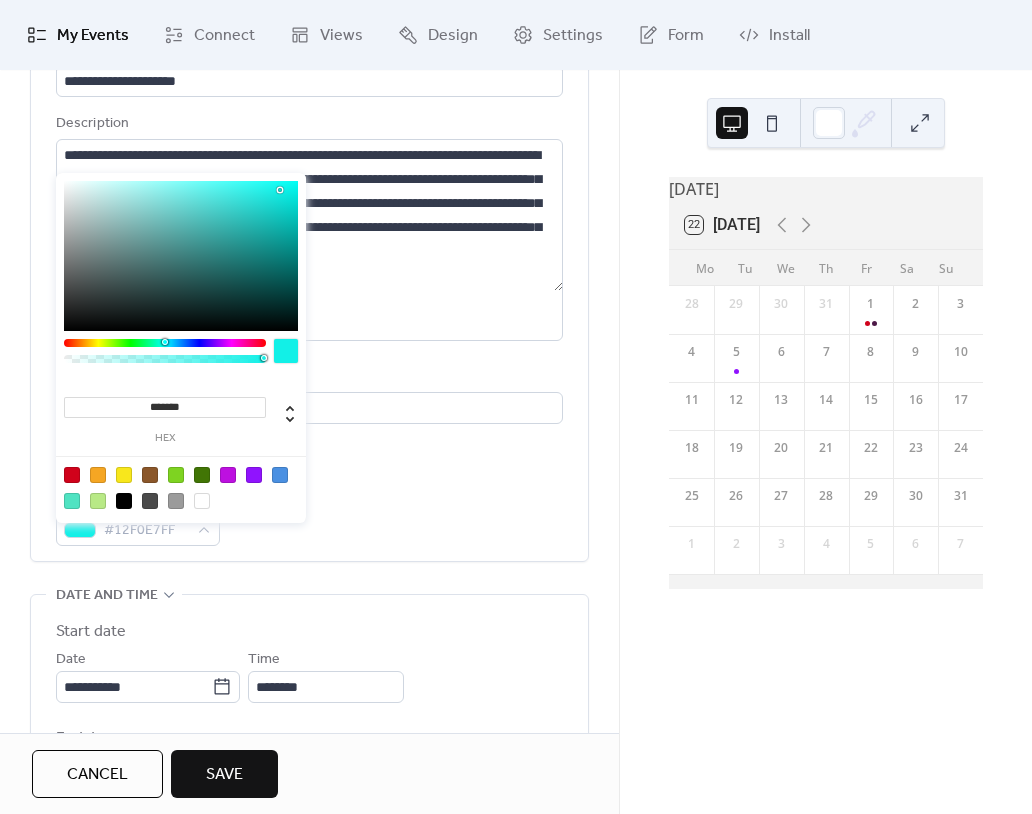 click on "Event color #12F0E7FF" at bounding box center (309, 516) 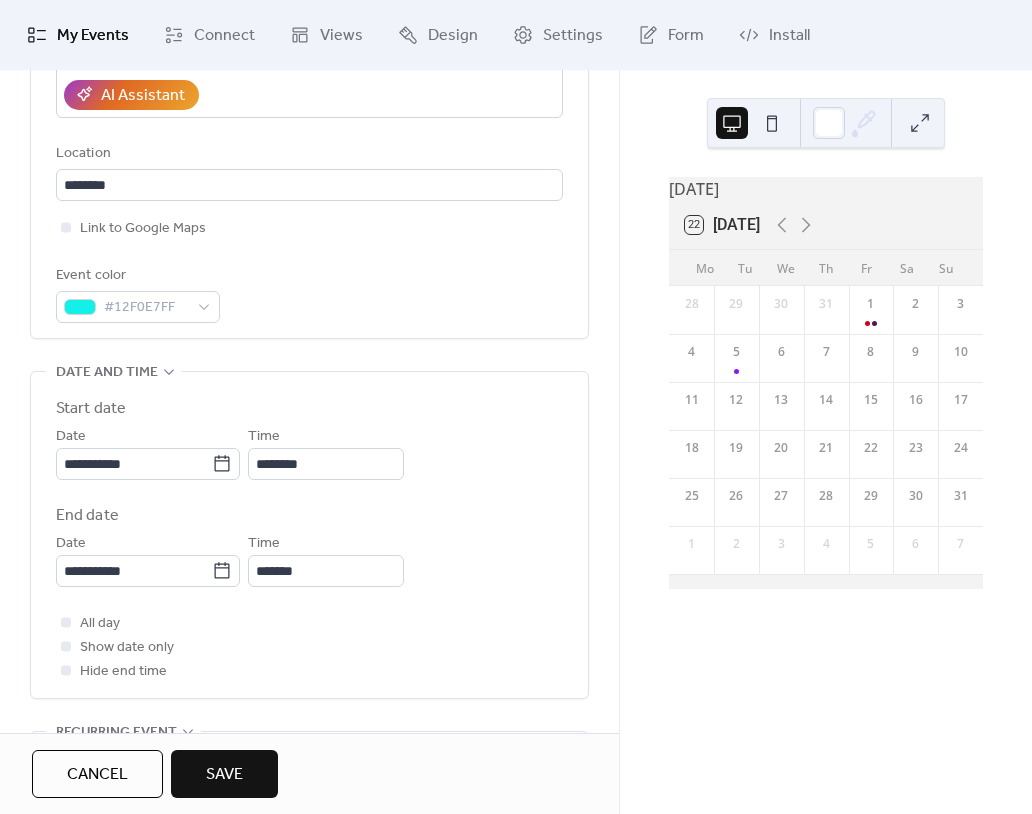 scroll, scrollTop: 398, scrollLeft: 0, axis: vertical 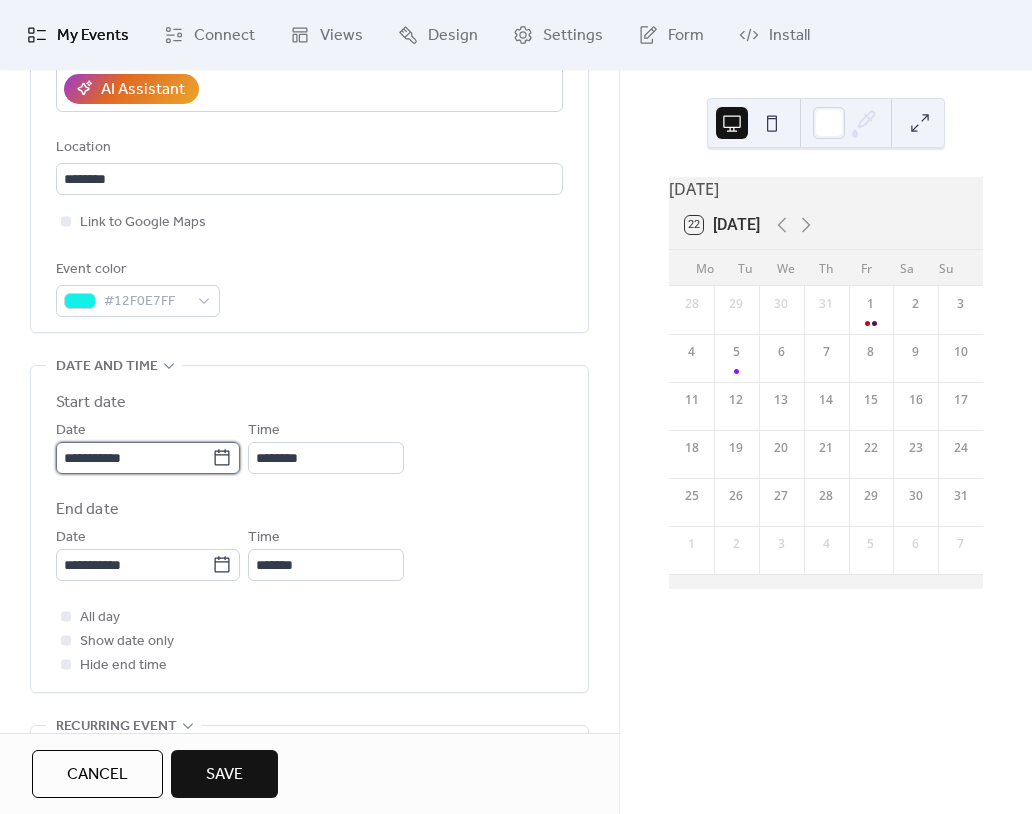 click on "**********" at bounding box center (134, 458) 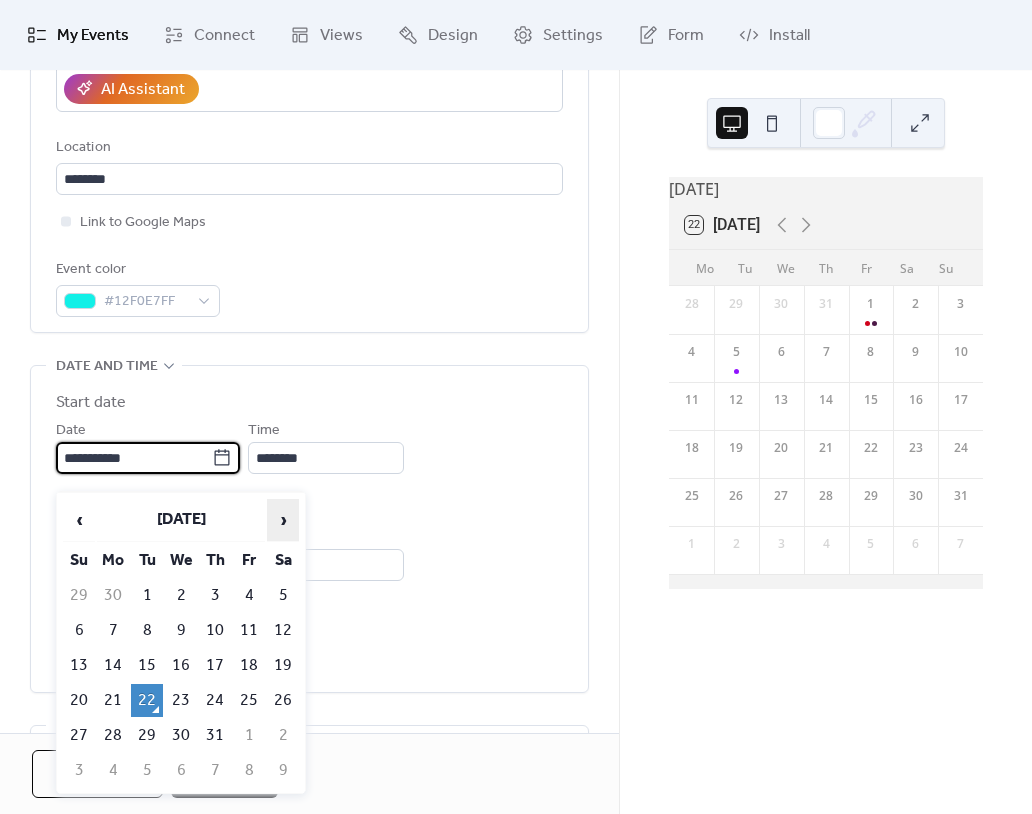 click on "›" at bounding box center (283, 520) 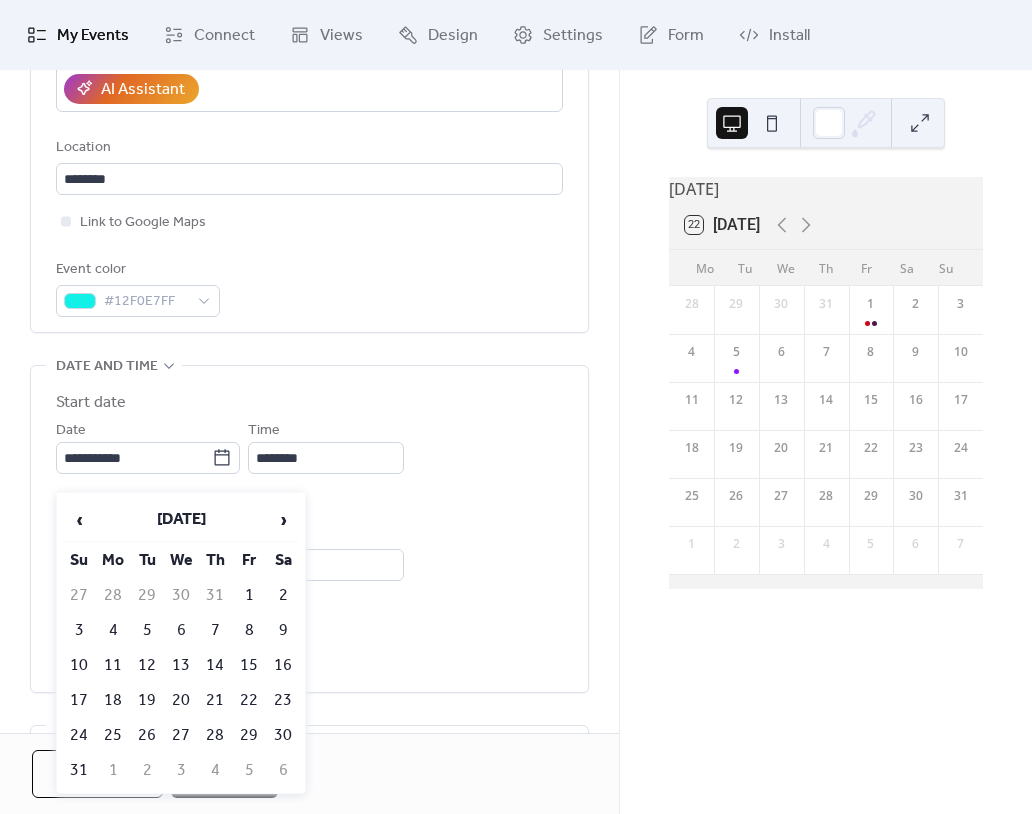 click on "6" at bounding box center (181, 630) 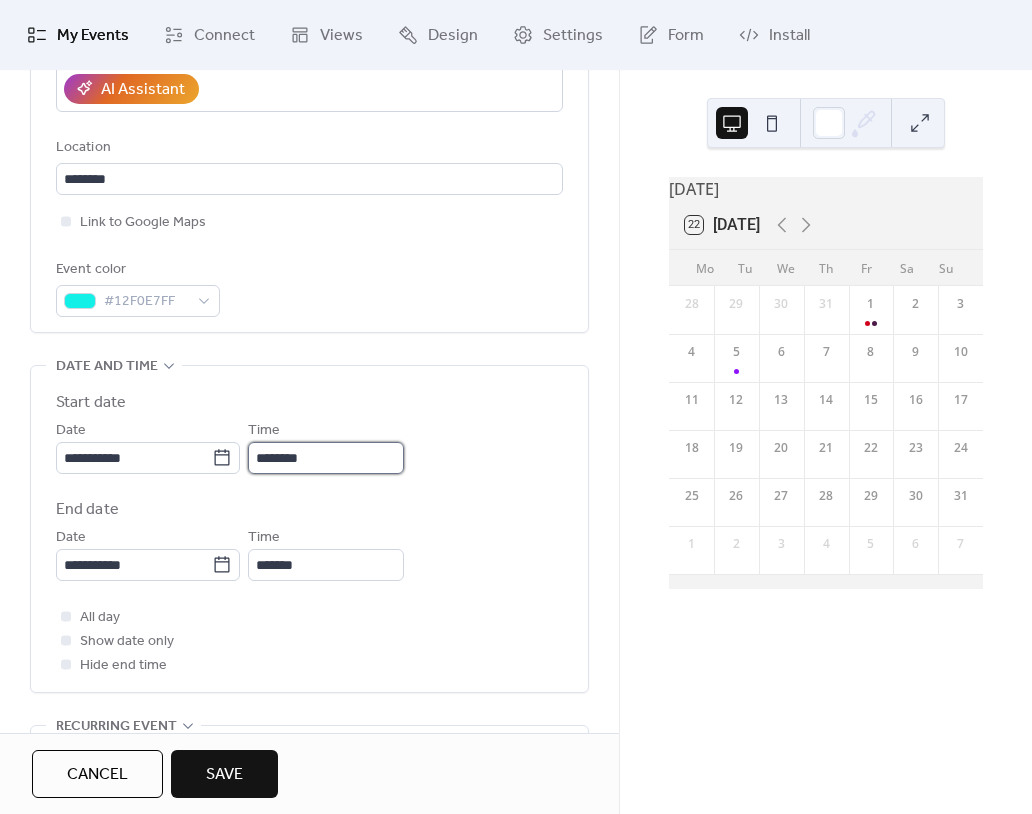 click on "********" at bounding box center [326, 458] 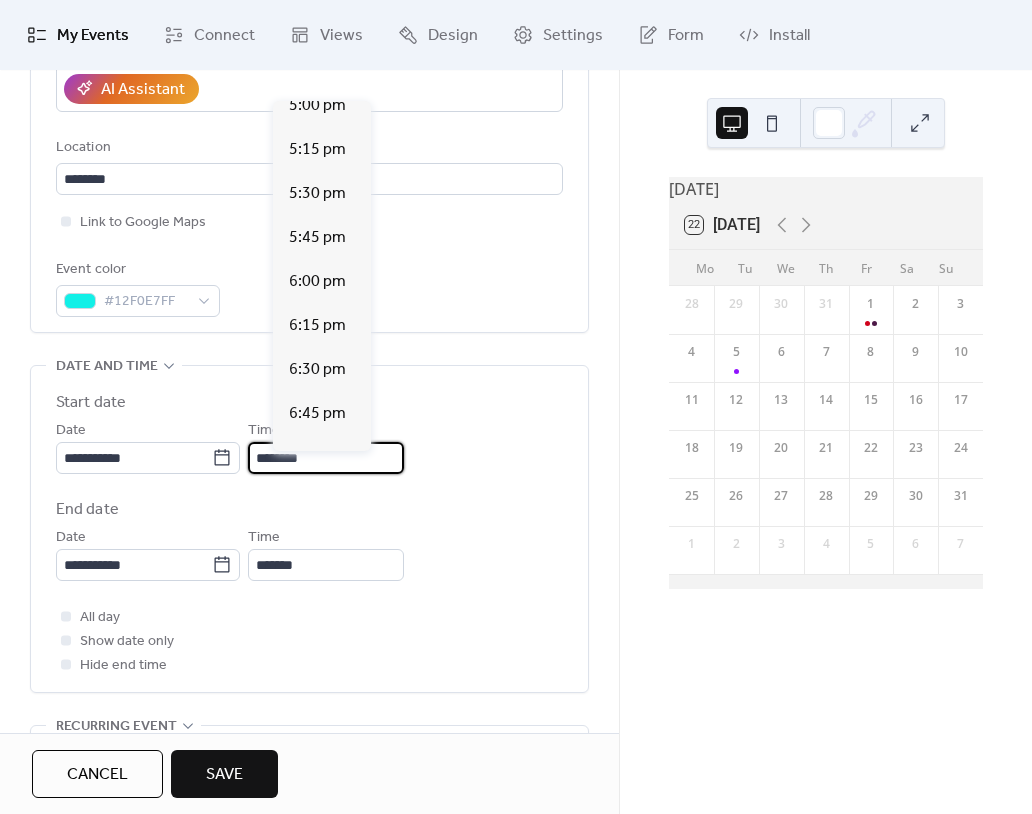 scroll, scrollTop: 3038, scrollLeft: 0, axis: vertical 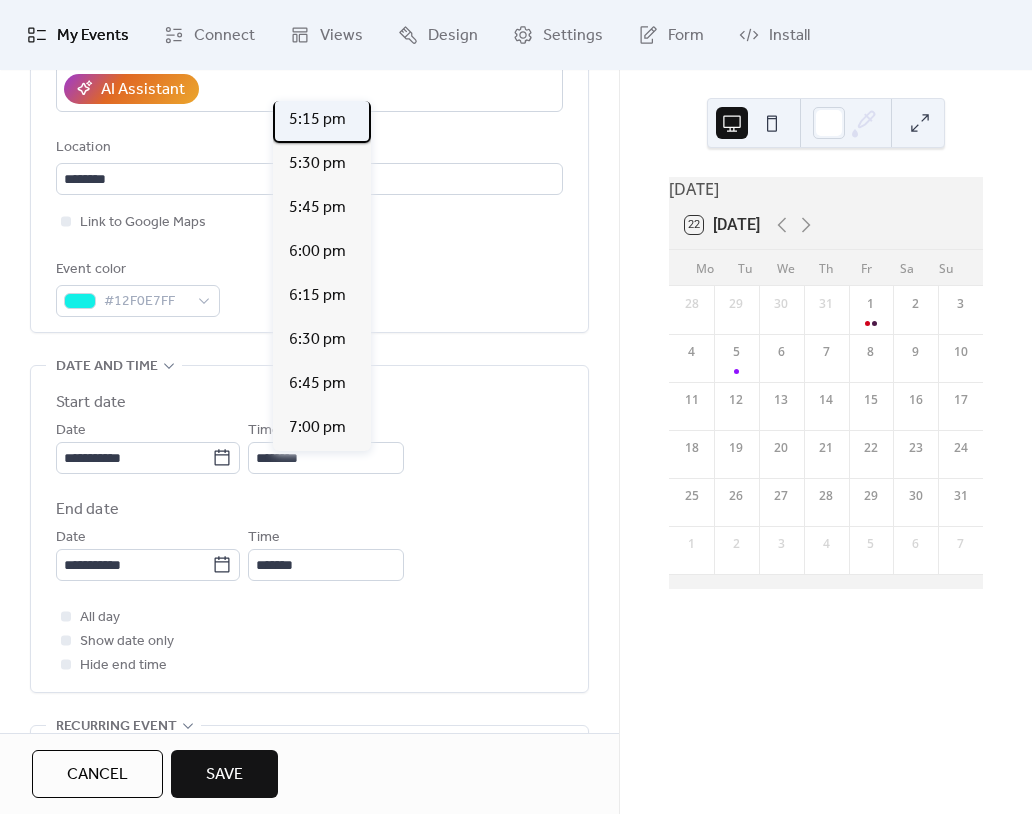 click on "5:15 pm" at bounding box center (317, 120) 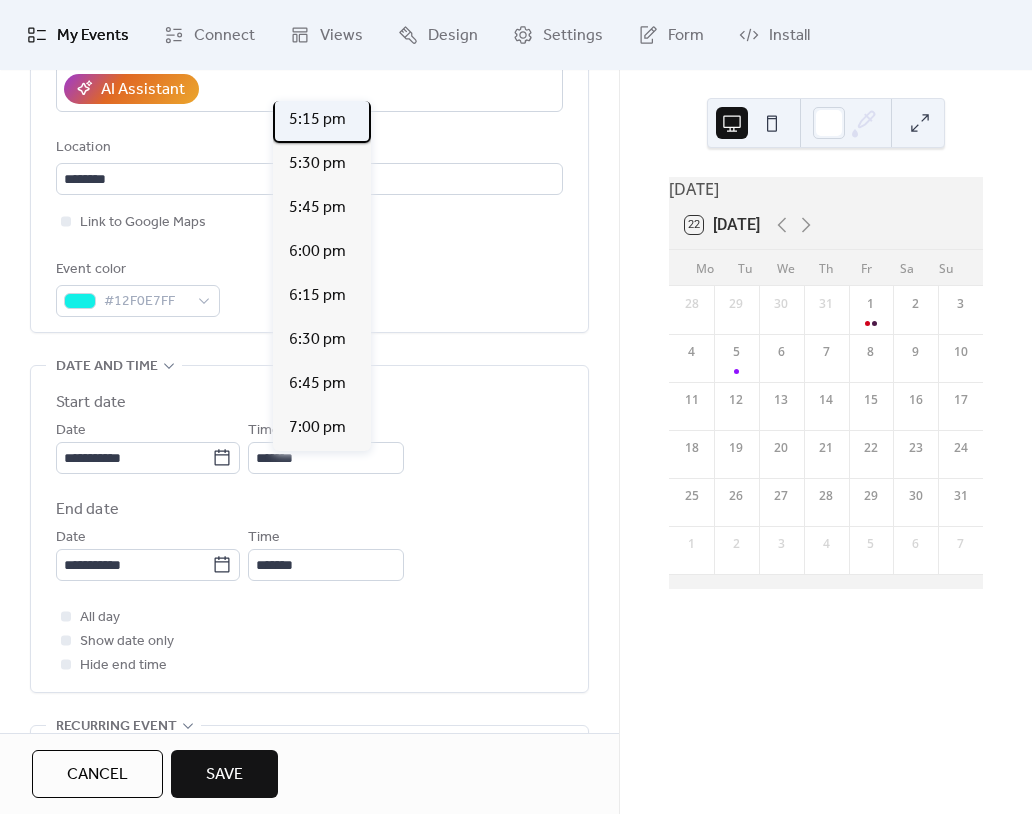 type on "*******" 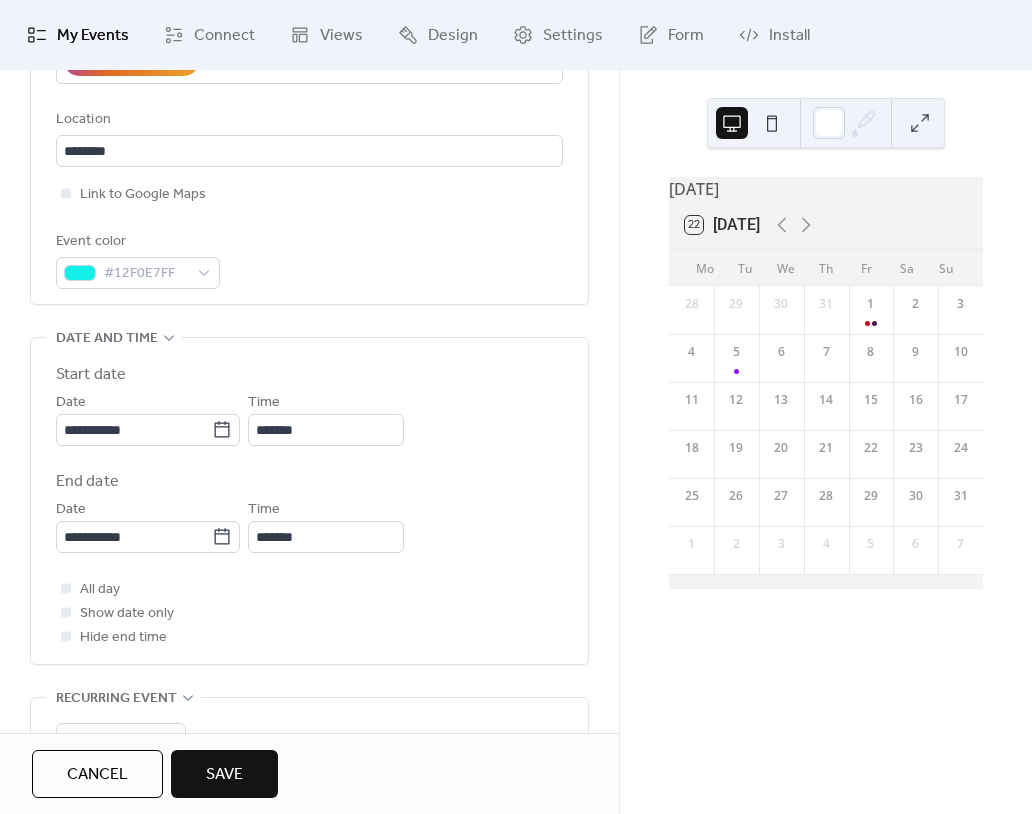 scroll, scrollTop: 441, scrollLeft: 0, axis: vertical 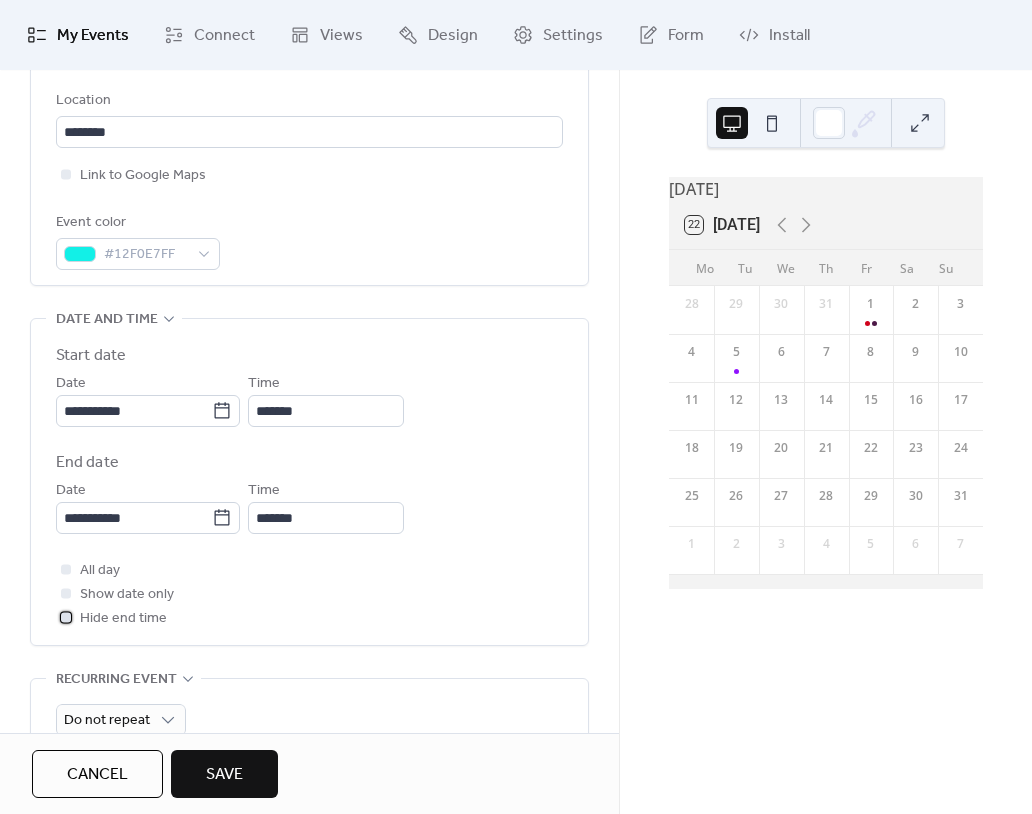 click at bounding box center (66, 617) 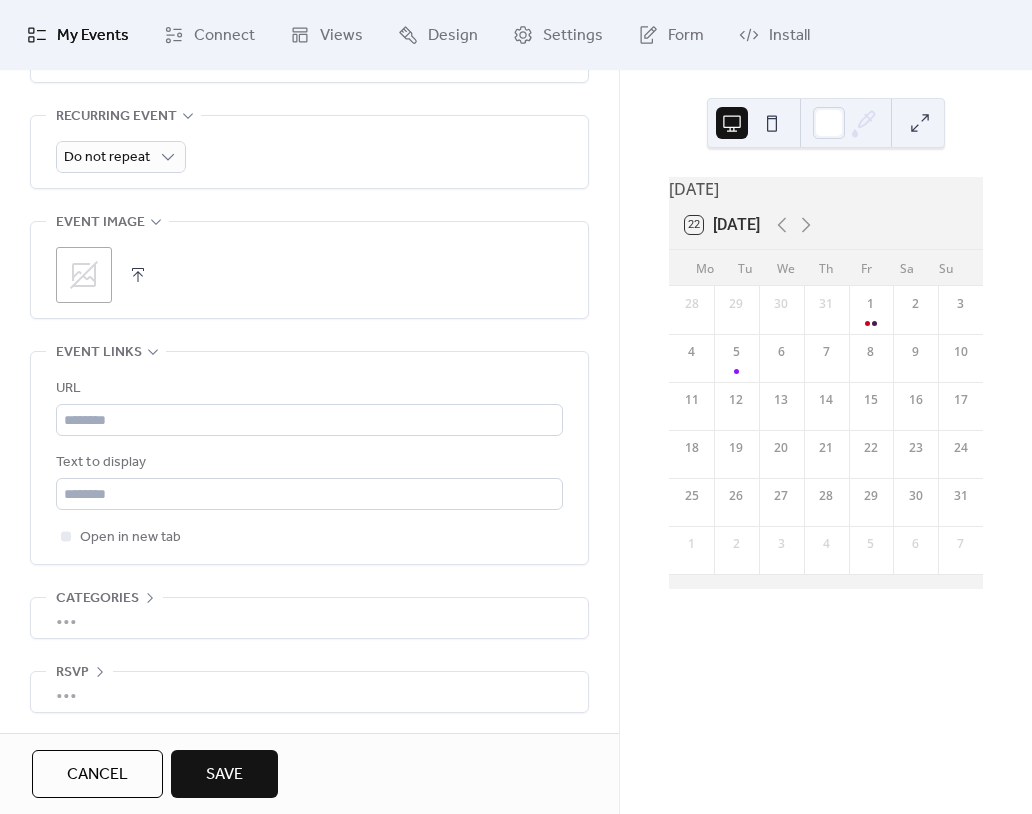 scroll, scrollTop: 1033, scrollLeft: 0, axis: vertical 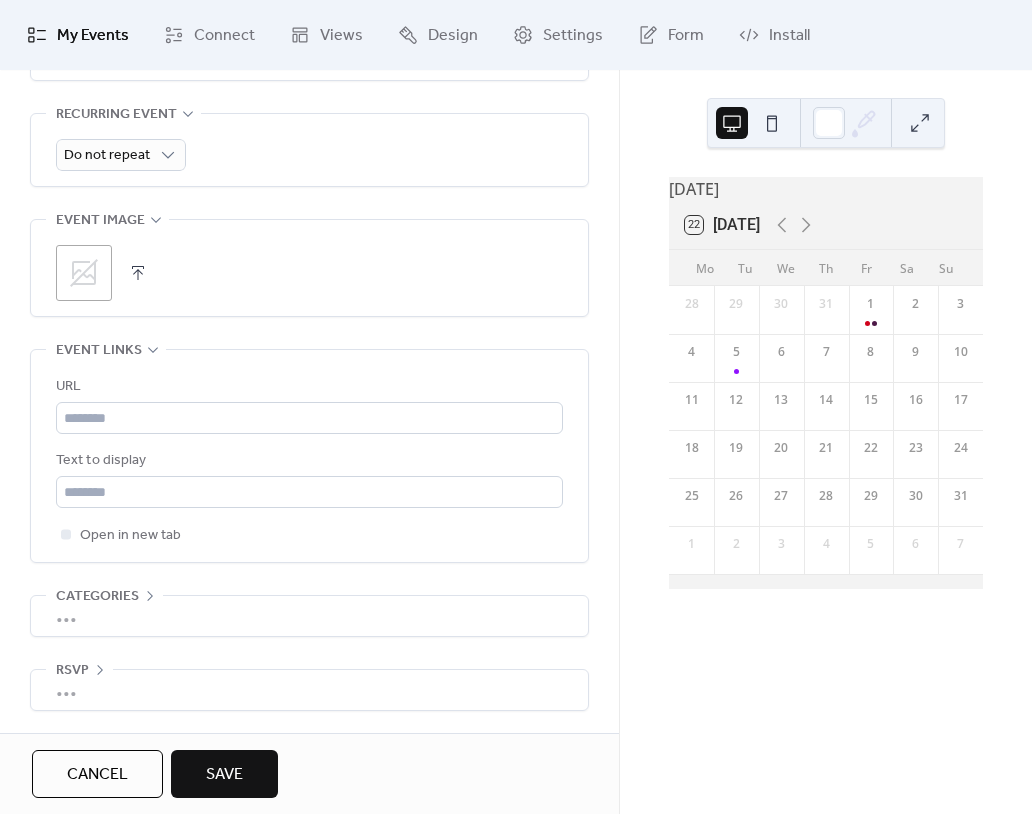 drag, startPoint x: 235, startPoint y: 764, endPoint x: 247, endPoint y: 756, distance: 14.422205 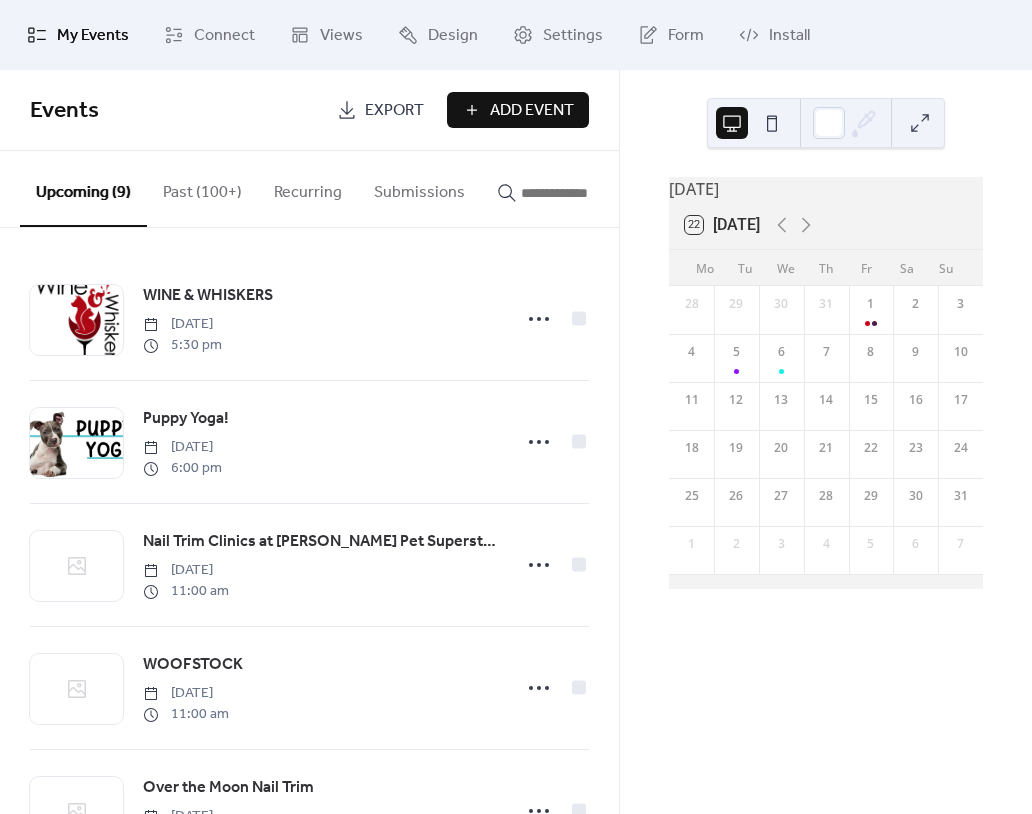 click on "Add Event" at bounding box center [532, 111] 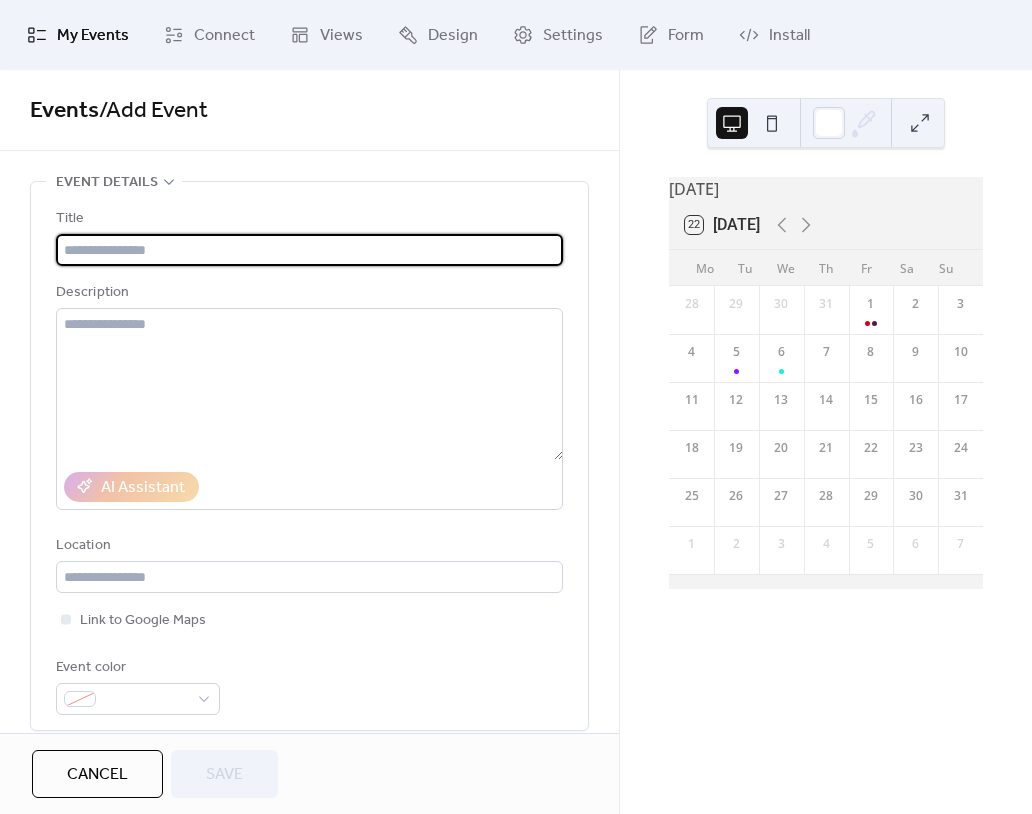 click at bounding box center (309, 250) 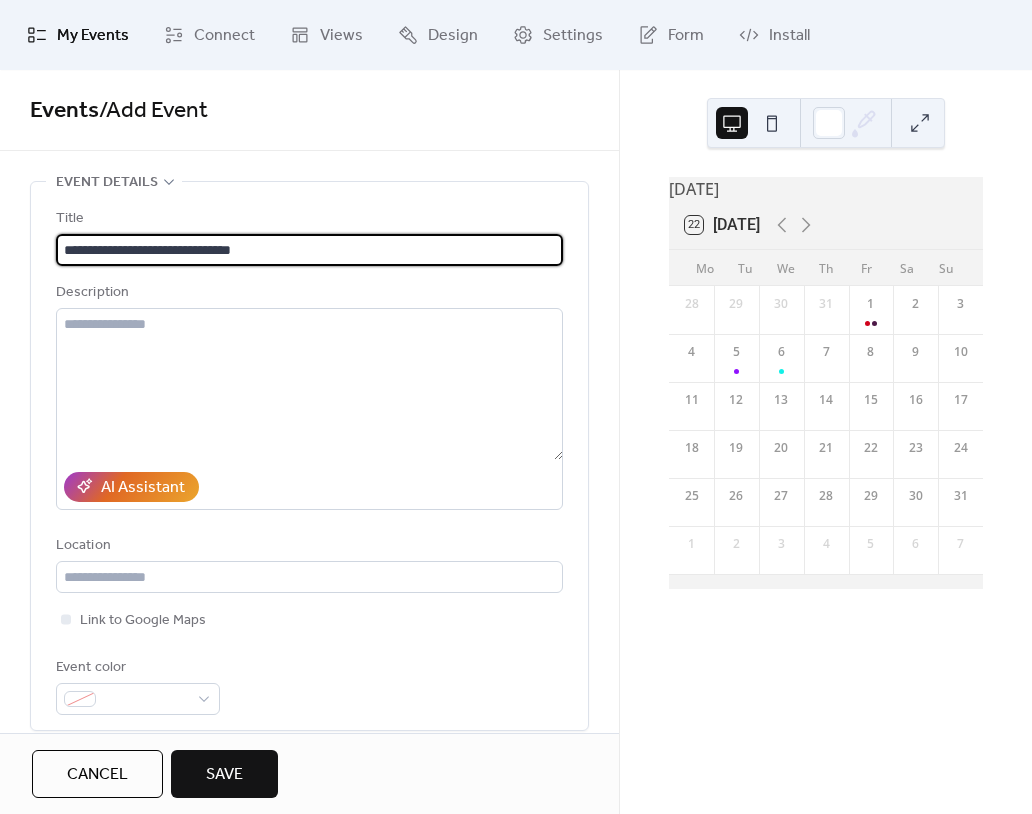 type on "**********" 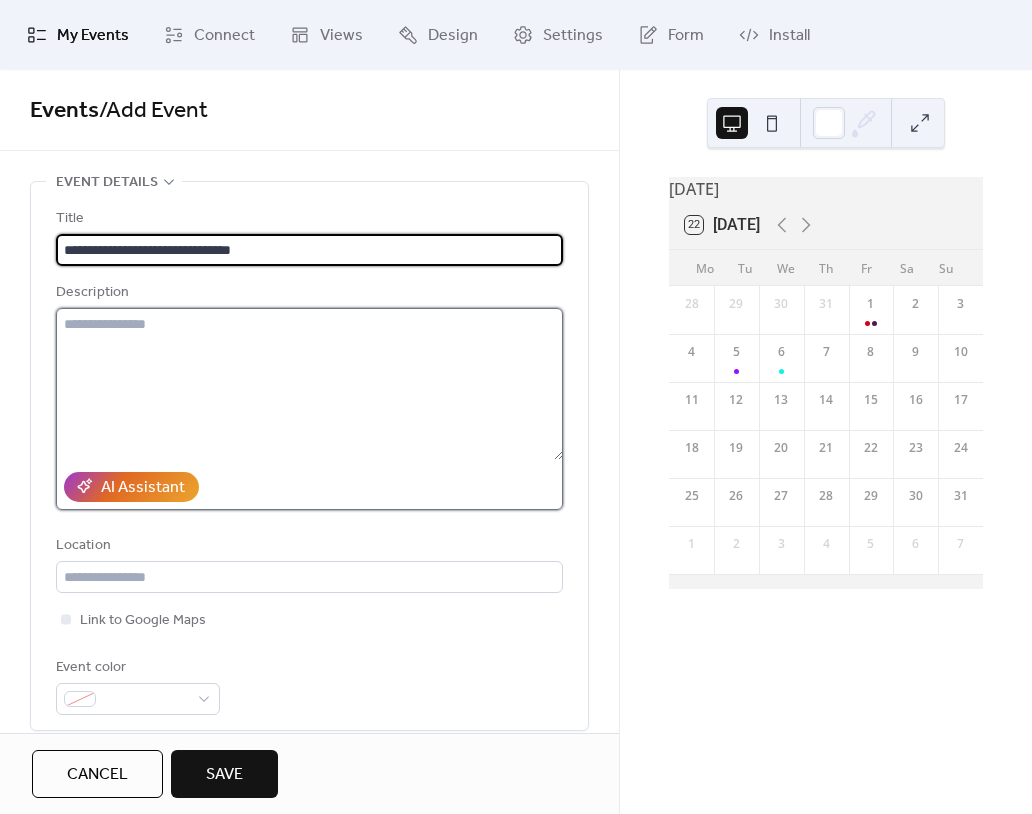click at bounding box center (309, 384) 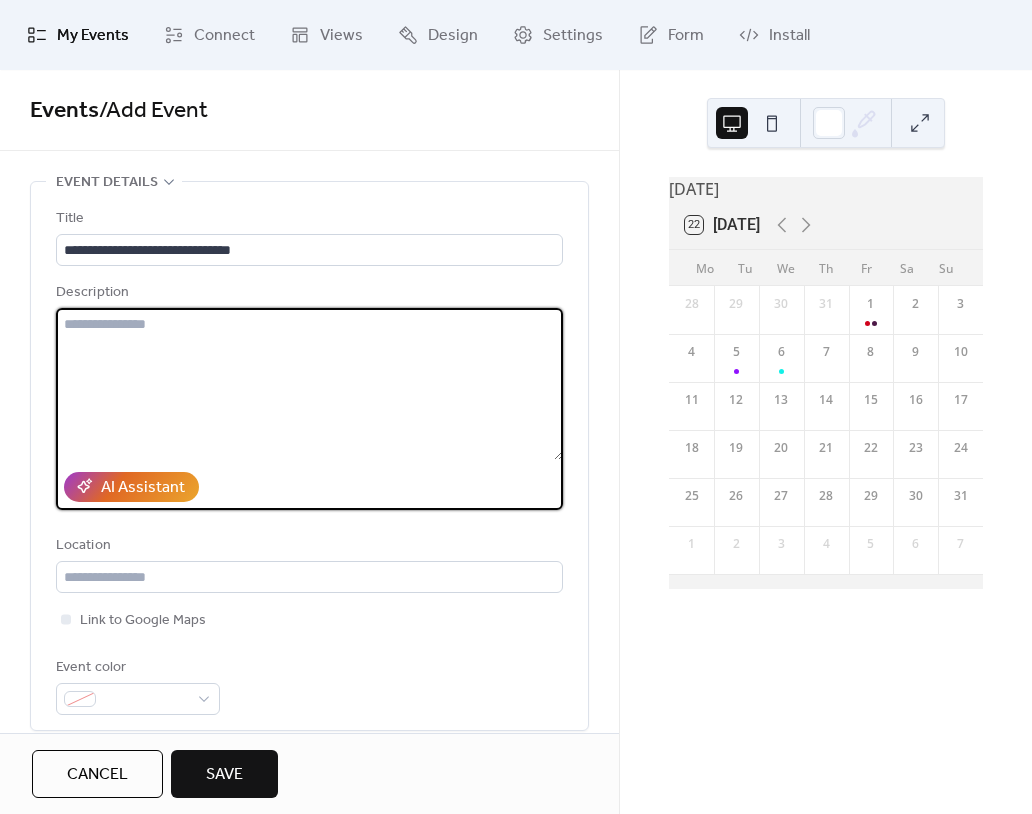 paste on "**********" 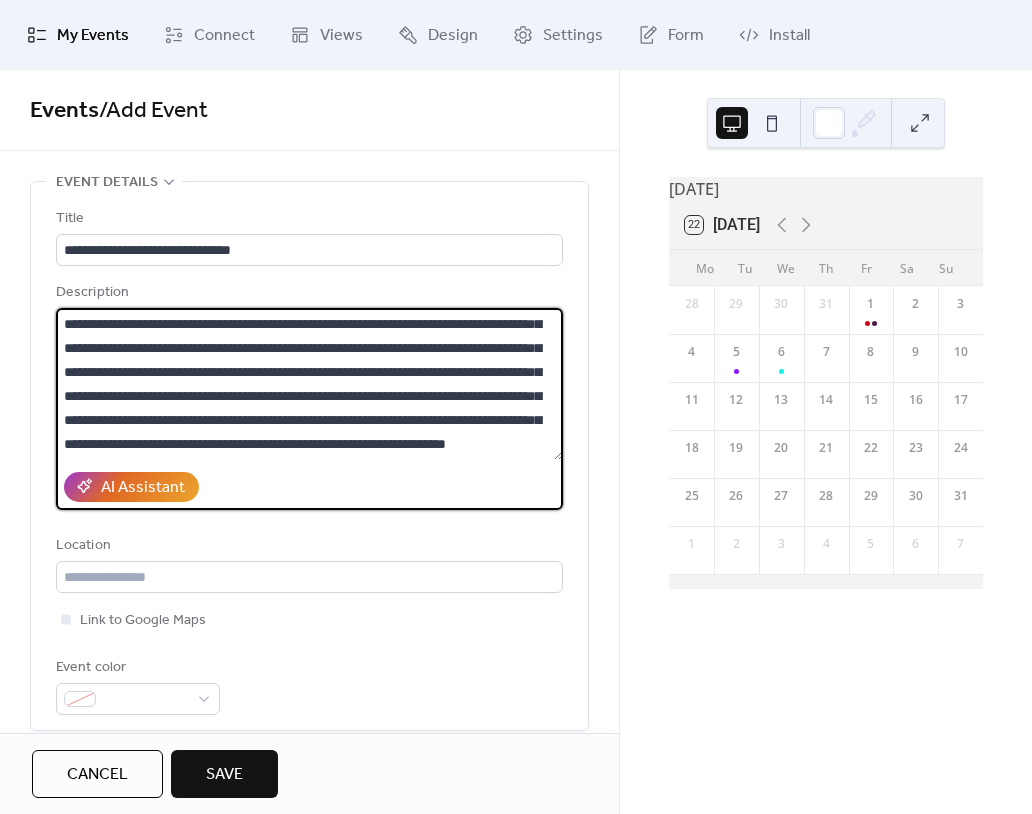 scroll, scrollTop: 0, scrollLeft: 0, axis: both 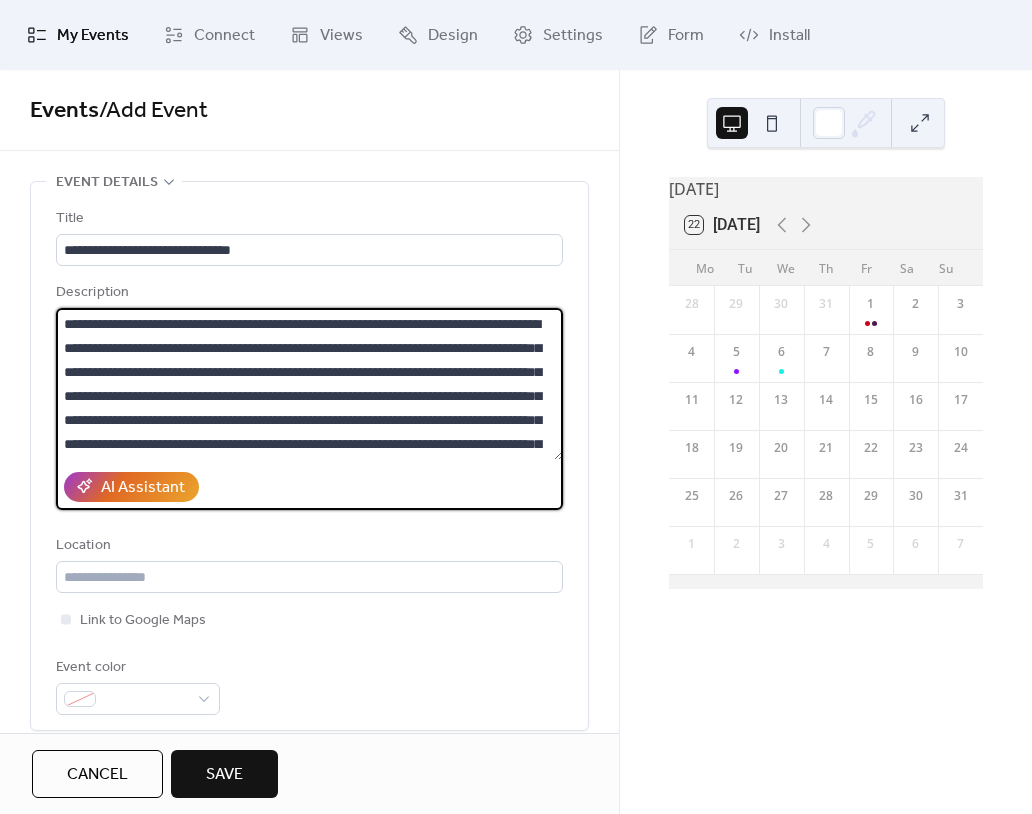 type on "**********" 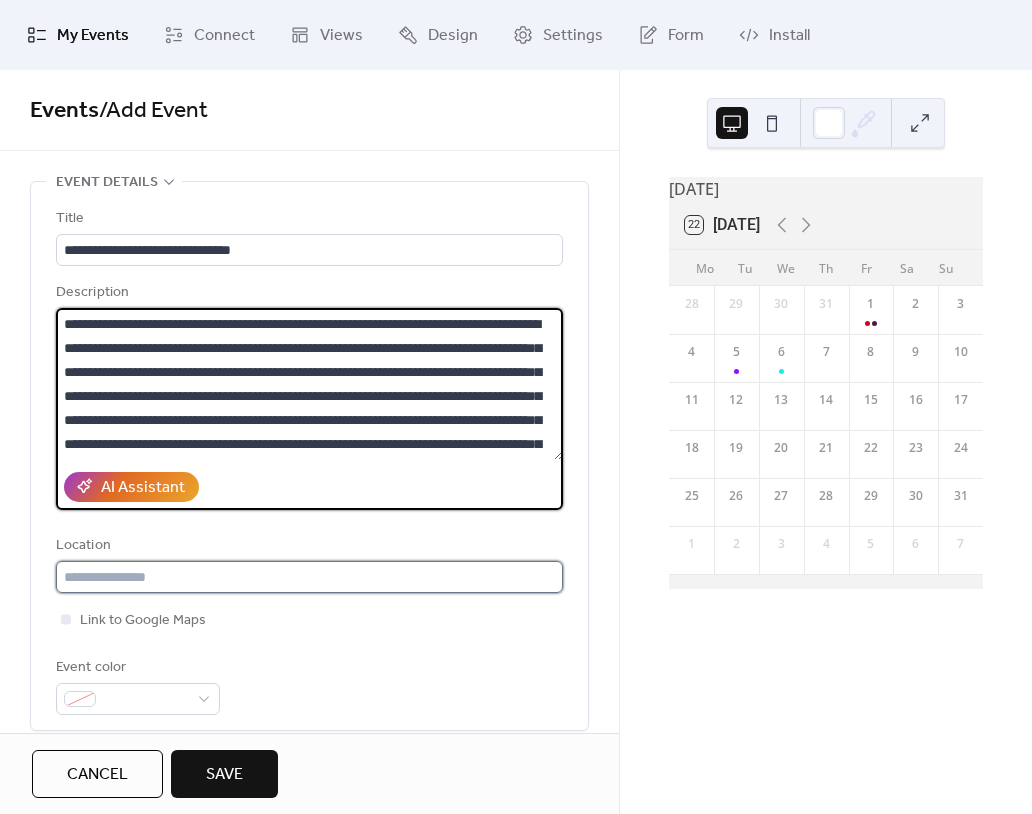 click at bounding box center [309, 577] 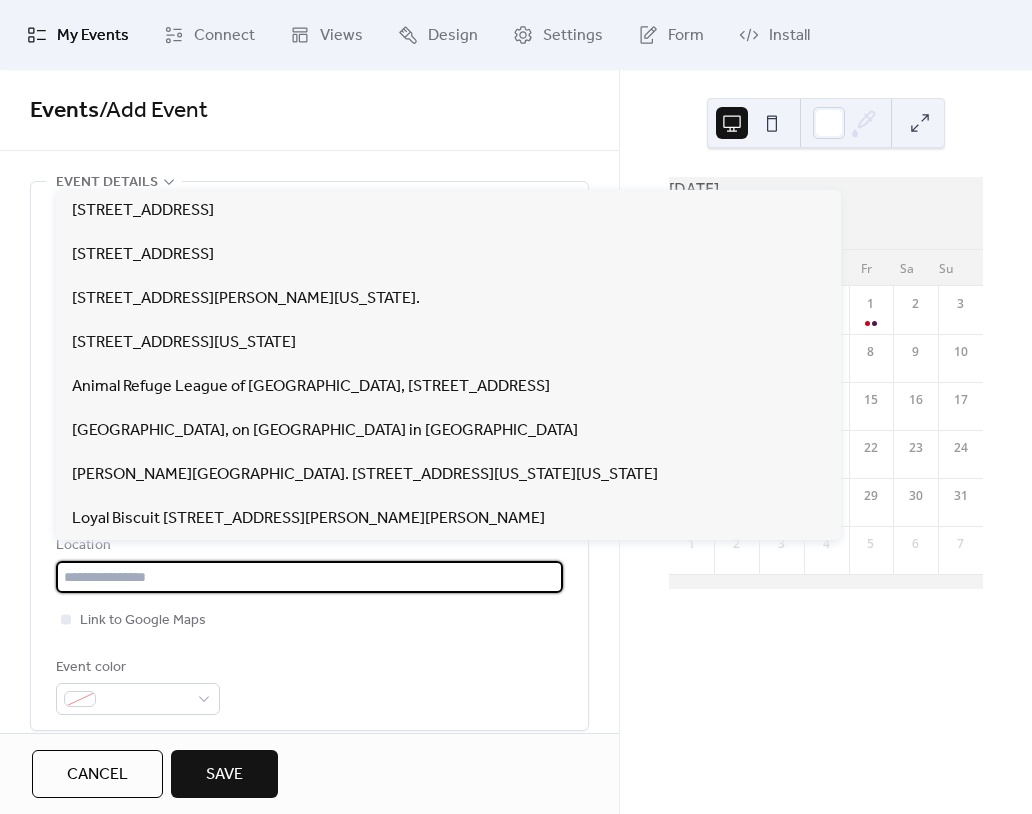 paste on "**********" 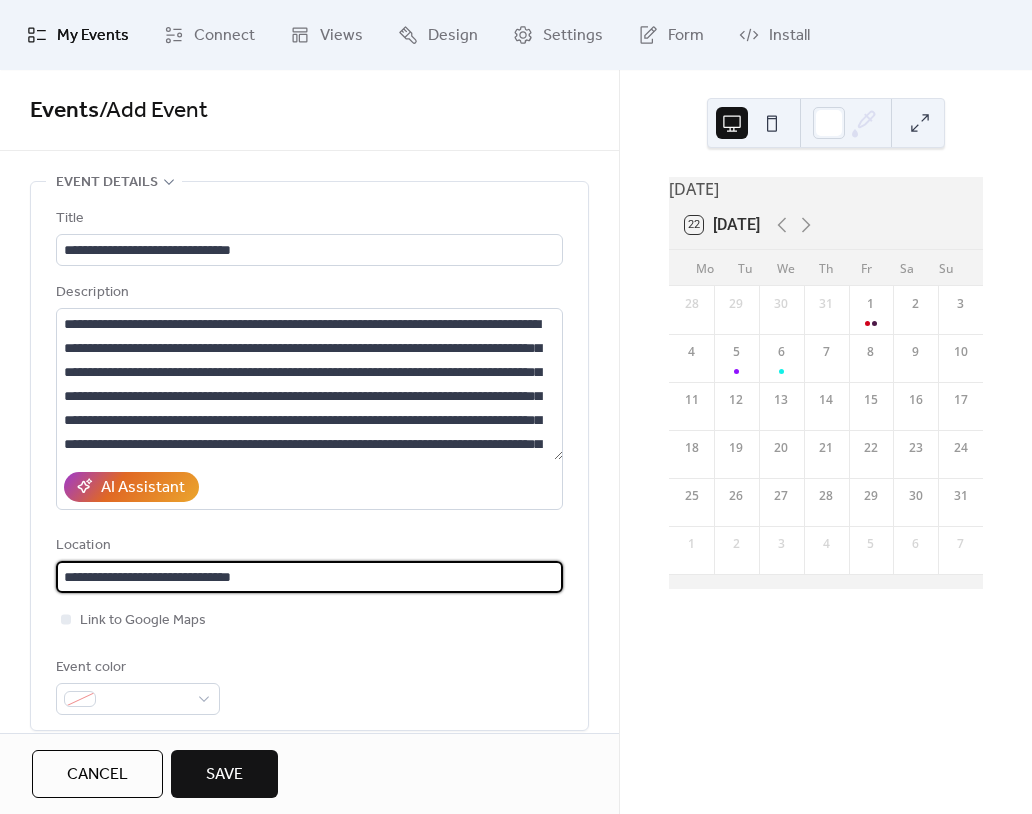 type on "**********" 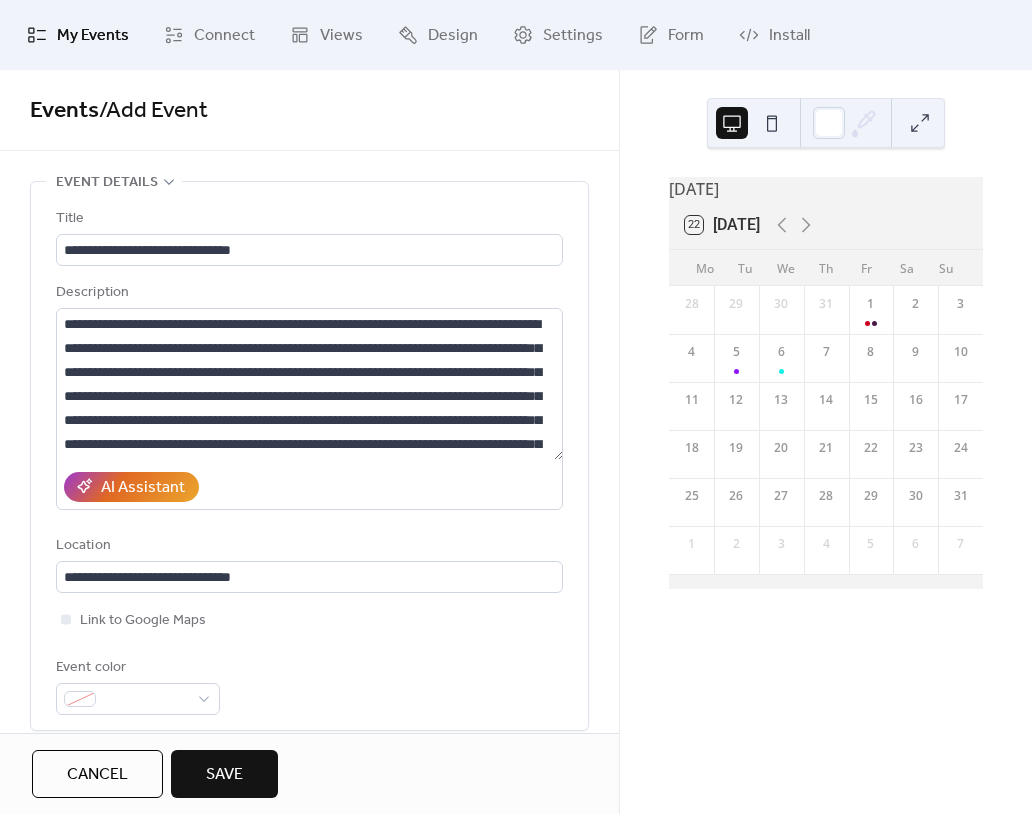 click on "Link to Google Maps" at bounding box center [309, 620] 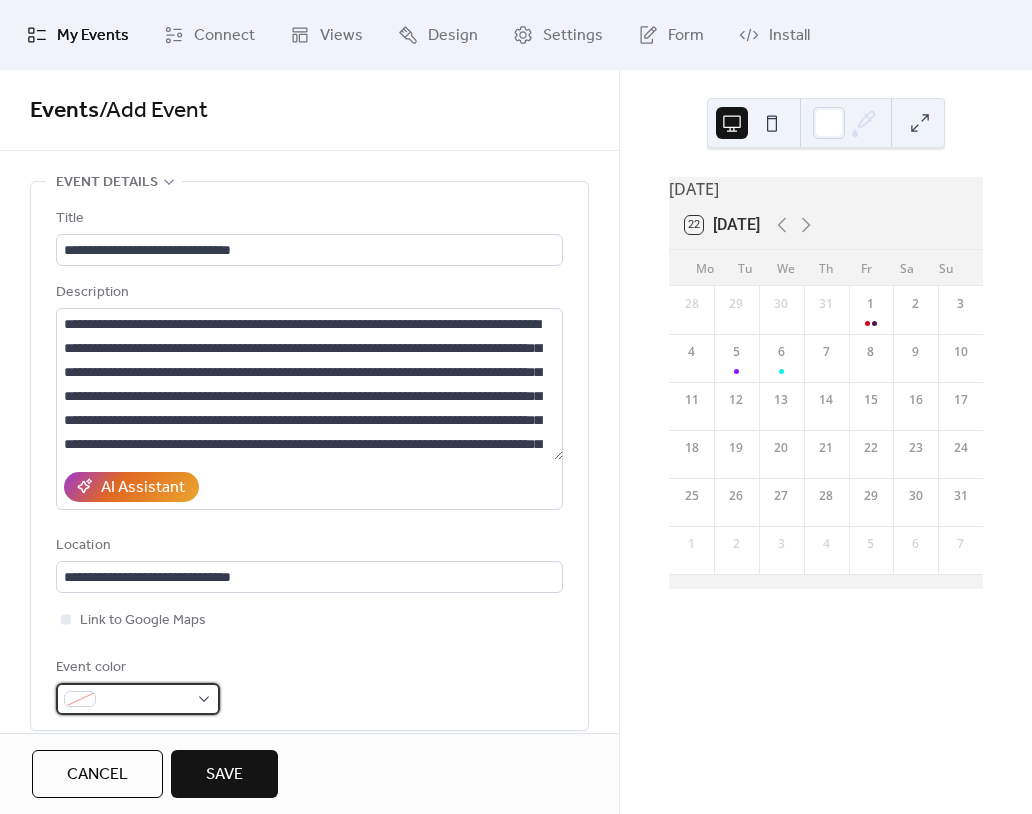 click at bounding box center [138, 699] 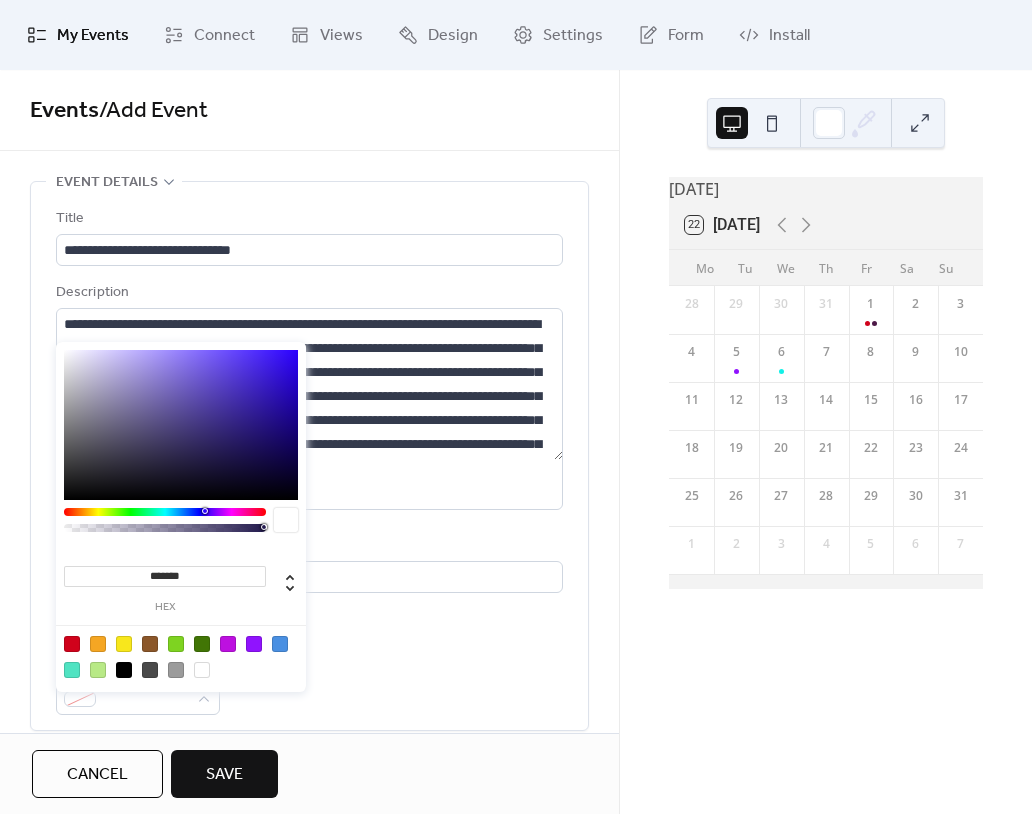click at bounding box center [176, 644] 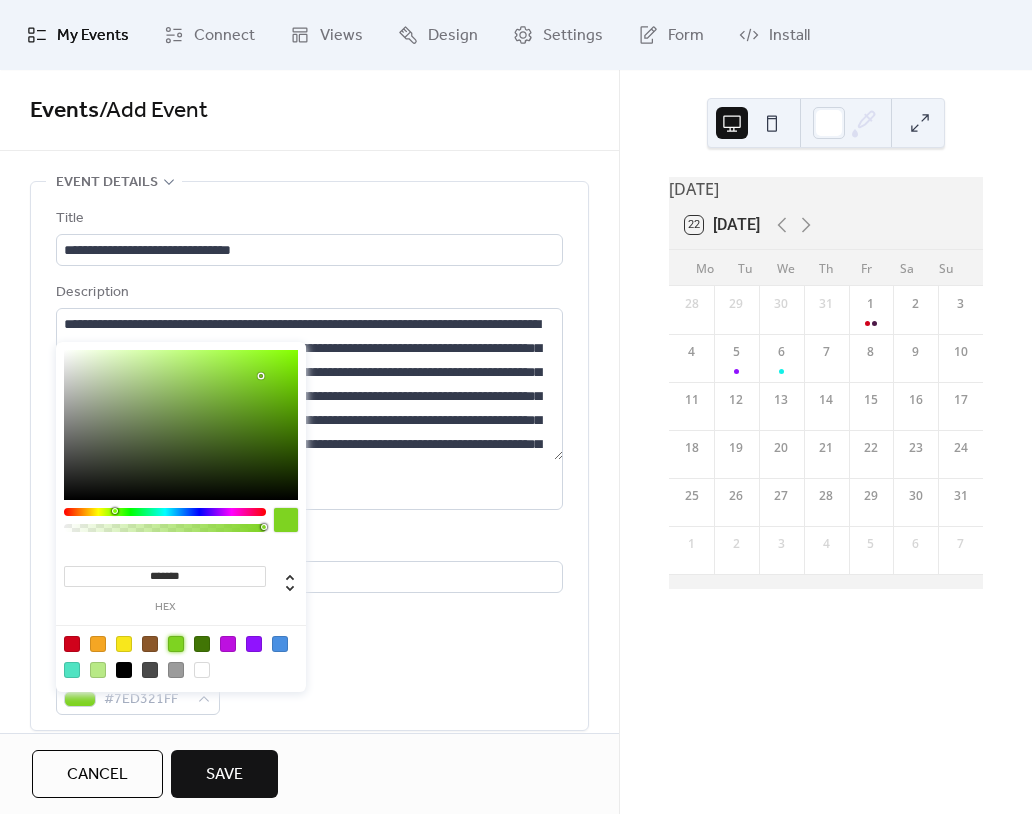 click on "**********" at bounding box center (309, 461) 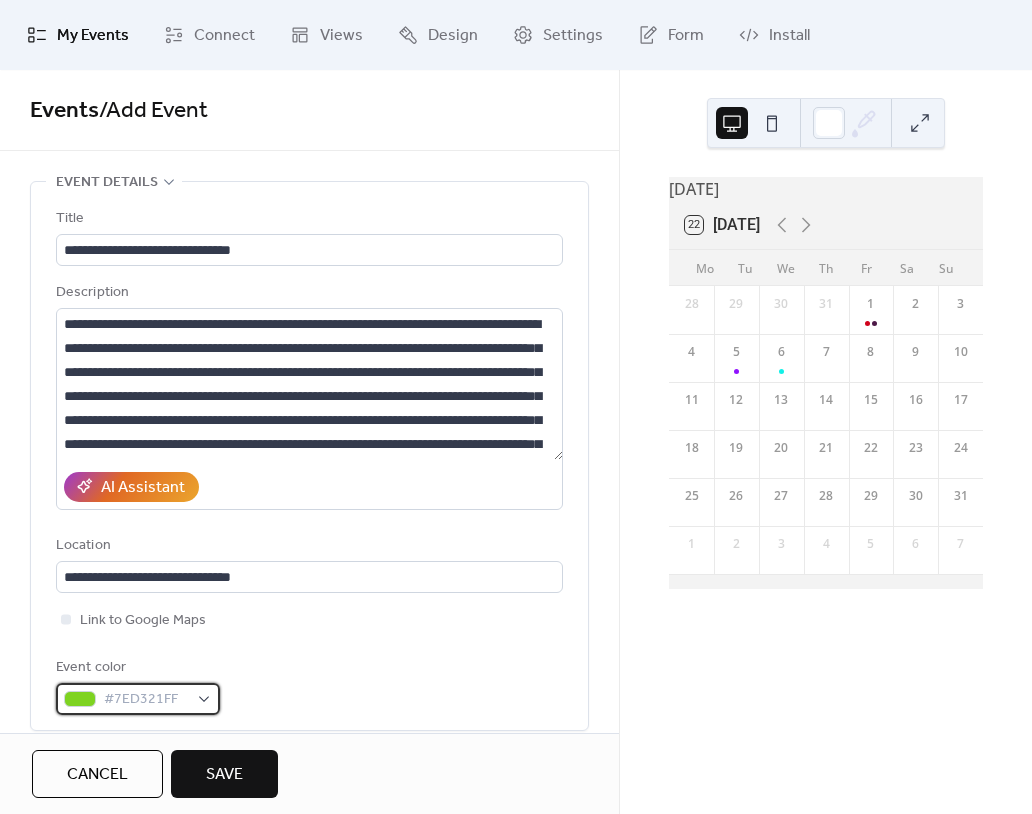 click on "#7ED321FF" at bounding box center (146, 700) 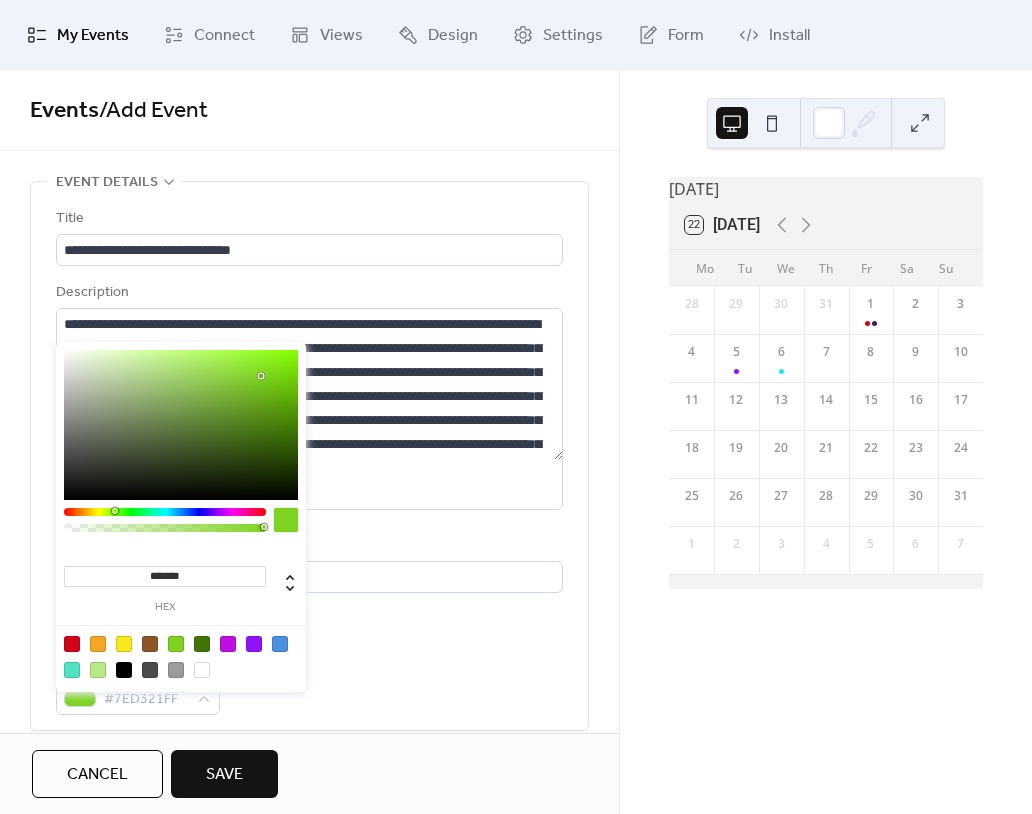 click at bounding box center (202, 644) 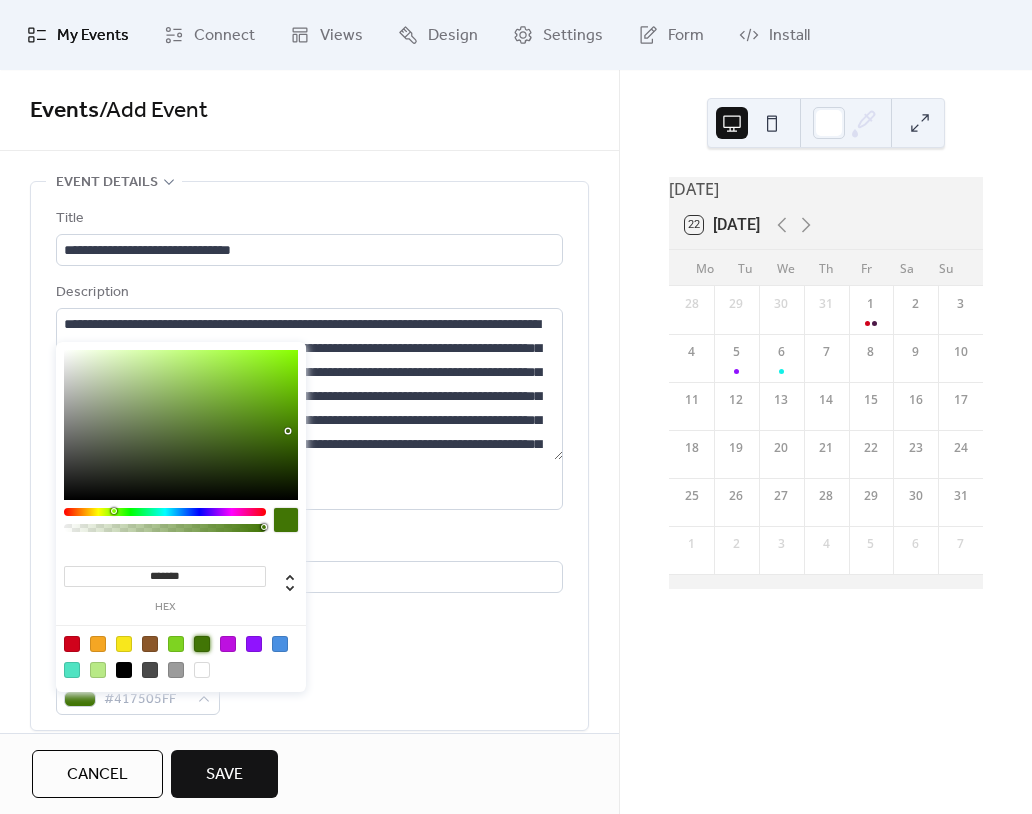 click on "**********" at bounding box center [309, 461] 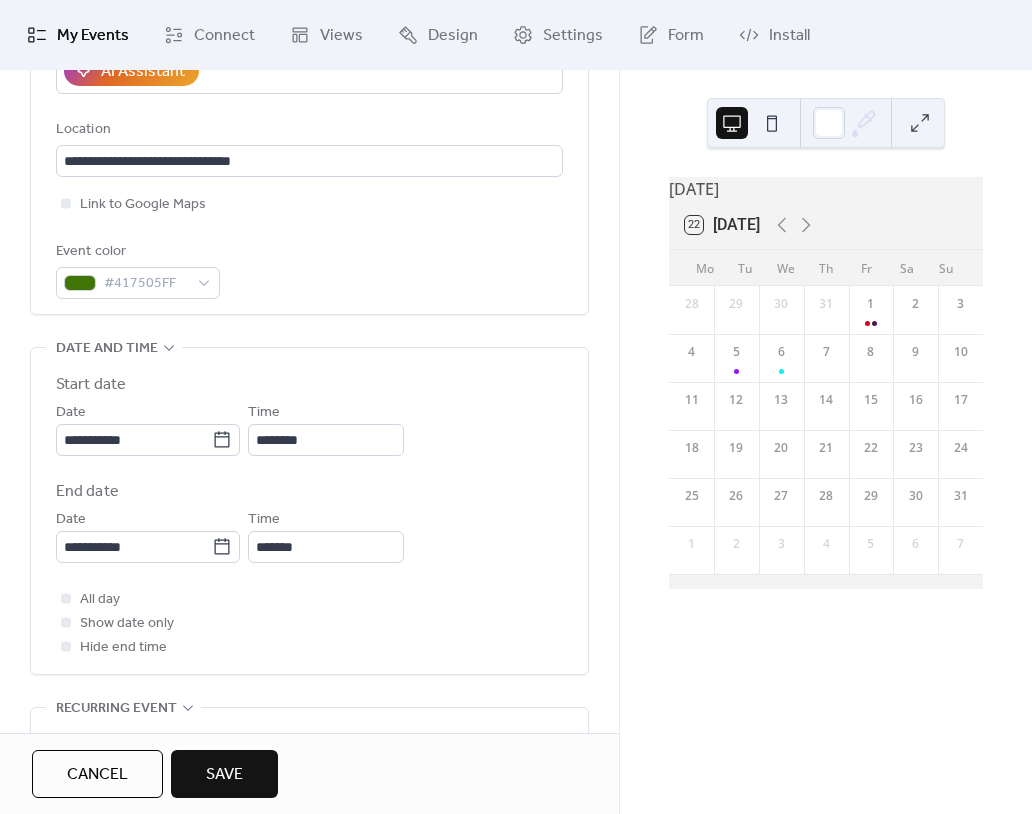 scroll, scrollTop: 439, scrollLeft: 0, axis: vertical 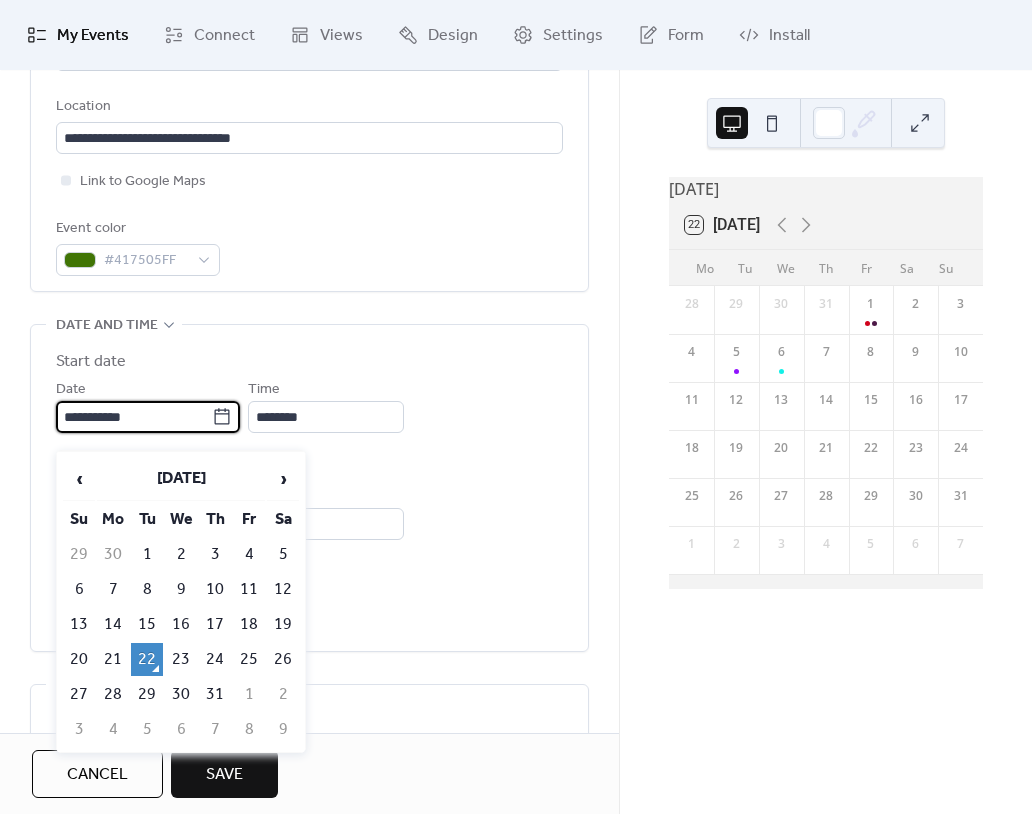 click on "**********" at bounding box center (134, 417) 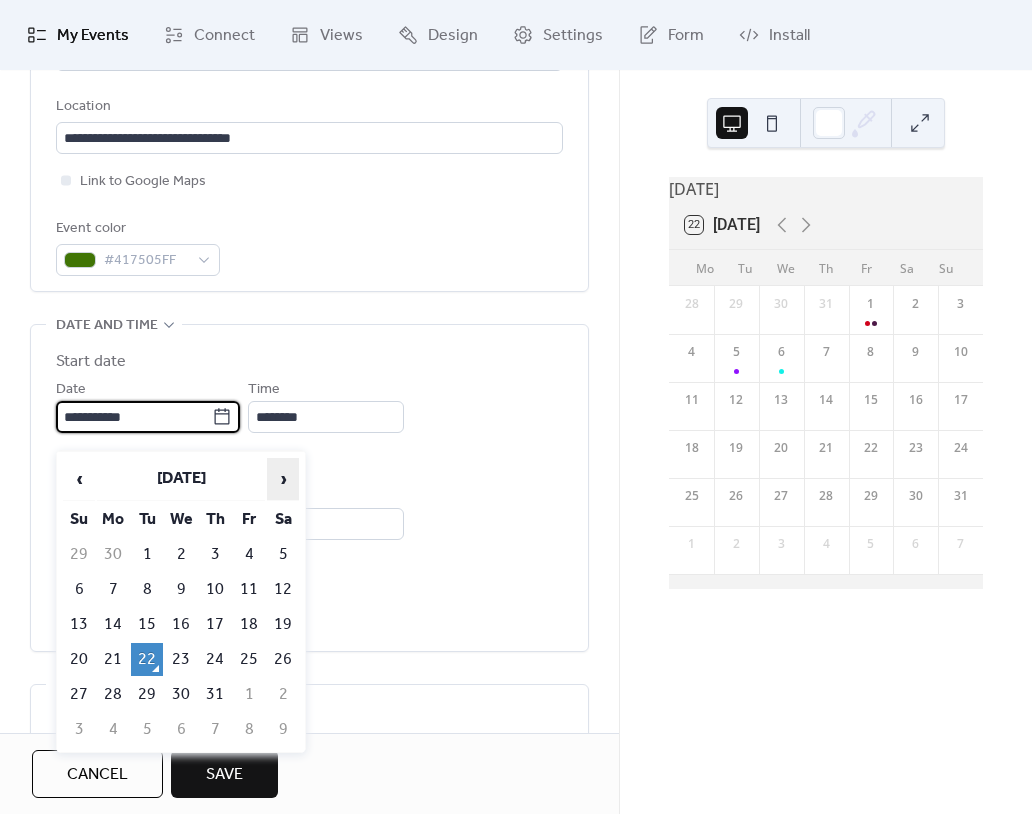 click on "›" at bounding box center [283, 479] 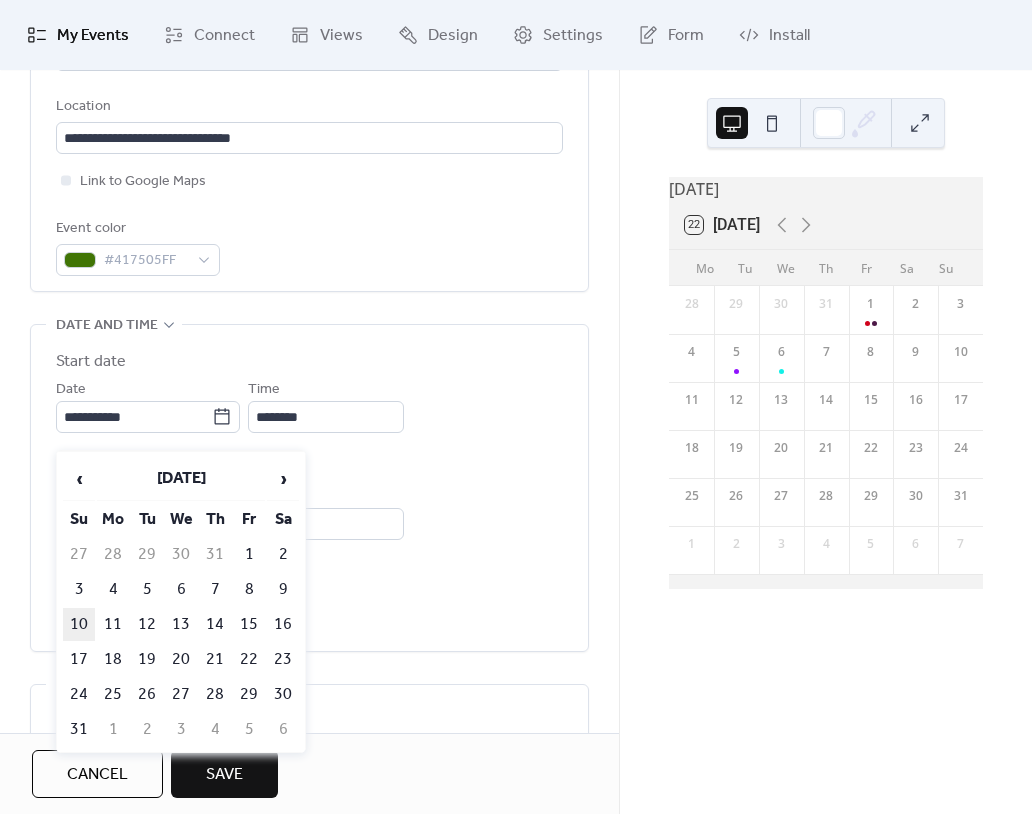 click on "10" at bounding box center (79, 624) 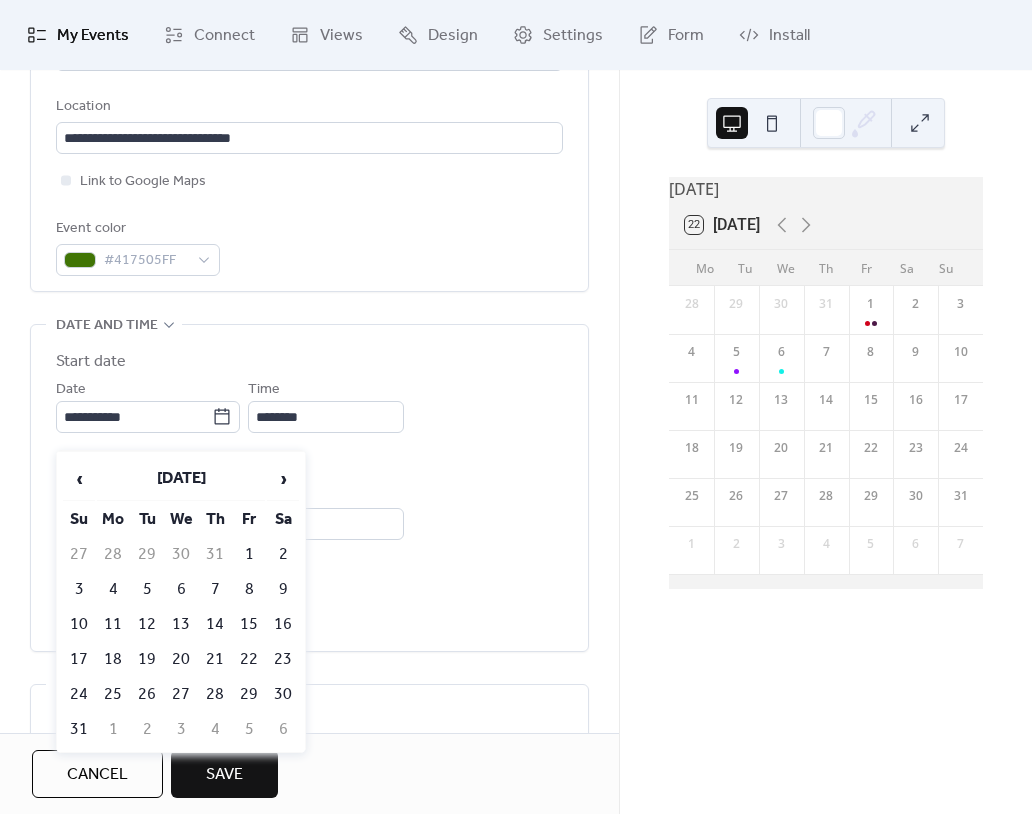 type on "**********" 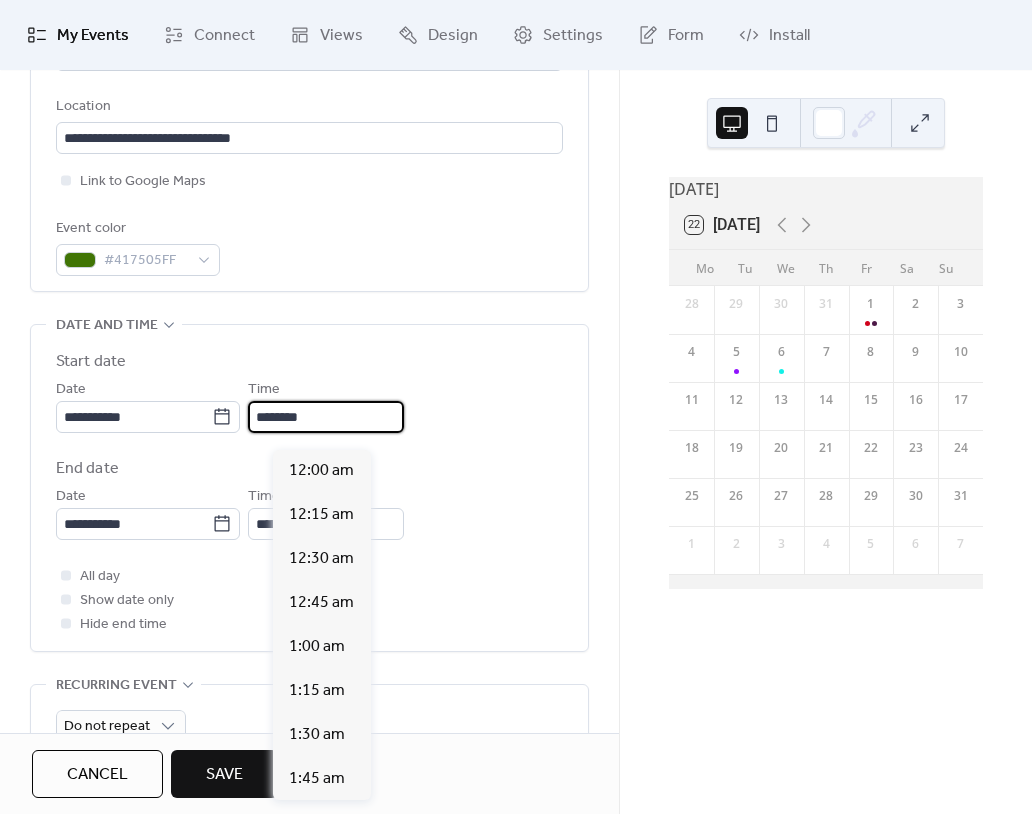 click on "********" at bounding box center [326, 417] 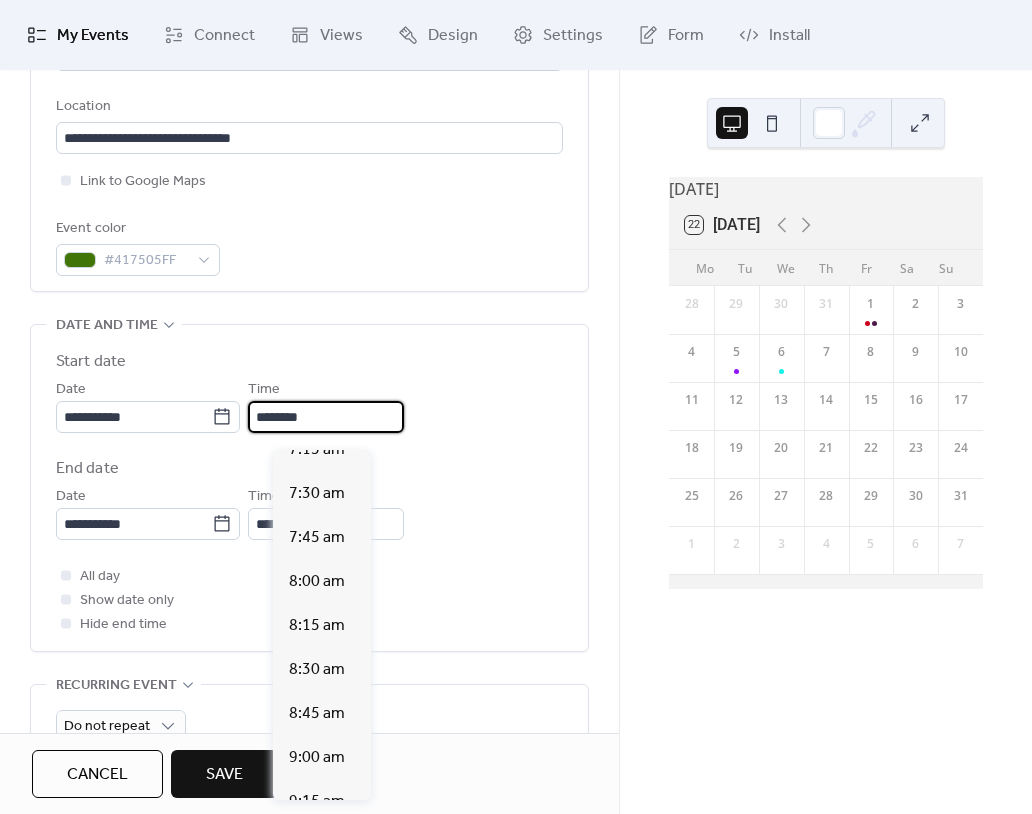 scroll, scrollTop: 1285, scrollLeft: 0, axis: vertical 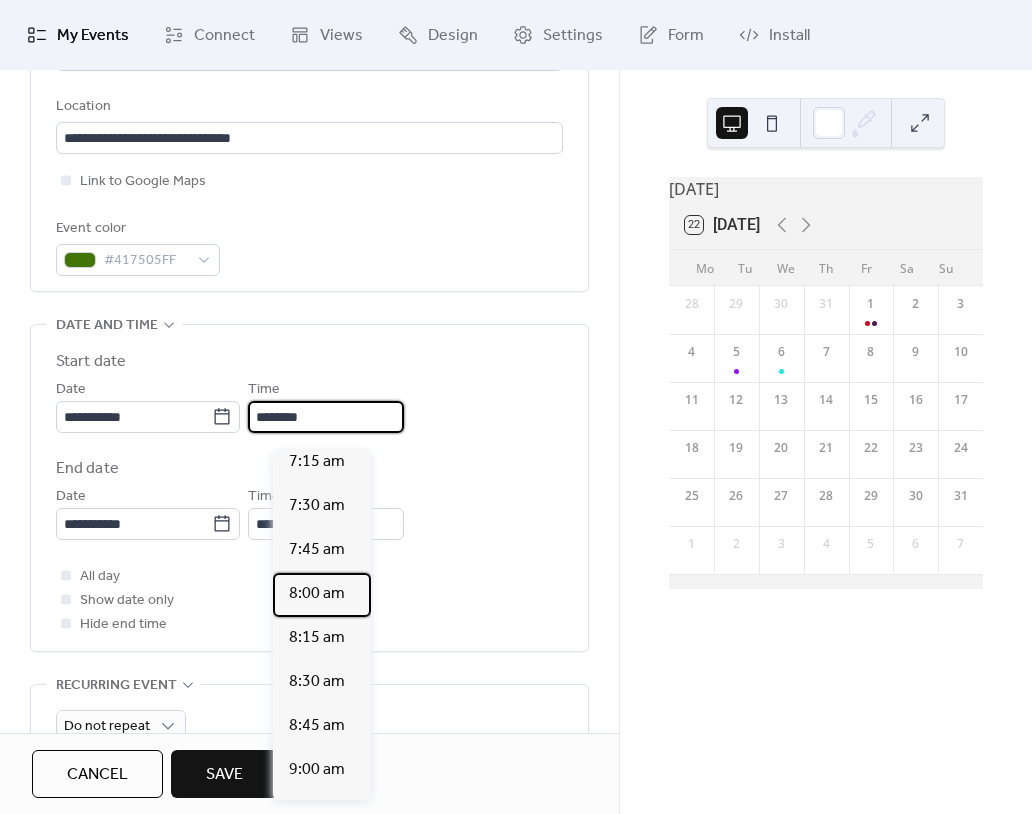 drag, startPoint x: 315, startPoint y: 645, endPoint x: 279, endPoint y: 637, distance: 36.878178 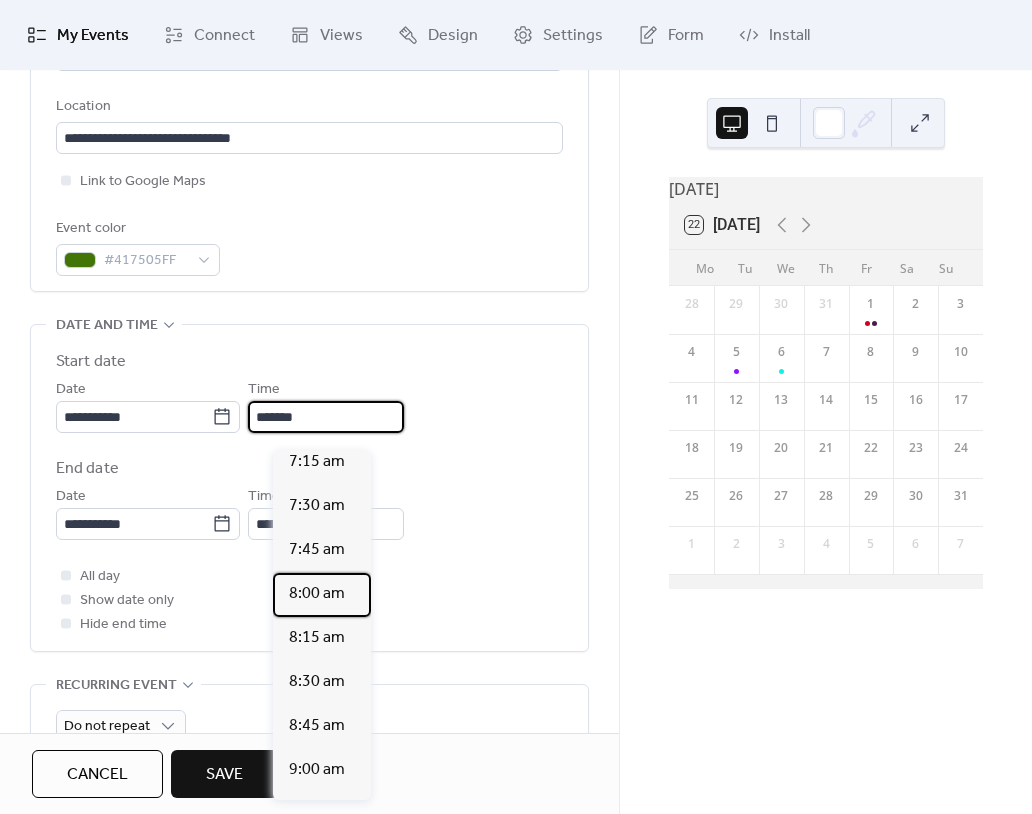 type on "*******" 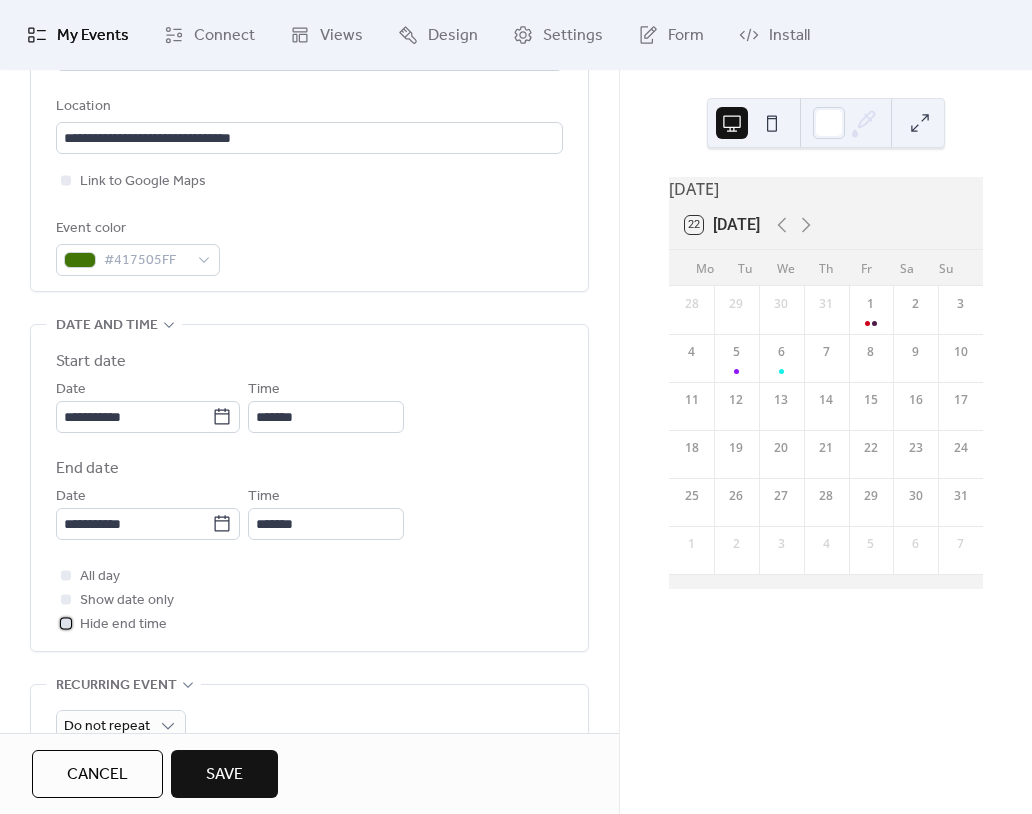 drag, startPoint x: 61, startPoint y: 640, endPoint x: 92, endPoint y: 633, distance: 31.780497 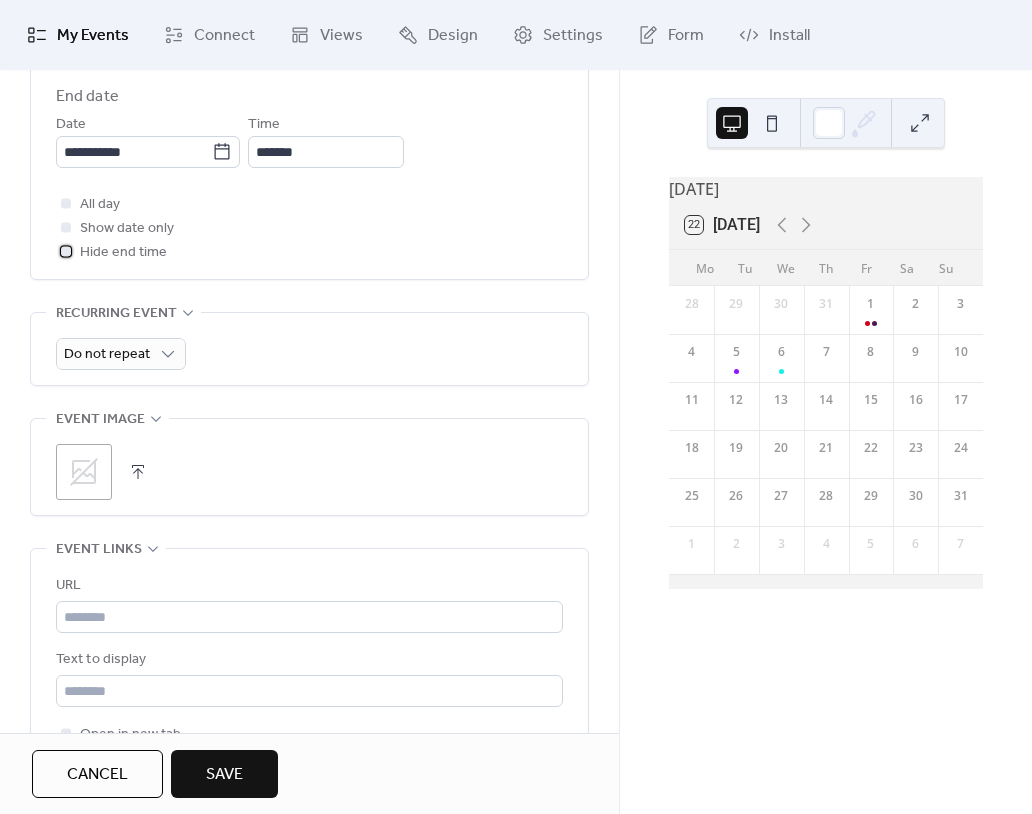 scroll, scrollTop: 815, scrollLeft: 0, axis: vertical 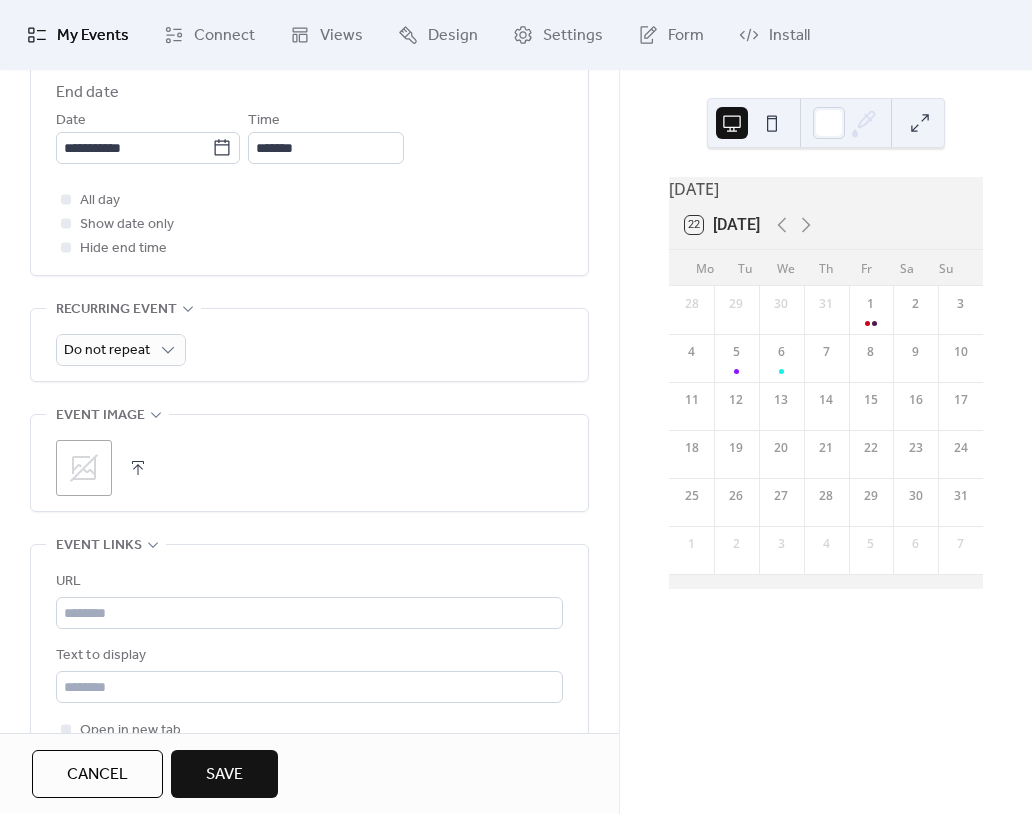 click 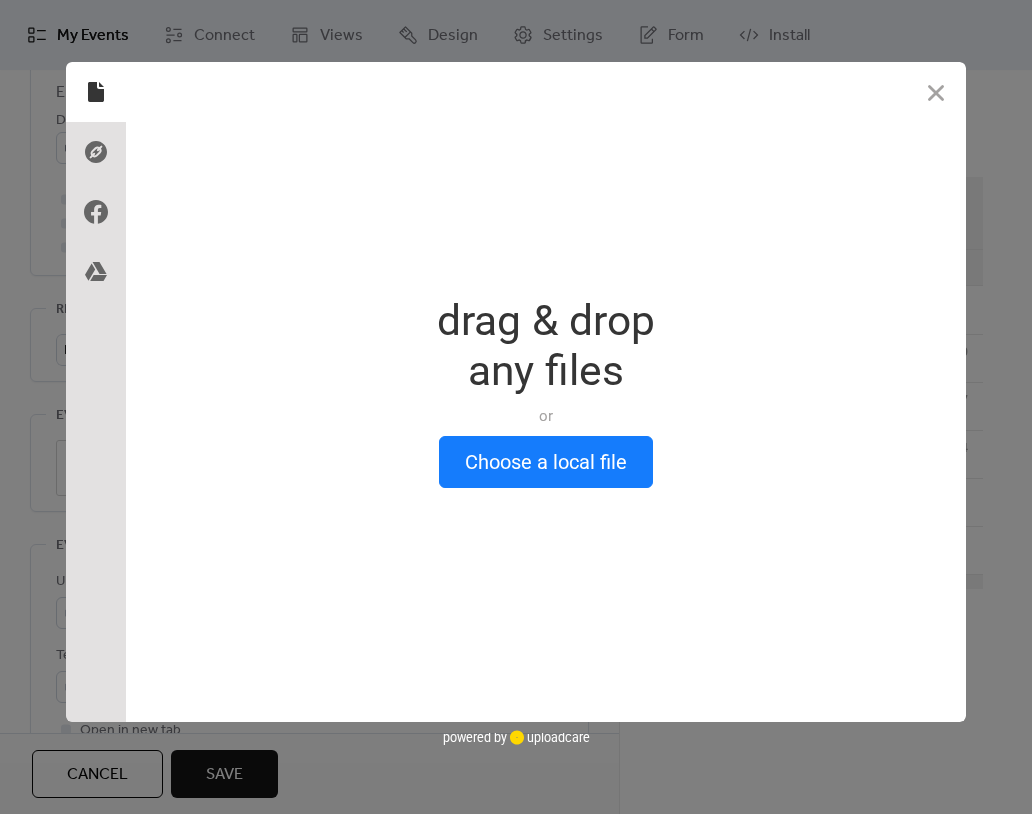 scroll, scrollTop: 815, scrollLeft: 0, axis: vertical 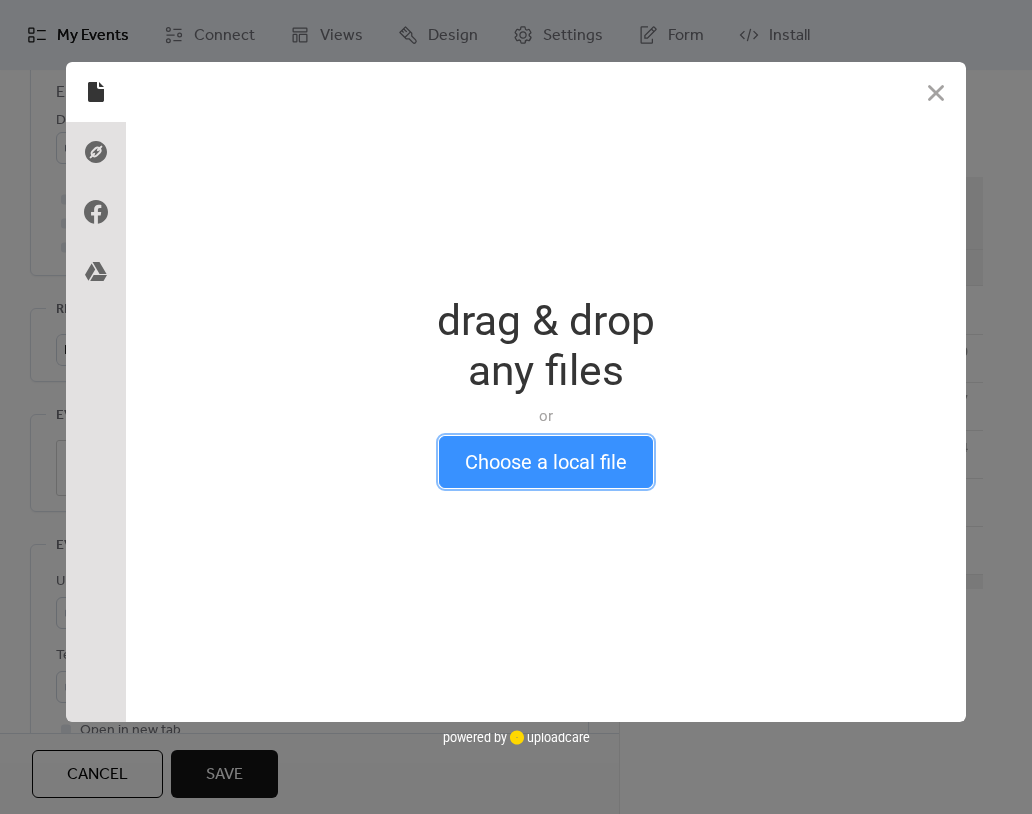 click on "Choose a local file" at bounding box center (546, 462) 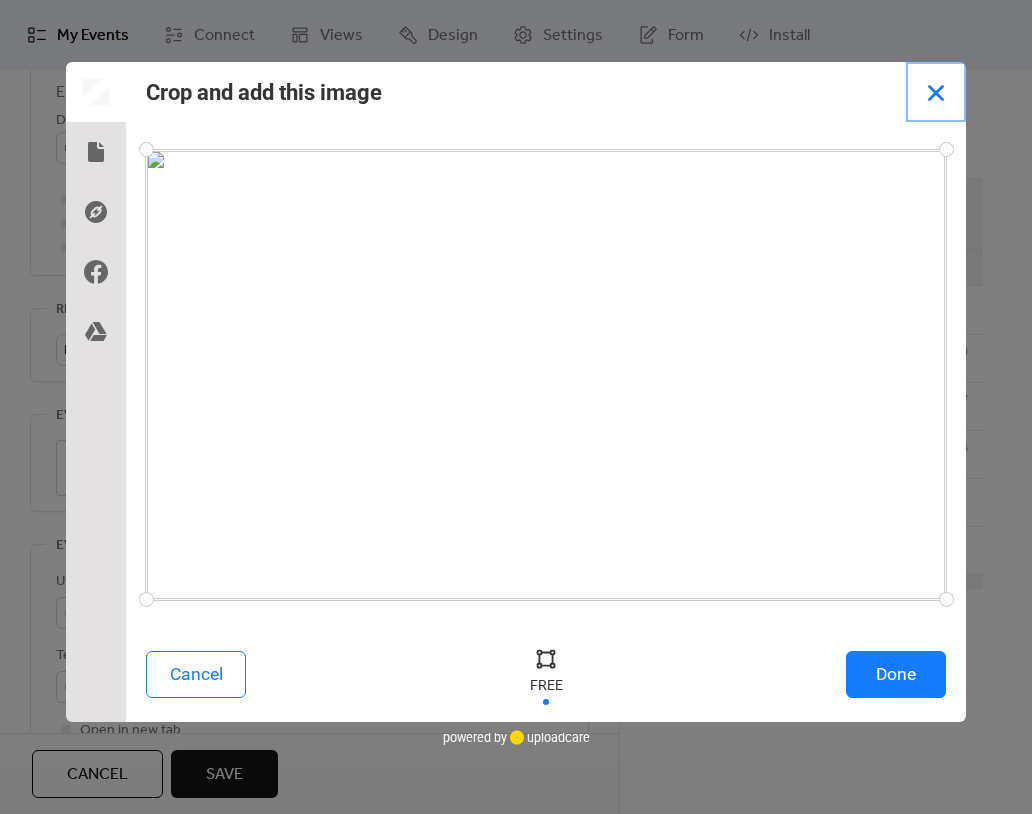 click at bounding box center (936, 92) 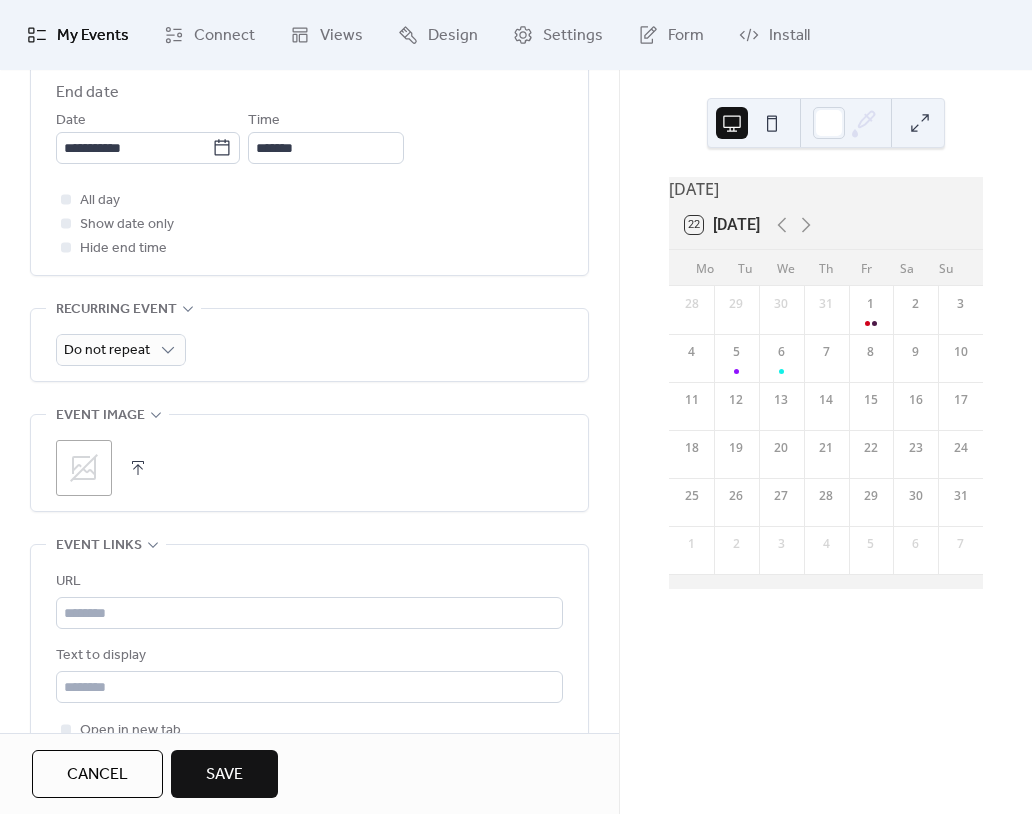 scroll, scrollTop: 815, scrollLeft: 0, axis: vertical 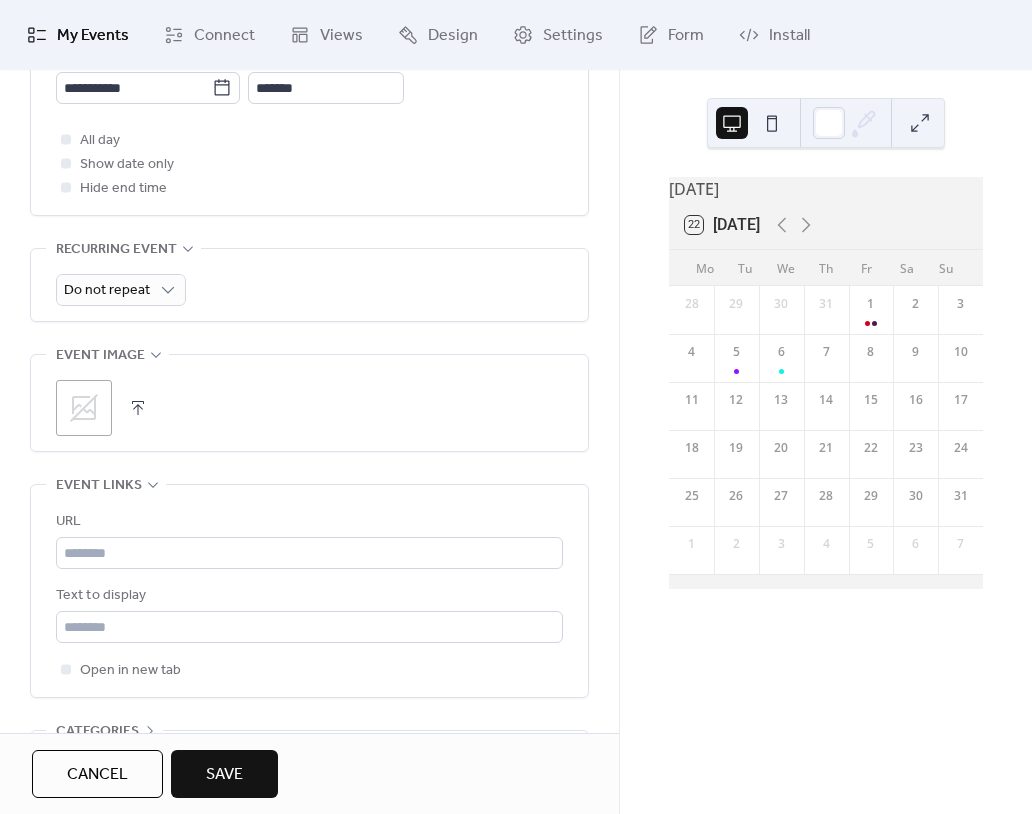 click 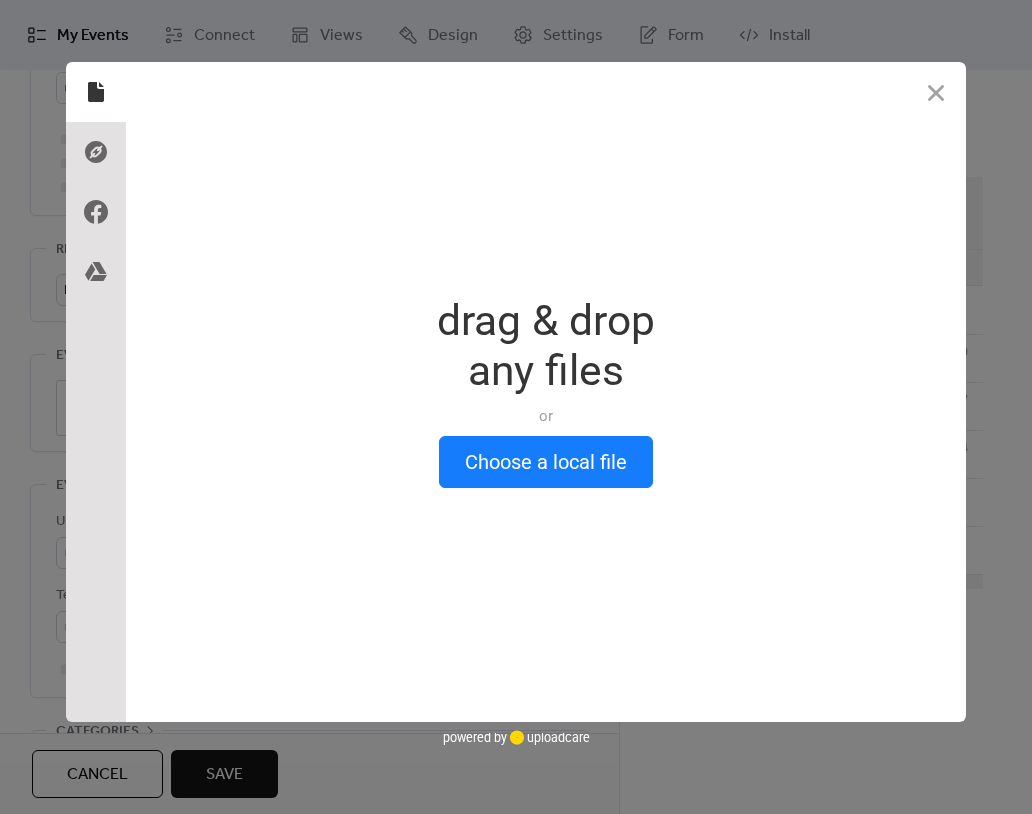 scroll, scrollTop: 875, scrollLeft: 0, axis: vertical 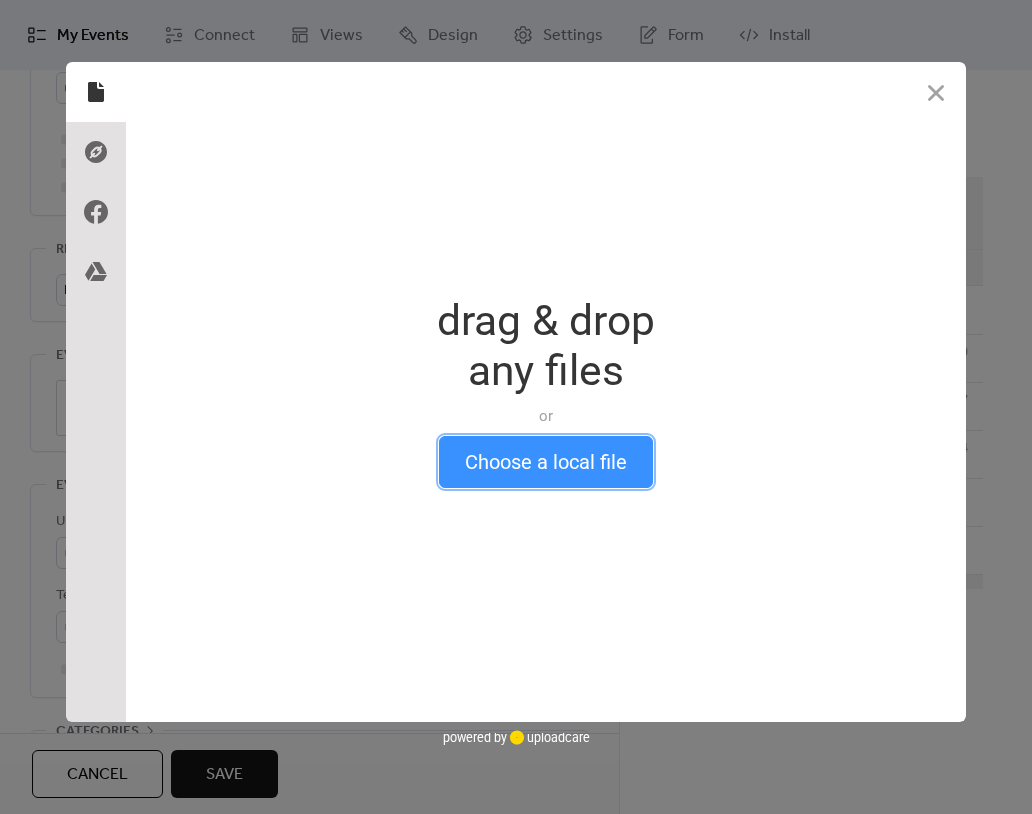 click on "Choose a local file" at bounding box center (546, 462) 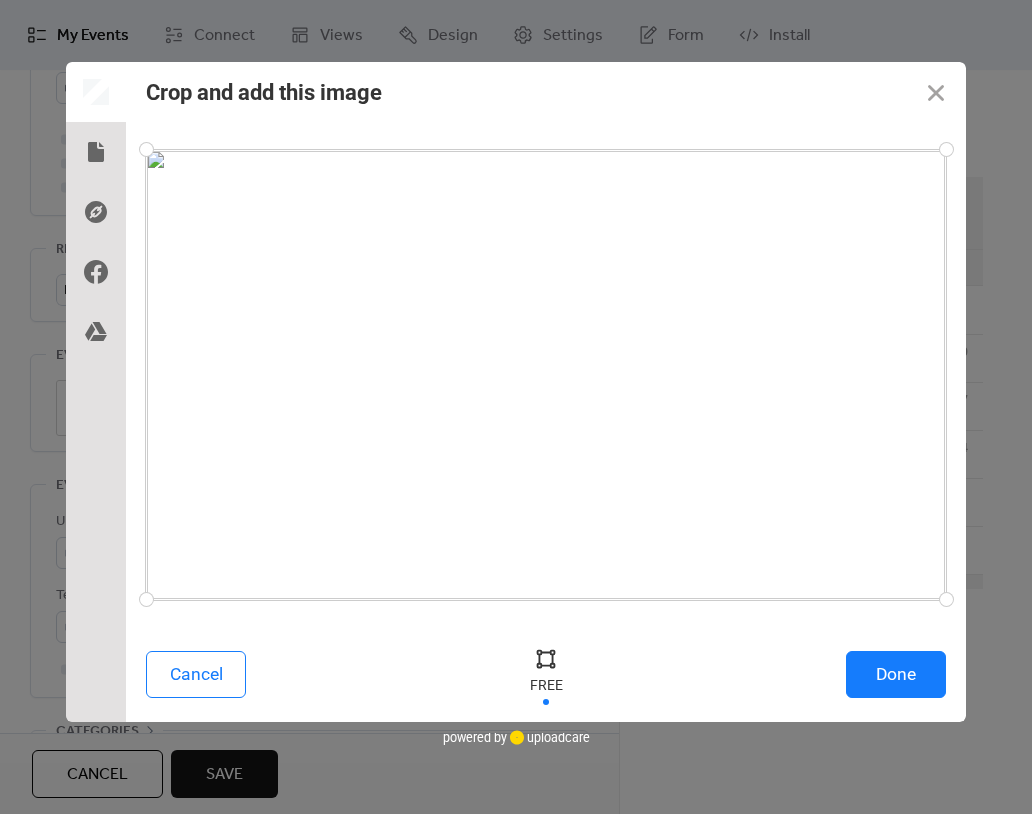 click on "Done" at bounding box center [896, 674] 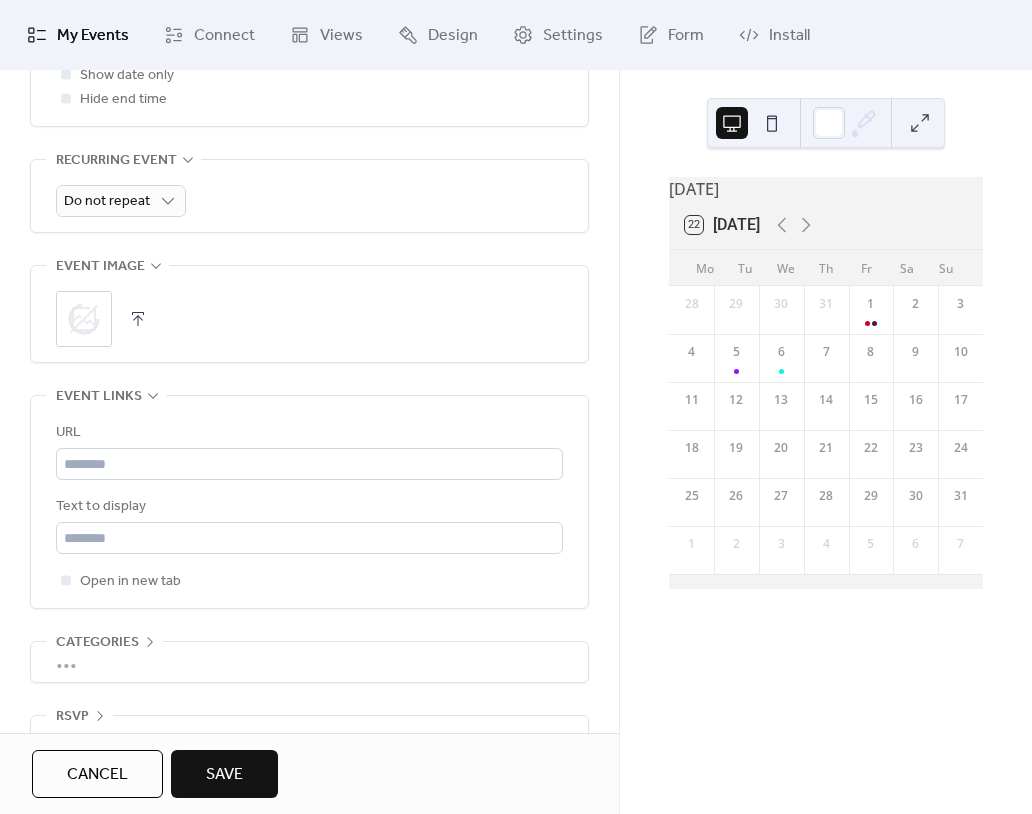 scroll, scrollTop: 968, scrollLeft: 0, axis: vertical 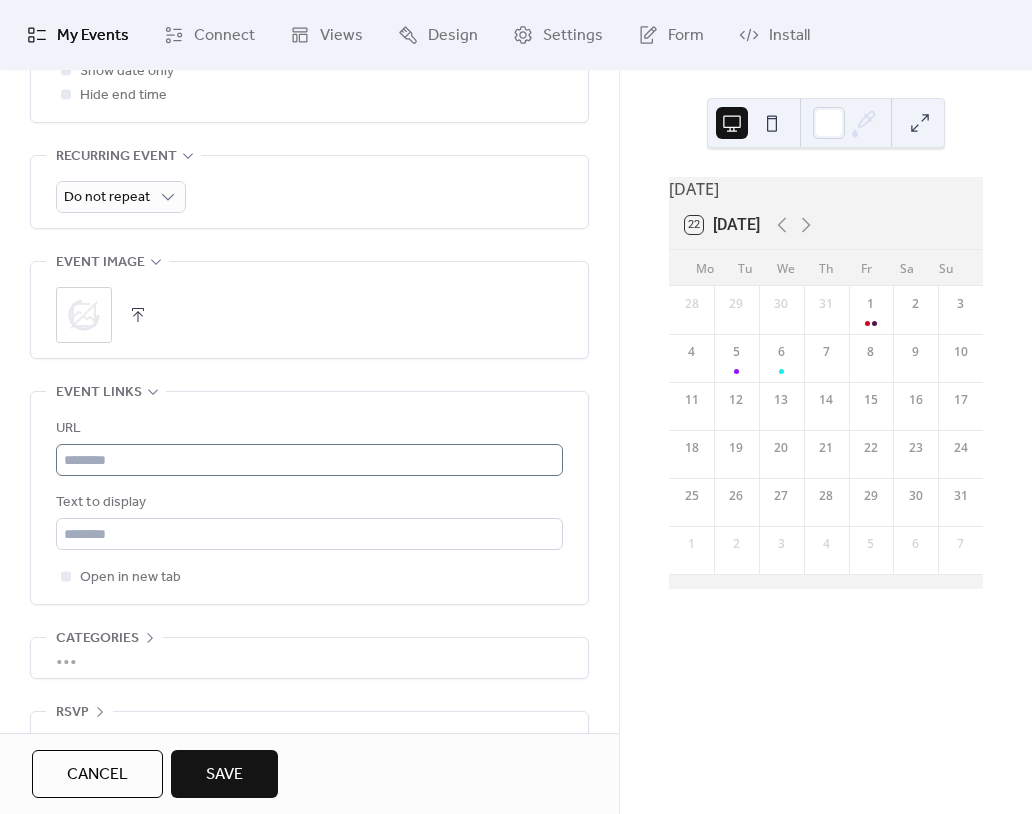 click on "URL Text to display Open in new tab" at bounding box center [309, 503] 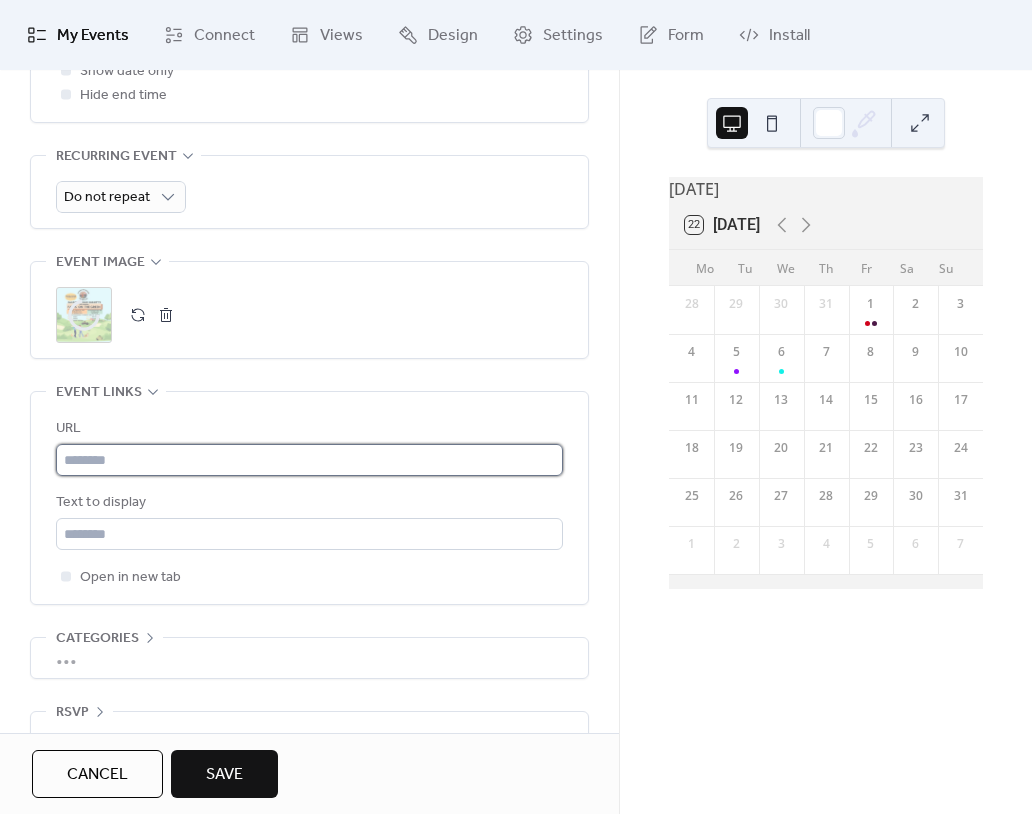 click at bounding box center (309, 460) 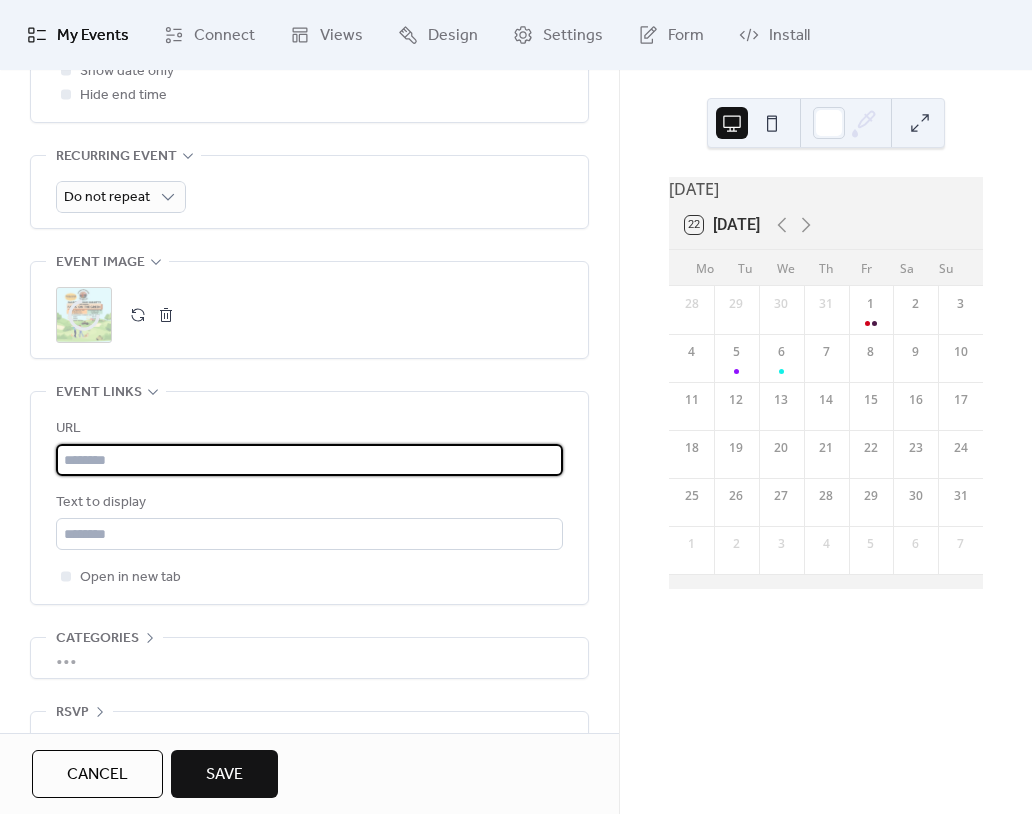paste on "**********" 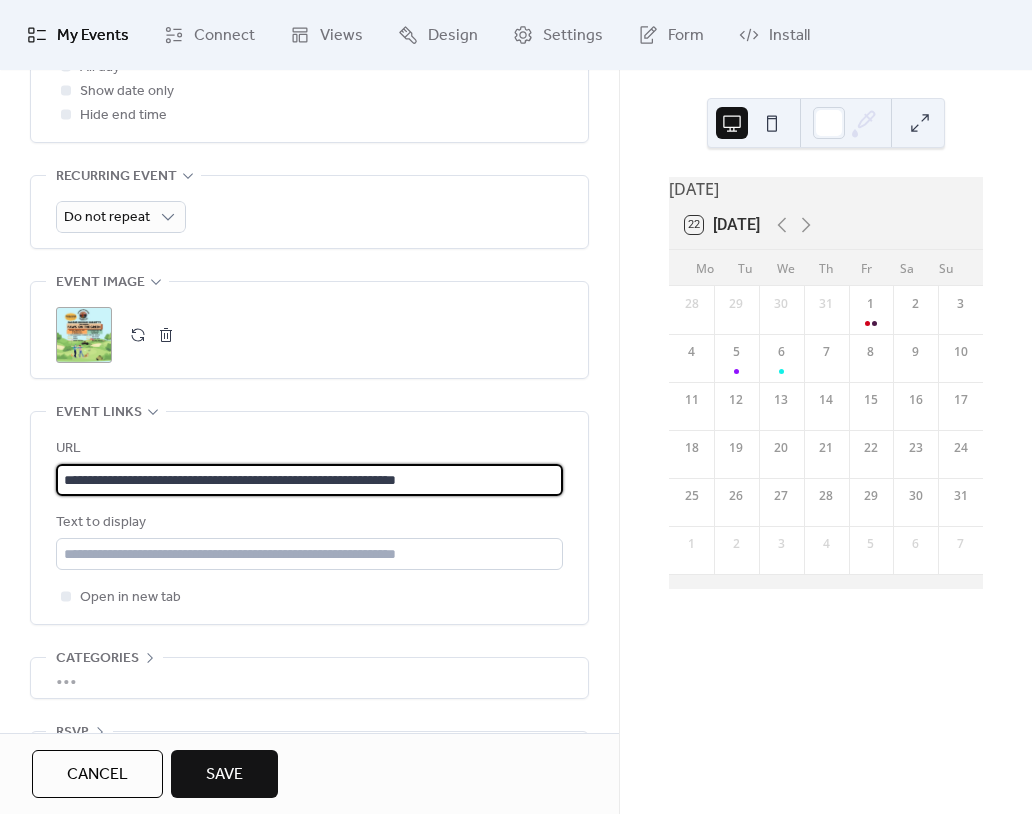 scroll, scrollTop: 944, scrollLeft: 0, axis: vertical 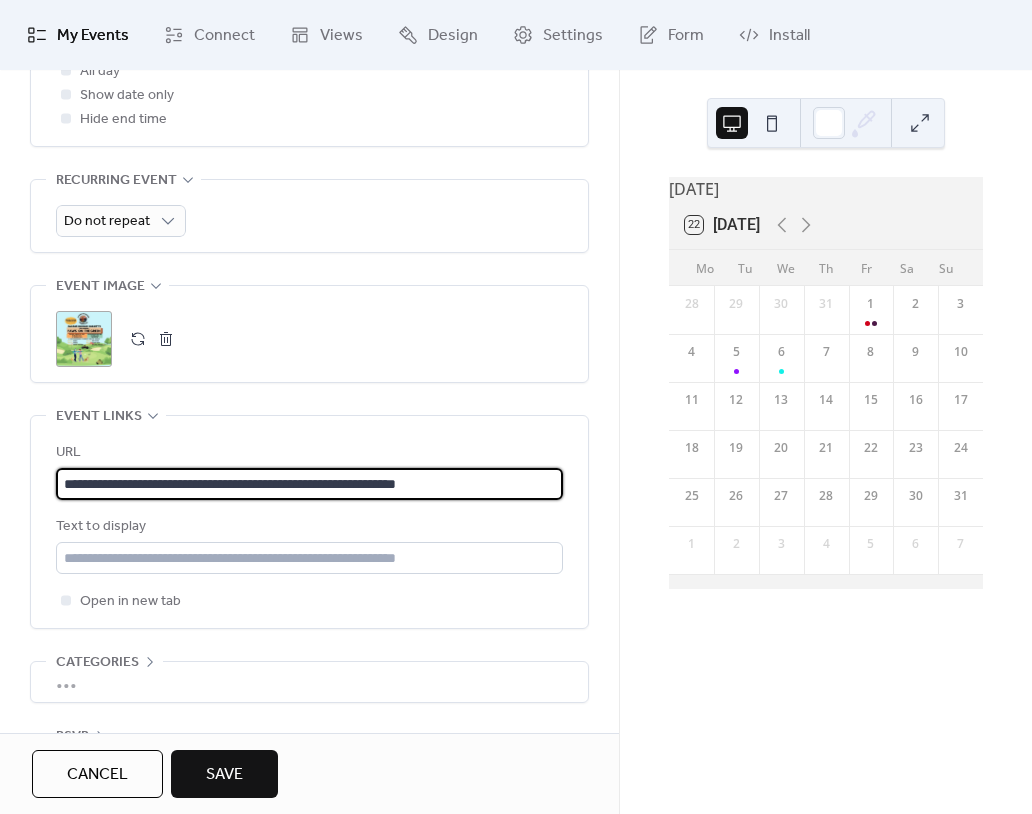 type on "**********" 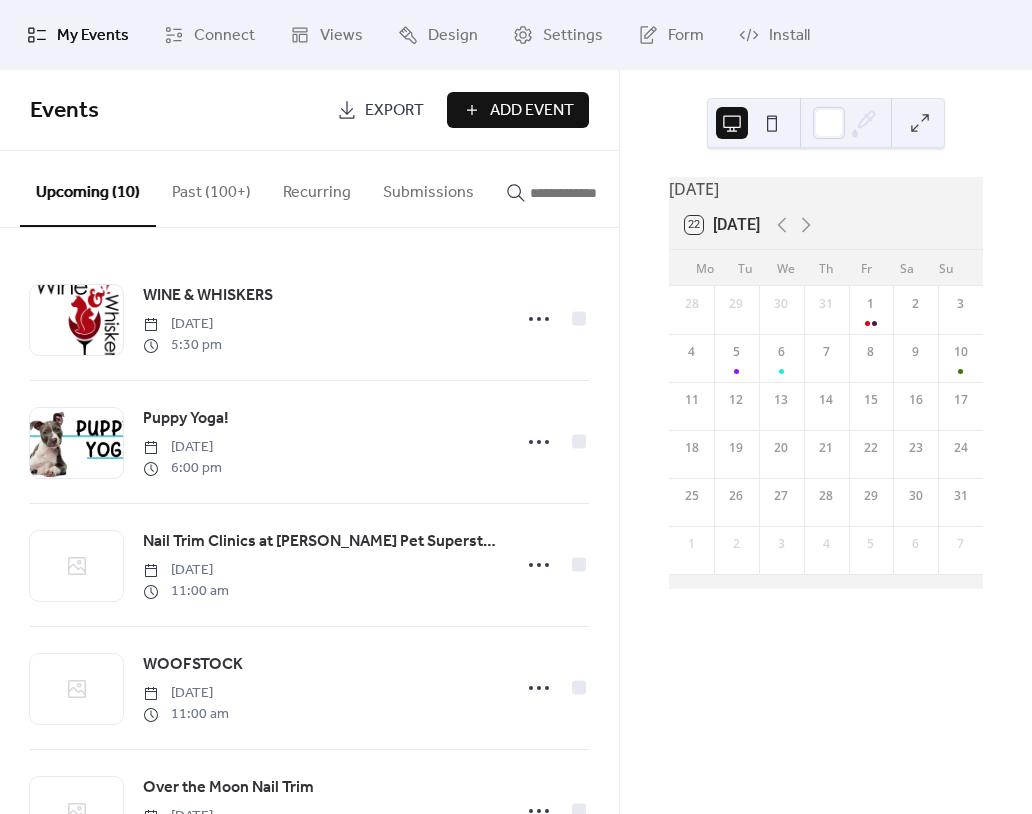 click on "Add Event" at bounding box center [532, 111] 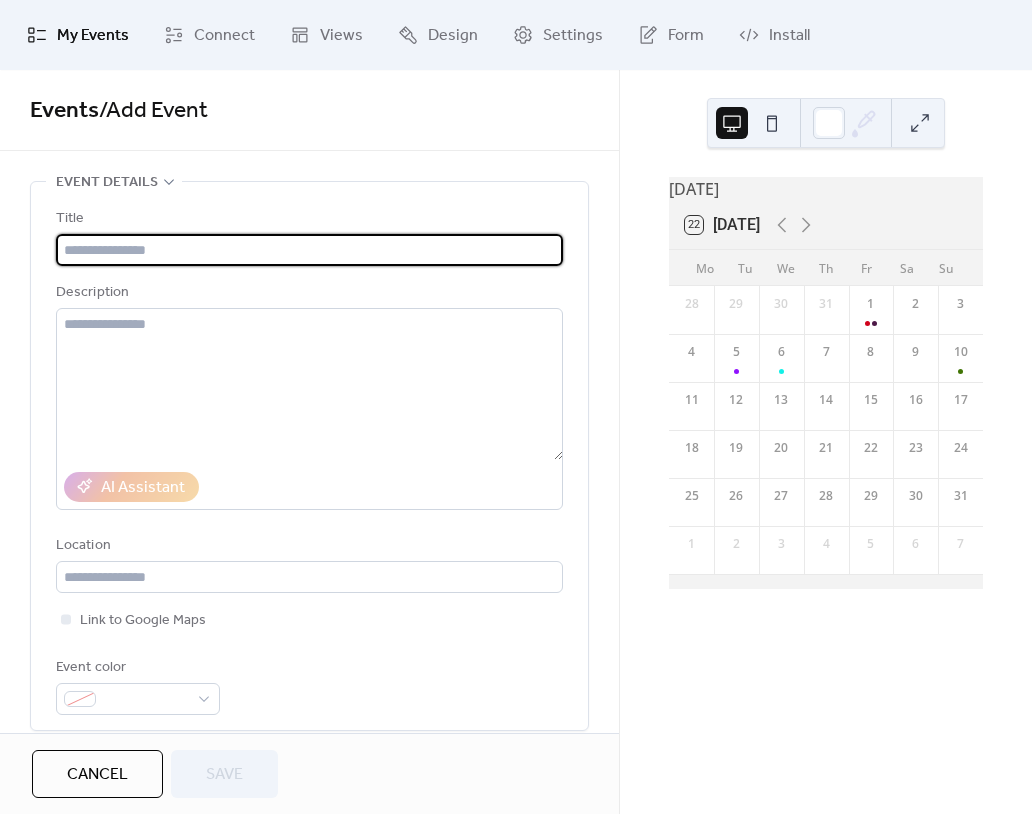 click at bounding box center [309, 250] 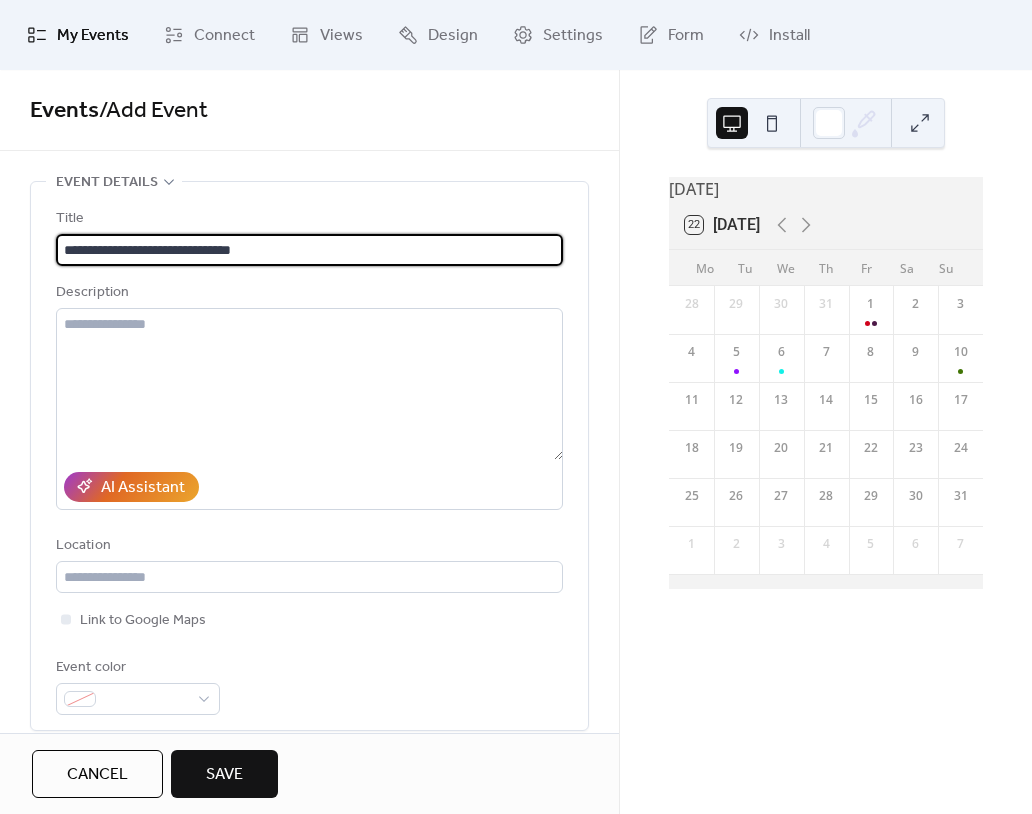 type on "**********" 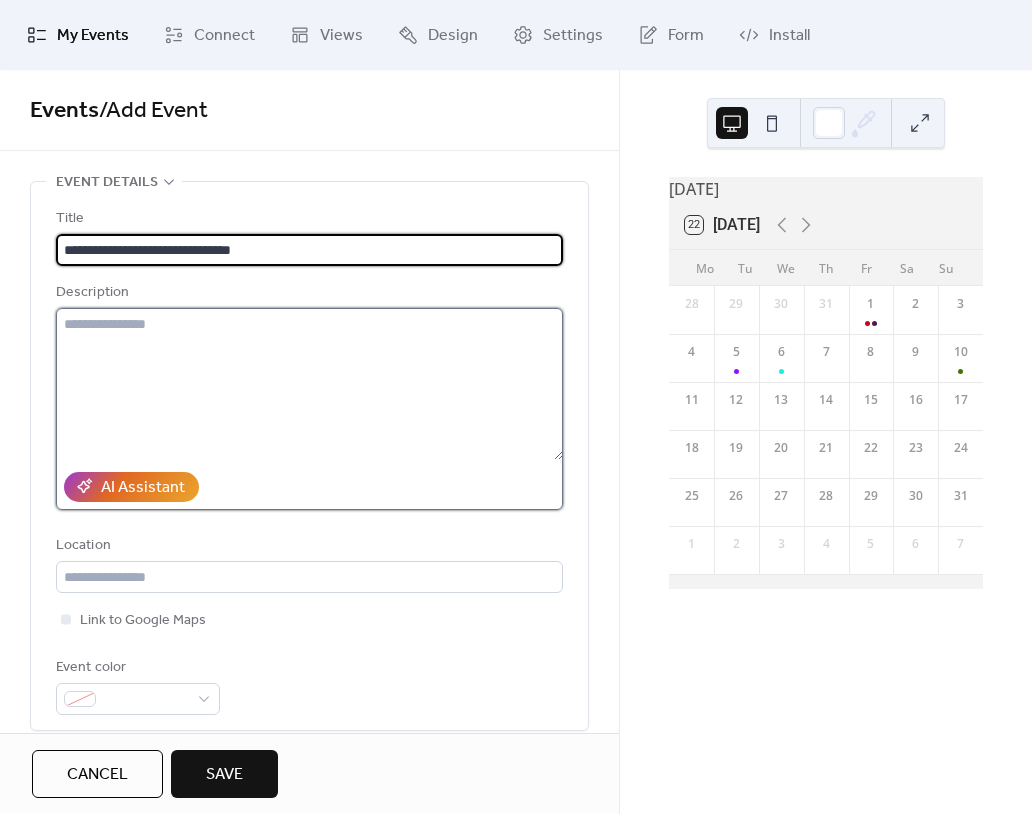 click at bounding box center (309, 384) 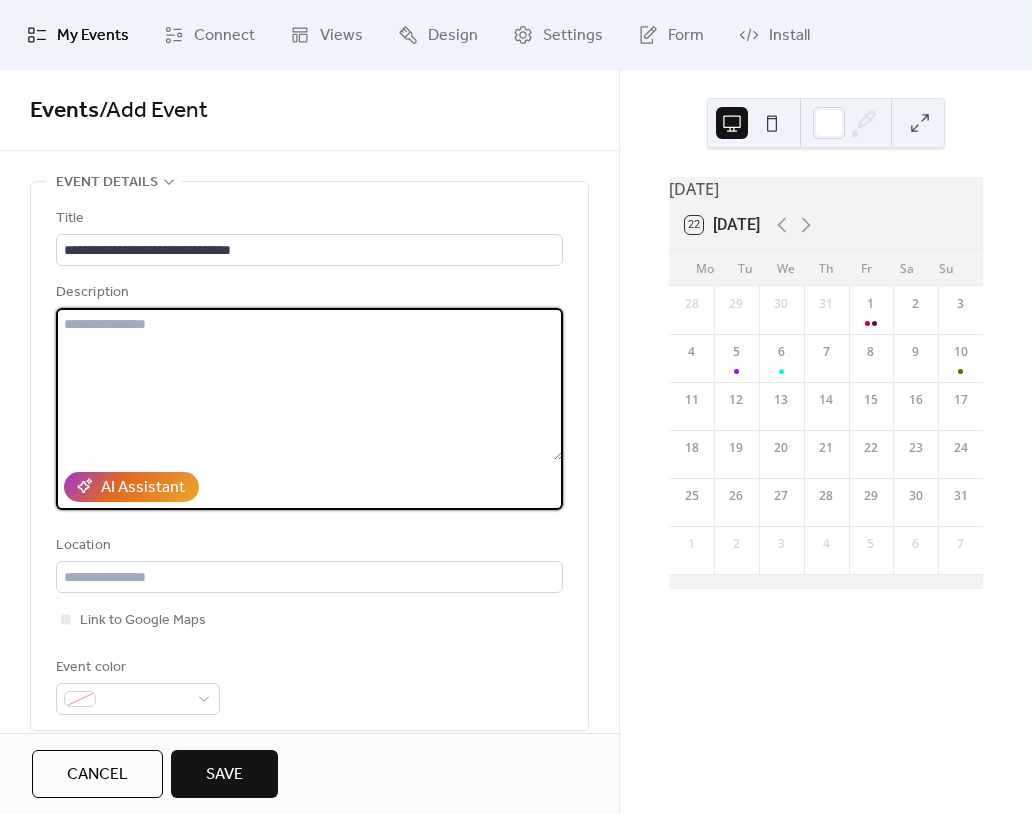 paste on "**********" 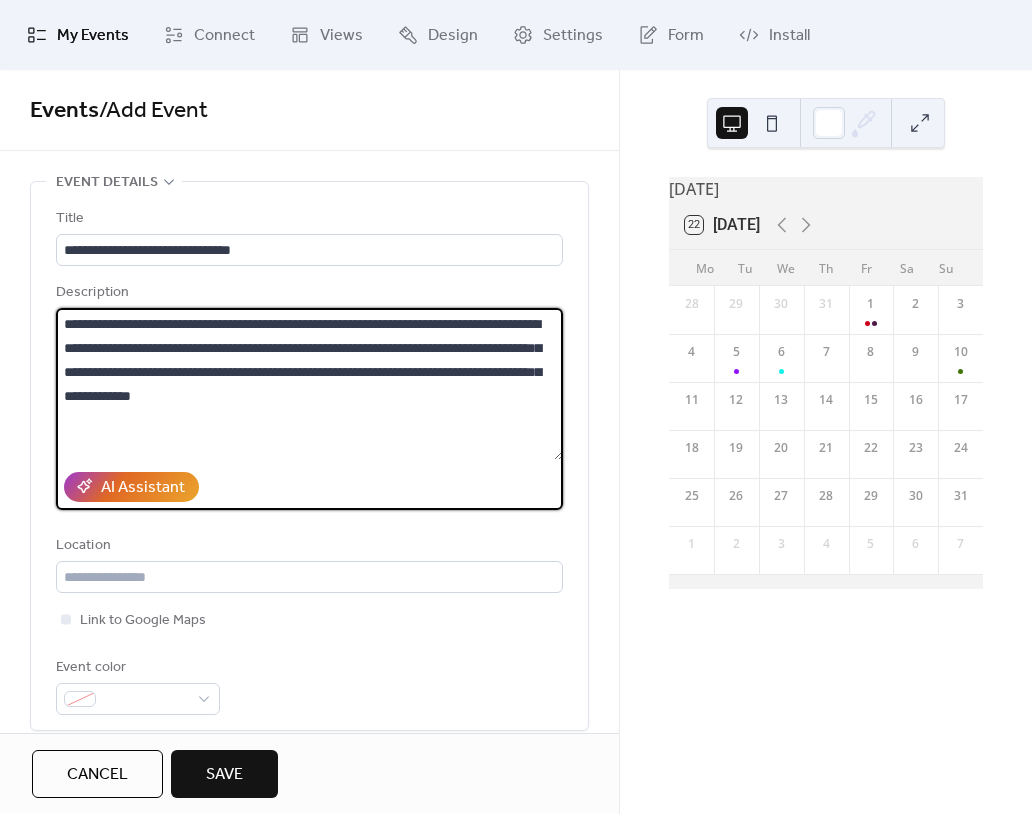 type on "**********" 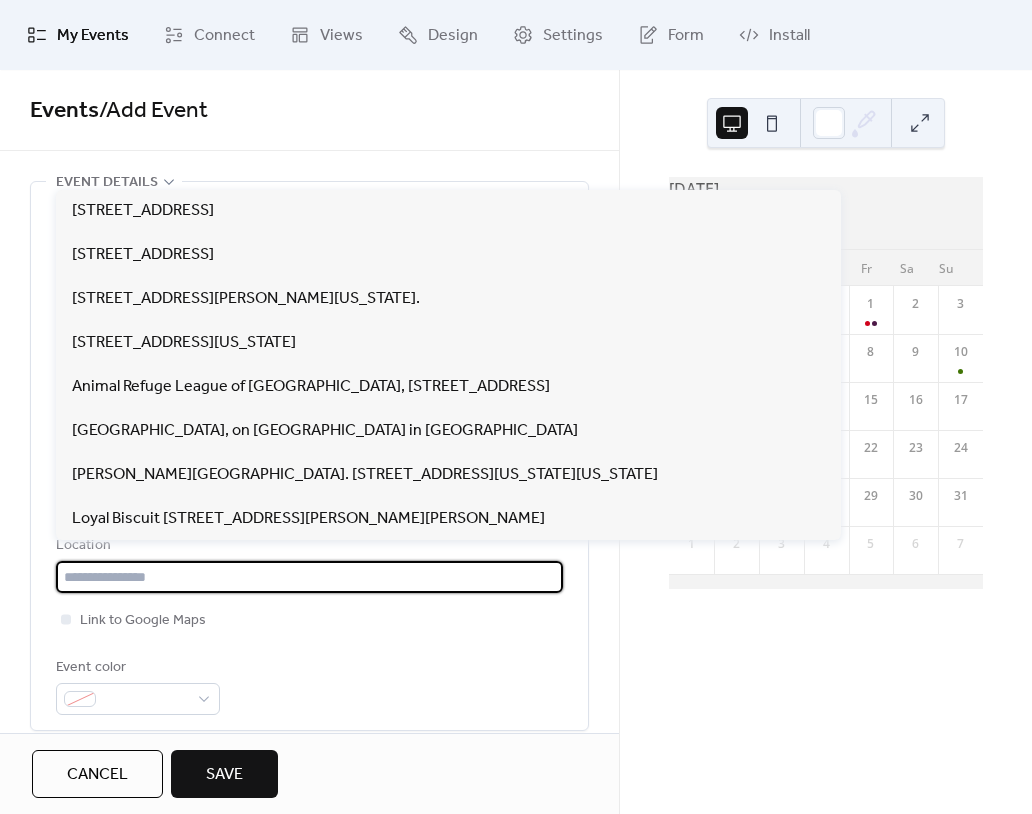 click at bounding box center (309, 577) 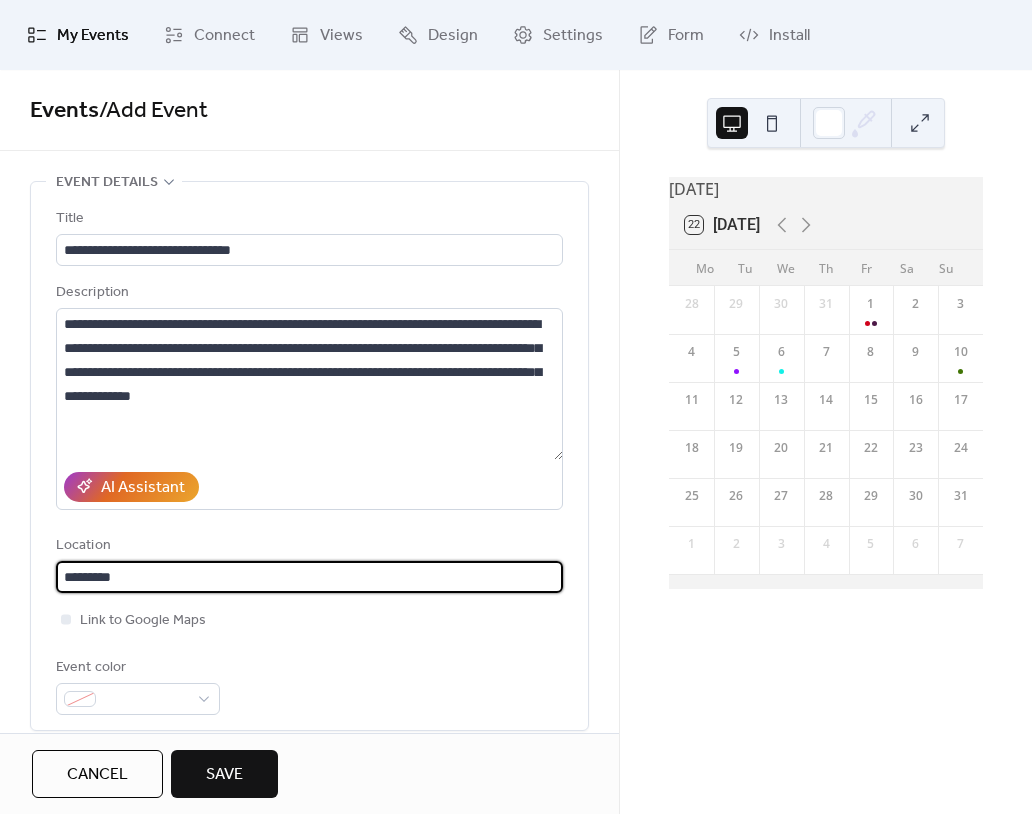 type on "*********" 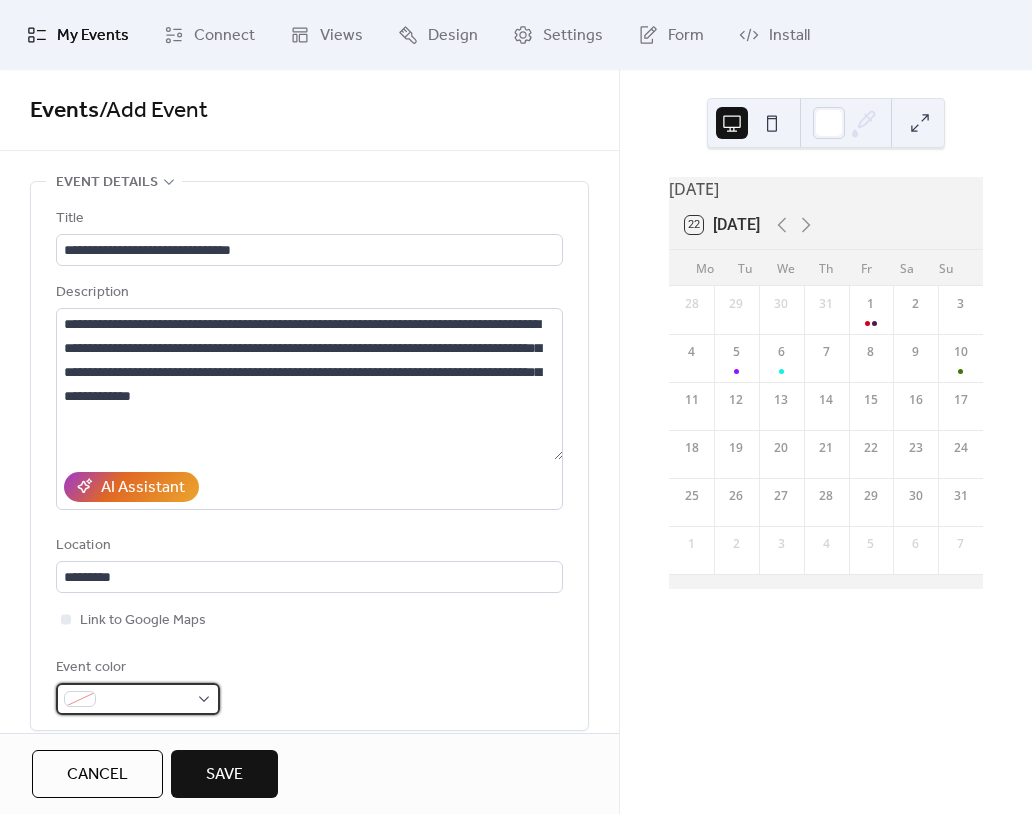 click at bounding box center [138, 699] 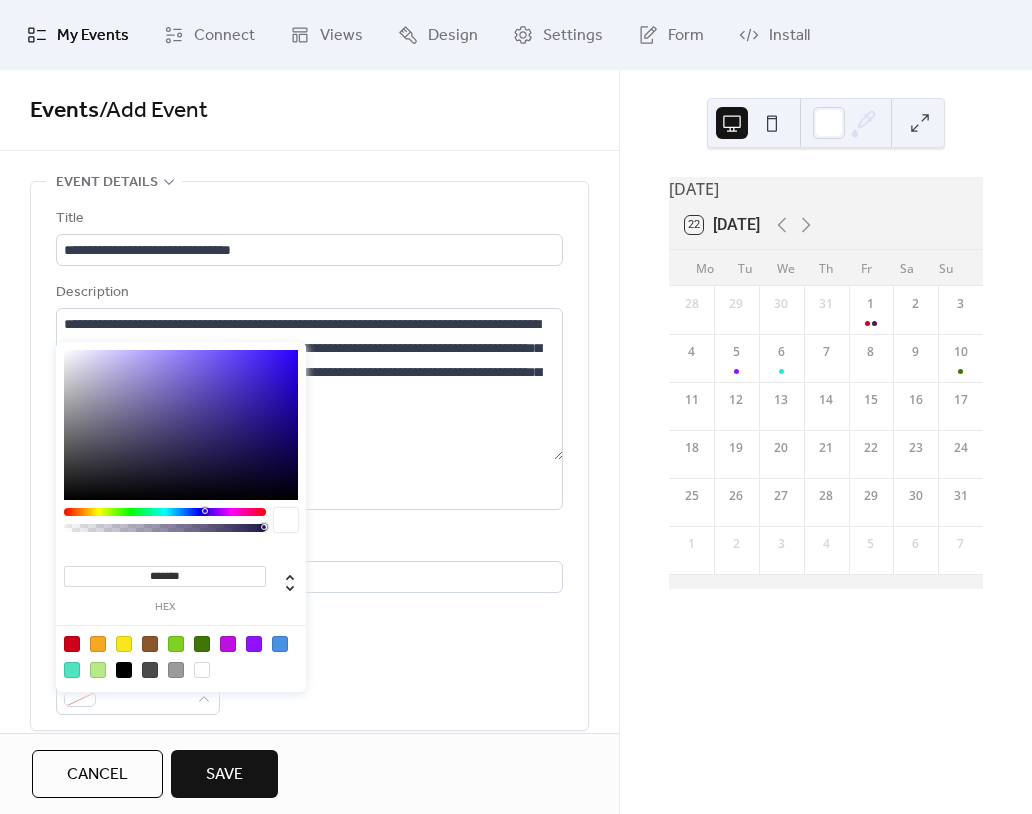 click at bounding box center (165, 512) 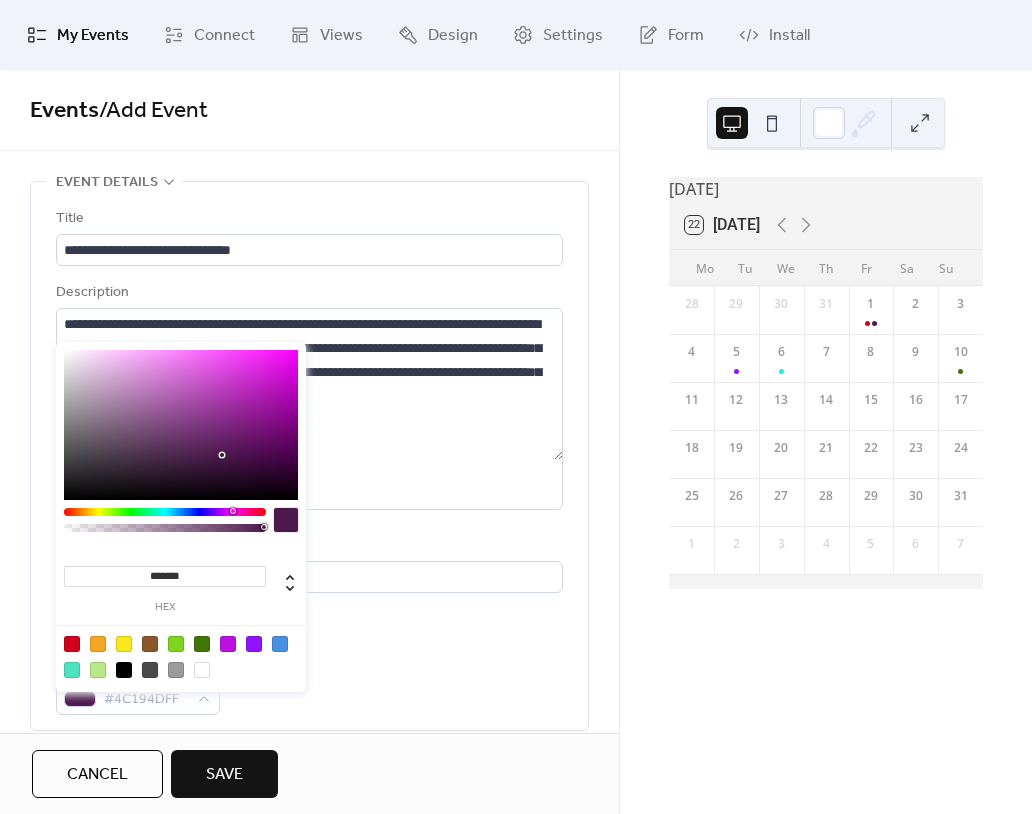 click at bounding box center [233, 511] 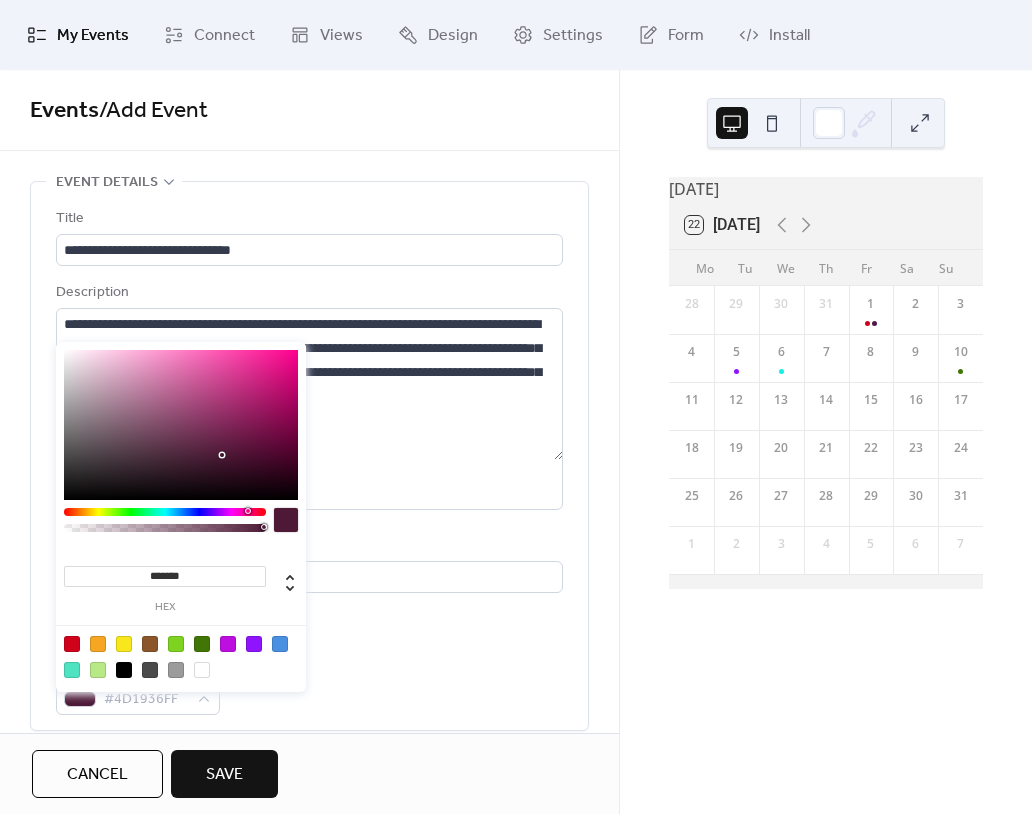drag, startPoint x: 234, startPoint y: 511, endPoint x: 247, endPoint y: 509, distance: 13.152946 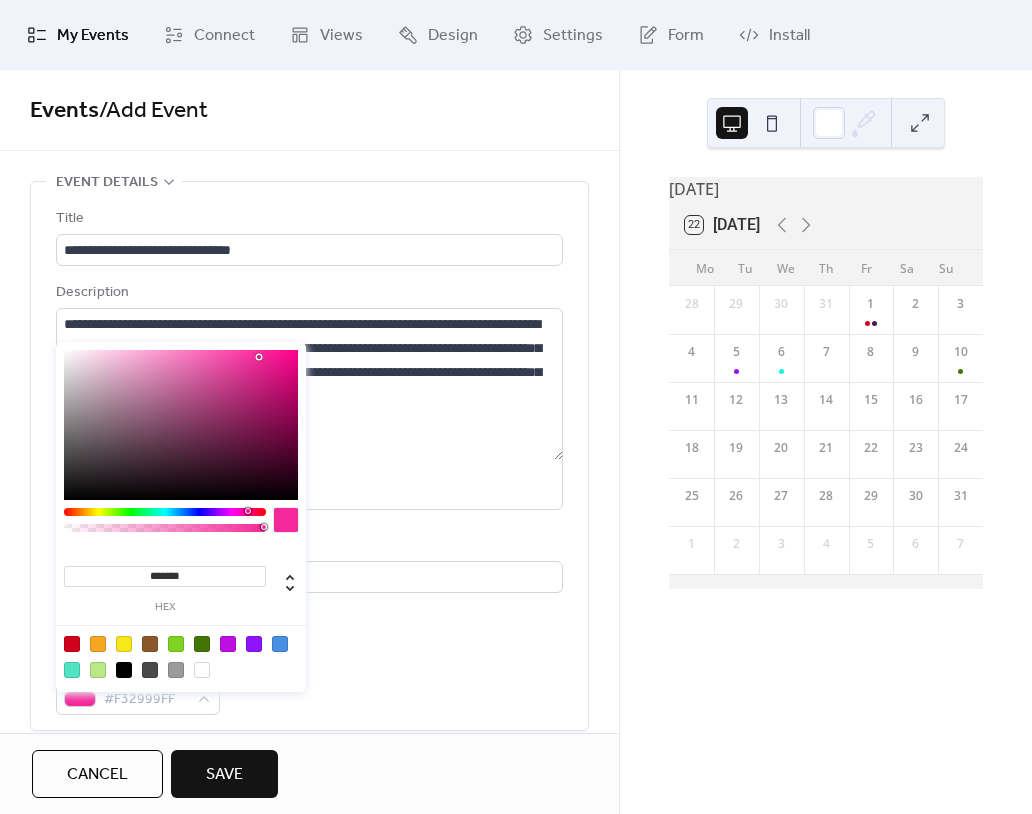 click at bounding box center [181, 425] 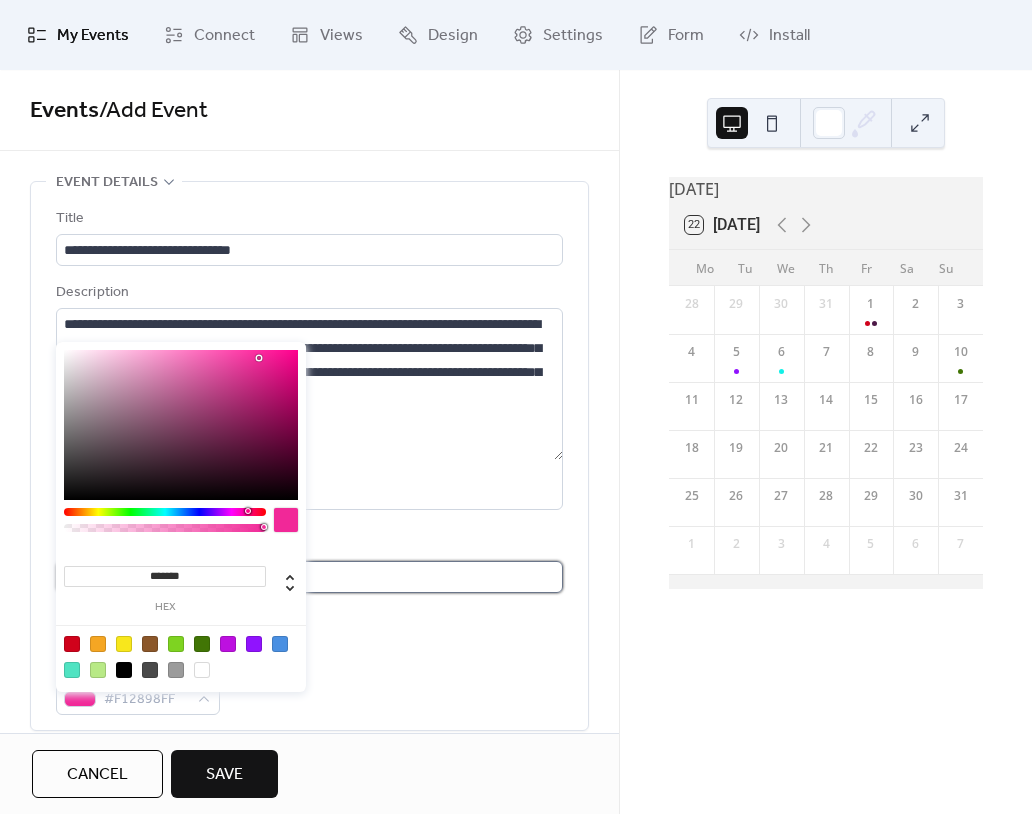 click on "*********" at bounding box center (309, 577) 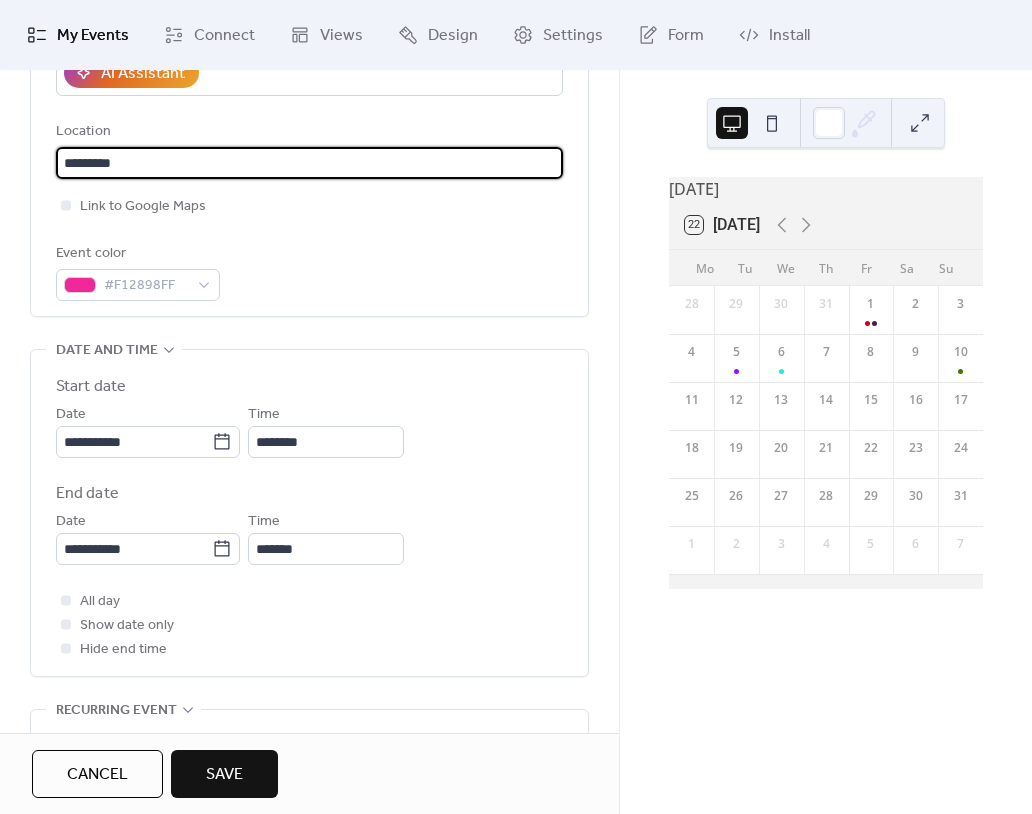 scroll, scrollTop: 428, scrollLeft: 0, axis: vertical 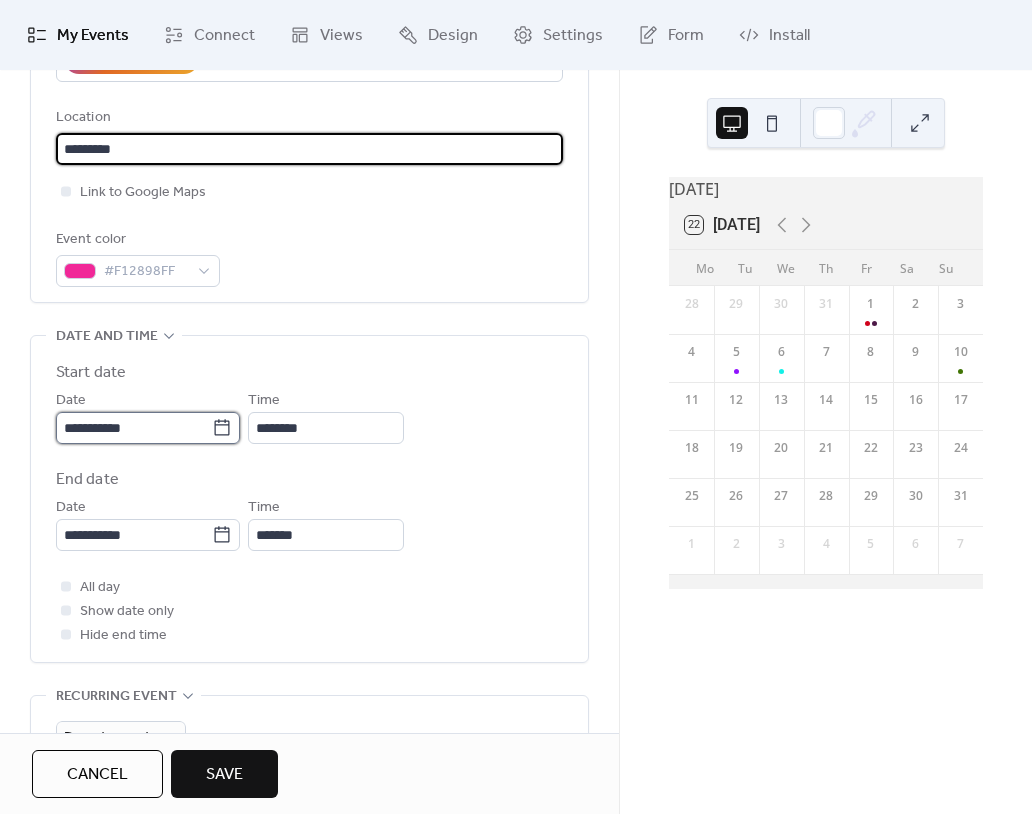 type 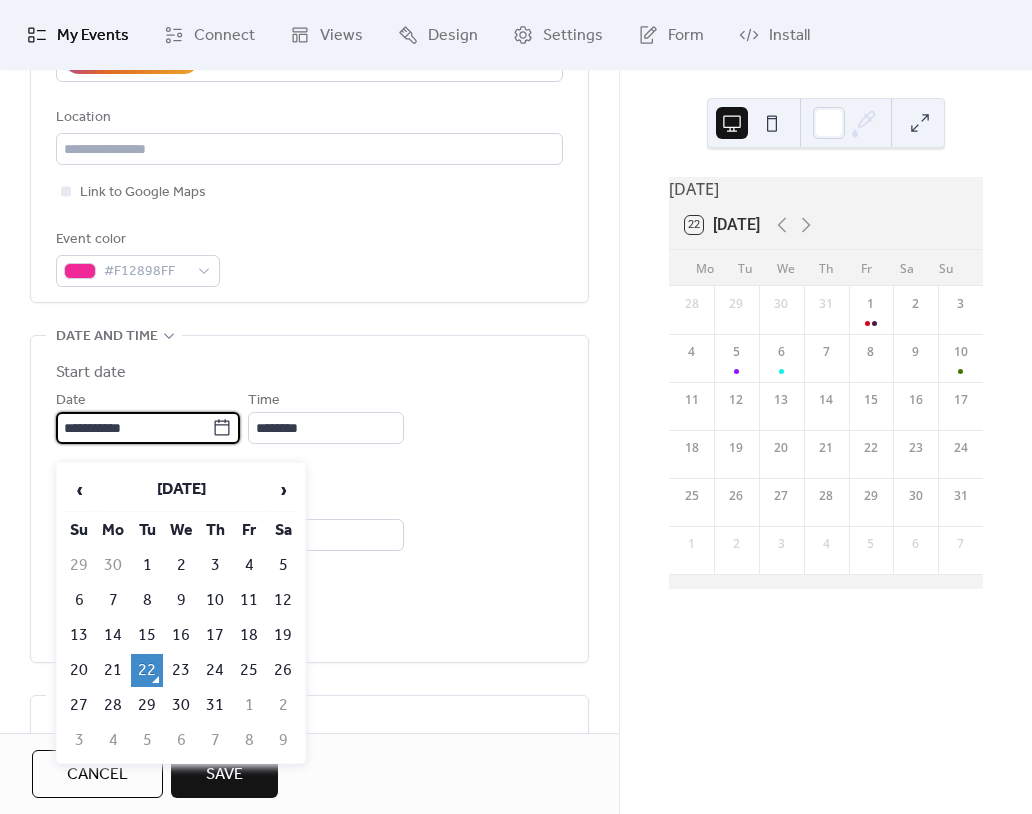 click on "**********" at bounding box center (134, 428) 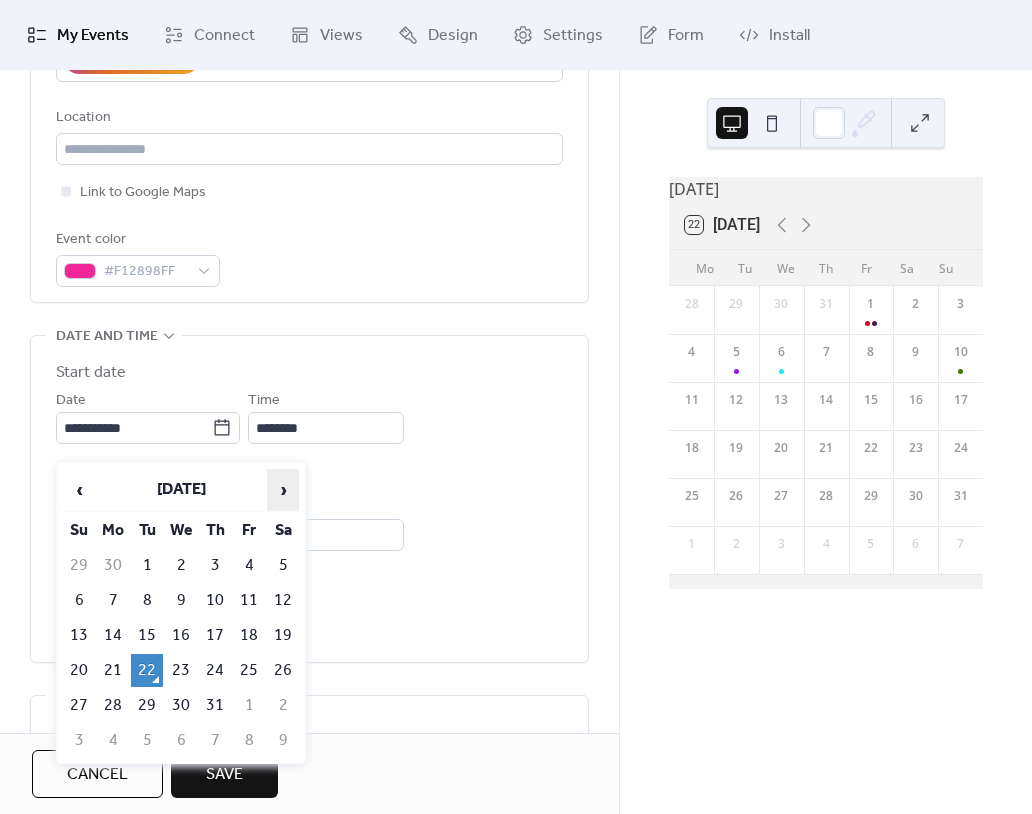 click on "›" at bounding box center (283, 490) 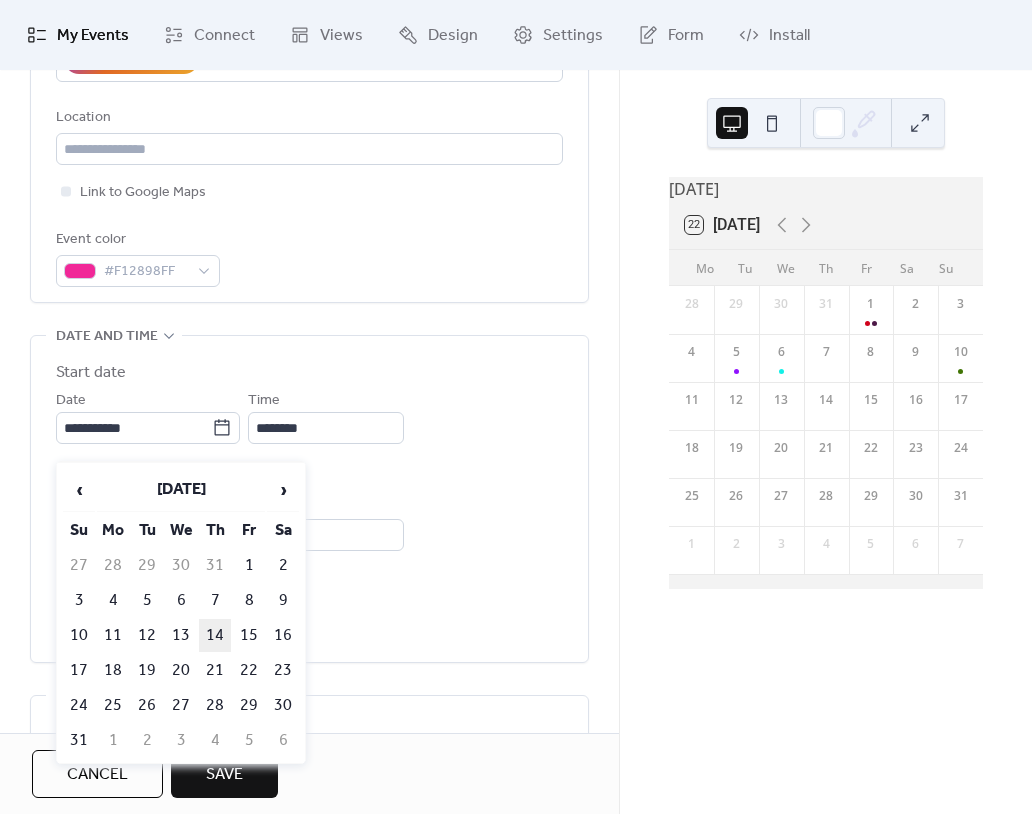 click on "14" at bounding box center (215, 635) 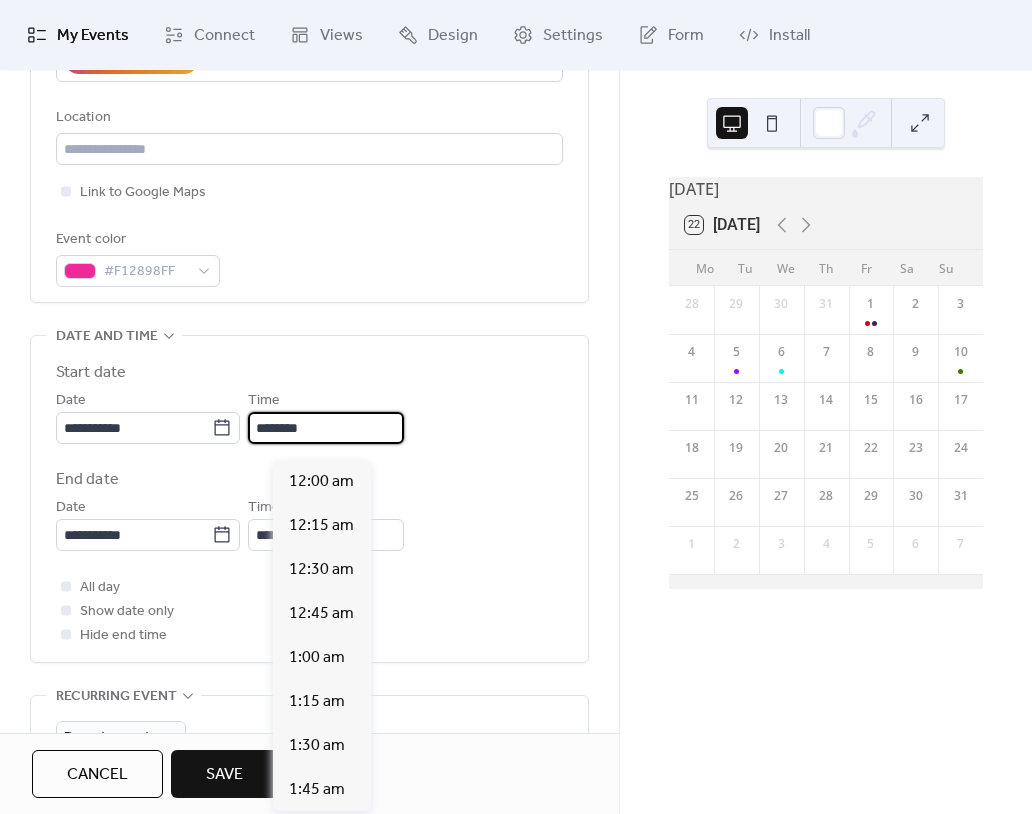 click on "********" at bounding box center (326, 428) 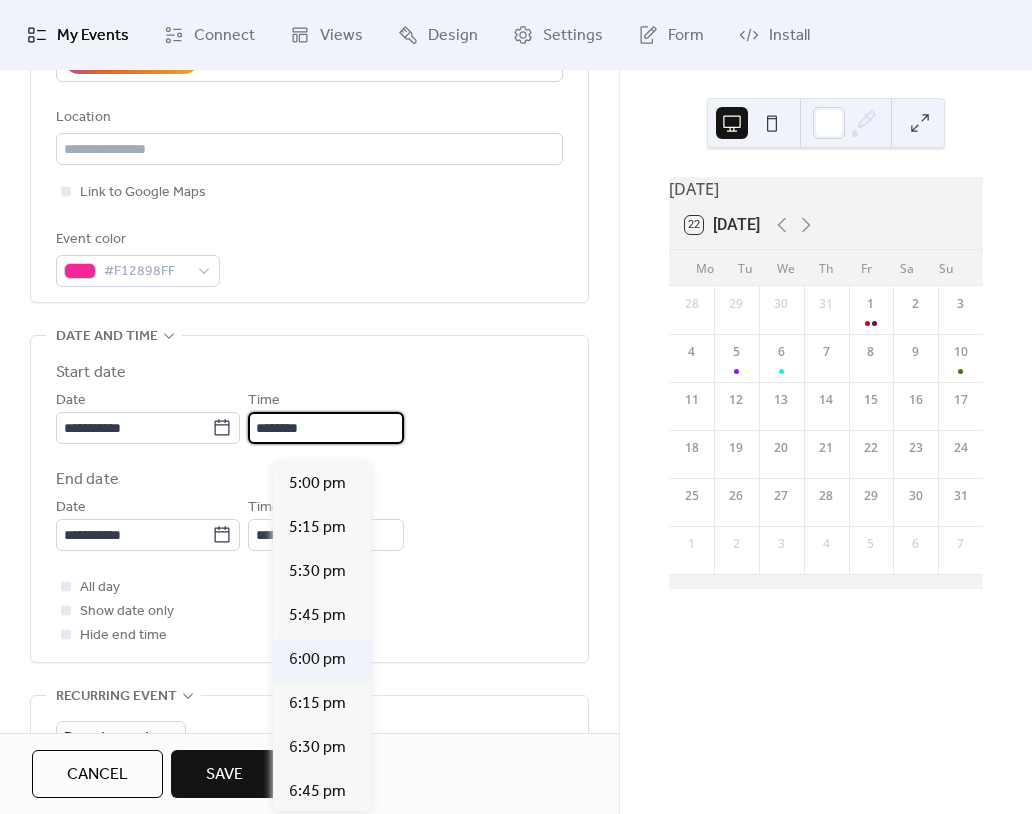 scroll, scrollTop: 2999, scrollLeft: 0, axis: vertical 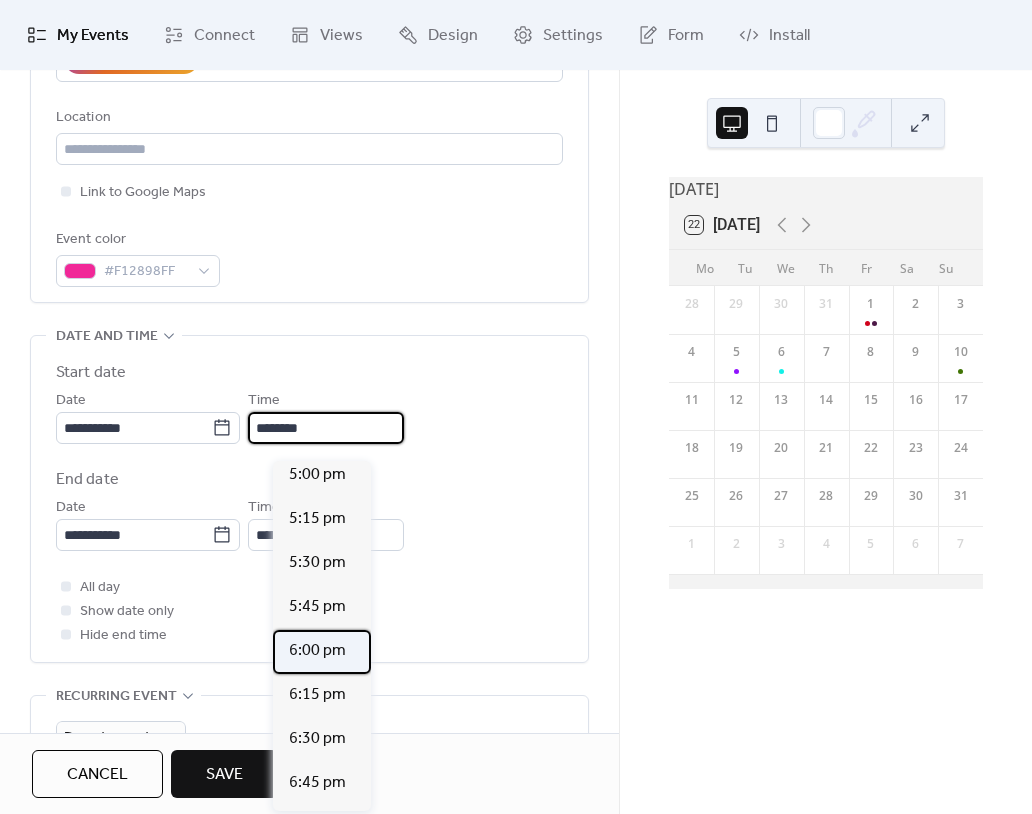 click on "6:00 pm" at bounding box center (317, 651) 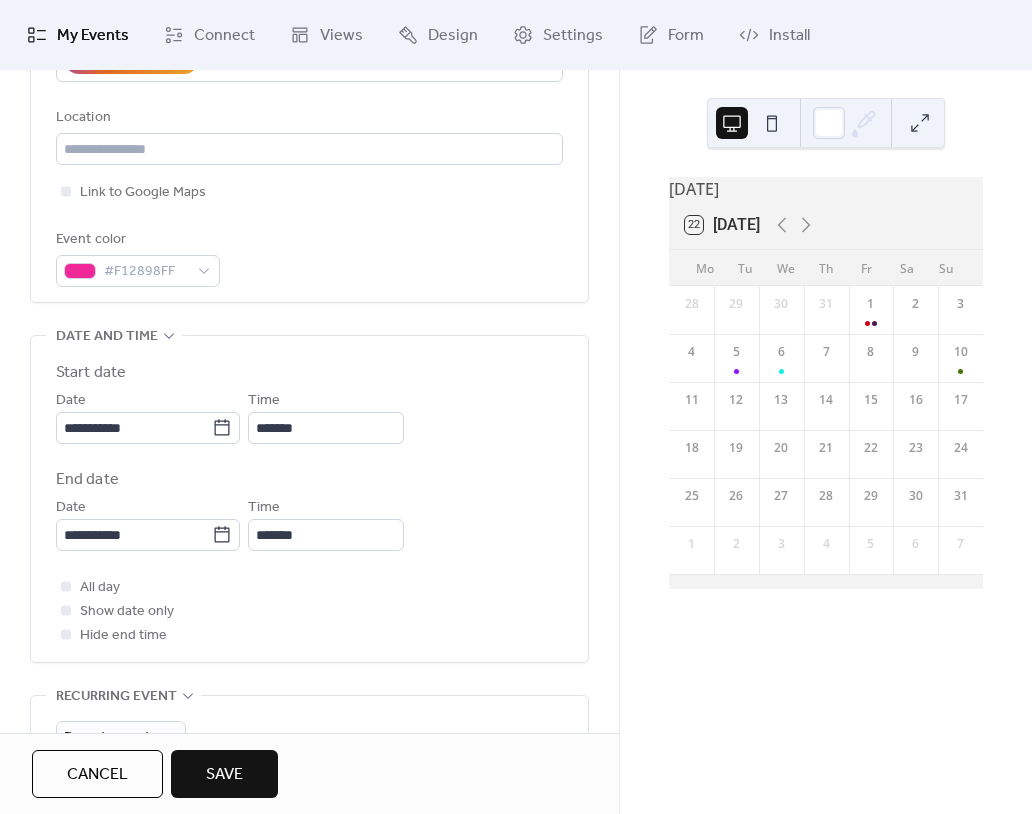 click on "All day Show date only Hide end time" at bounding box center (309, 611) 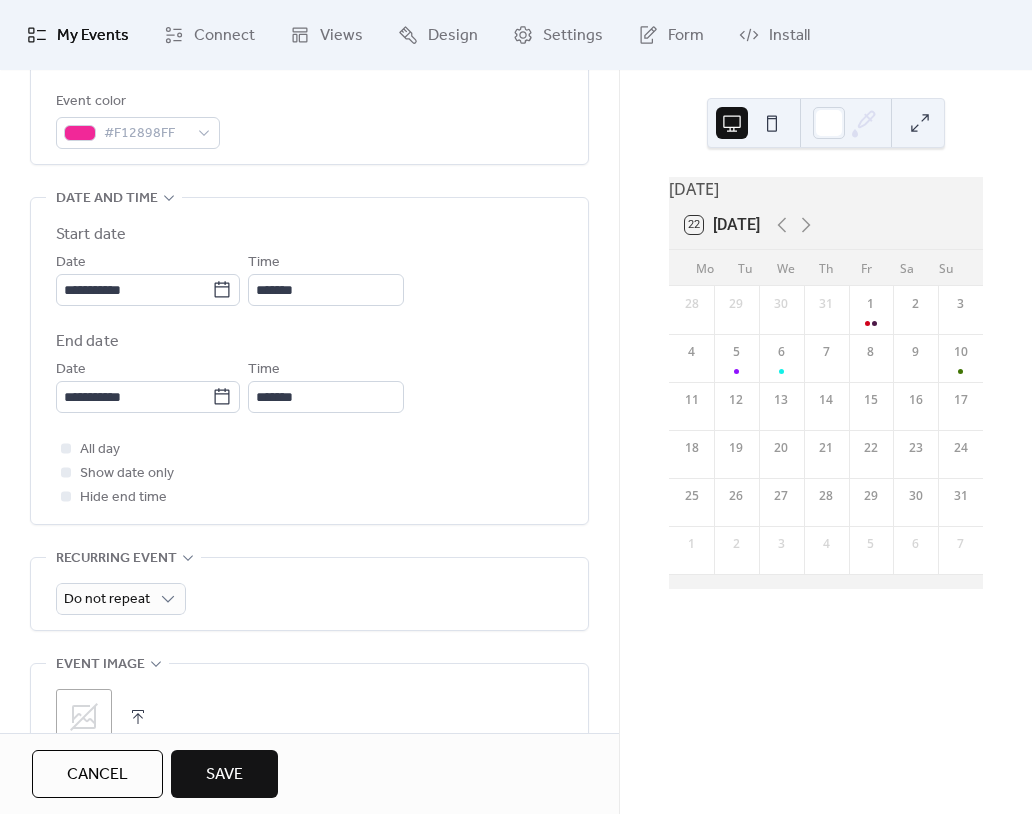 scroll, scrollTop: 565, scrollLeft: 0, axis: vertical 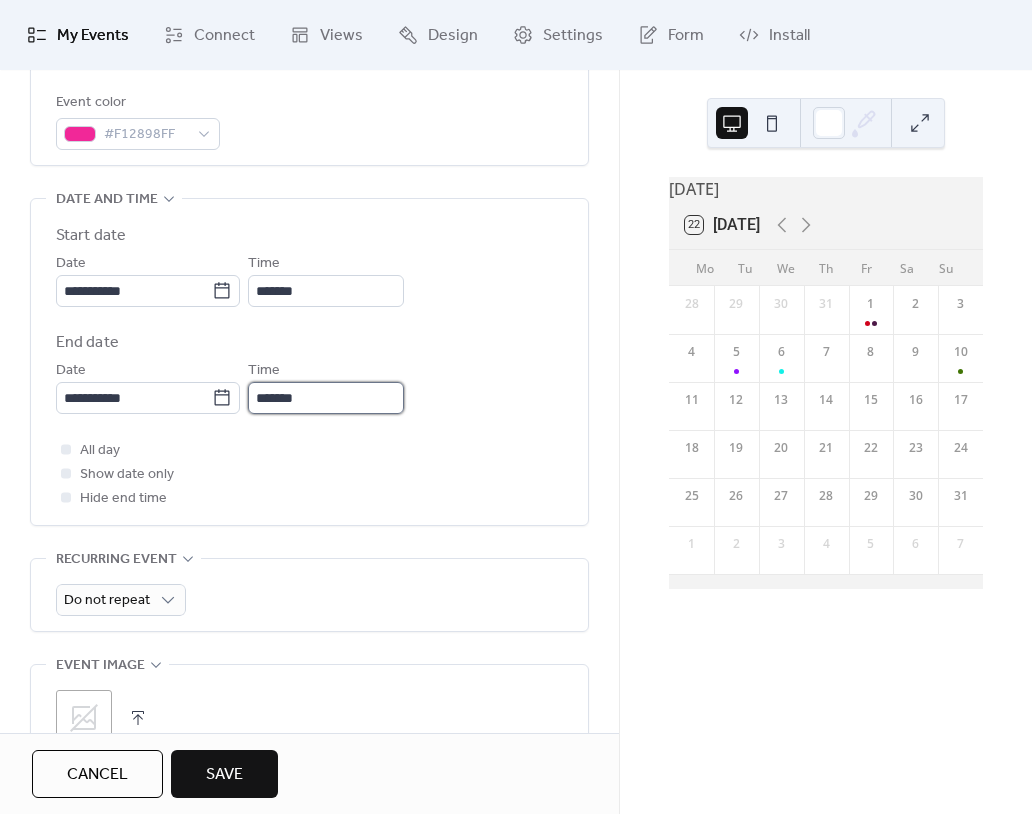 click on "*******" at bounding box center [326, 398] 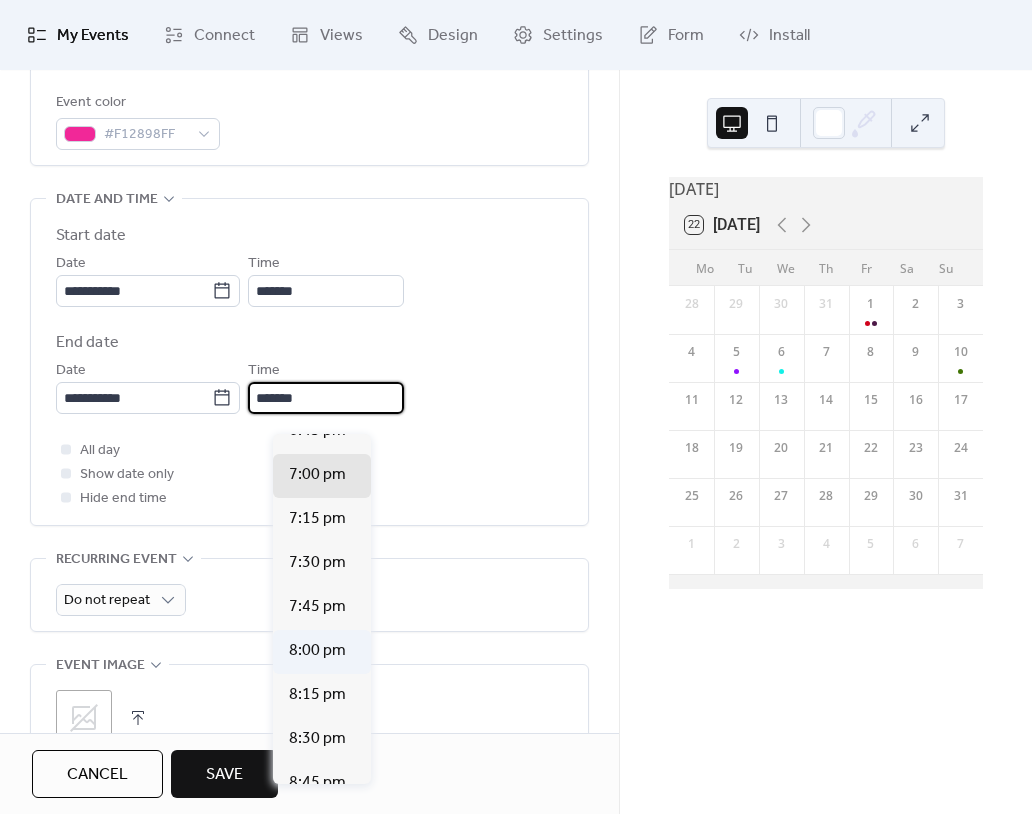 scroll, scrollTop: 115, scrollLeft: 0, axis: vertical 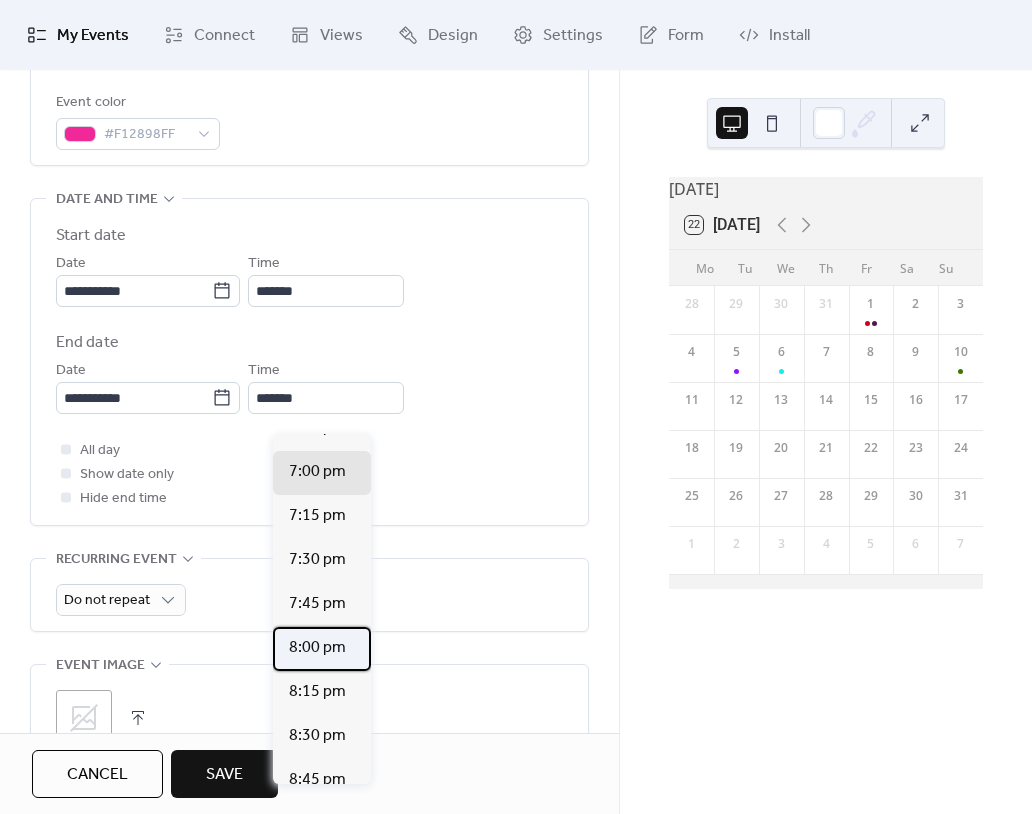 click on "8:00 pm" at bounding box center [317, 648] 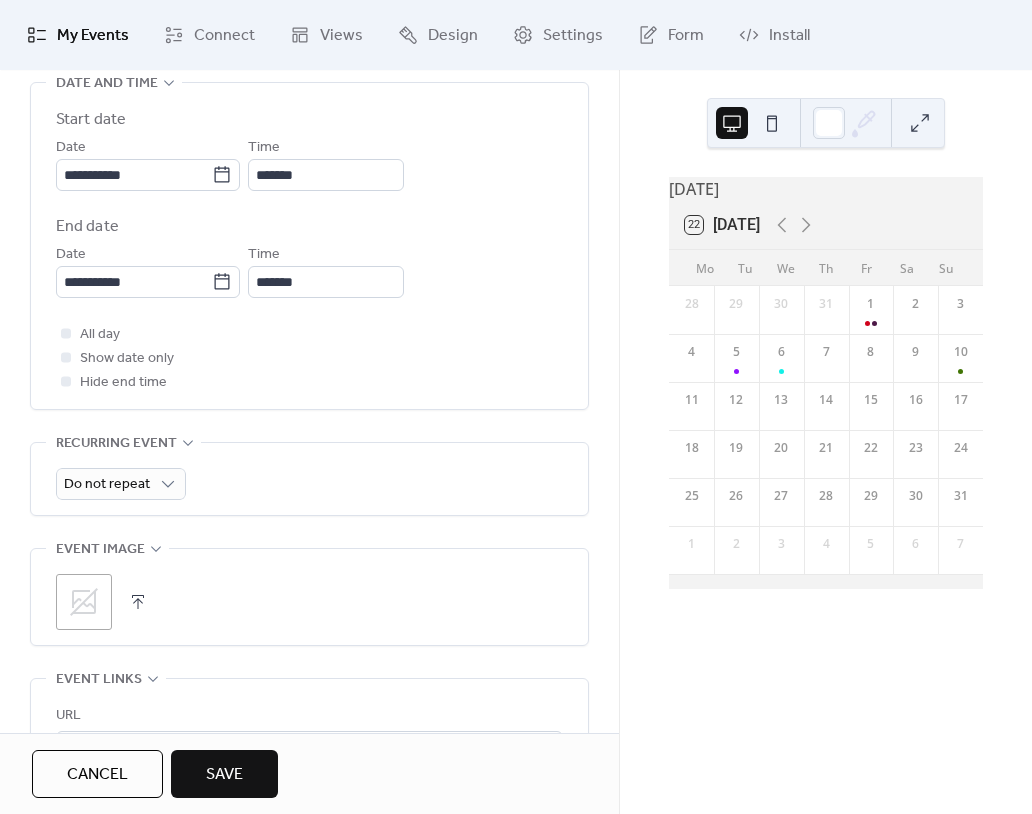 click on ";" at bounding box center [84, 602] 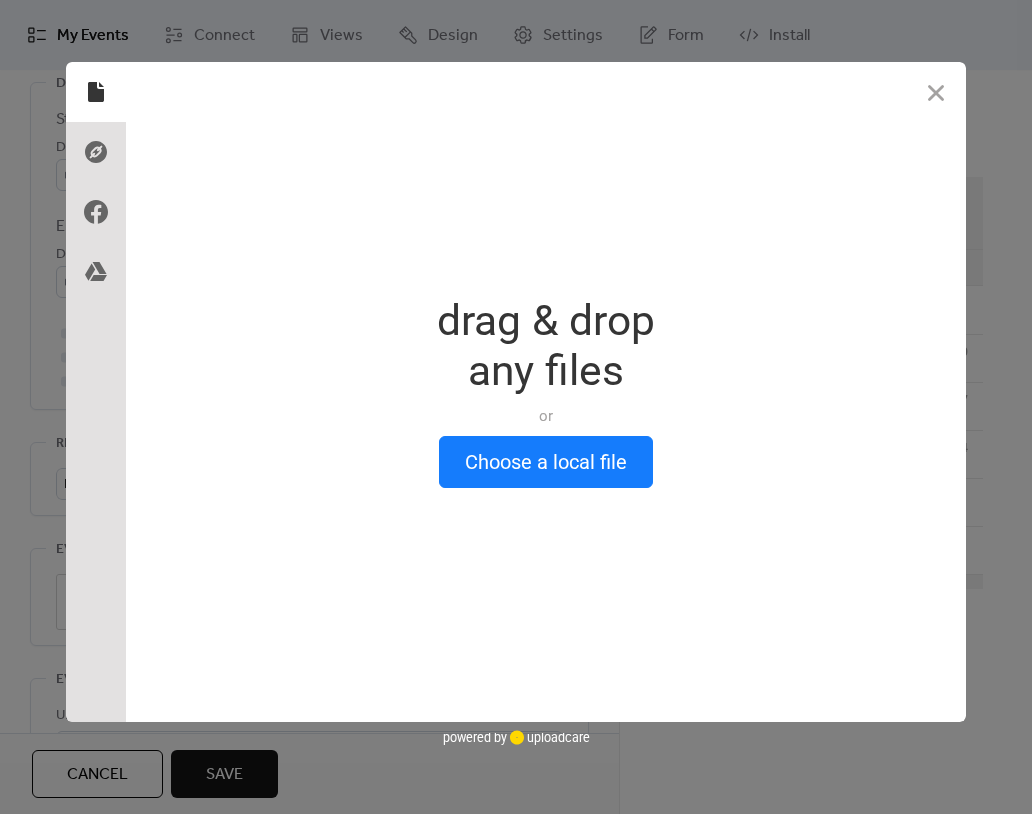 scroll, scrollTop: 681, scrollLeft: 0, axis: vertical 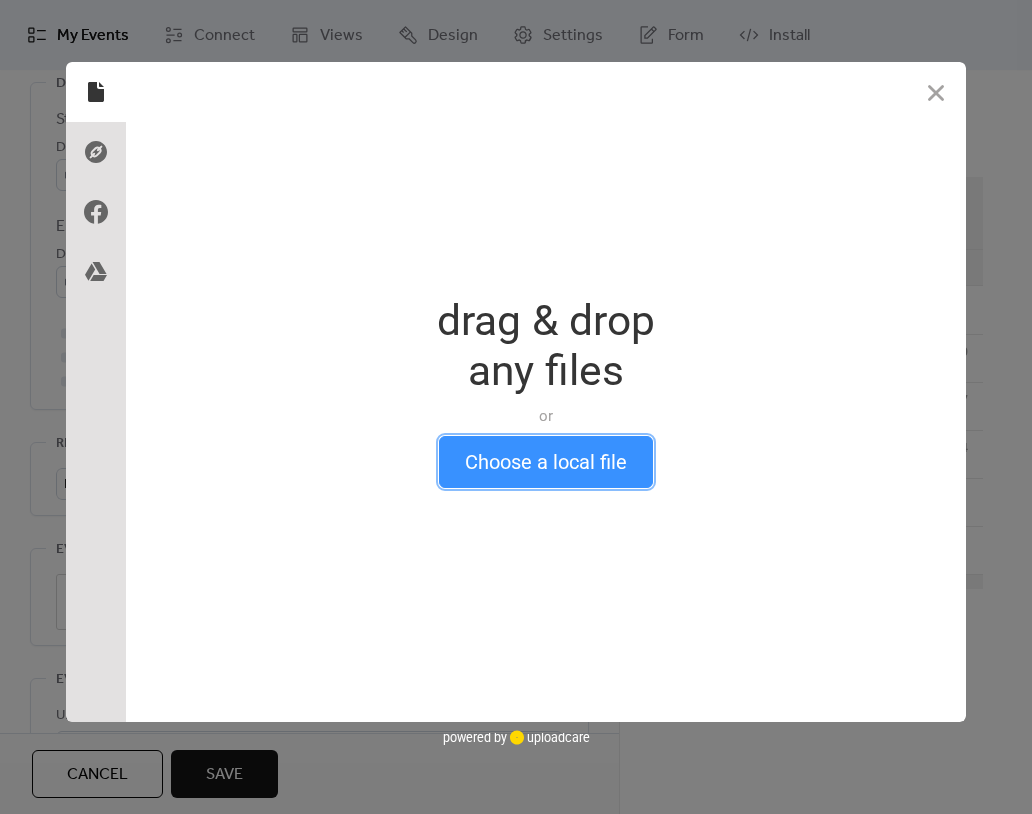 click on "Choose a local file" at bounding box center [546, 462] 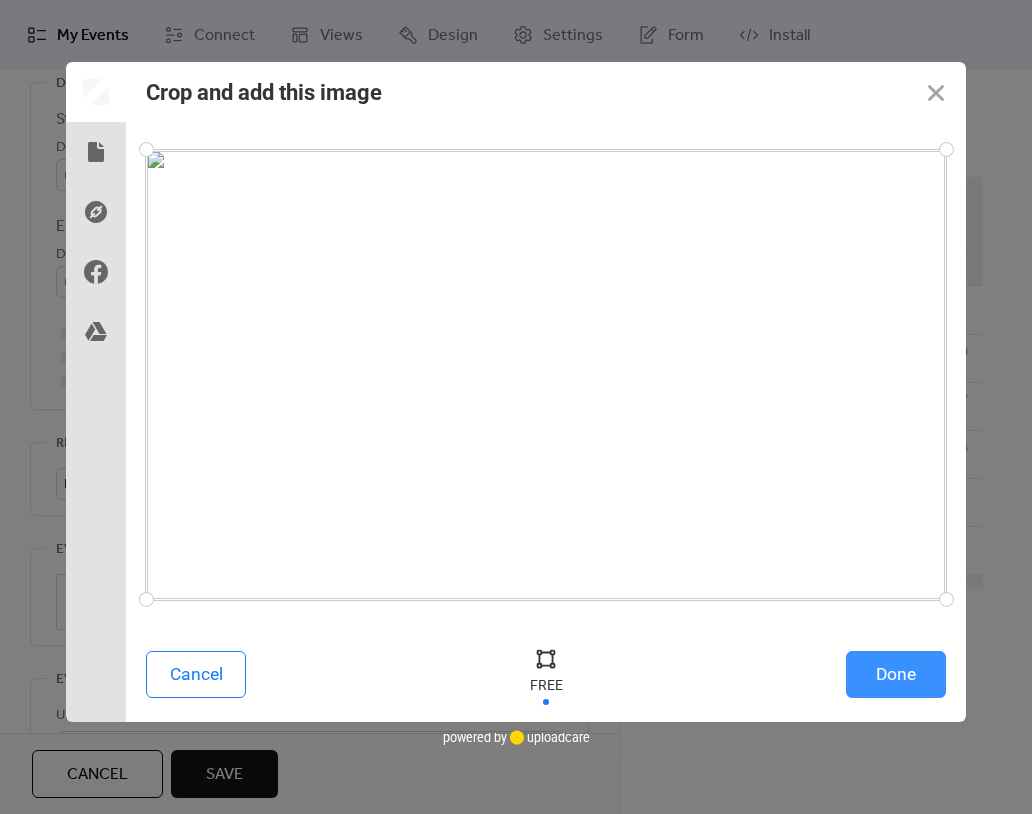 click on "Done" at bounding box center [896, 674] 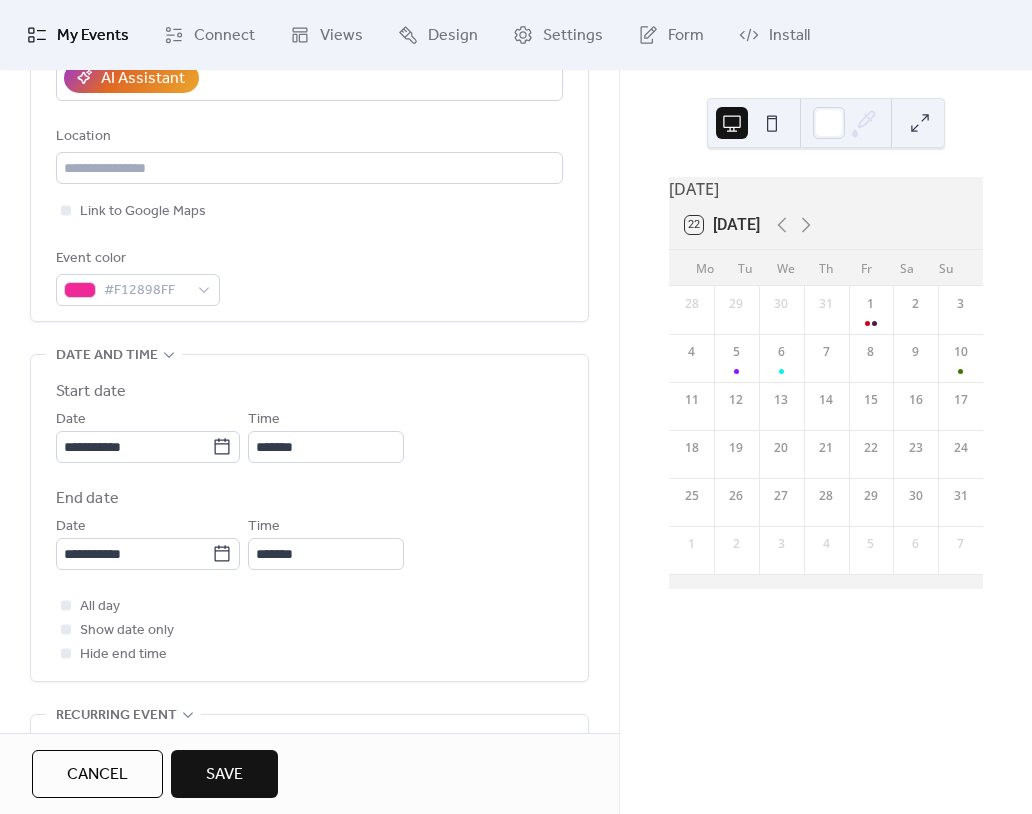 scroll, scrollTop: 405, scrollLeft: 0, axis: vertical 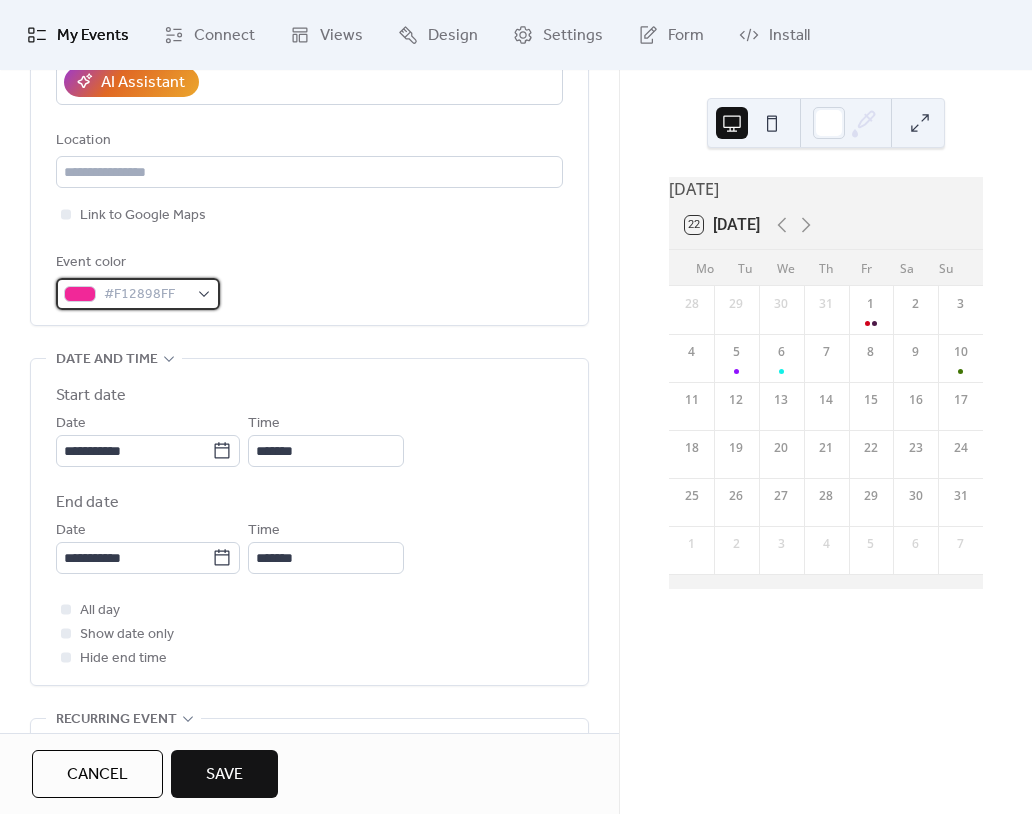 click on "#F12898FF" at bounding box center (138, 294) 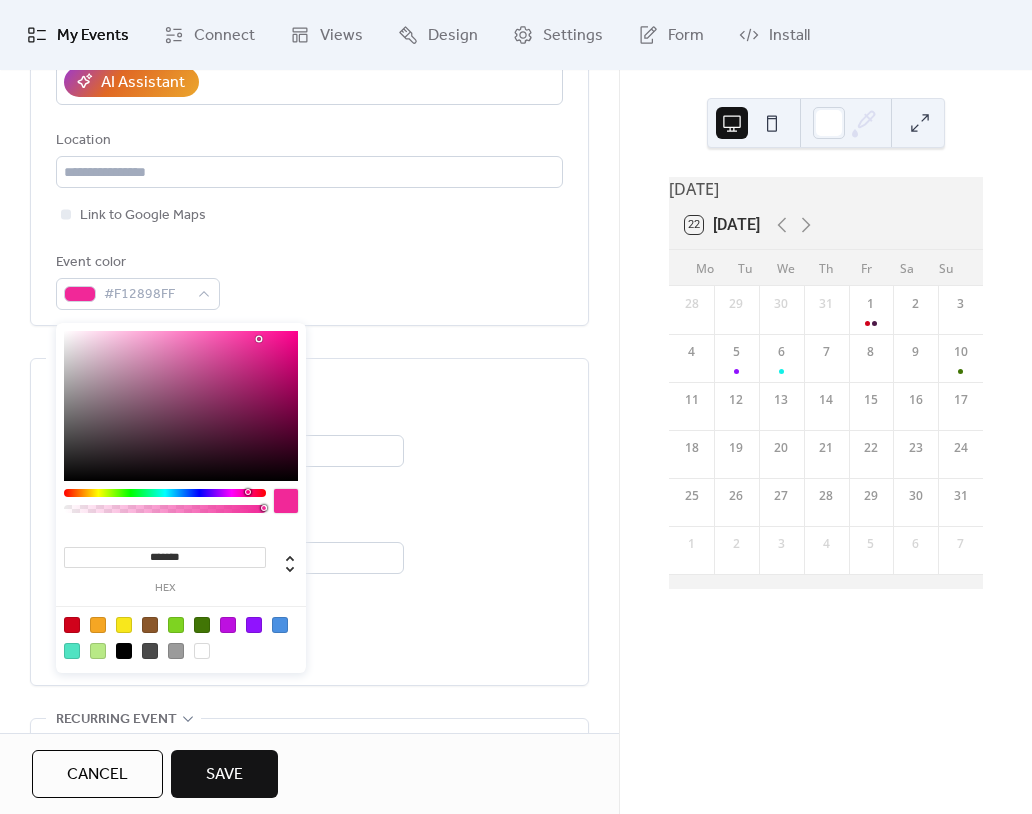 click at bounding box center (124, 625) 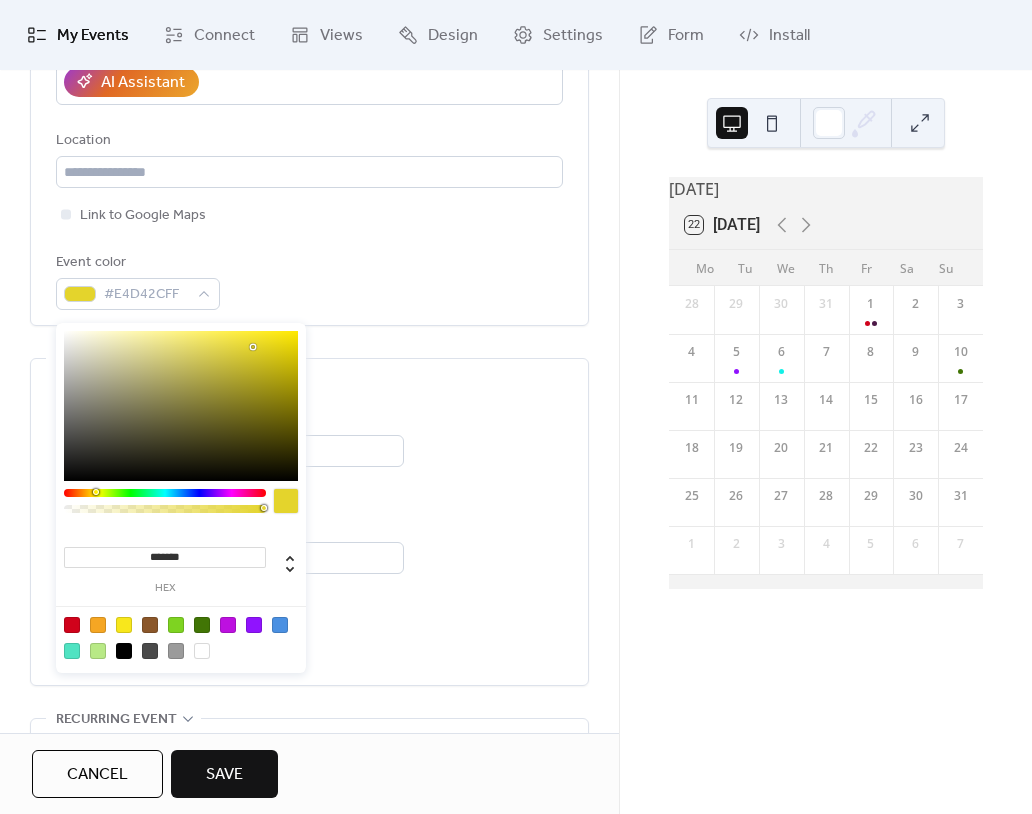 type on "*******" 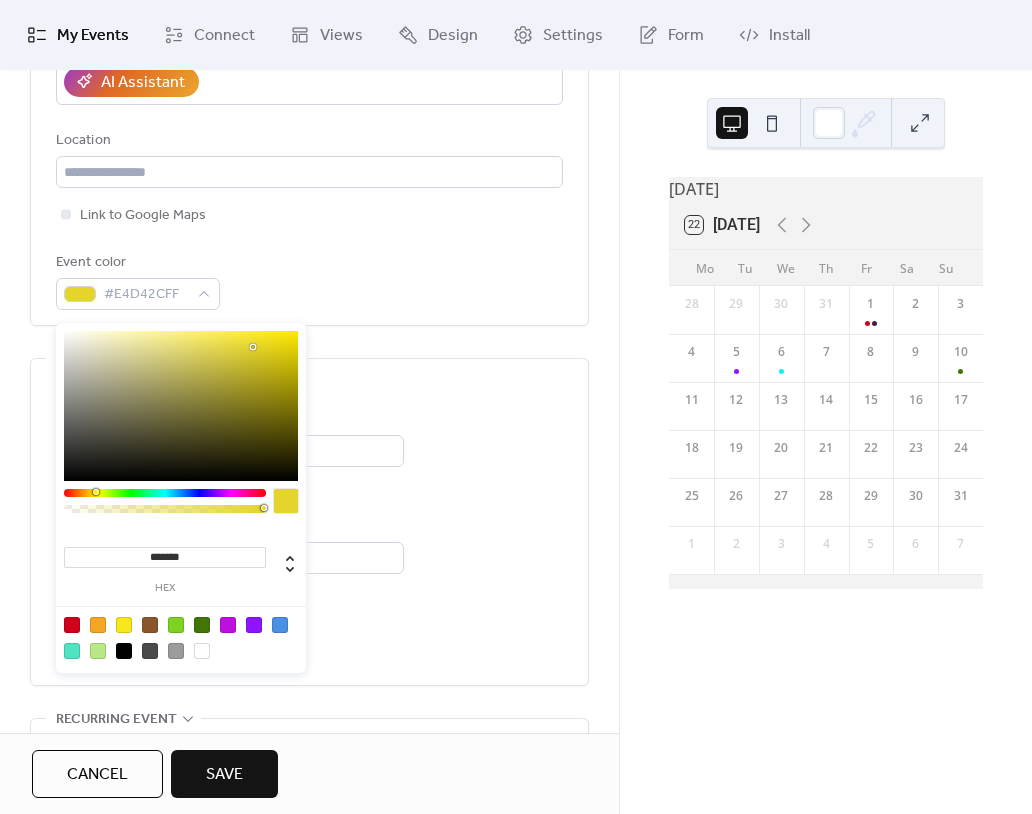 drag, startPoint x: 270, startPoint y: 338, endPoint x: 252, endPoint y: 347, distance: 20.12461 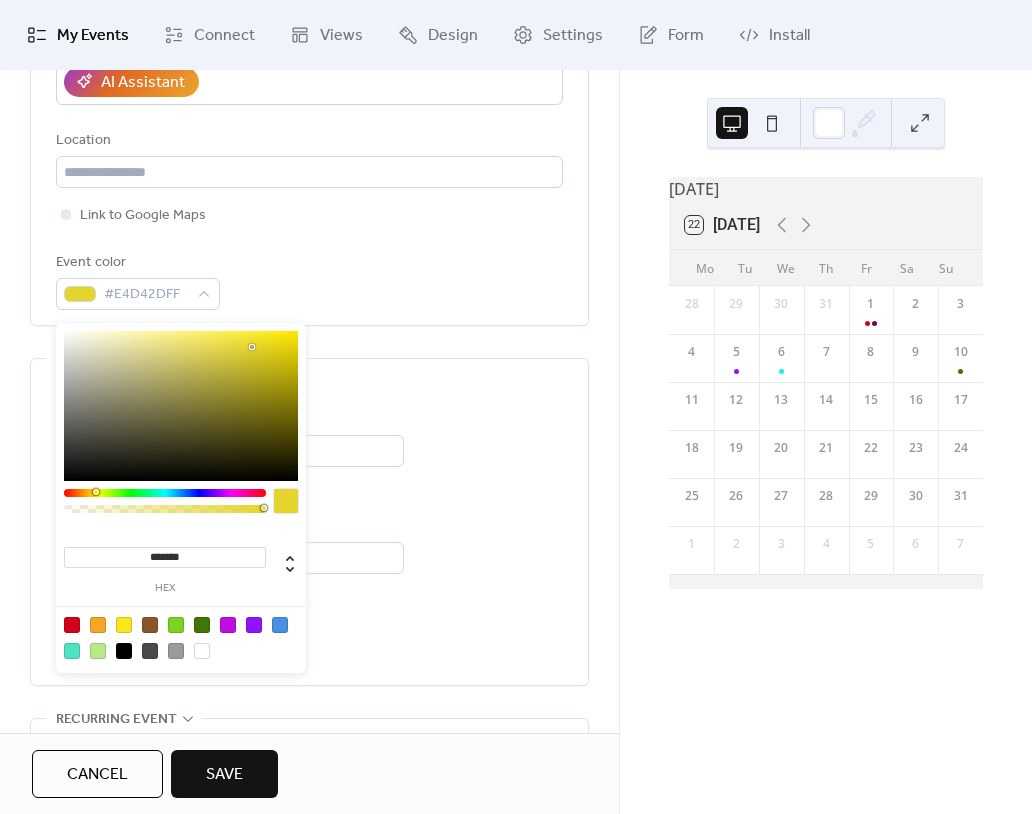 click on "**********" at bounding box center (309, 439) 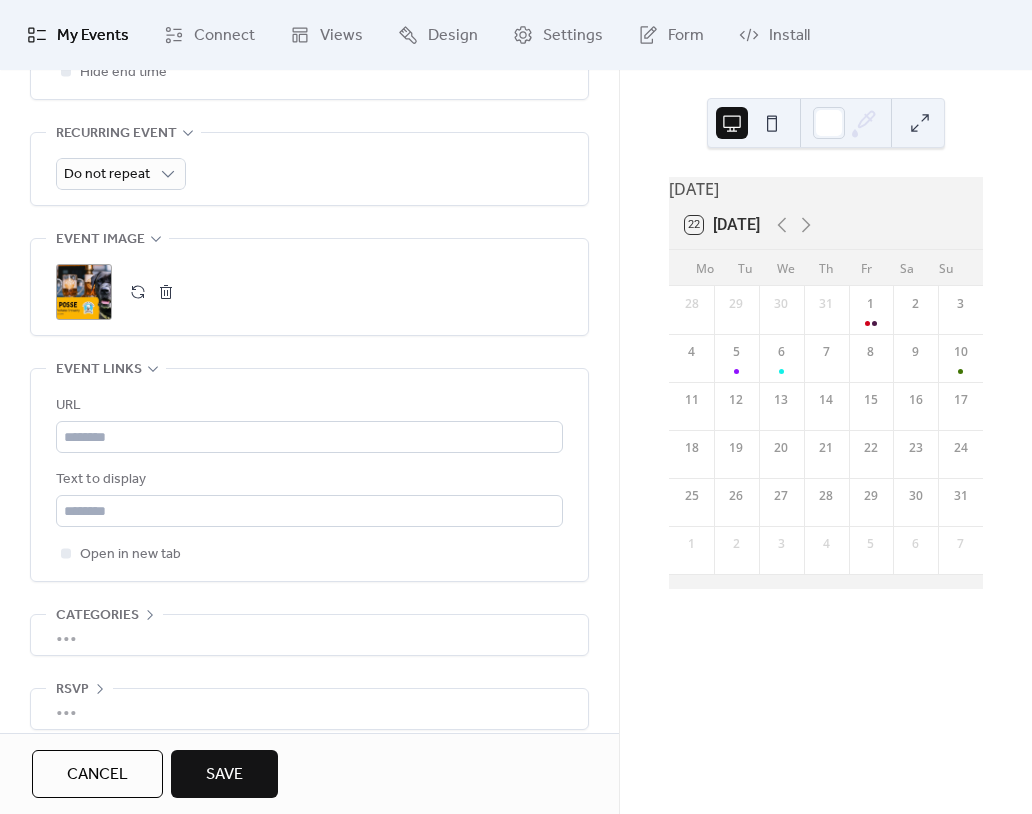 scroll, scrollTop: 994, scrollLeft: 0, axis: vertical 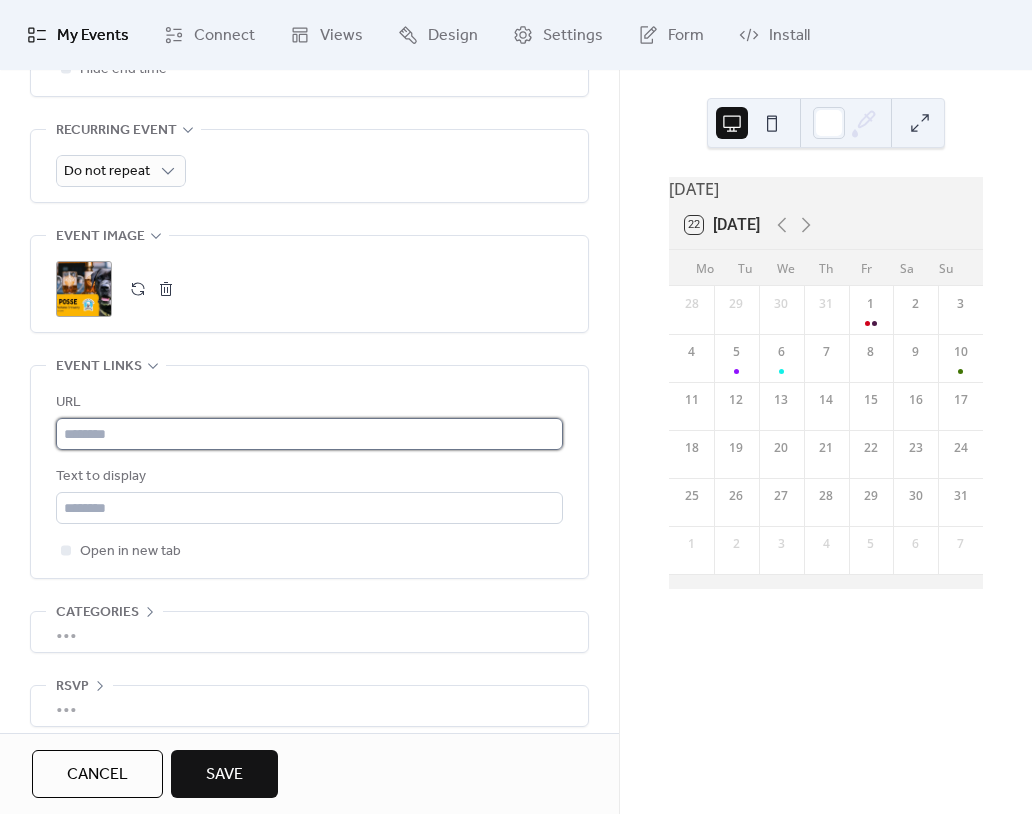 click at bounding box center (309, 434) 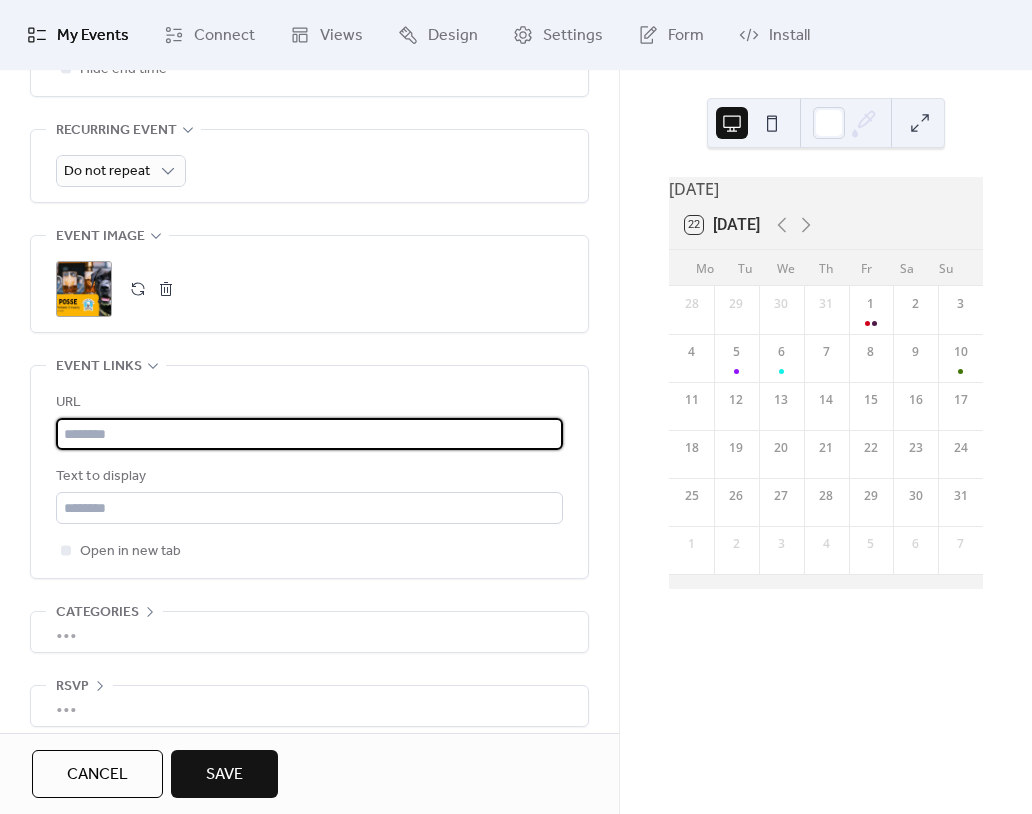 paste on "**********" 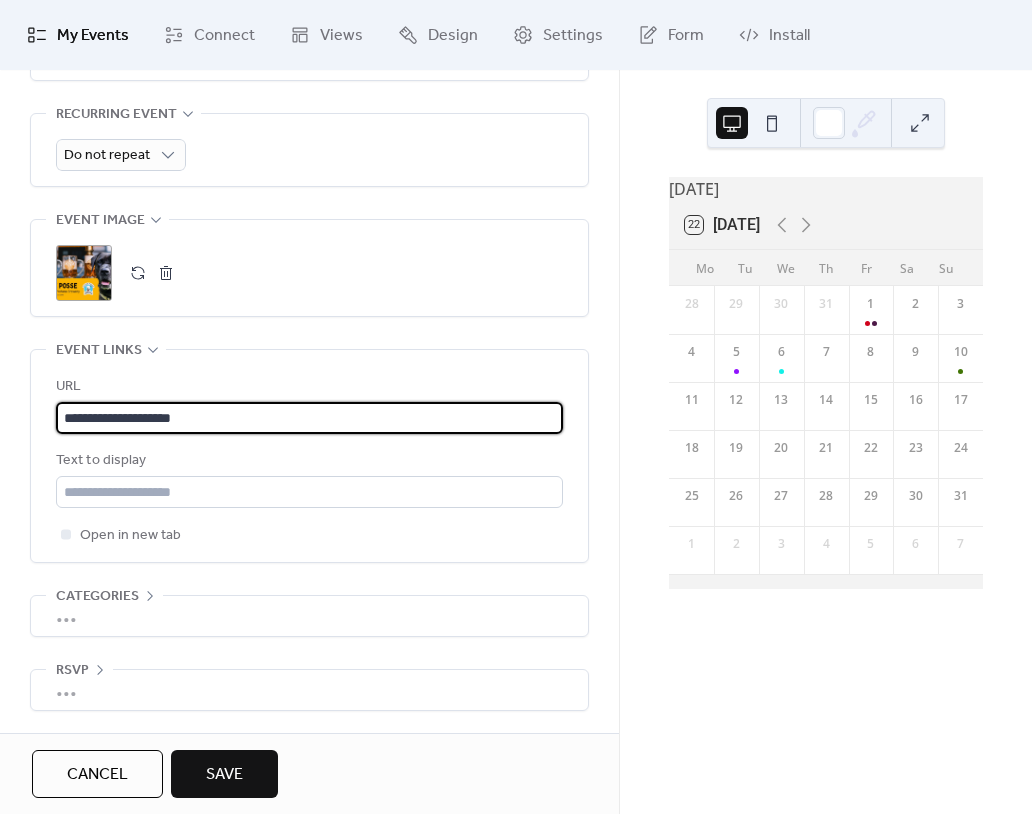 scroll, scrollTop: 1024, scrollLeft: 0, axis: vertical 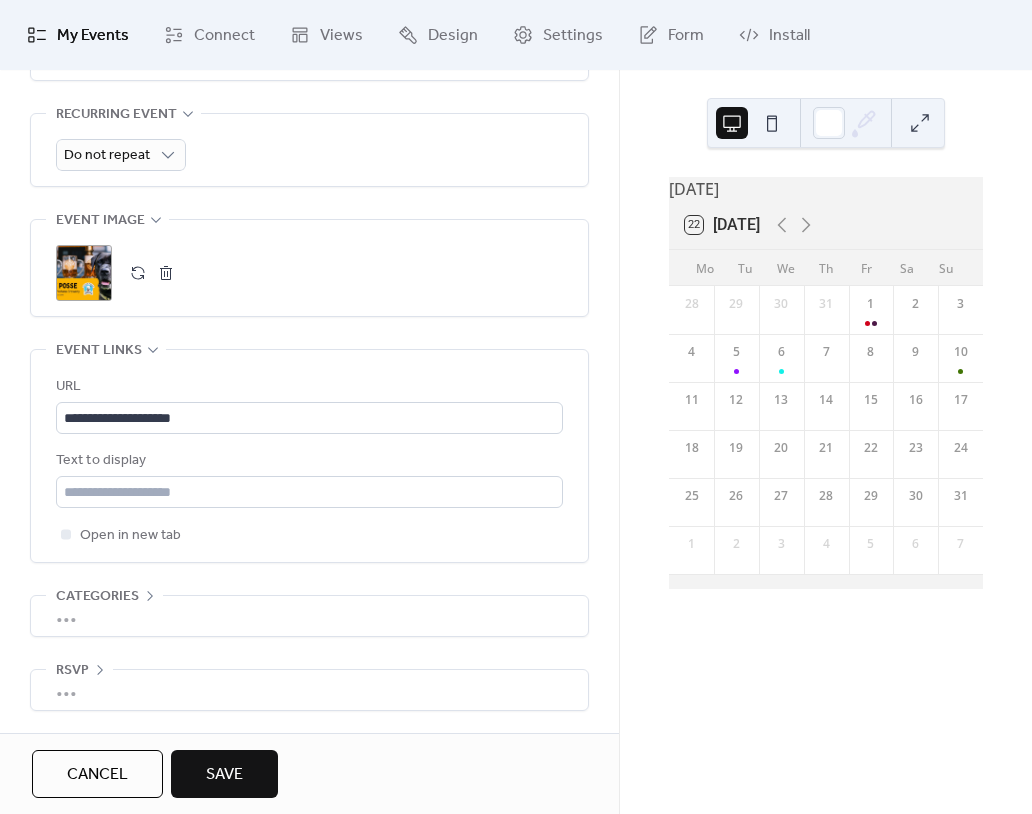 drag, startPoint x: 229, startPoint y: 770, endPoint x: 187, endPoint y: 756, distance: 44.27189 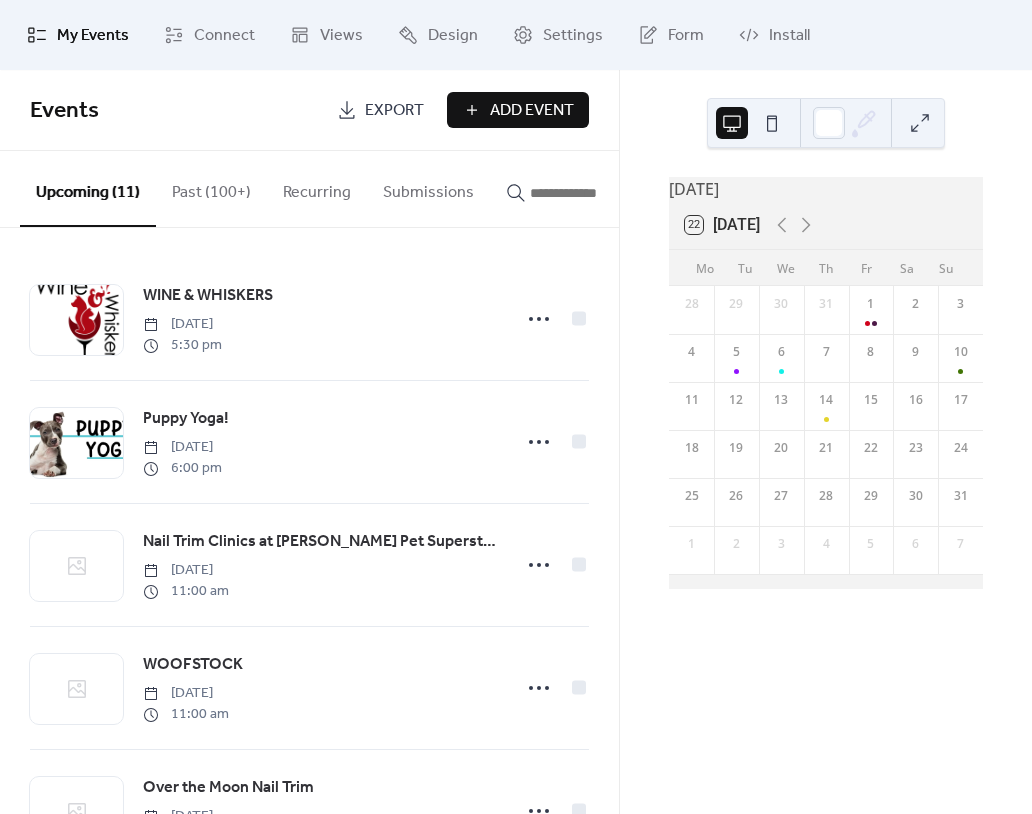 click on "Add Event" at bounding box center [532, 111] 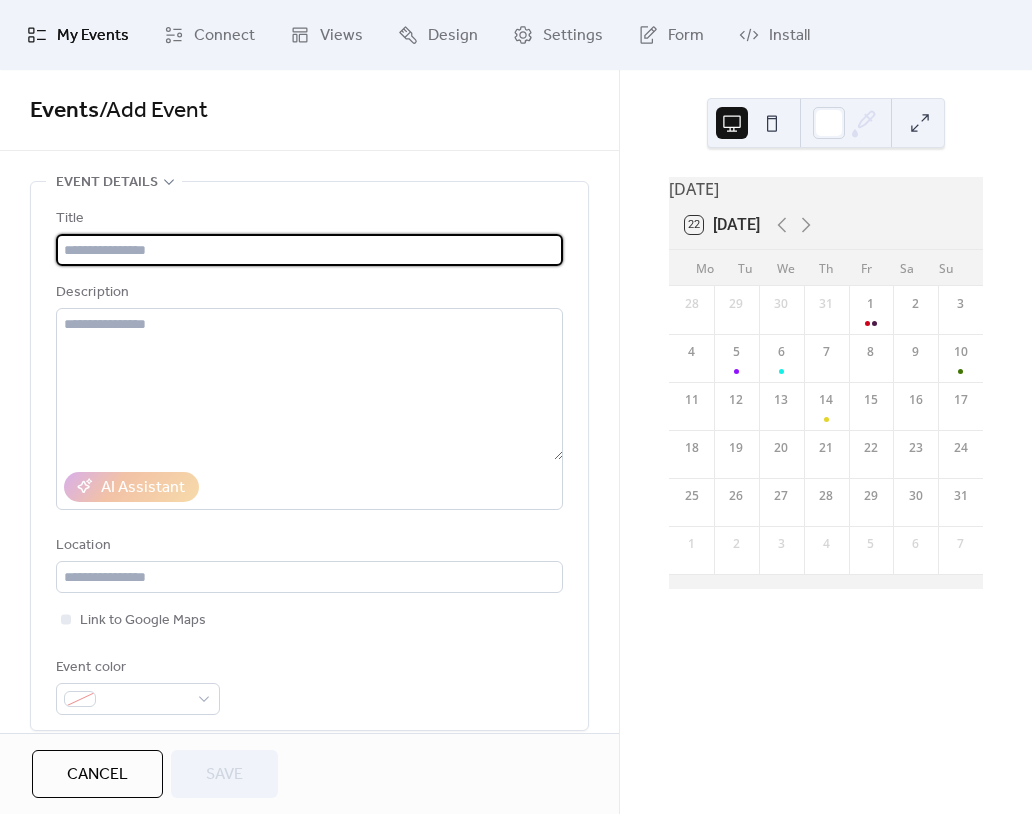 click at bounding box center (309, 250) 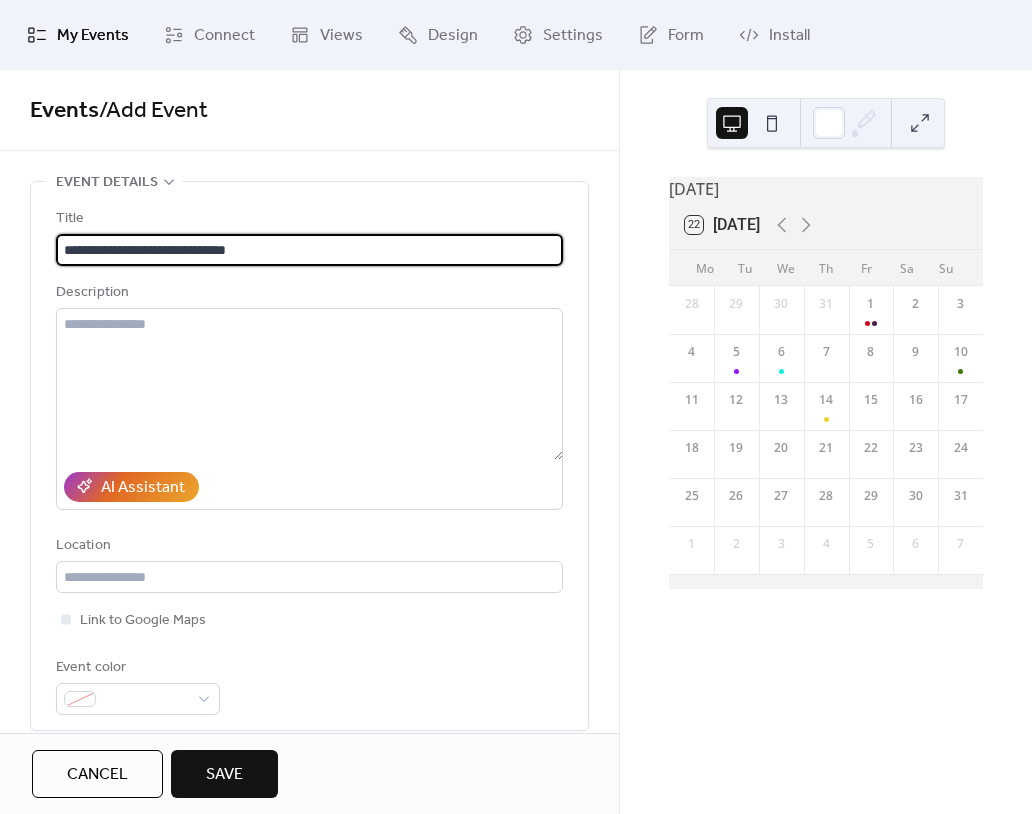 click on "**********" at bounding box center [309, 250] 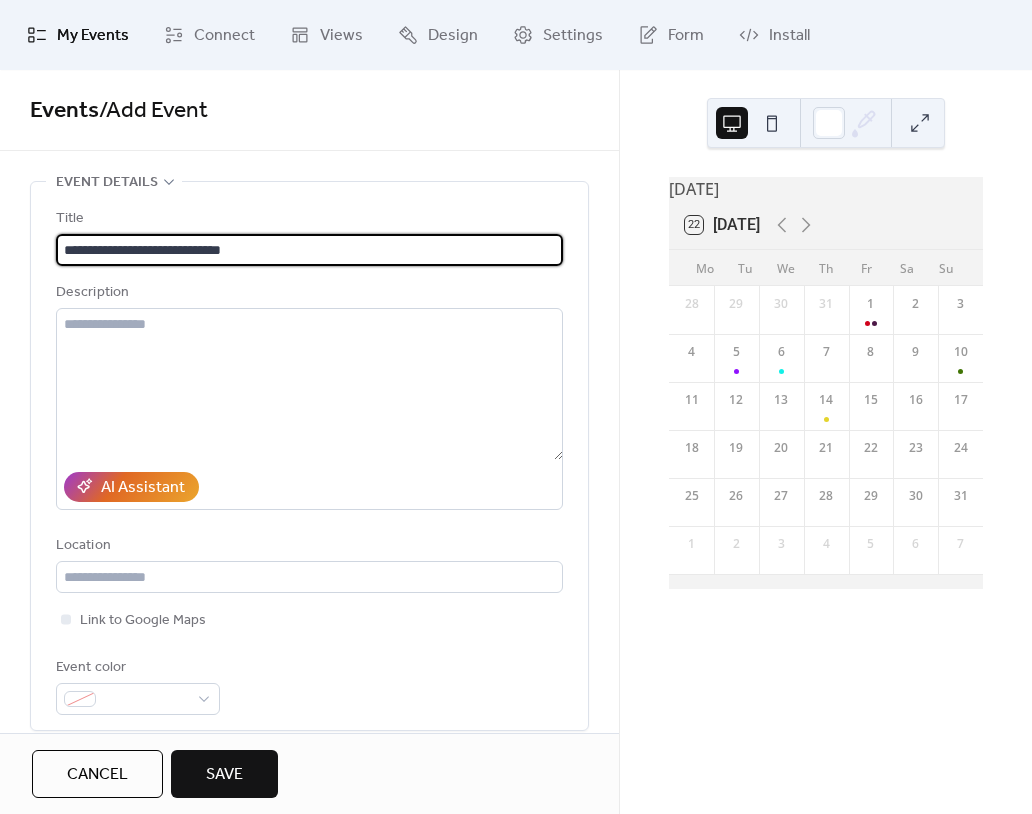 click on "**********" at bounding box center [309, 250] 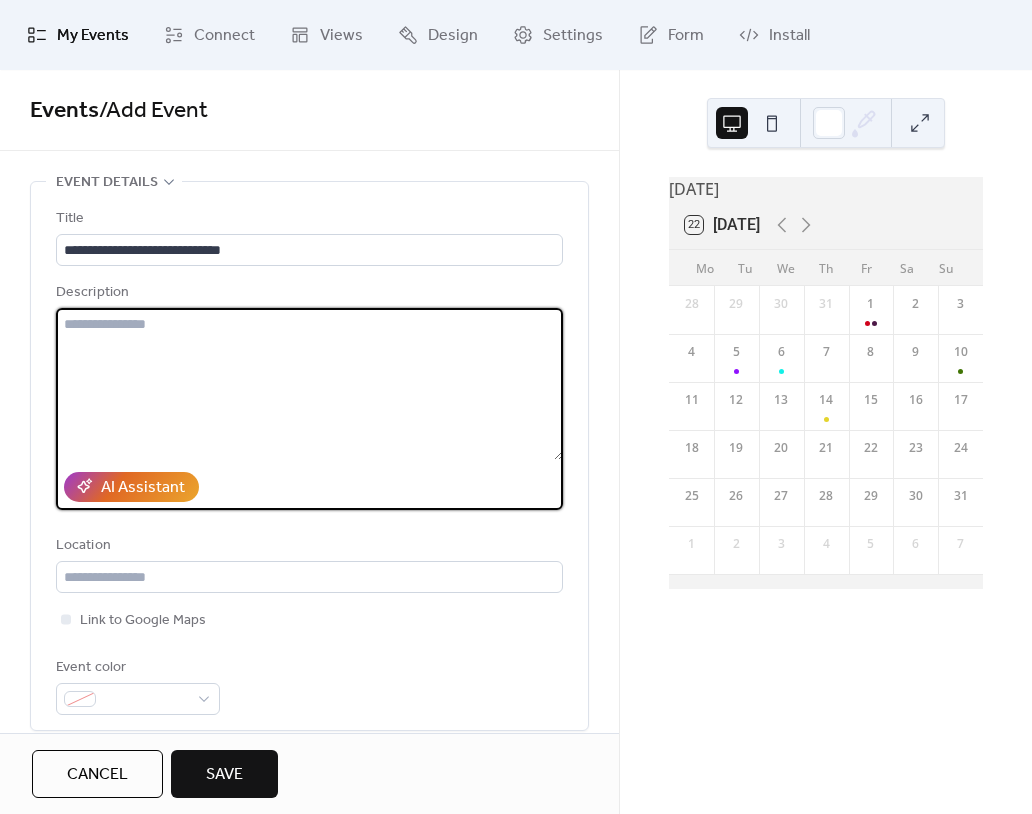 click at bounding box center (309, 384) 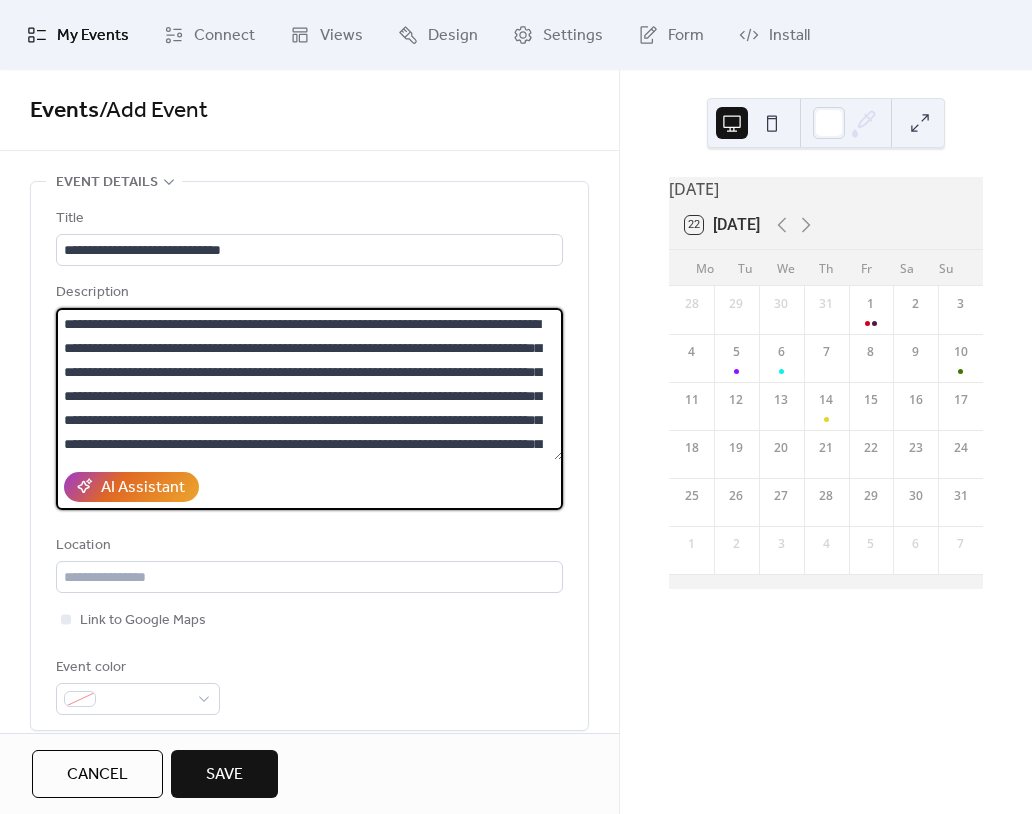 scroll, scrollTop: 164, scrollLeft: 0, axis: vertical 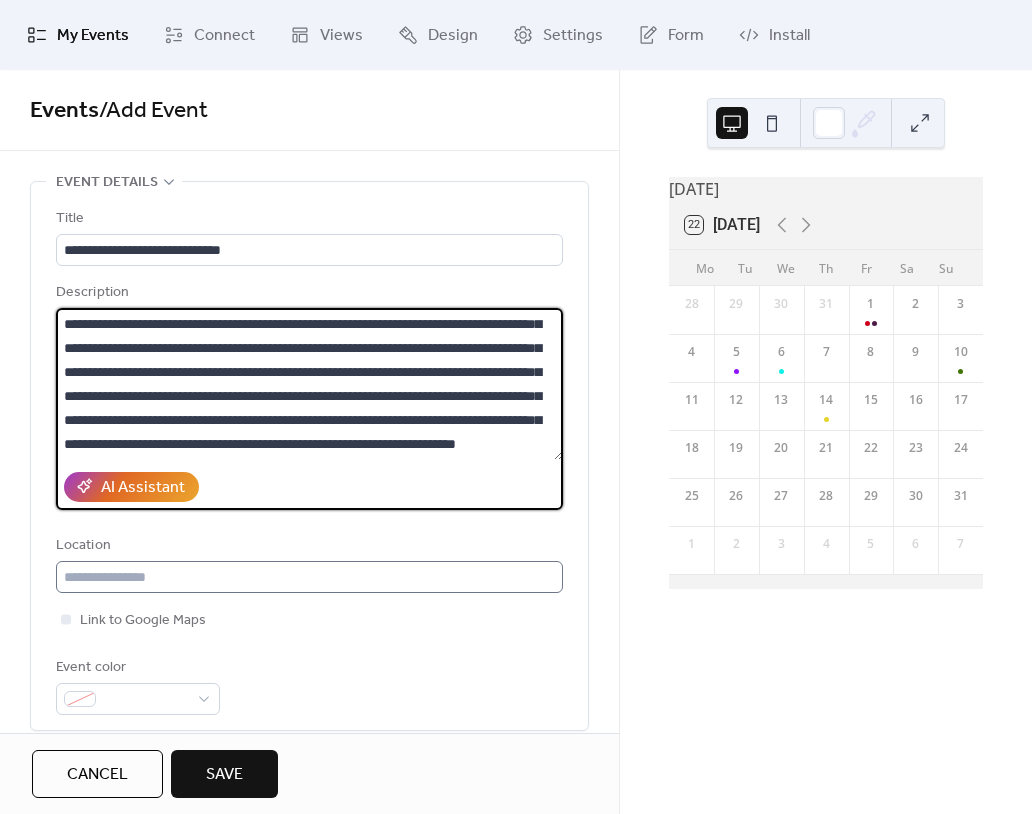 type on "**********" 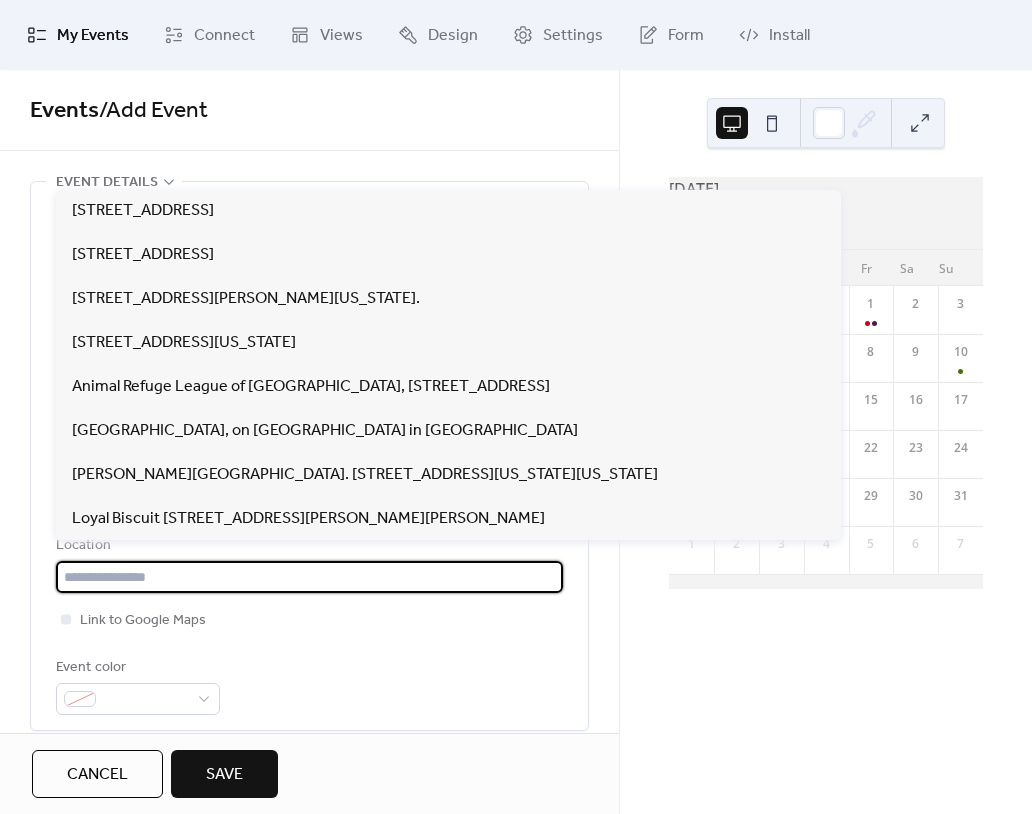 click at bounding box center [309, 577] 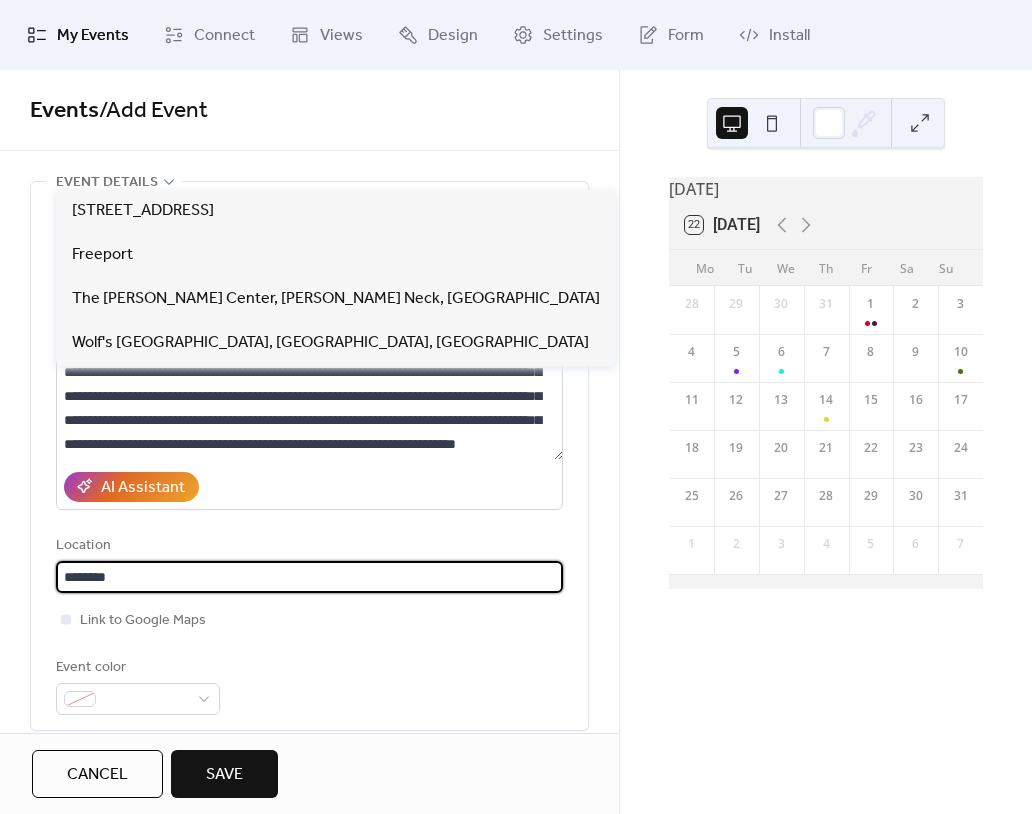 type on "********" 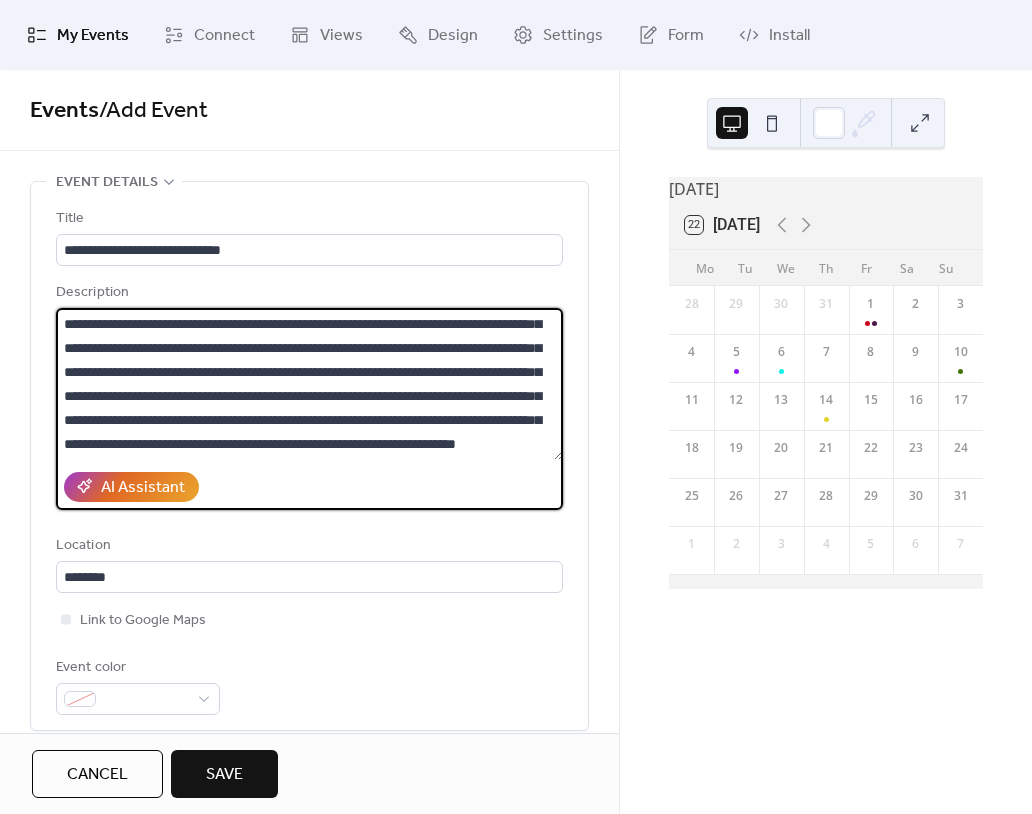 drag, startPoint x: 335, startPoint y: 428, endPoint x: 540, endPoint y: 425, distance: 205.02196 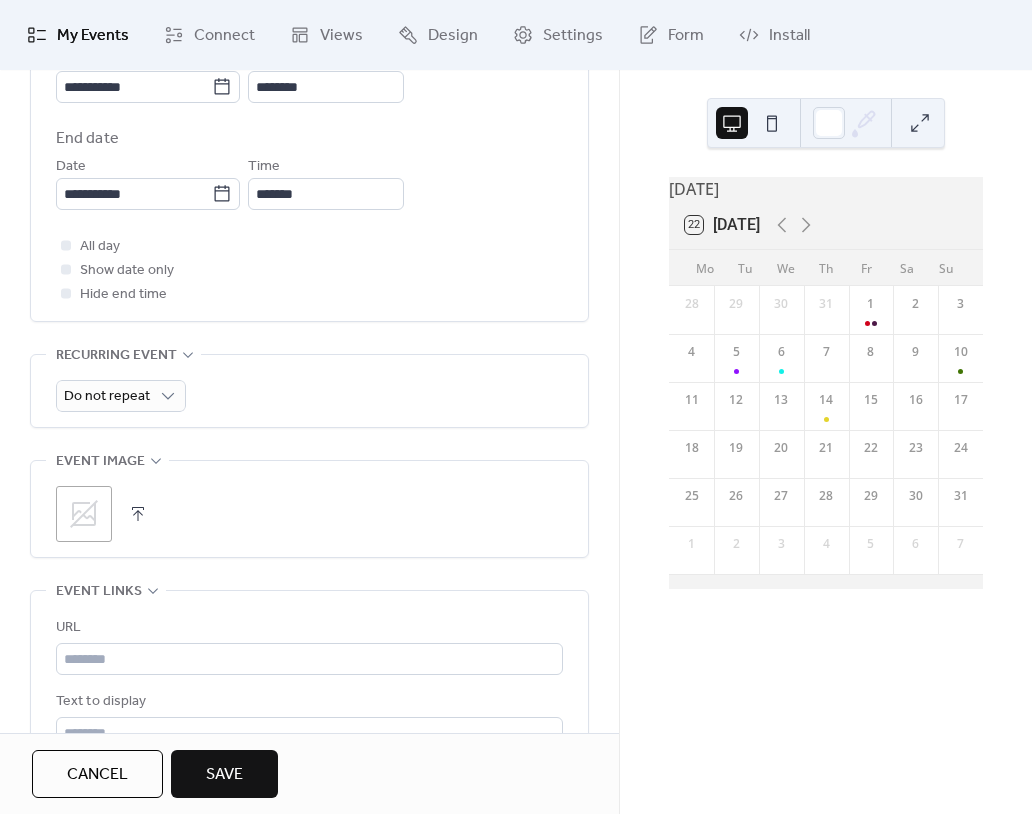 scroll, scrollTop: 814, scrollLeft: 0, axis: vertical 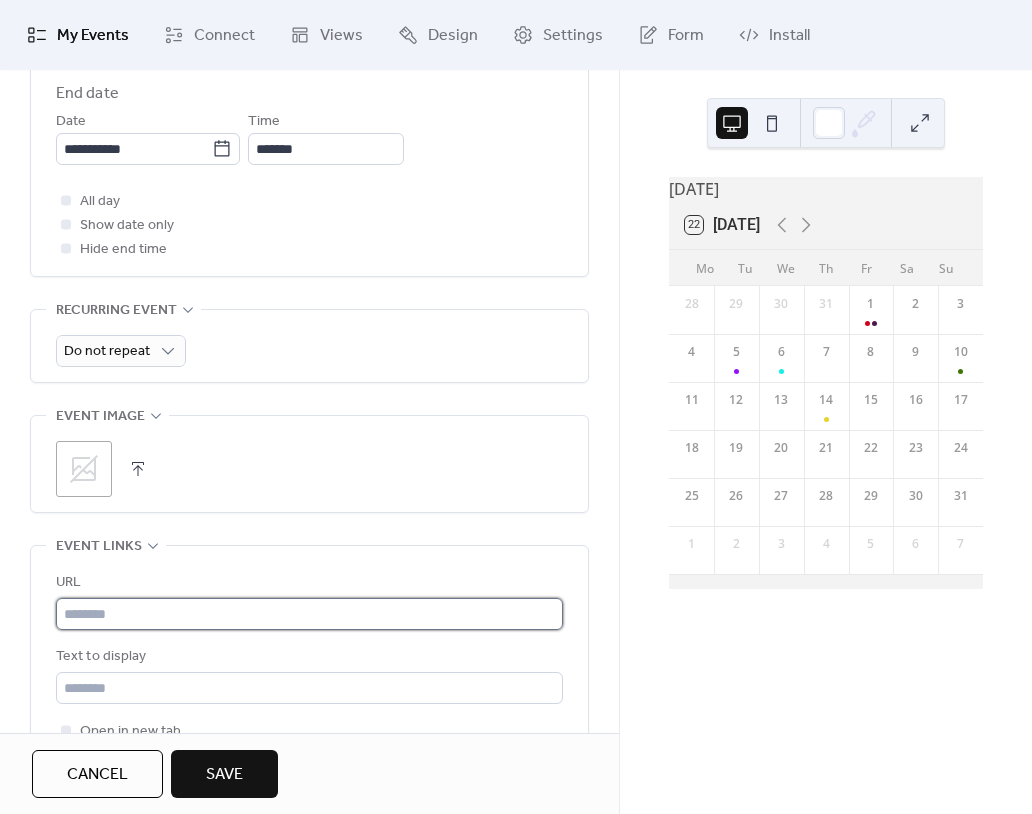 click at bounding box center (309, 614) 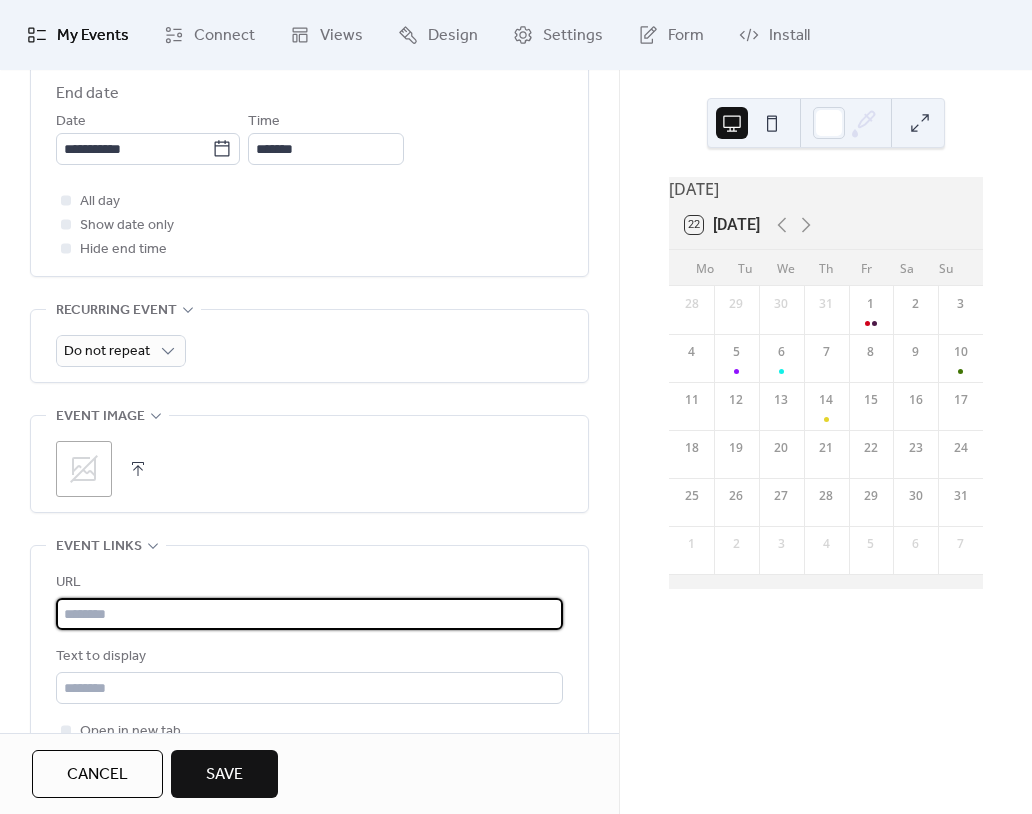 paste on "**********" 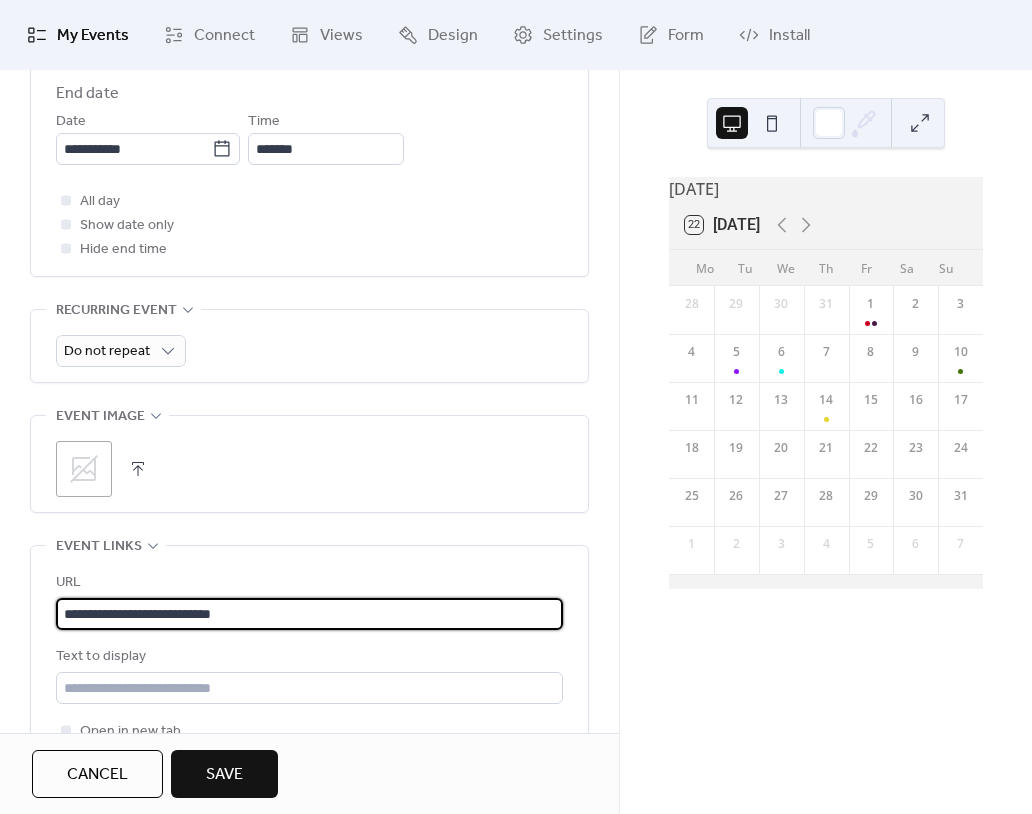 type on "**********" 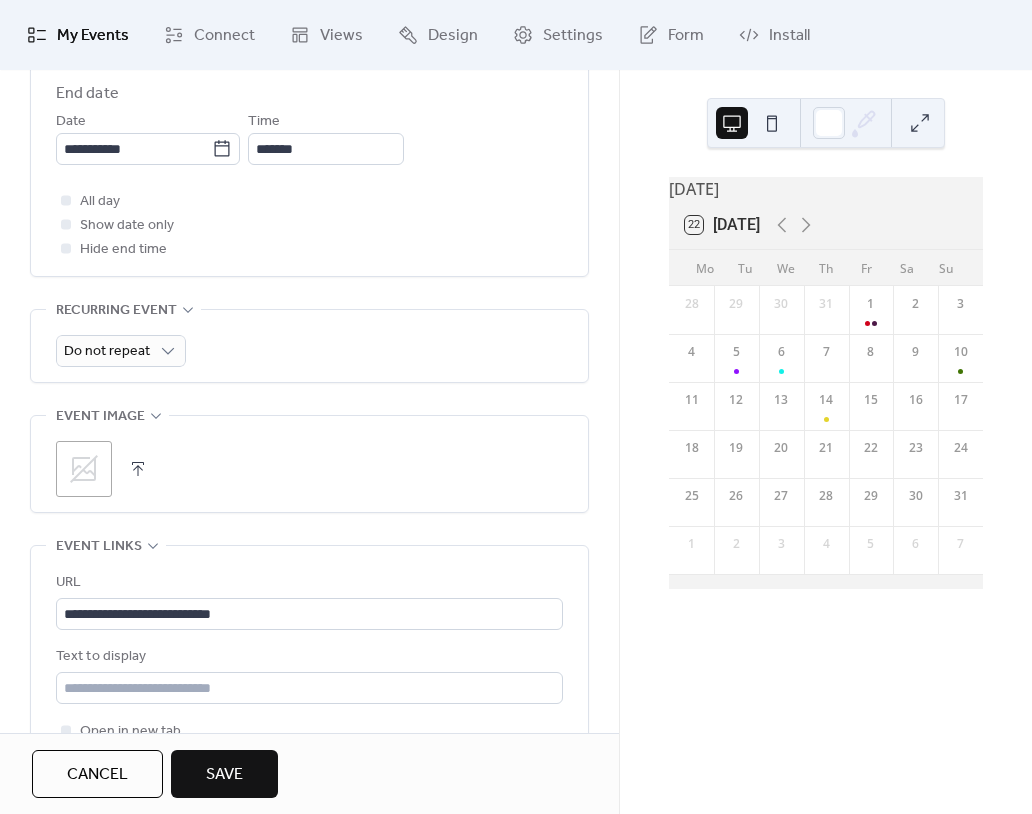 click 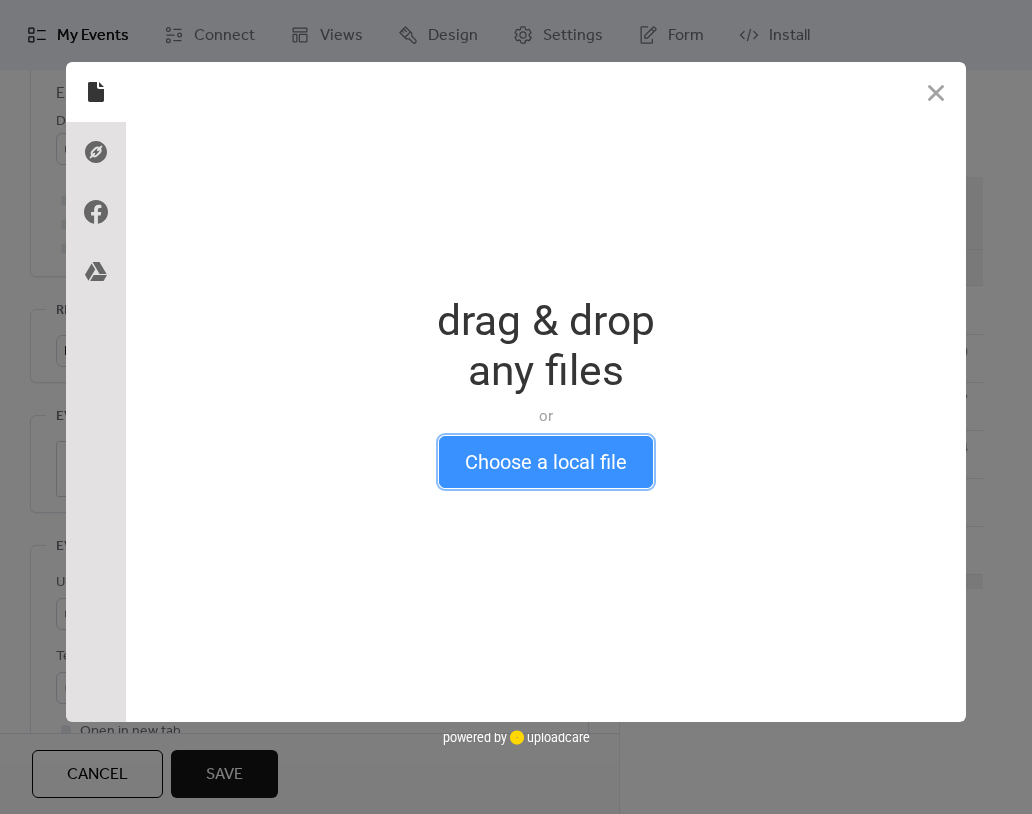 click on "Choose a local file" at bounding box center [546, 462] 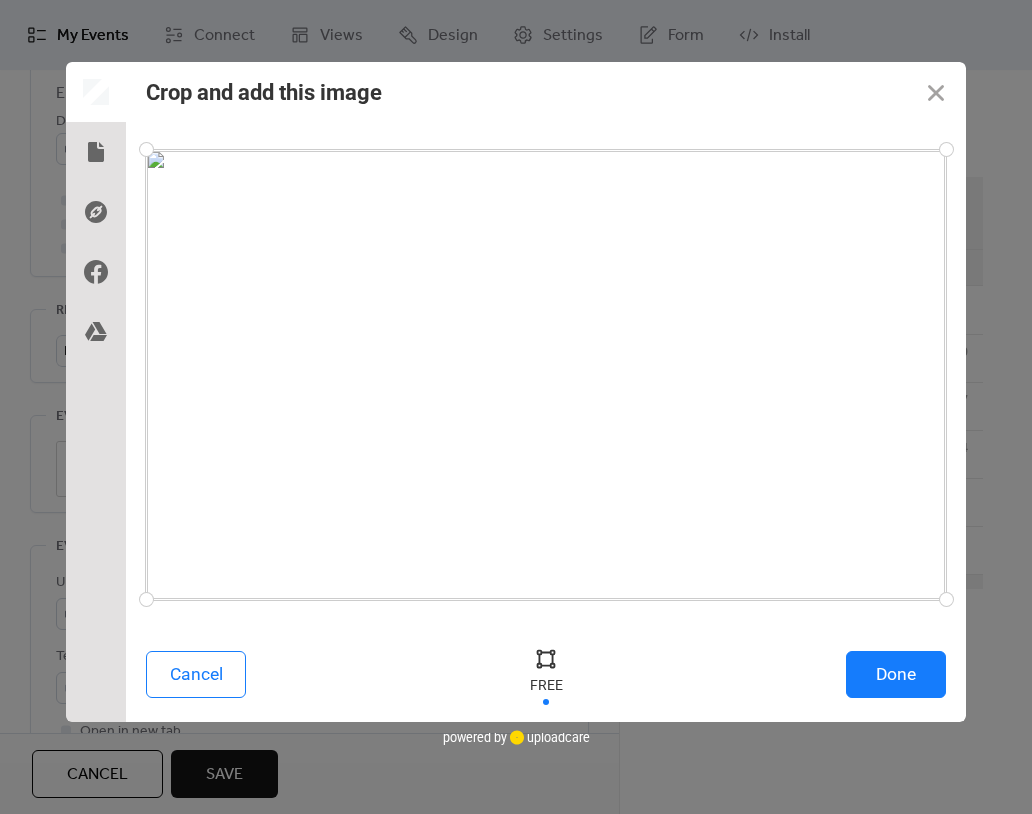 click on "Done" at bounding box center (896, 674) 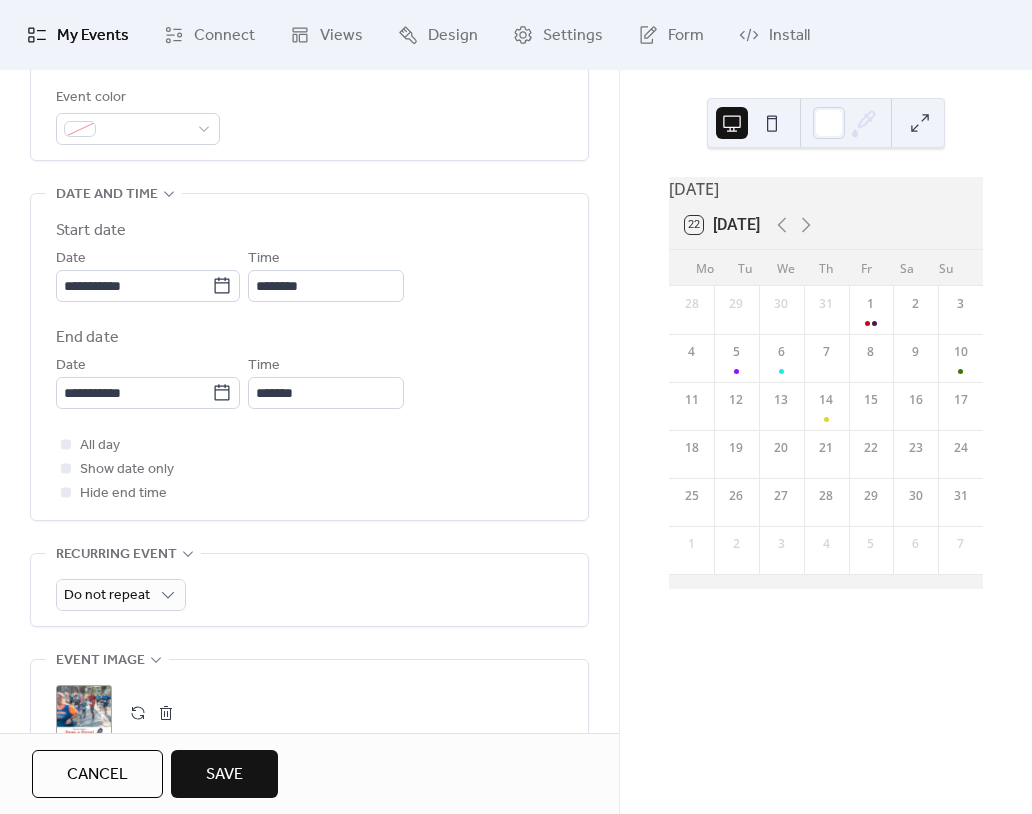 scroll, scrollTop: 567, scrollLeft: 0, axis: vertical 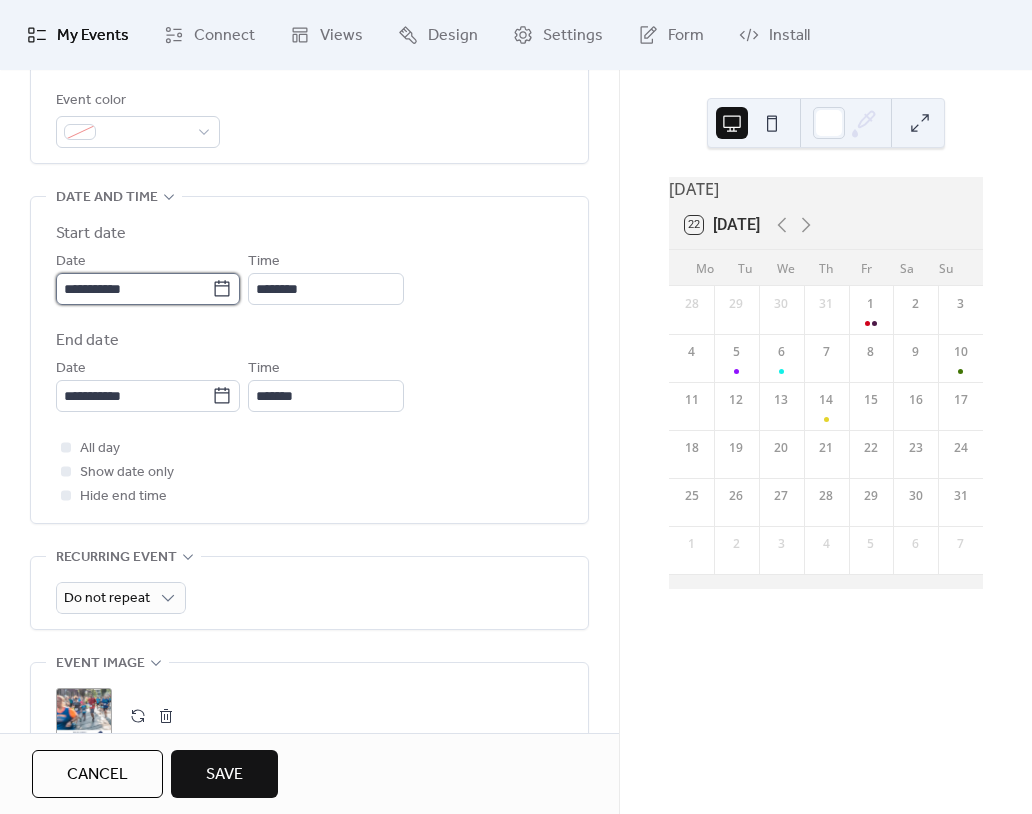 click on "**********" at bounding box center [134, 289] 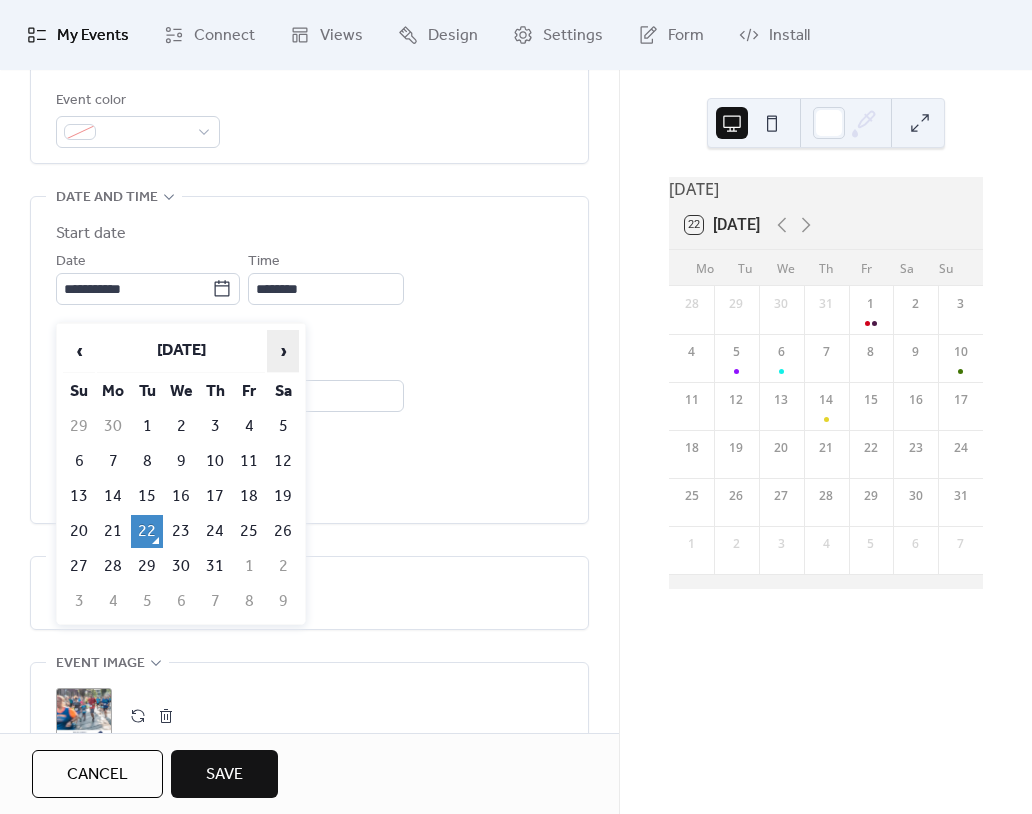 click on "›" at bounding box center (283, 351) 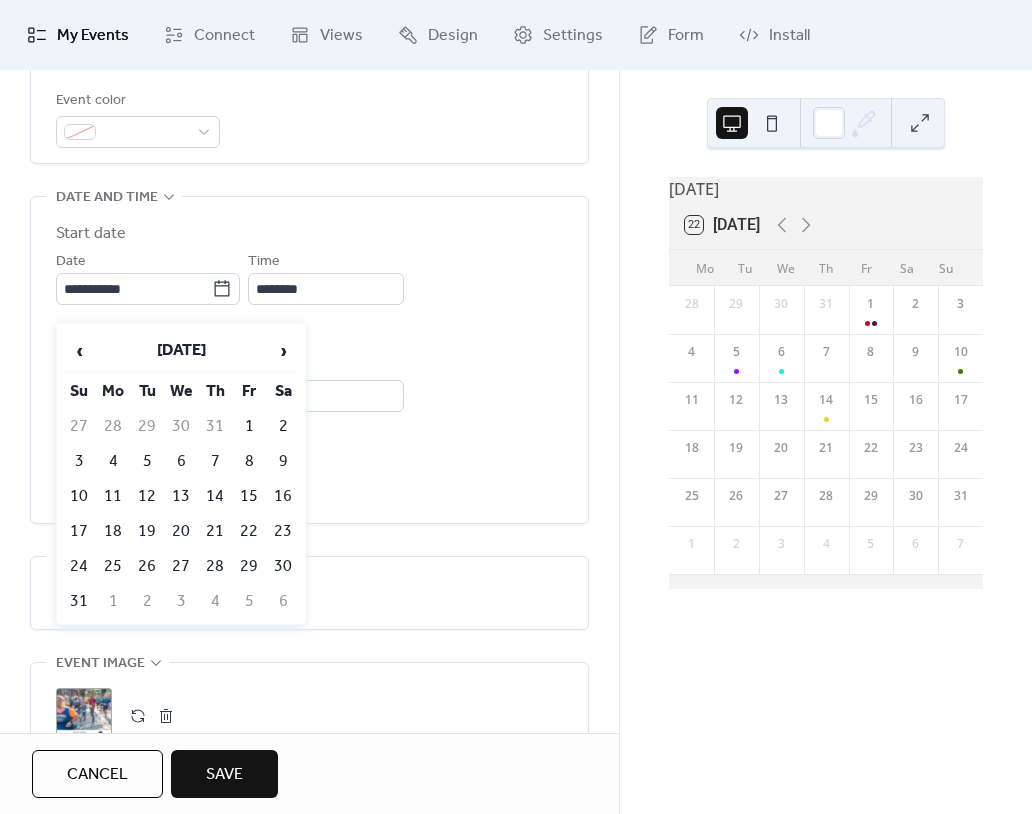 click on "16" at bounding box center [283, 496] 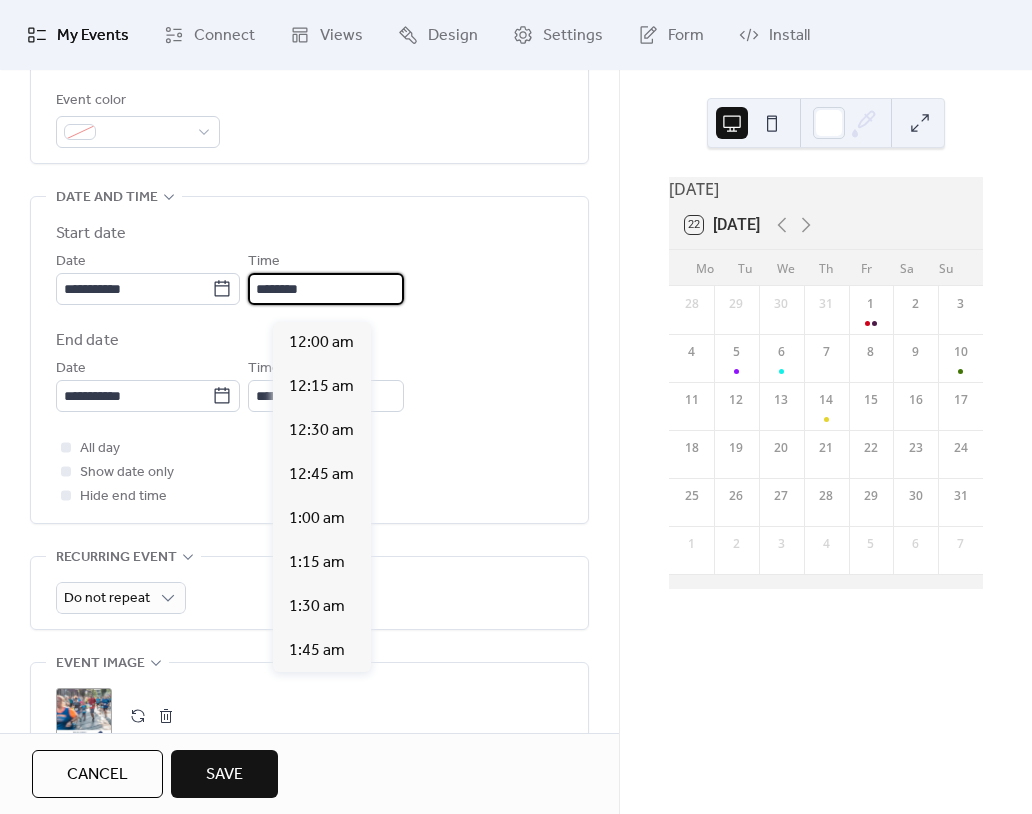 click on "********" at bounding box center [326, 289] 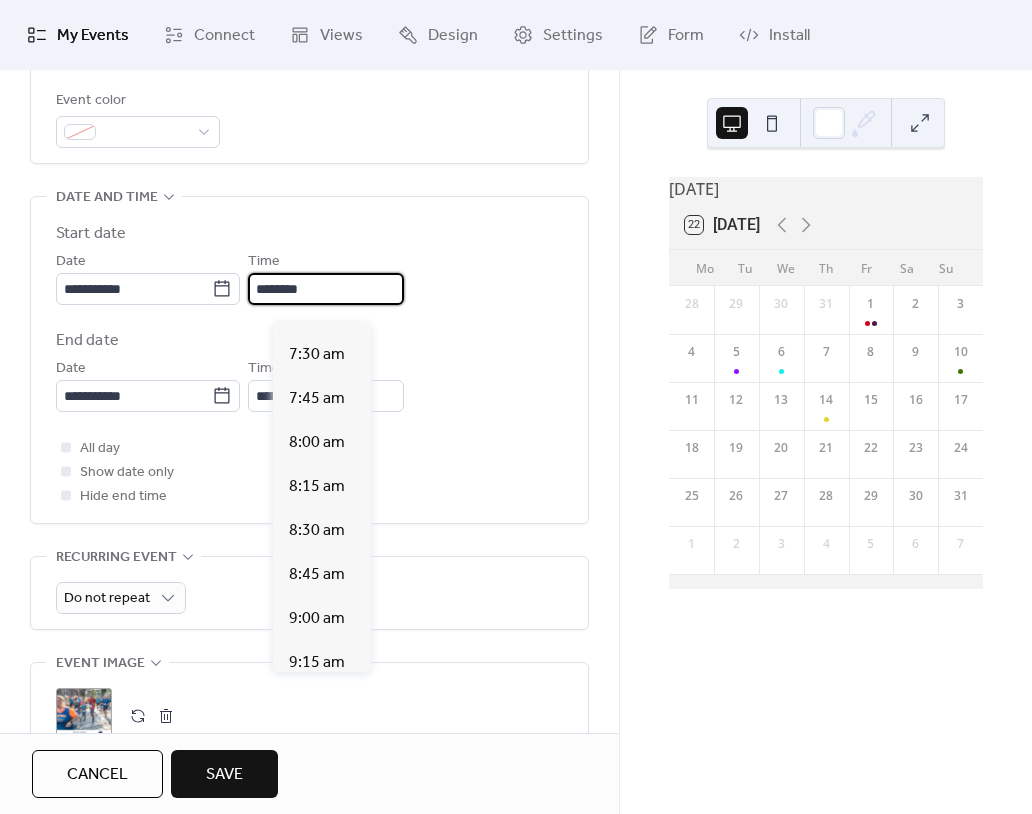 scroll, scrollTop: 1304, scrollLeft: 0, axis: vertical 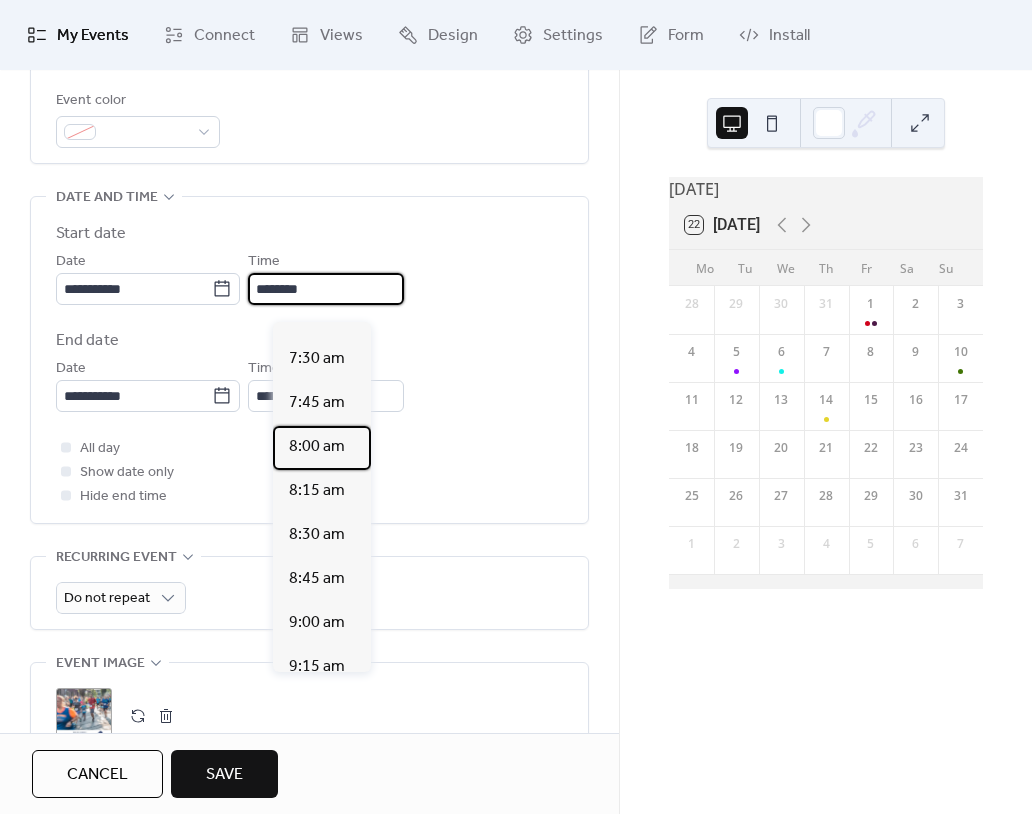 click on "8:00 am" at bounding box center (317, 447) 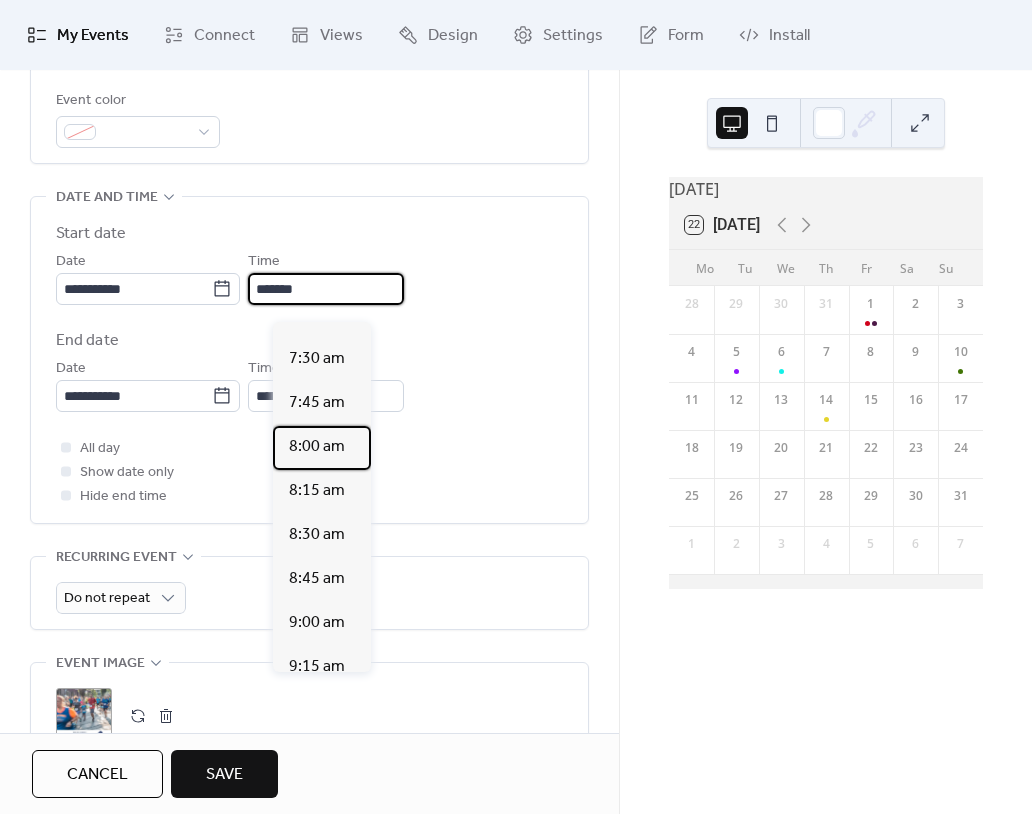type on "*******" 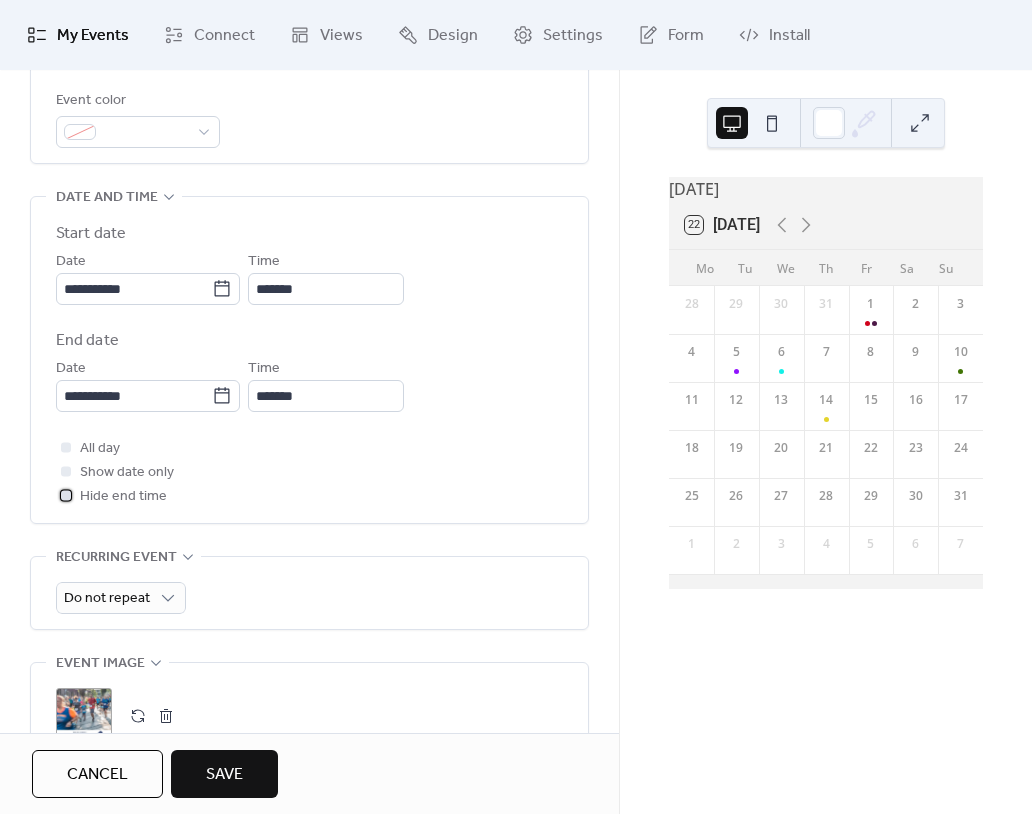 click at bounding box center (66, 495) 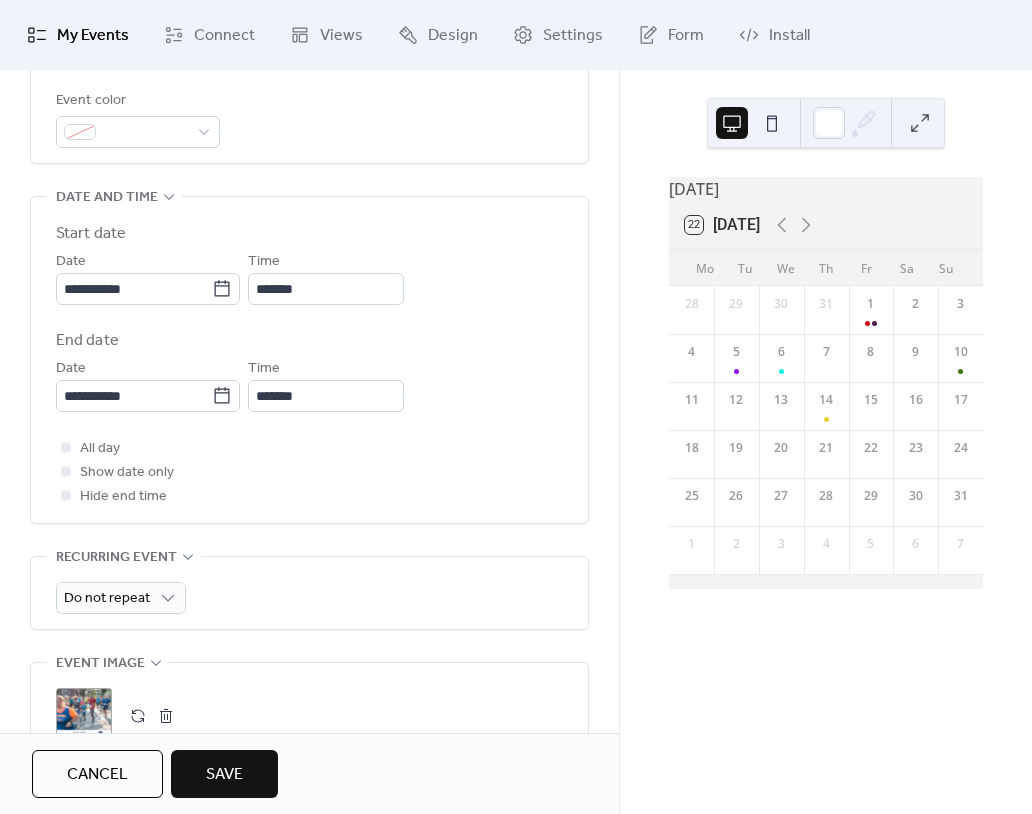 click on "Do not repeat" at bounding box center (309, 598) 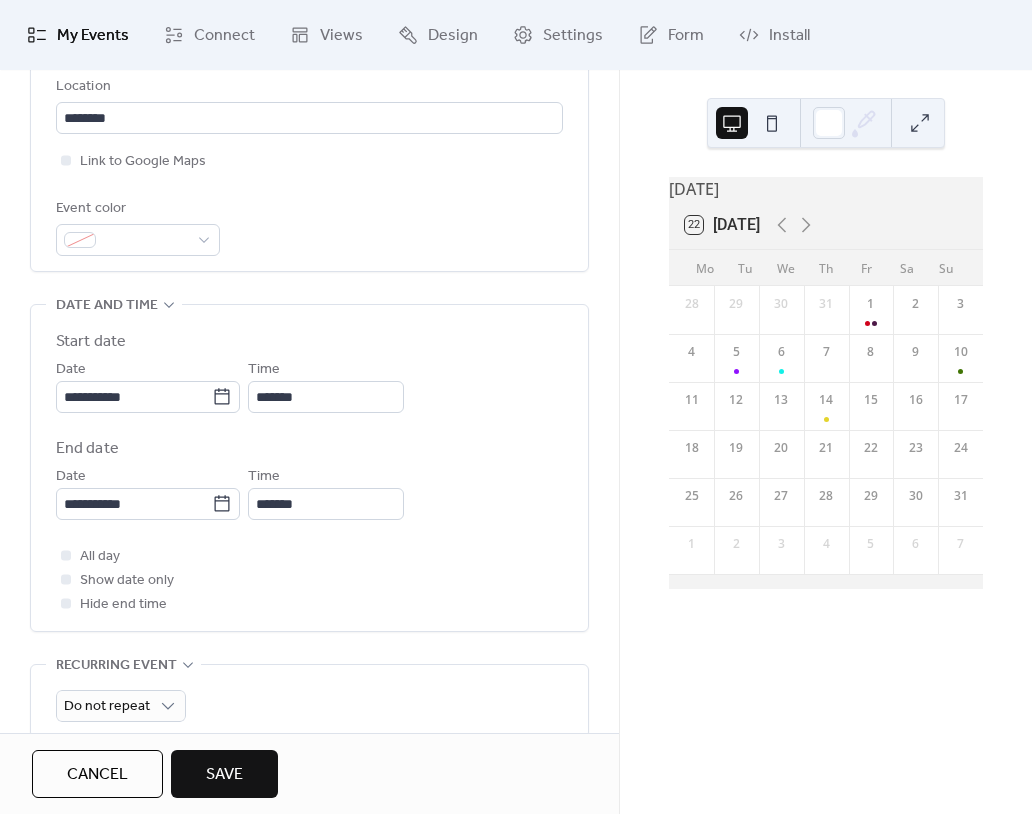 scroll, scrollTop: 402, scrollLeft: 0, axis: vertical 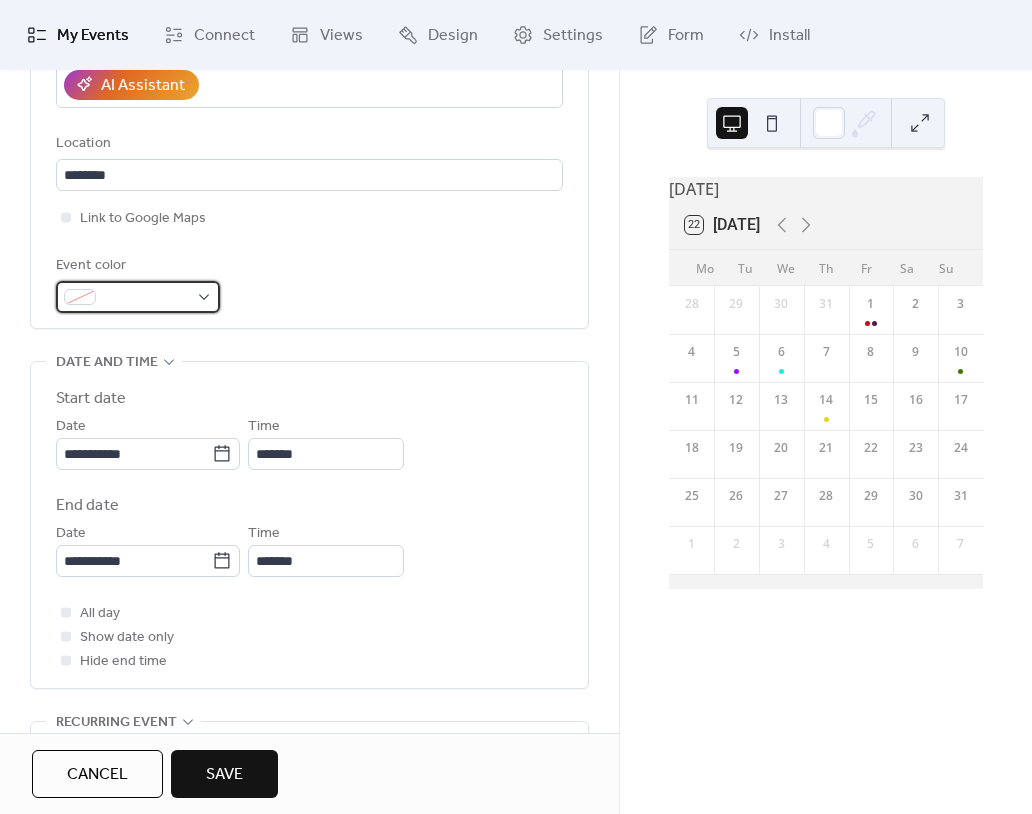 click at bounding box center [138, 297] 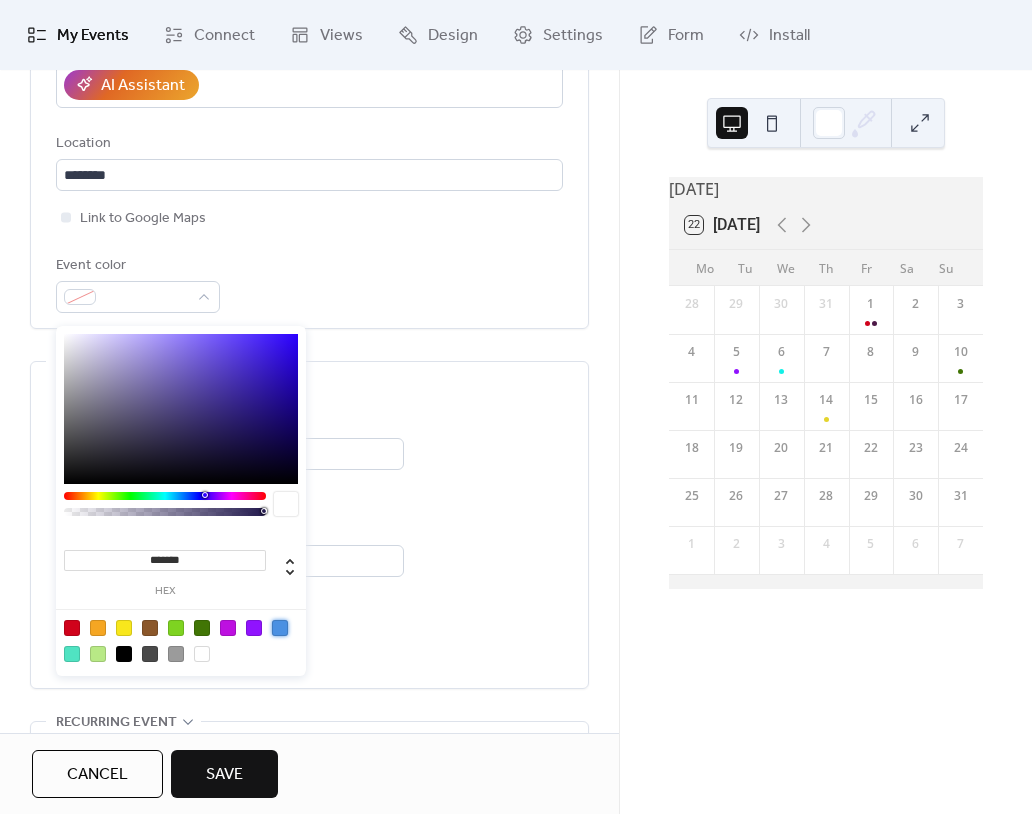 drag, startPoint x: 282, startPoint y: 630, endPoint x: 295, endPoint y: 625, distance: 13.928389 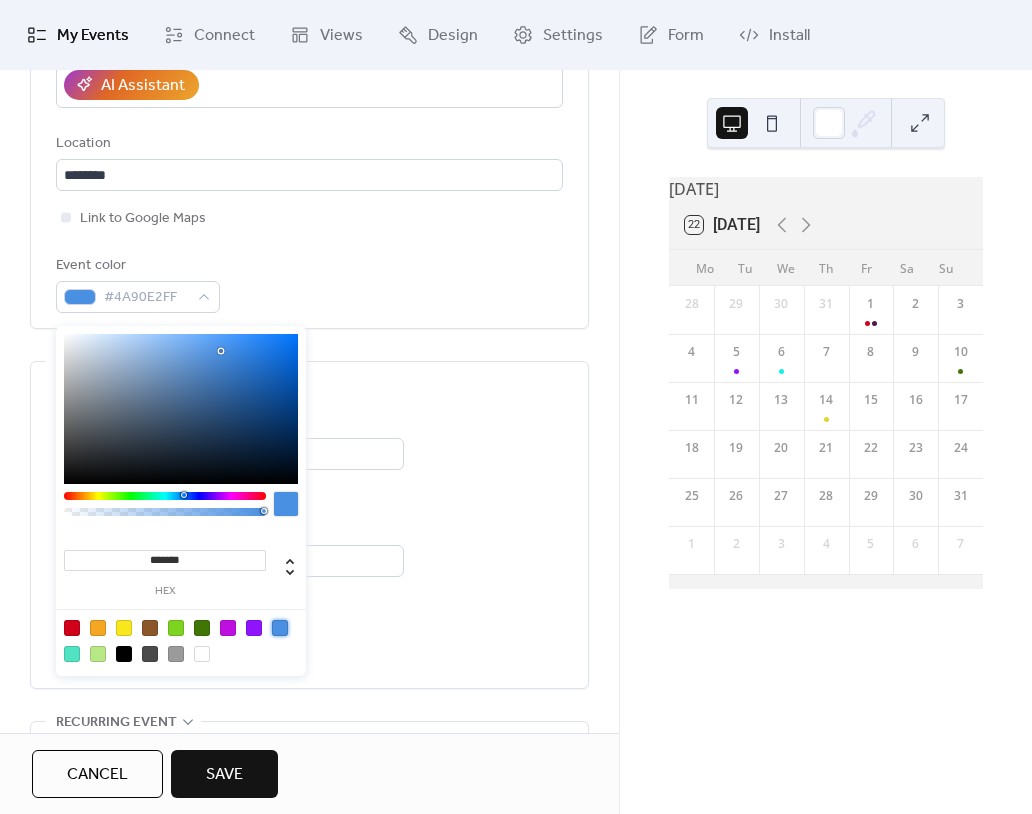 drag, startPoint x: 247, startPoint y: 761, endPoint x: 350, endPoint y: 720, distance: 110.860275 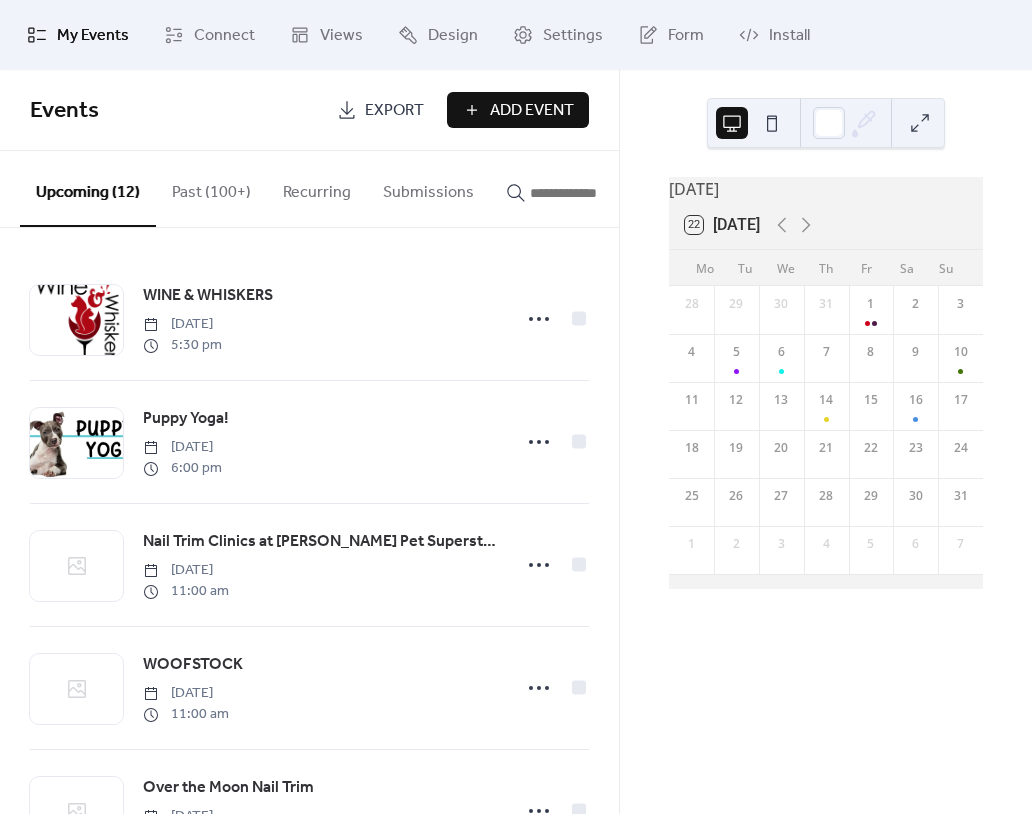 click on "Add Event" at bounding box center [532, 111] 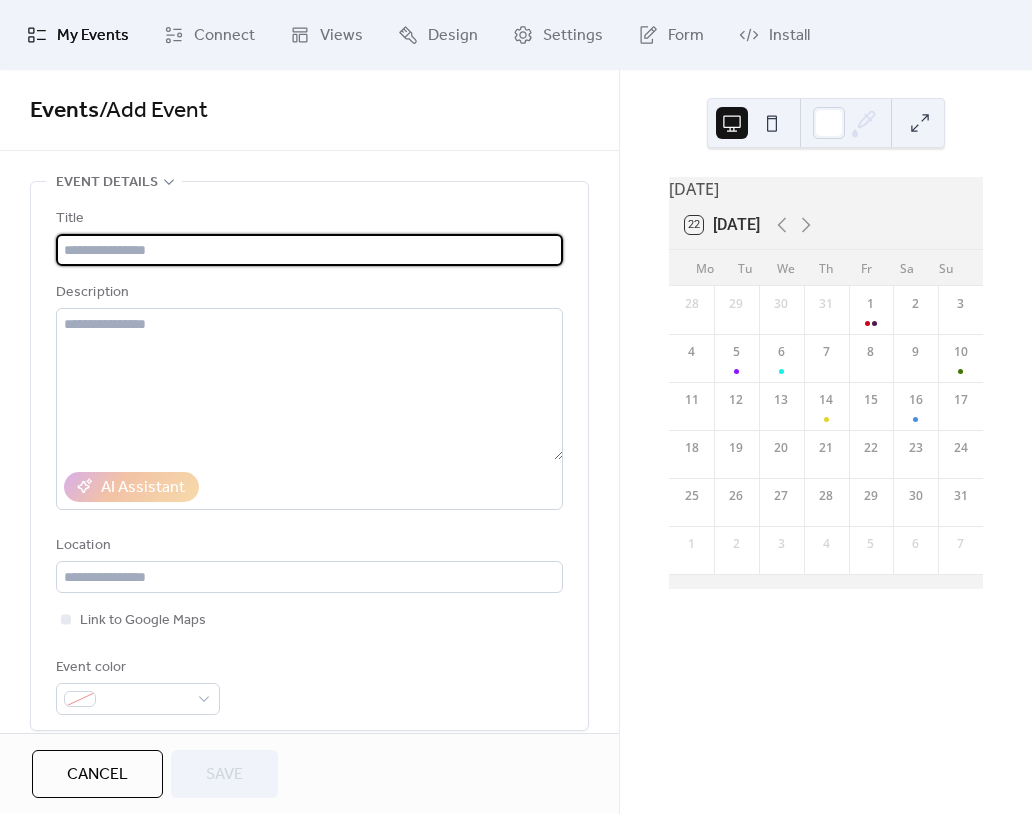 click at bounding box center (309, 250) 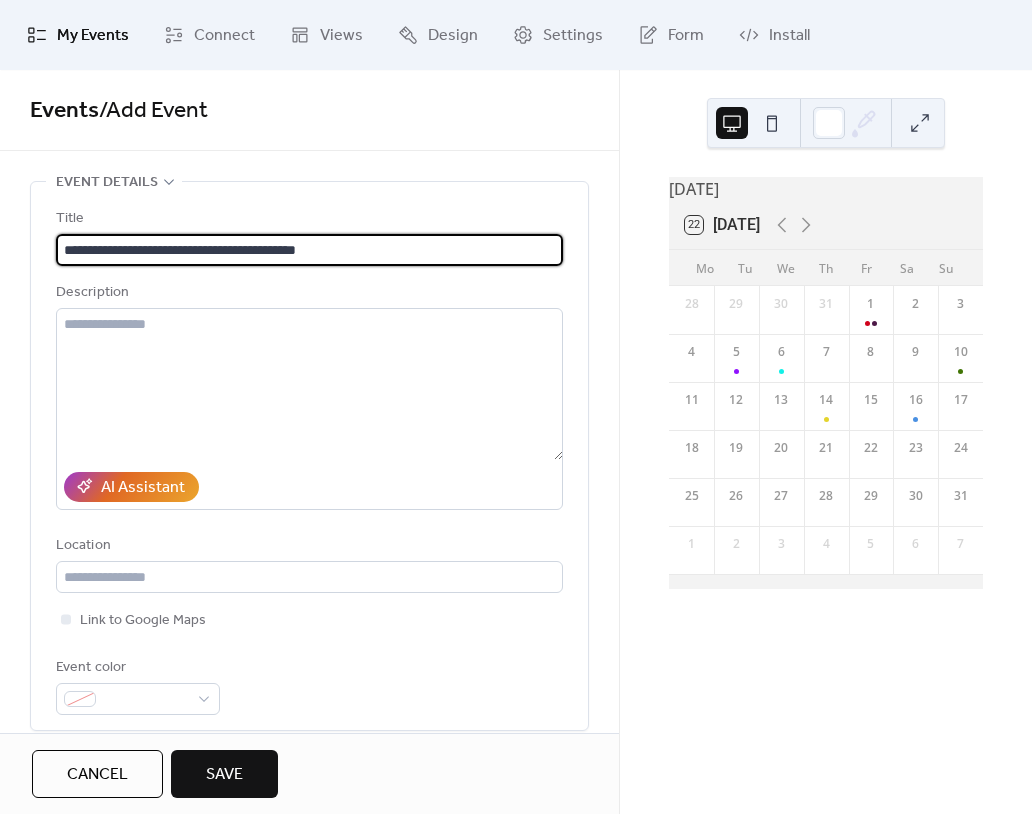 type on "**********" 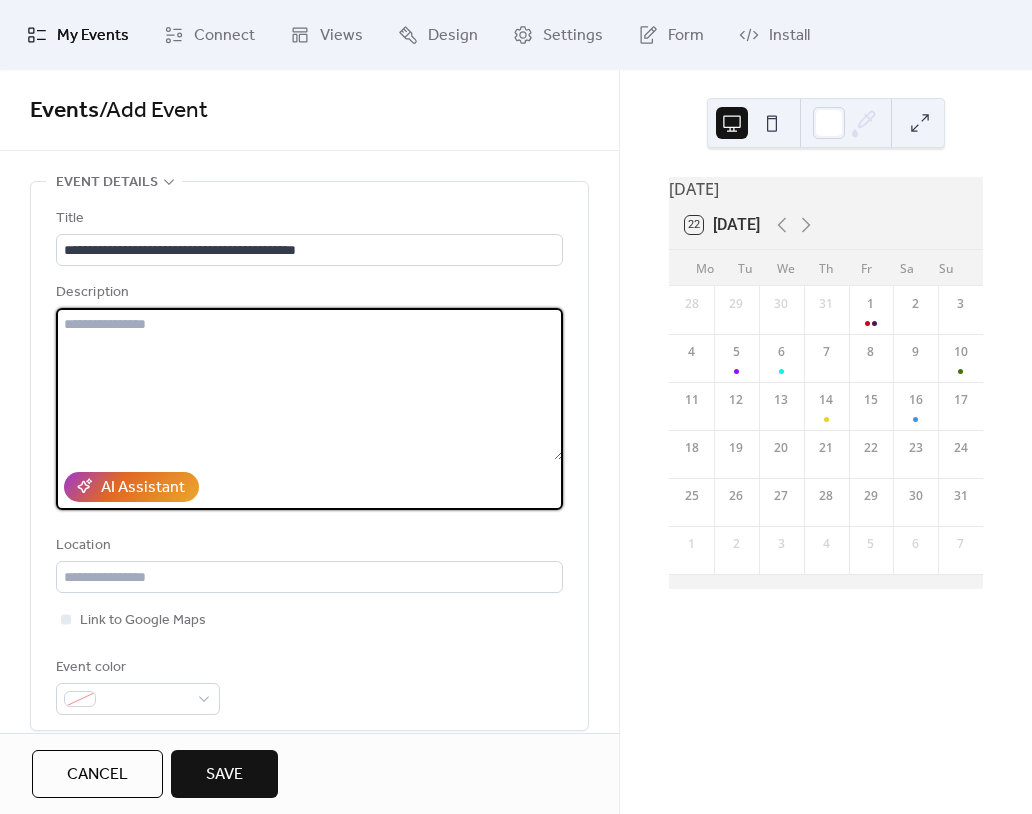 click at bounding box center [309, 384] 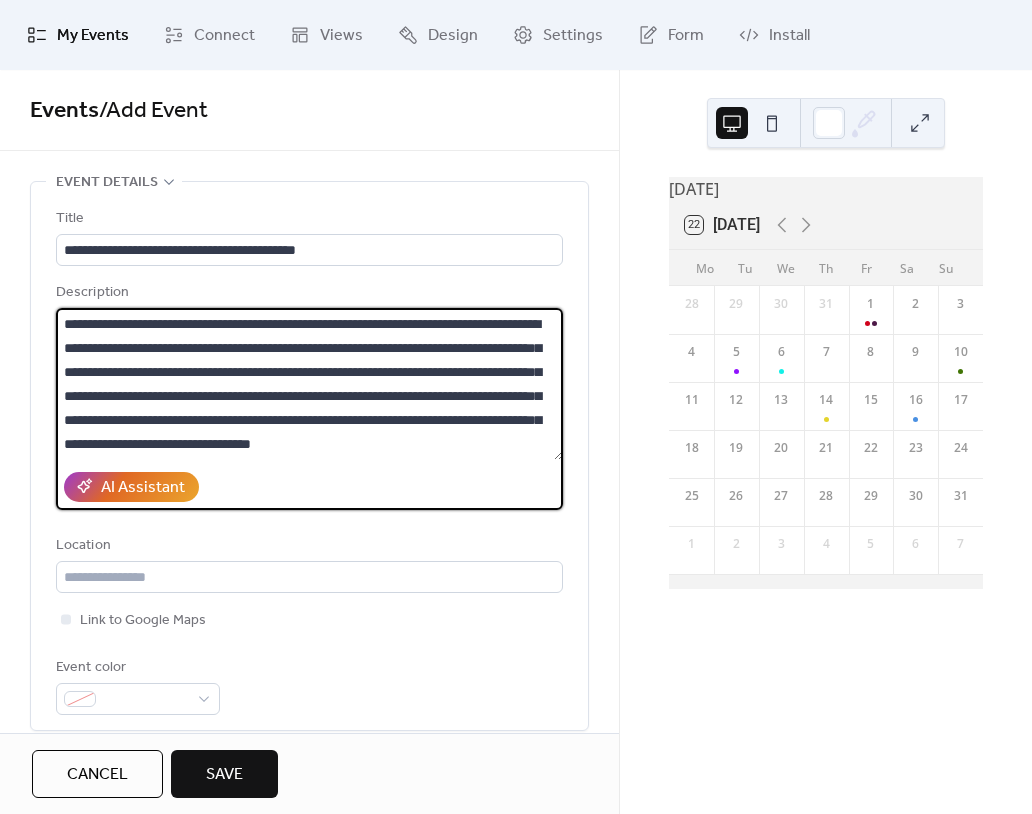 scroll, scrollTop: 44, scrollLeft: 0, axis: vertical 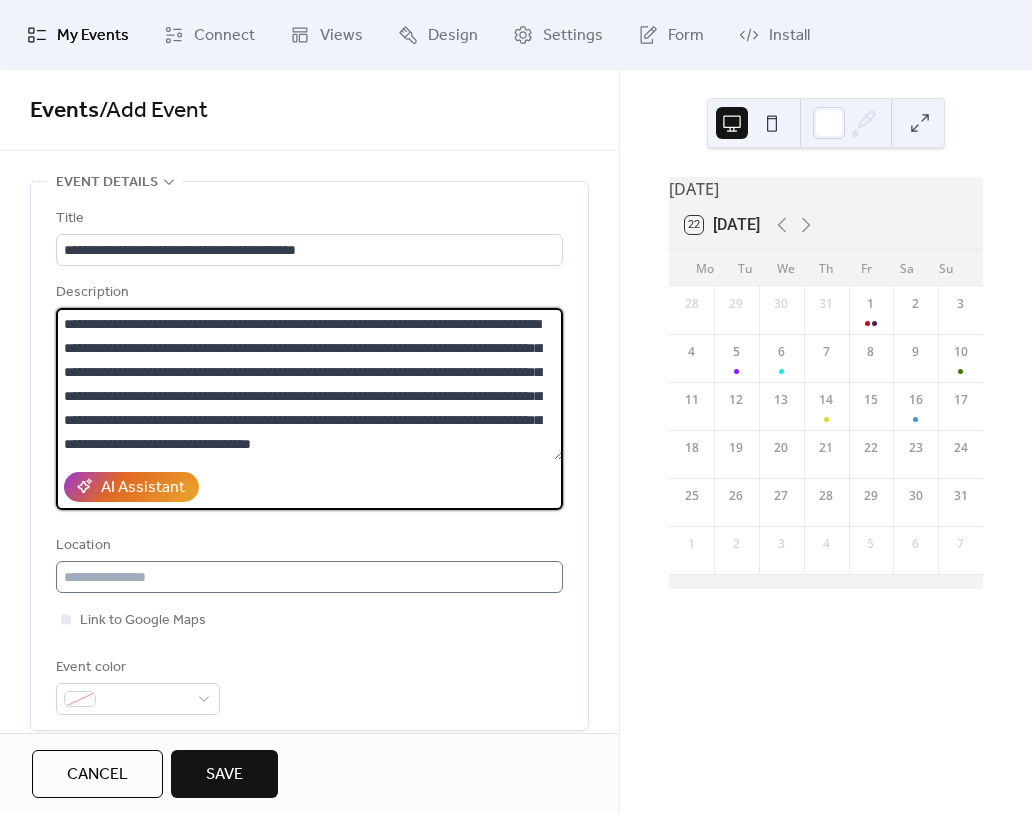 type on "**********" 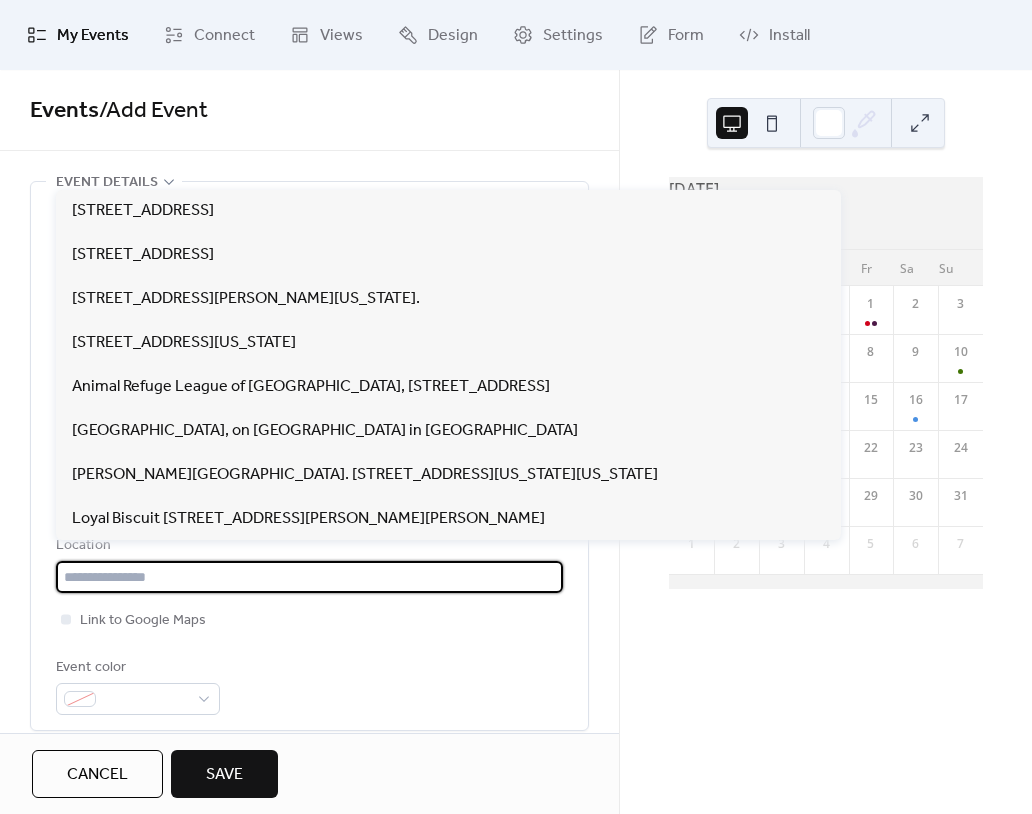 click at bounding box center [309, 577] 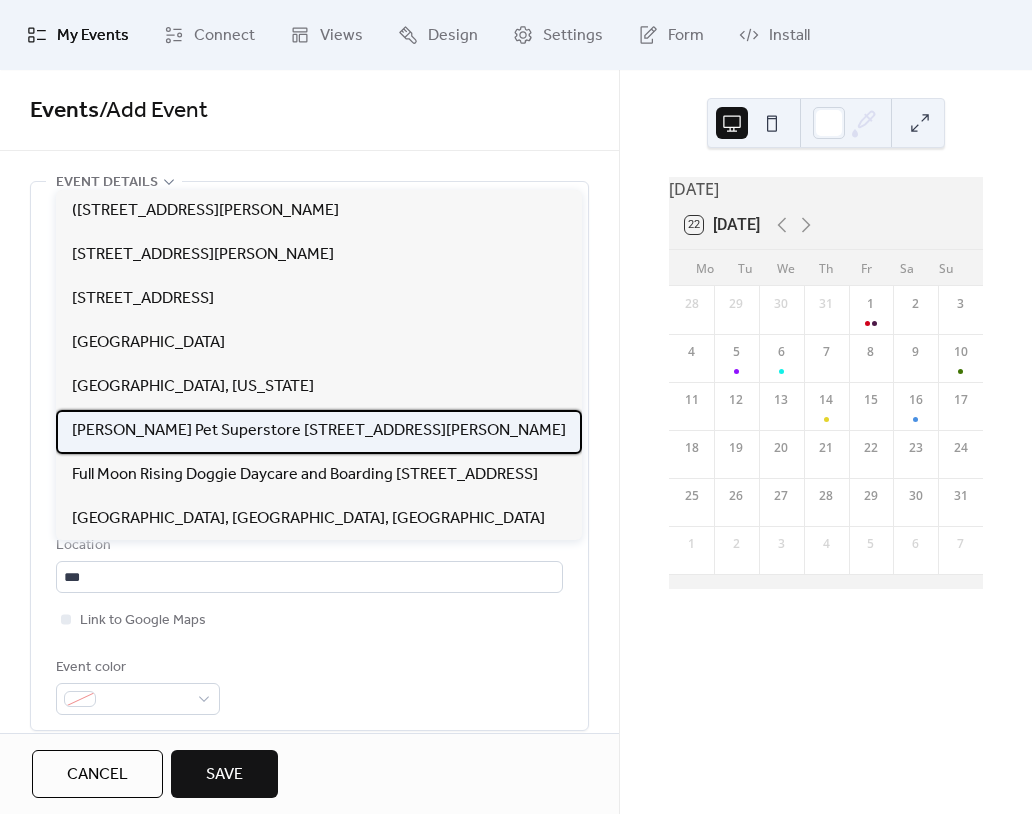 click on "[PERSON_NAME] Pet Superstore [STREET_ADDRESS][PERSON_NAME]" at bounding box center (319, 431) 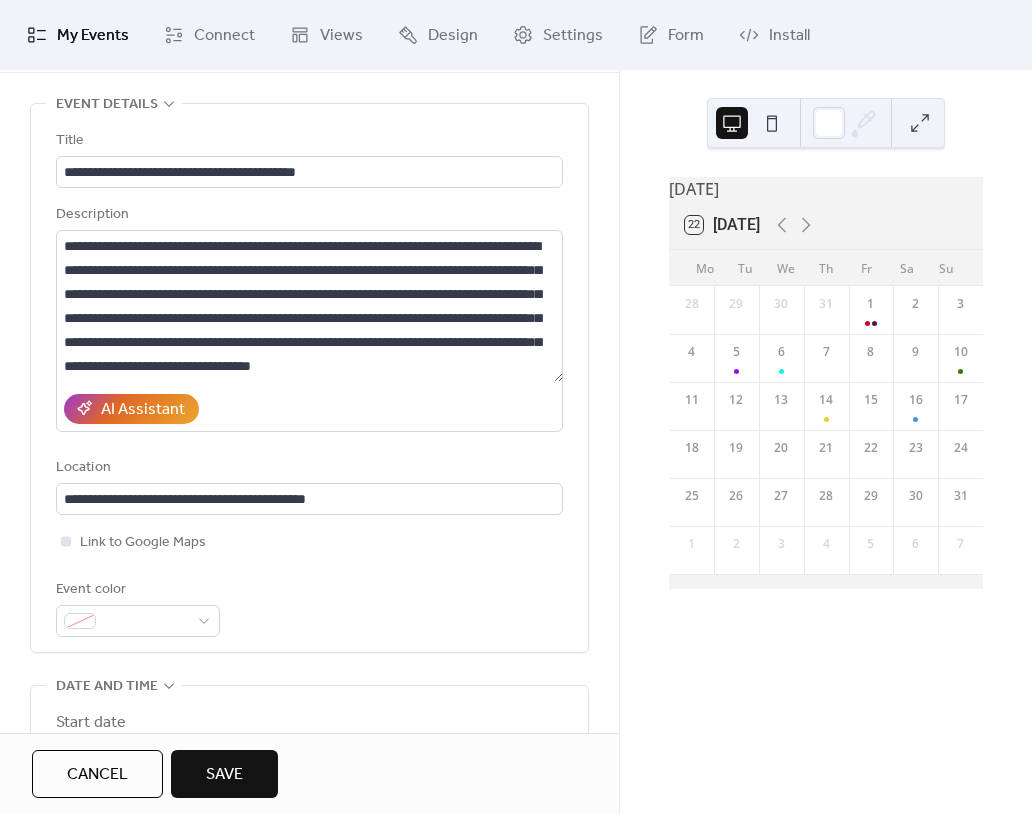 scroll, scrollTop: 84, scrollLeft: 0, axis: vertical 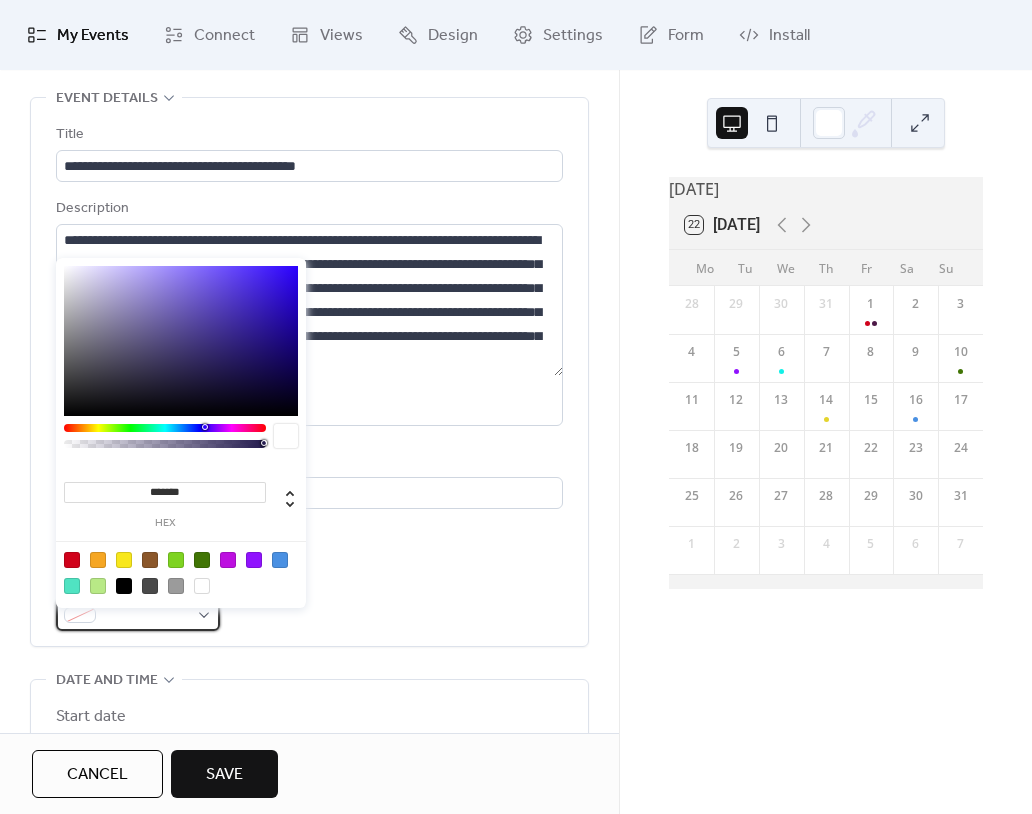 click at bounding box center [138, 615] 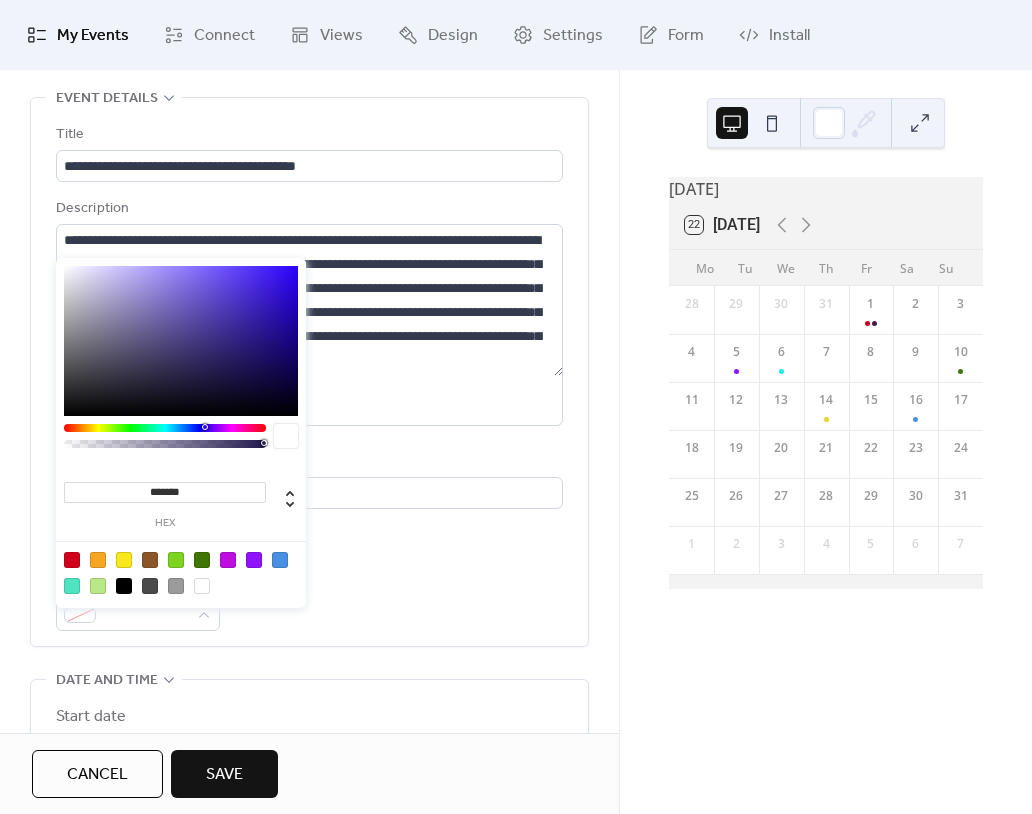 click at bounding box center (176, 560) 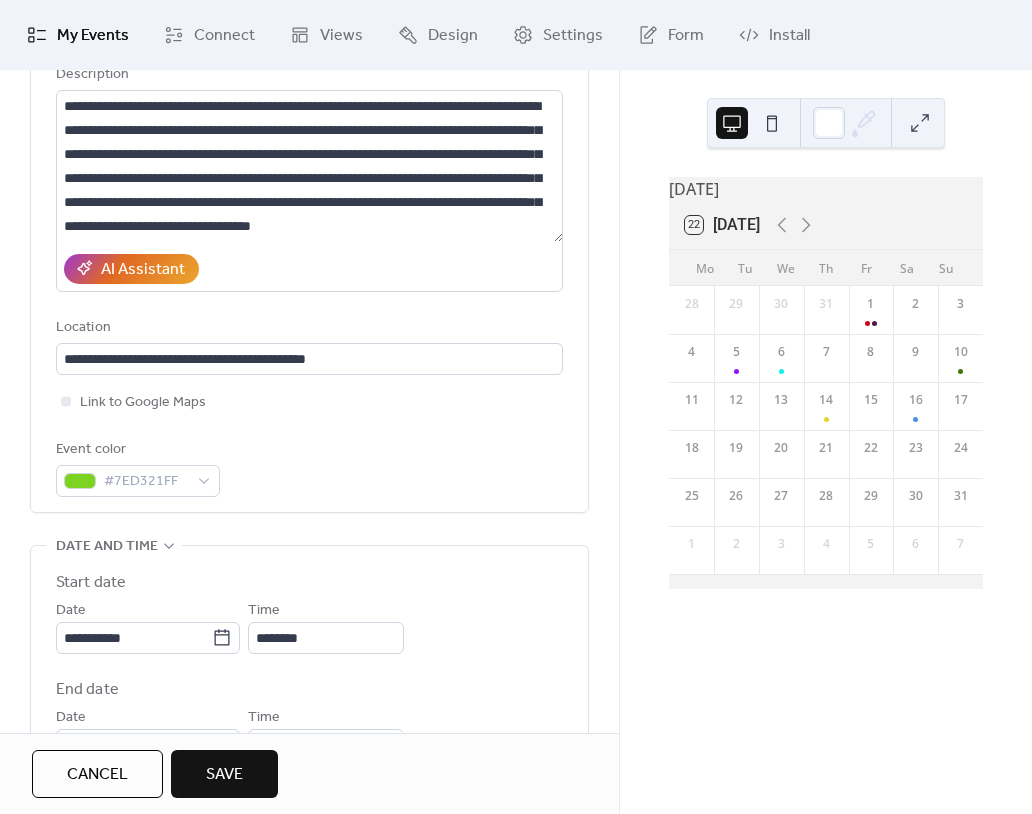 click on "**********" at bounding box center [309, 733] 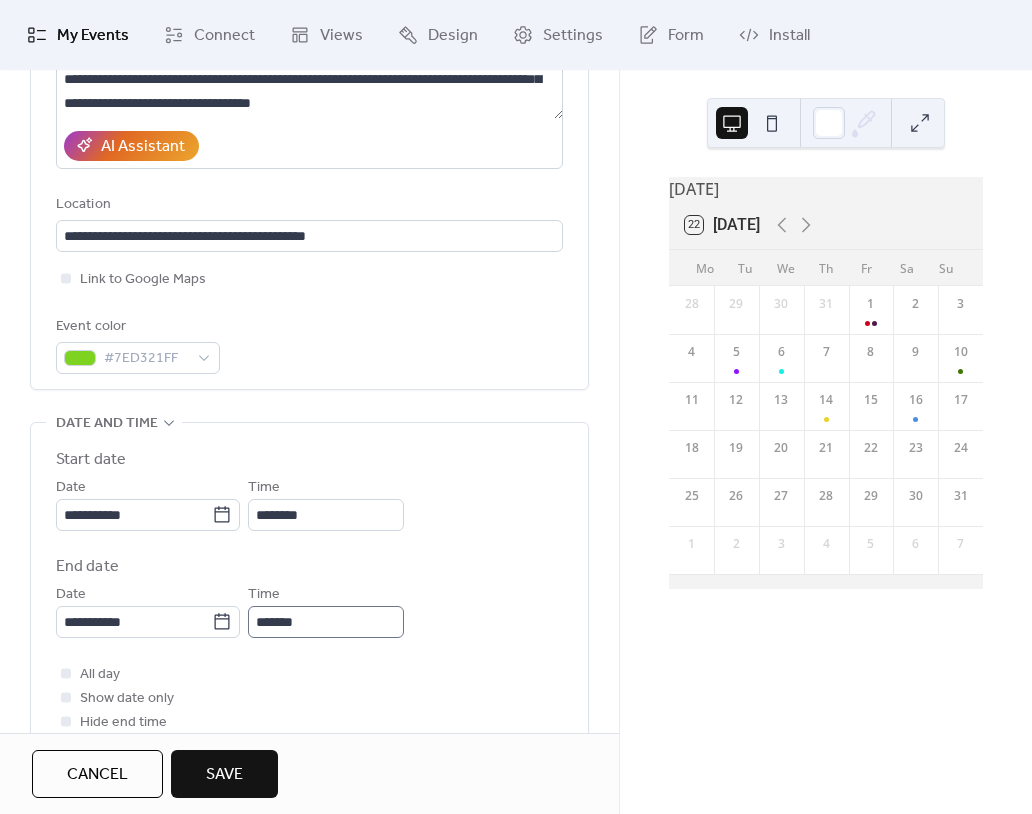 scroll, scrollTop: 381, scrollLeft: 0, axis: vertical 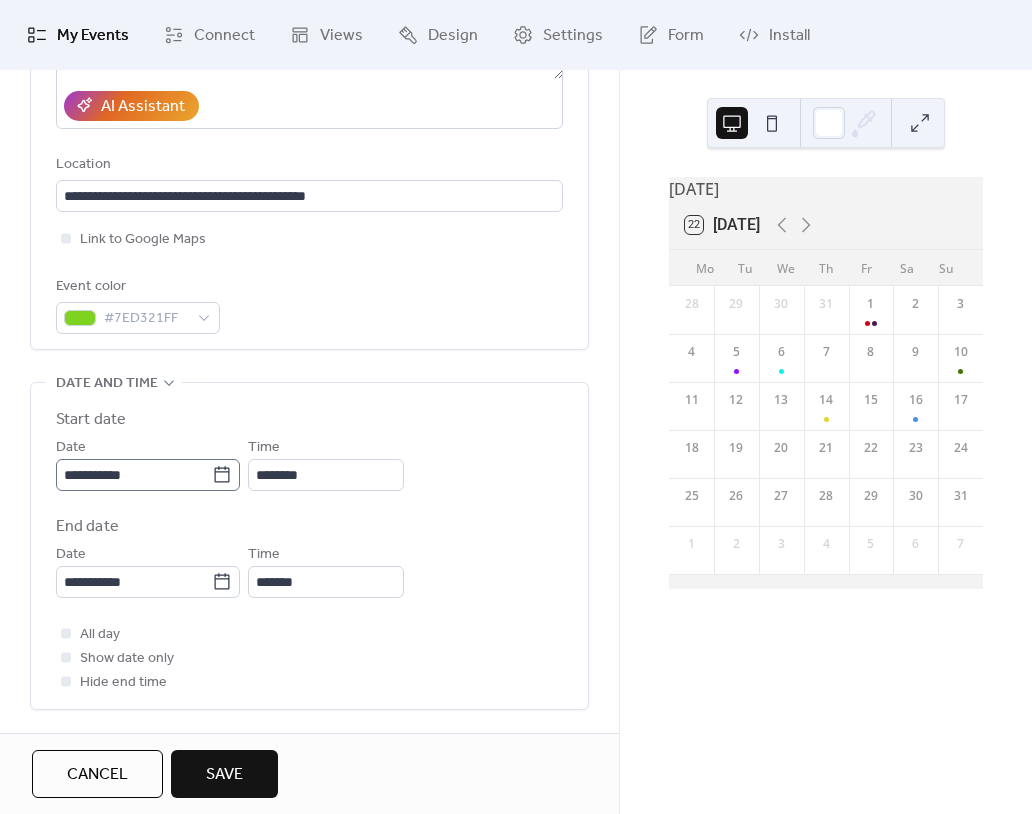 click 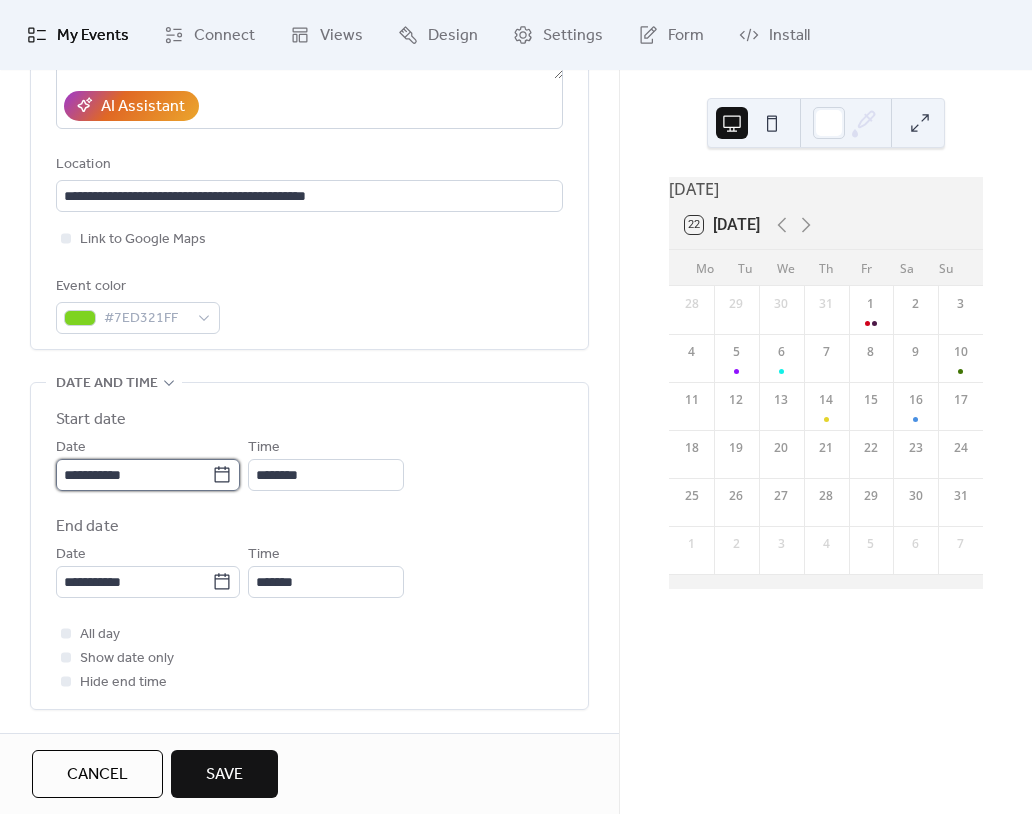 click on "**********" at bounding box center [134, 475] 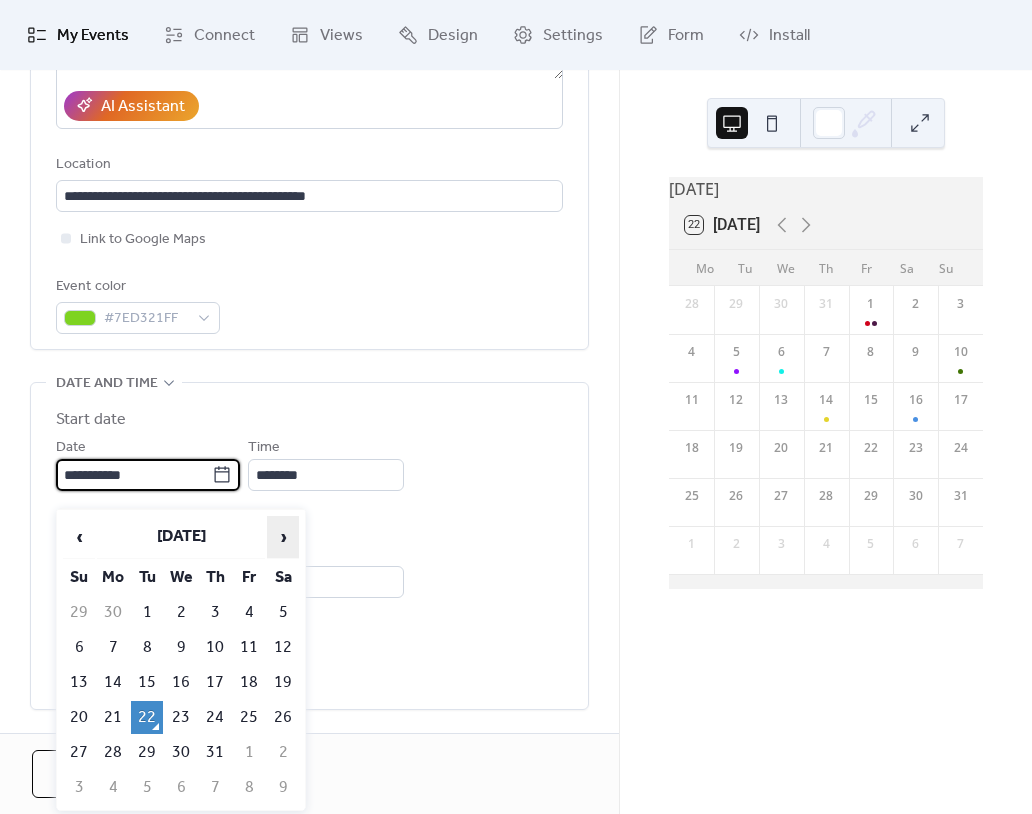 click on "›" at bounding box center [283, 537] 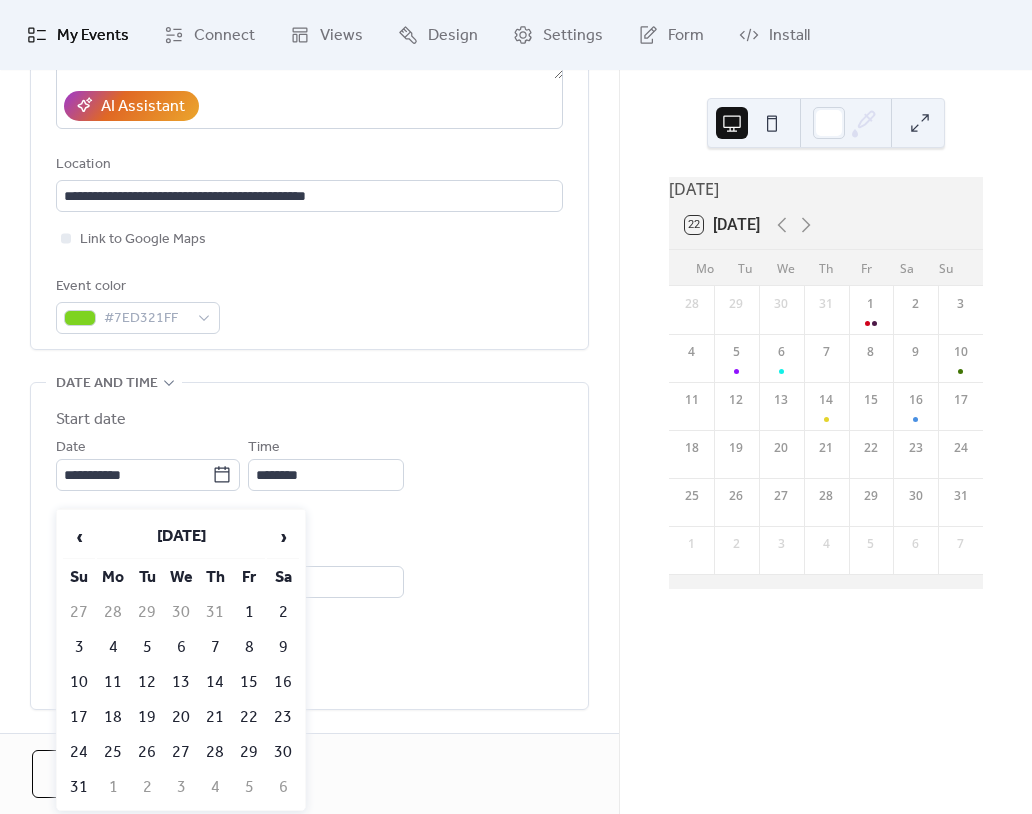 click on "16" at bounding box center [283, 682] 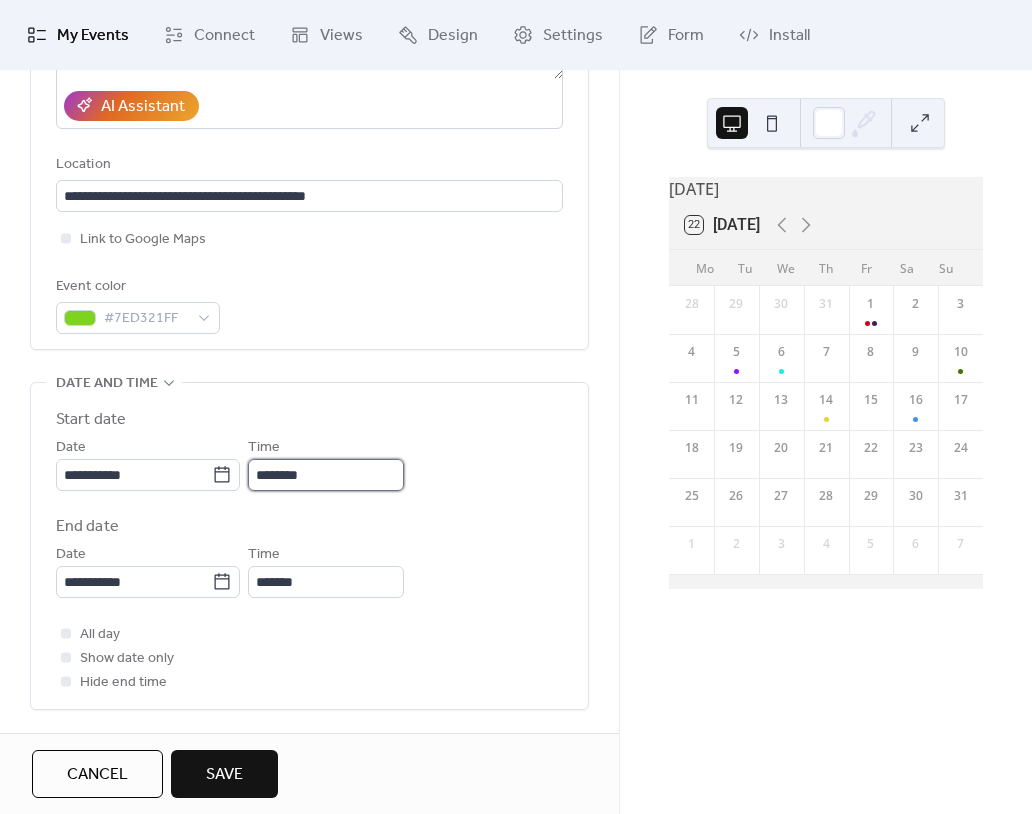 click on "********" at bounding box center [326, 475] 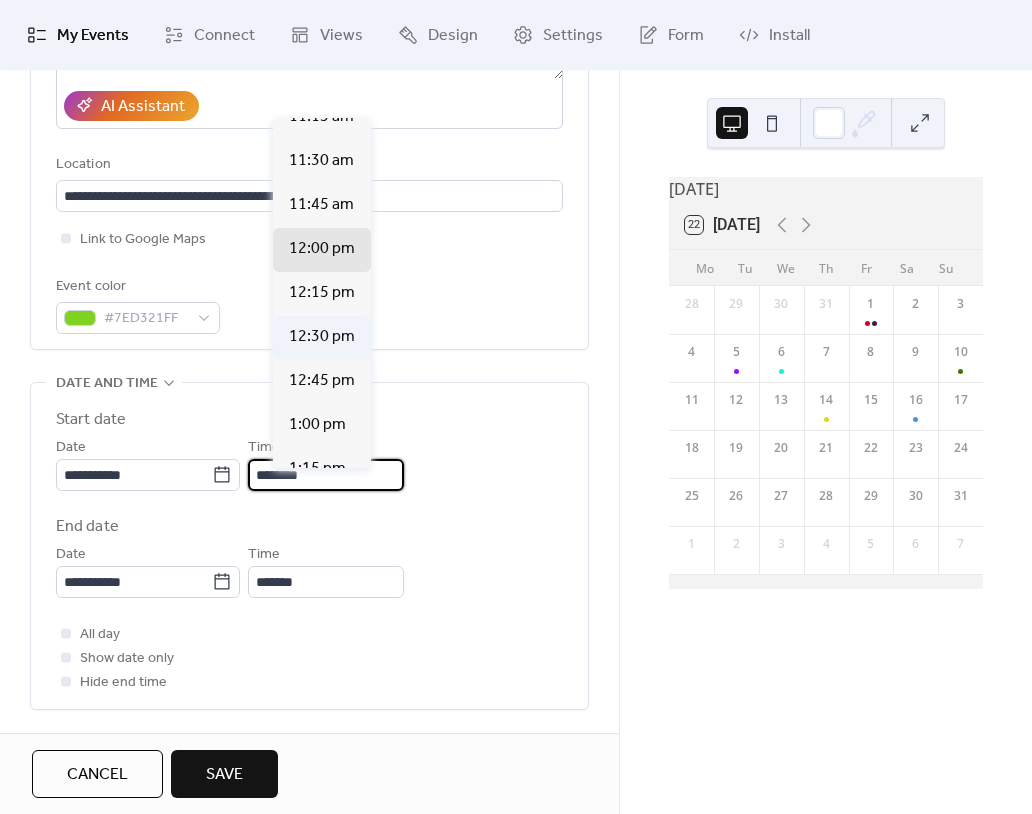 scroll, scrollTop: 2001, scrollLeft: 0, axis: vertical 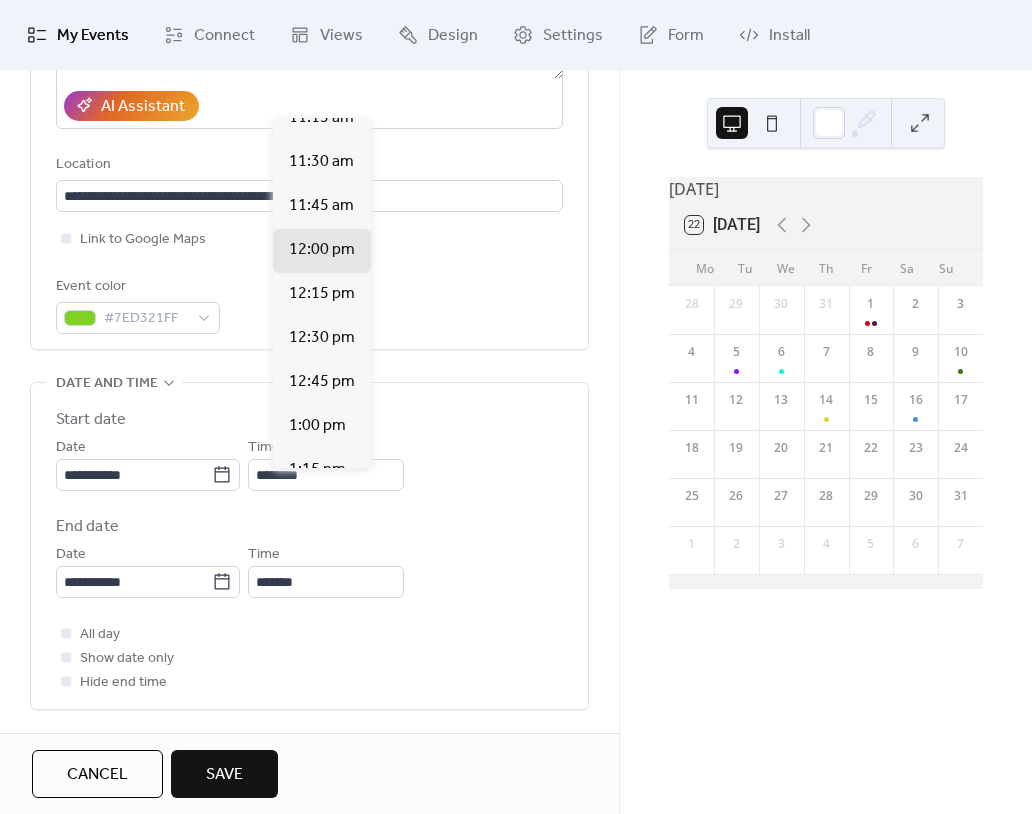 click on "11:00 am" at bounding box center [321, 74] 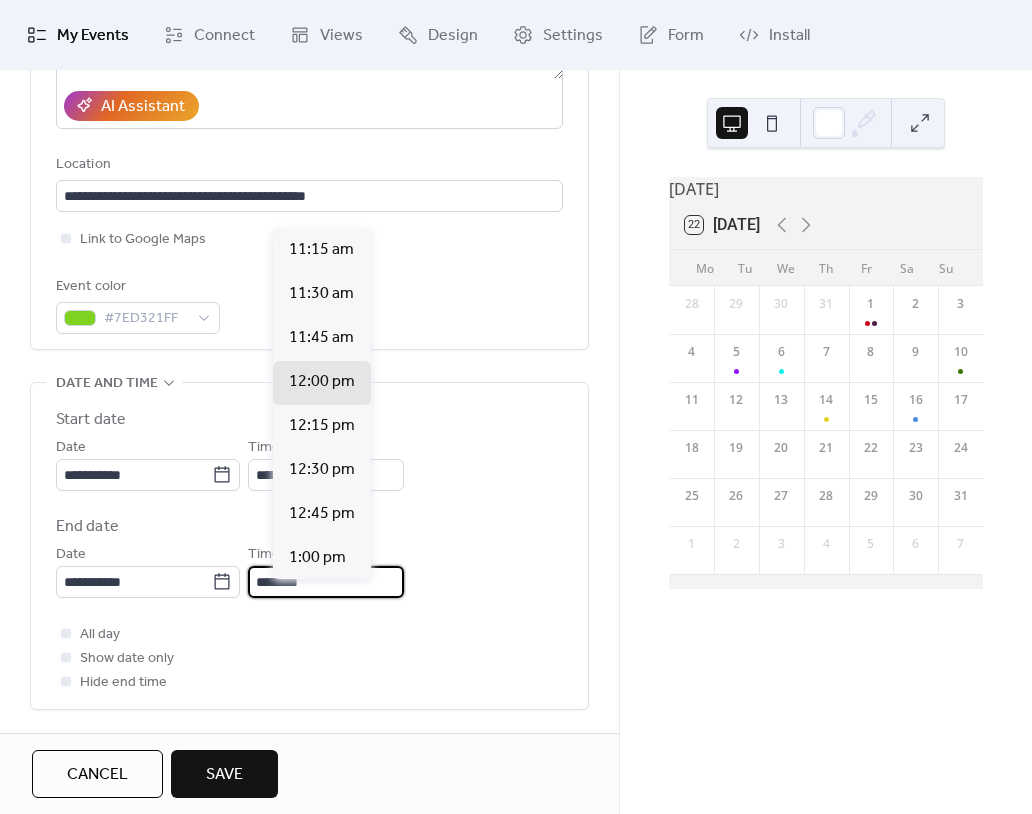 click on "********" at bounding box center [326, 582] 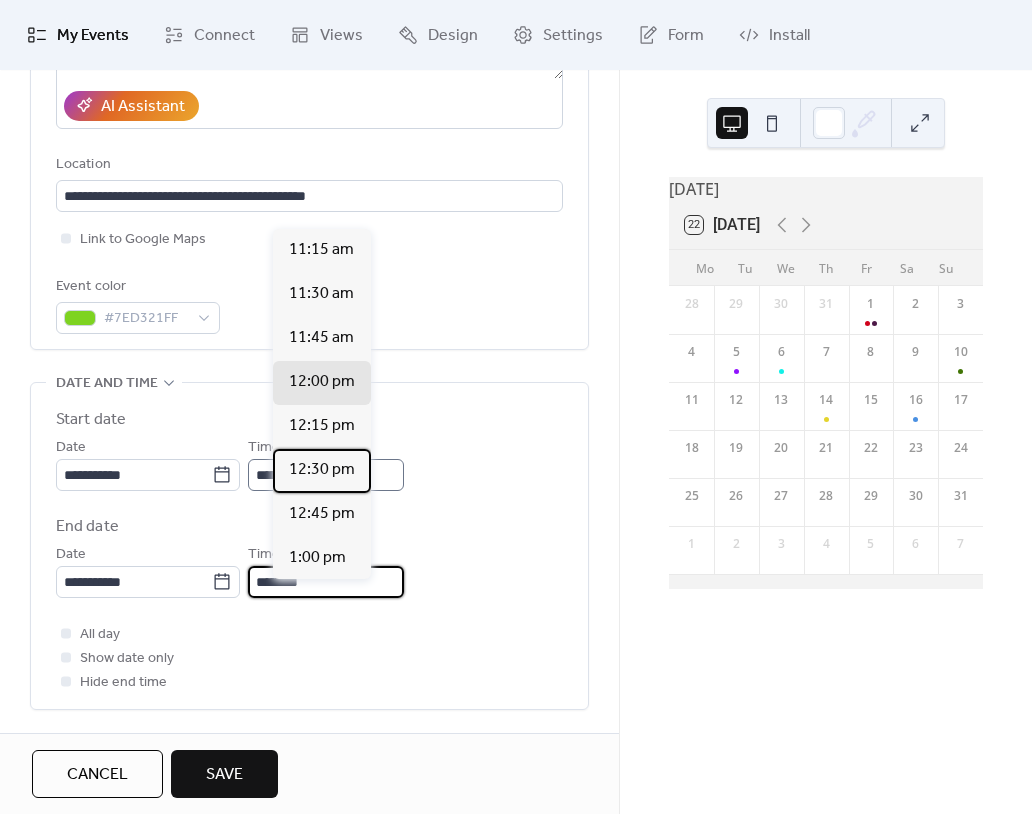 click on "12:30 pm" at bounding box center [322, 470] 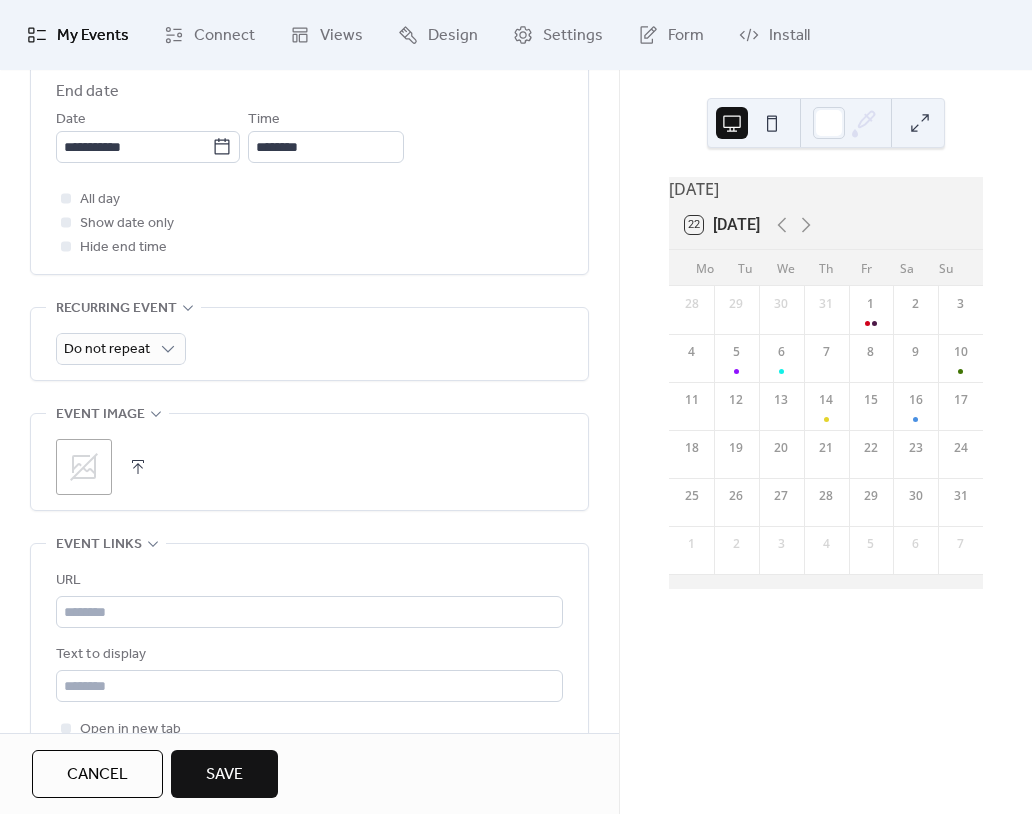scroll, scrollTop: 844, scrollLeft: 0, axis: vertical 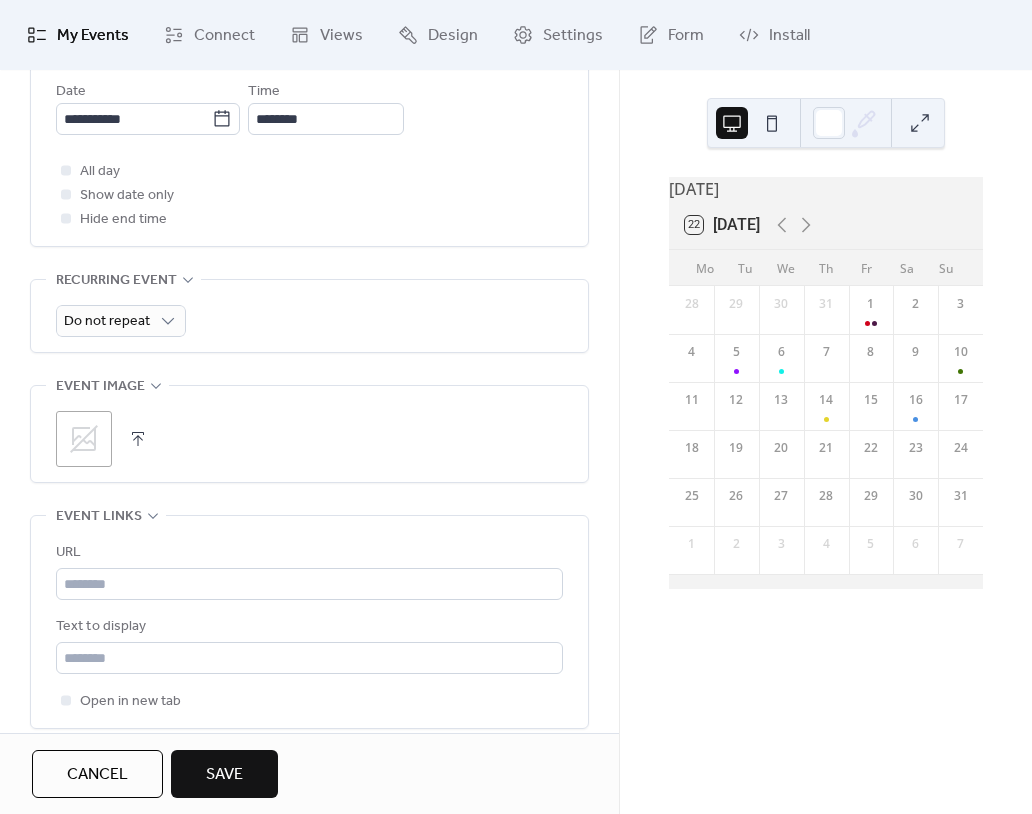 drag, startPoint x: 241, startPoint y: 771, endPoint x: 246, endPoint y: 758, distance: 13.928389 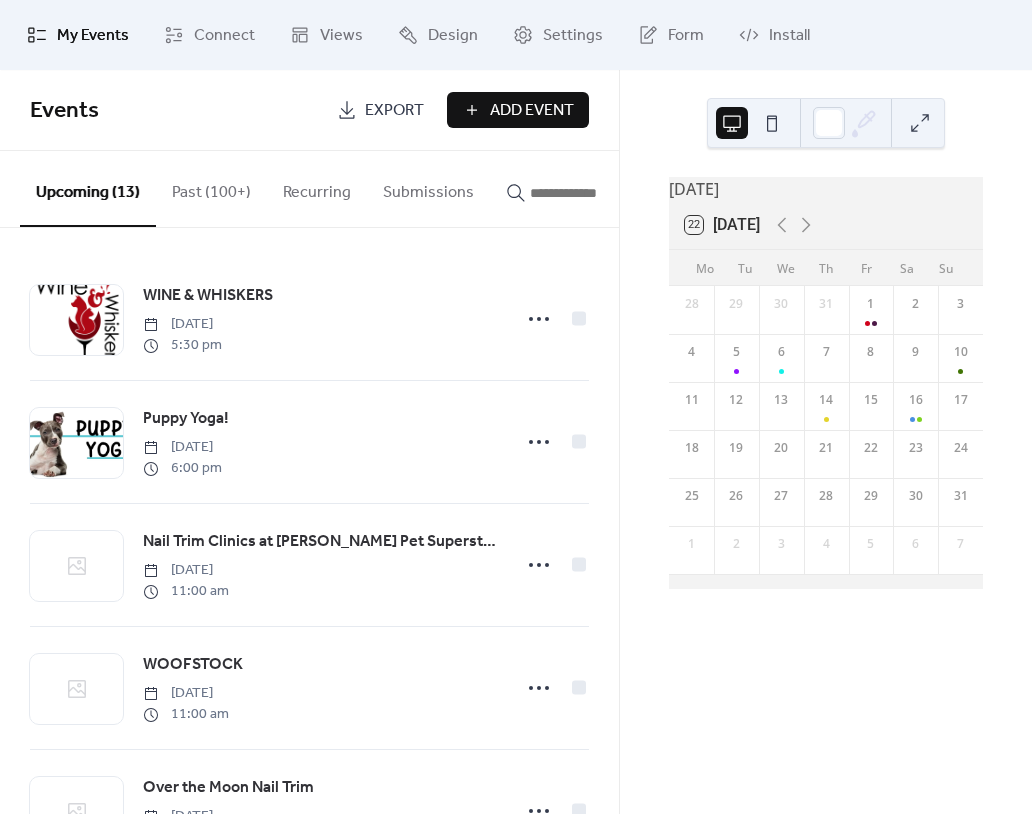 click on "Add Event" at bounding box center (532, 111) 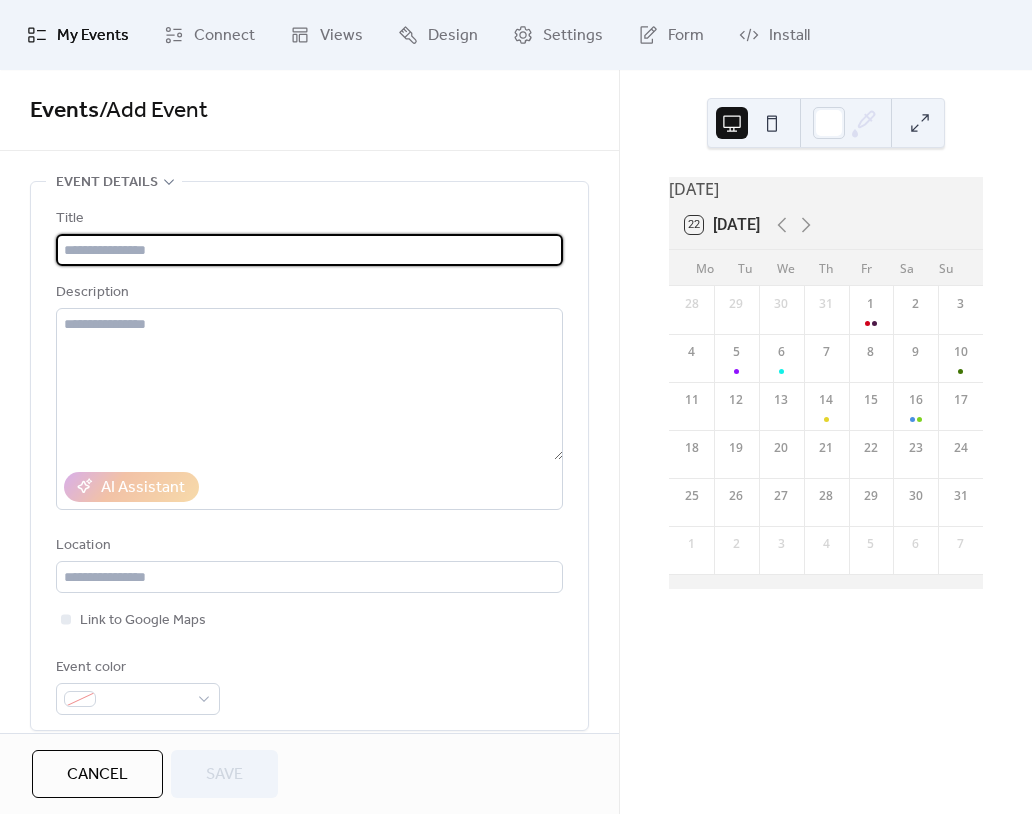 click at bounding box center (309, 250) 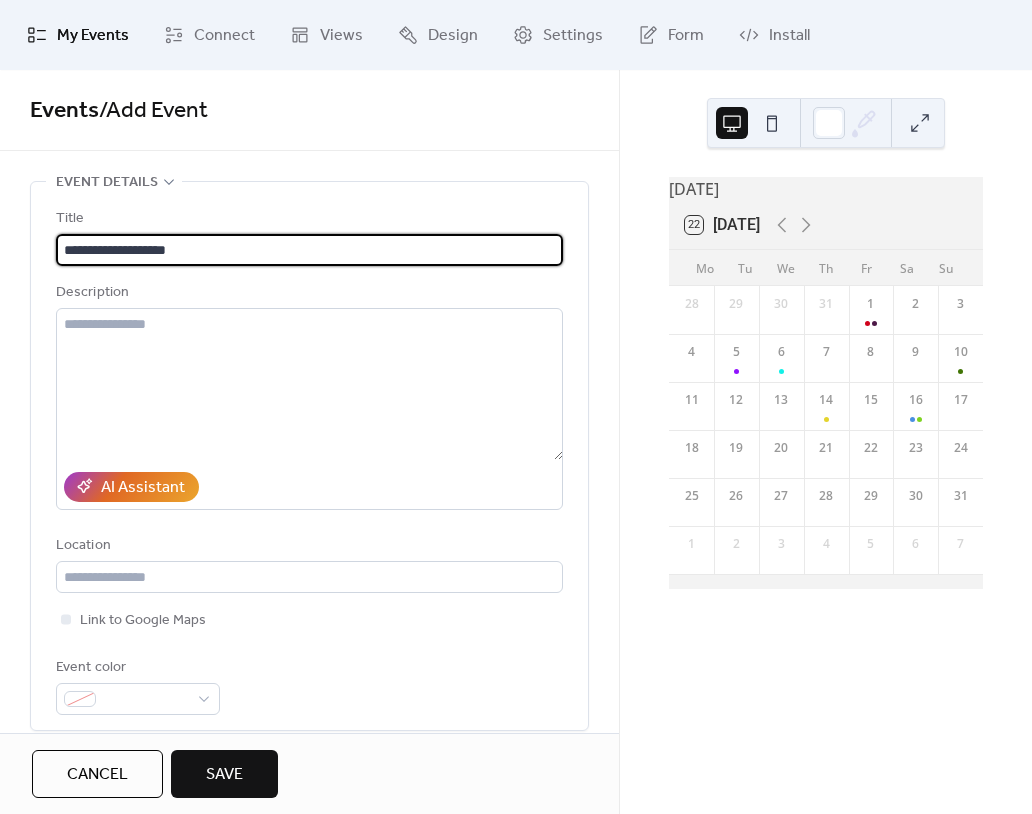 type on "**********" 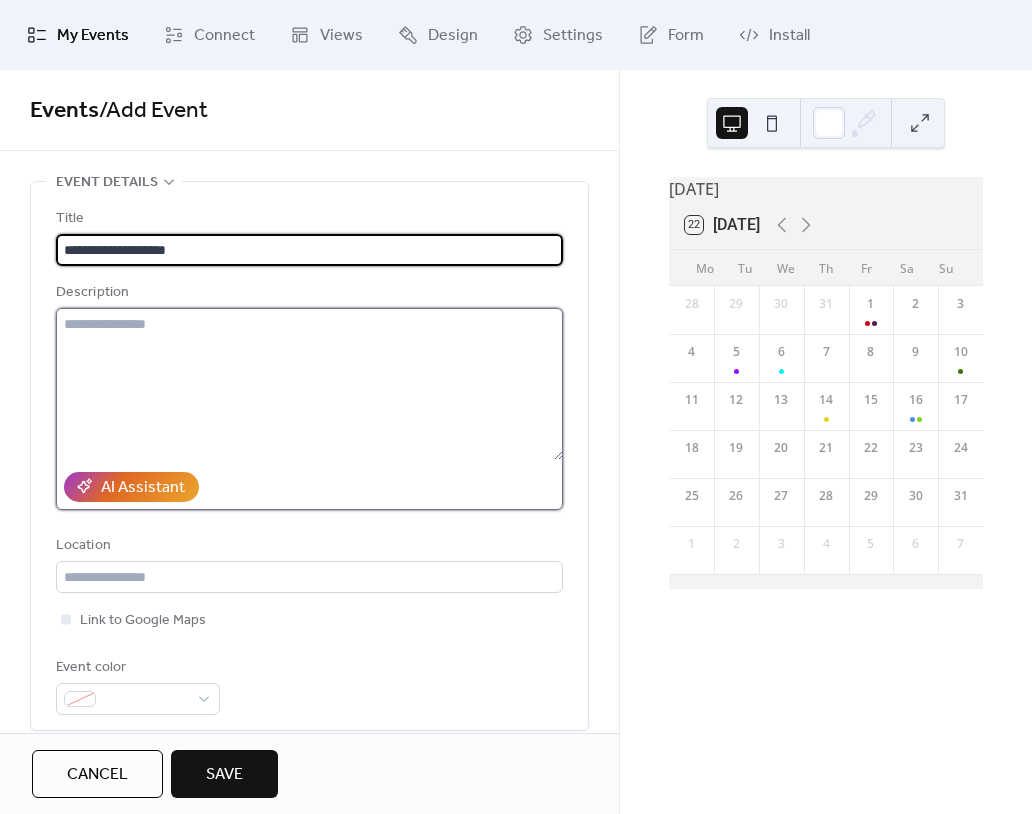 click at bounding box center (309, 384) 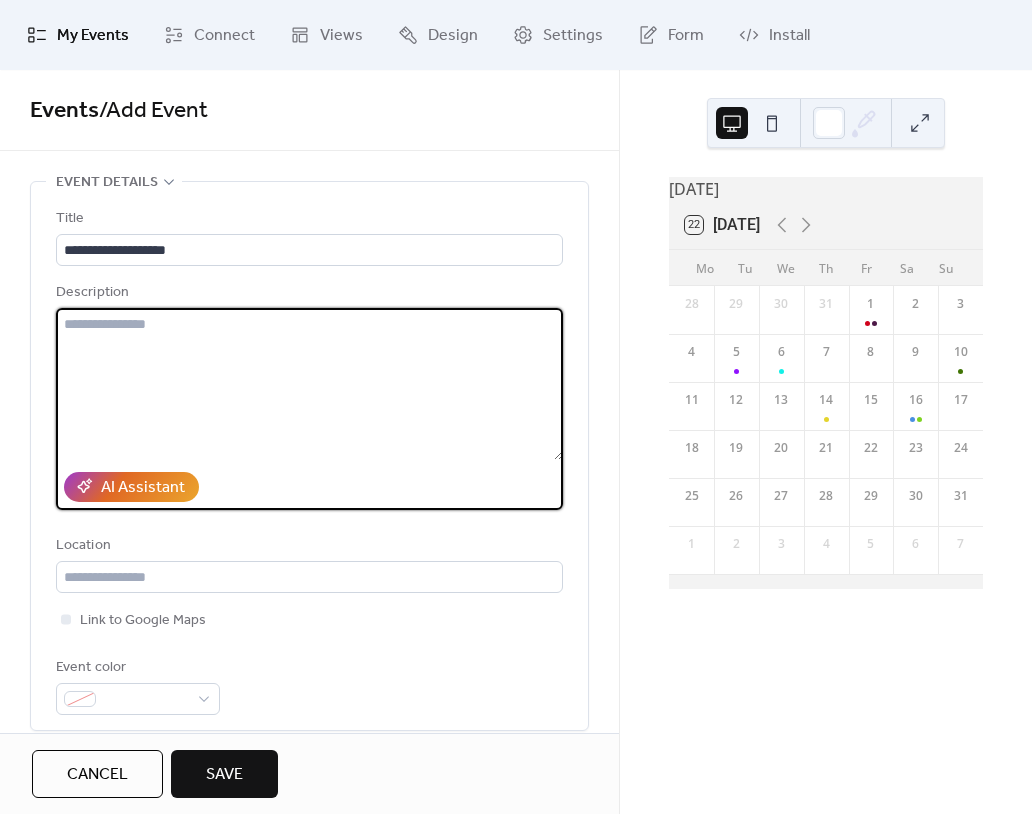 paste on "**********" 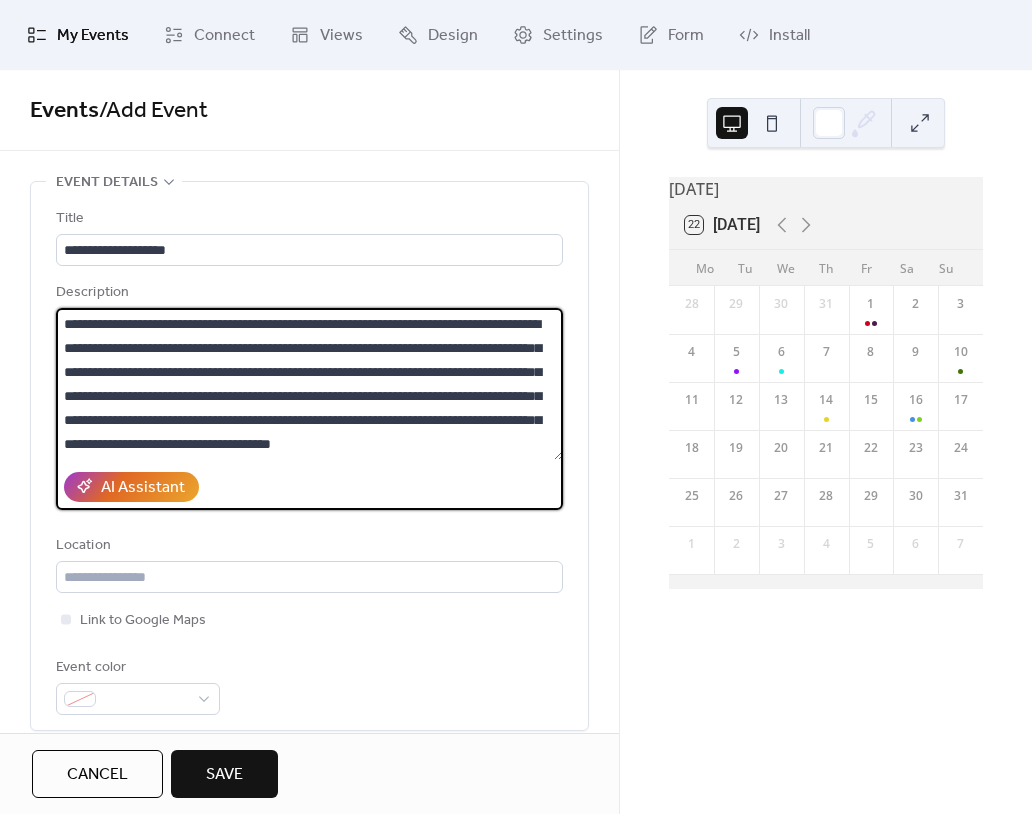 scroll, scrollTop: 44, scrollLeft: 0, axis: vertical 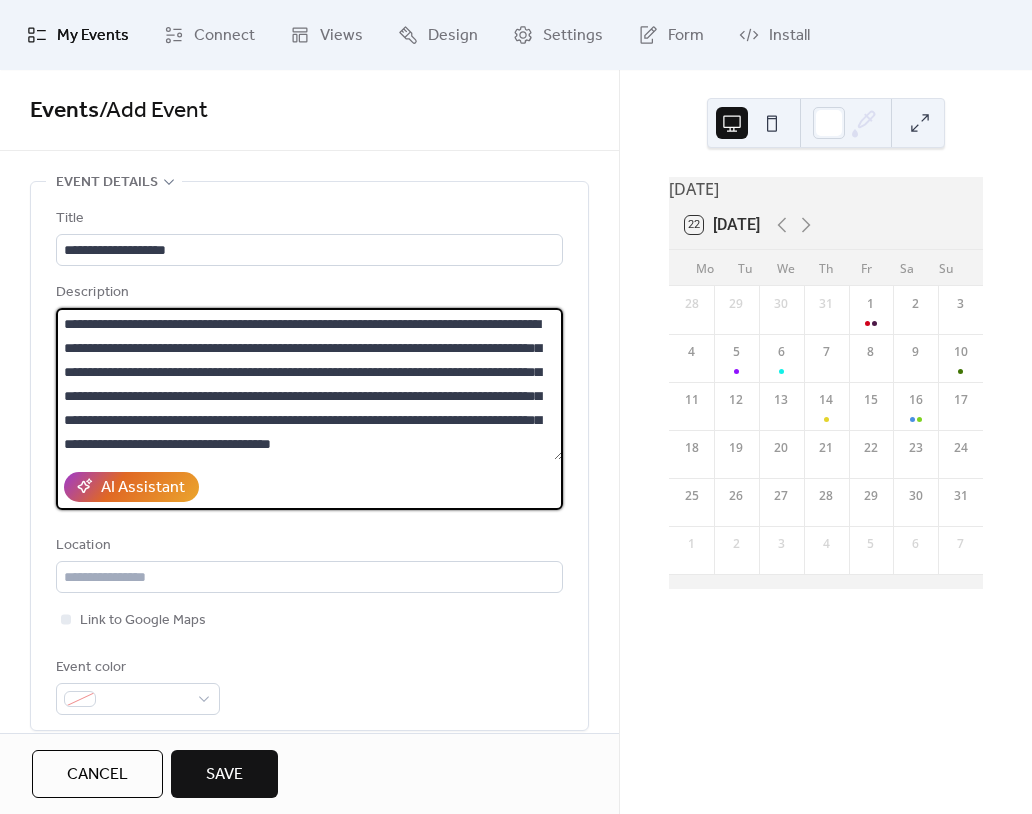 type on "**********" 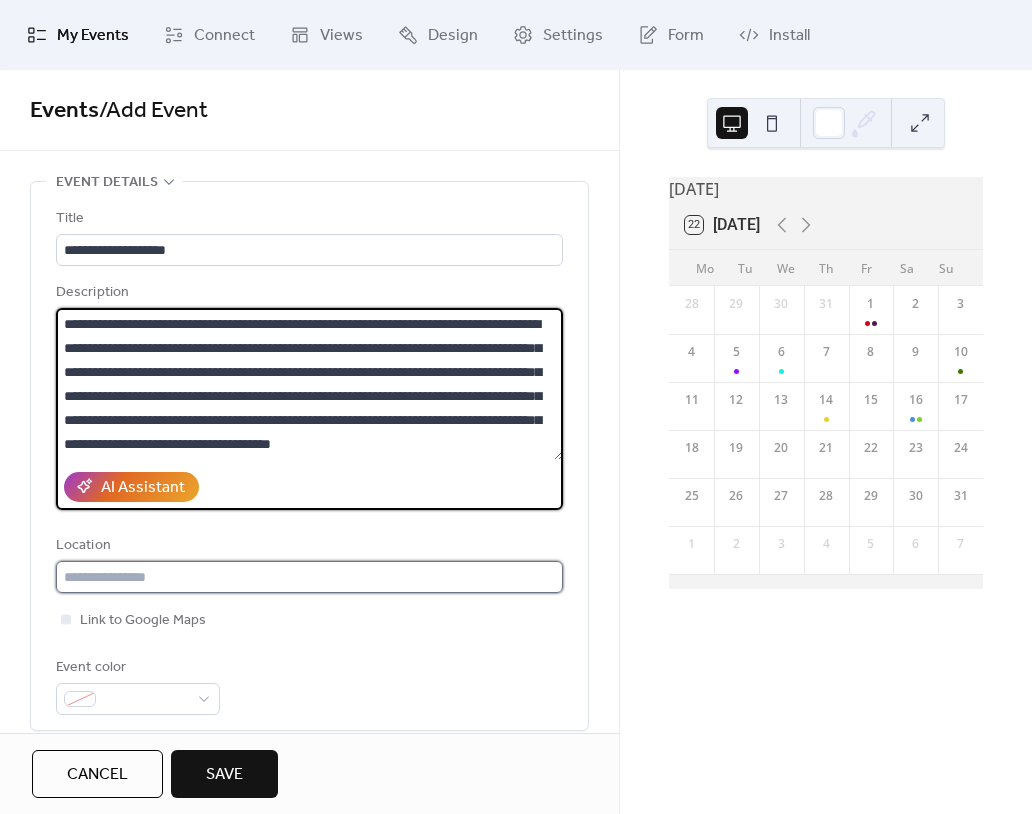 click at bounding box center (309, 577) 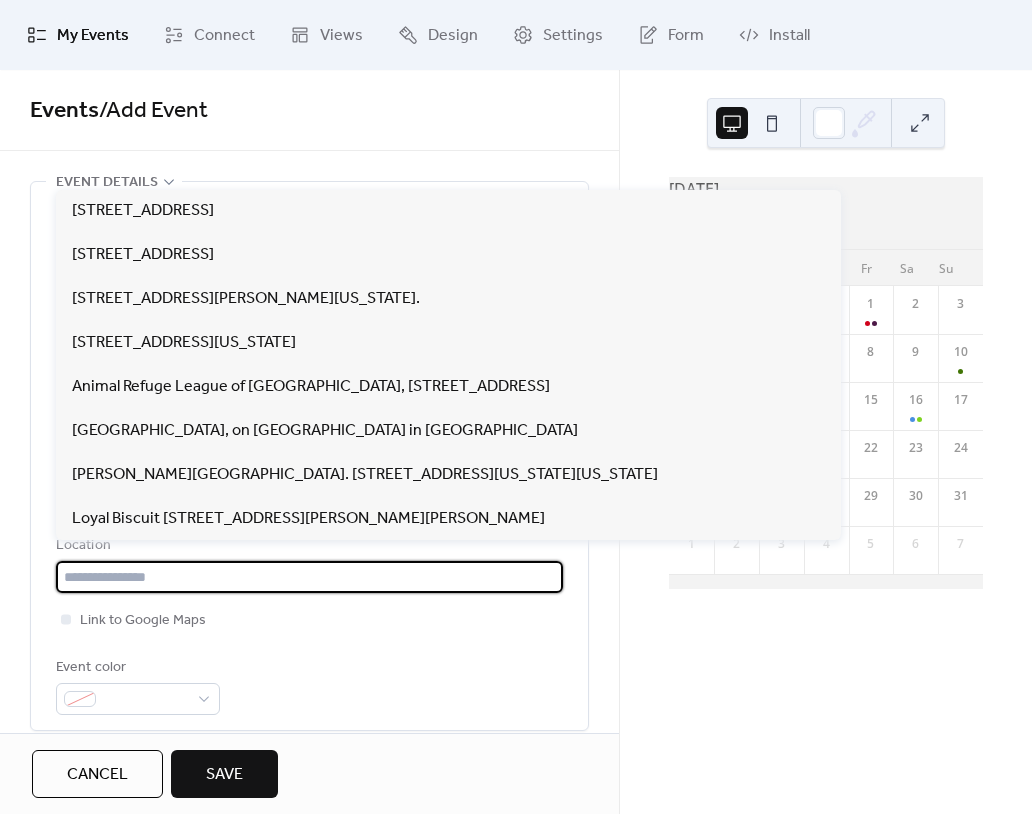 paste on "**********" 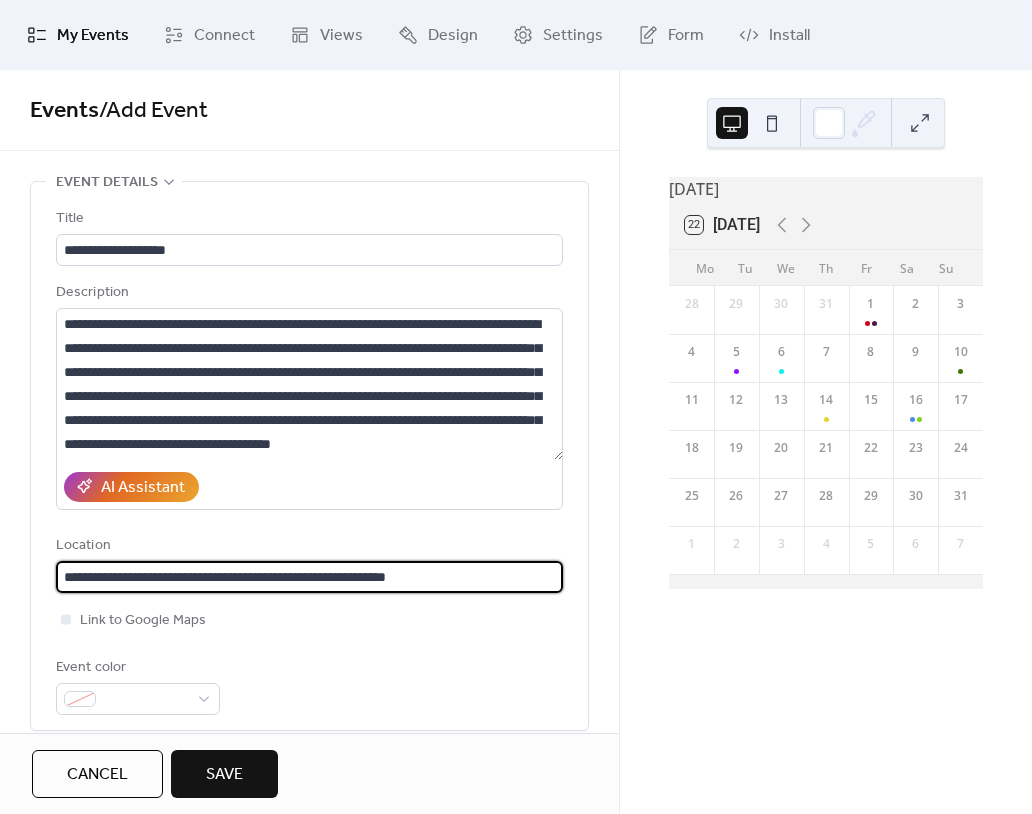 click on "**********" at bounding box center (309, 577) 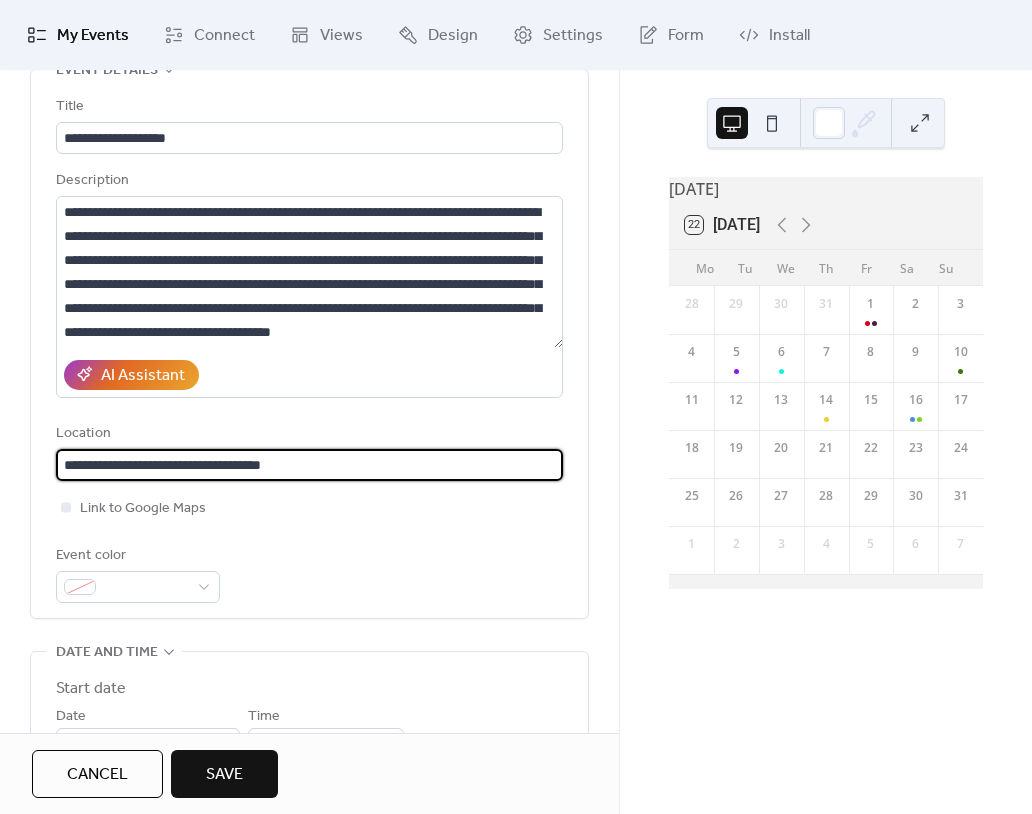 scroll, scrollTop: 151, scrollLeft: 0, axis: vertical 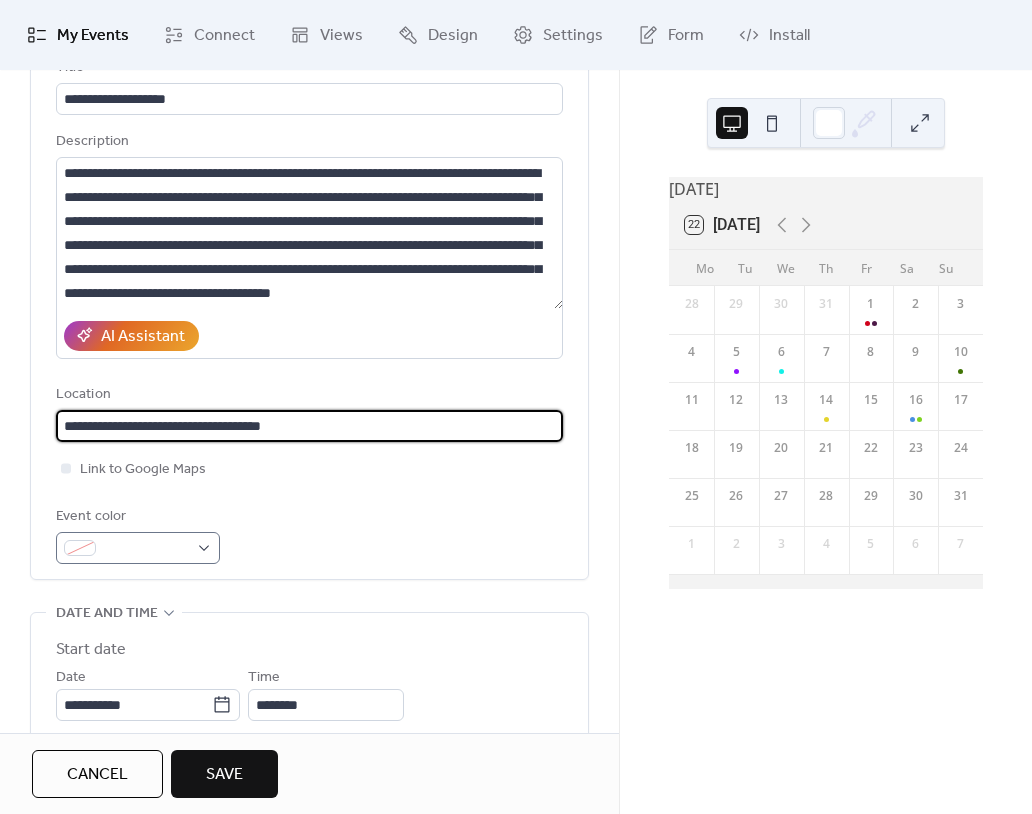 type on "**********" 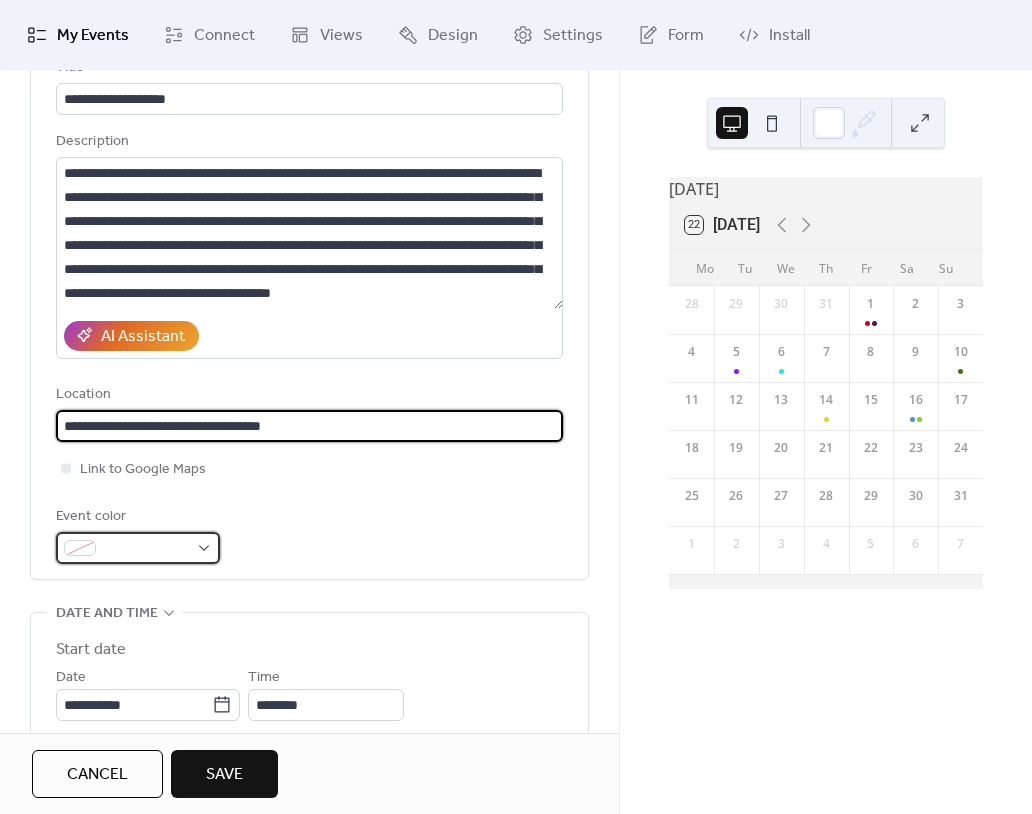 click at bounding box center (146, 549) 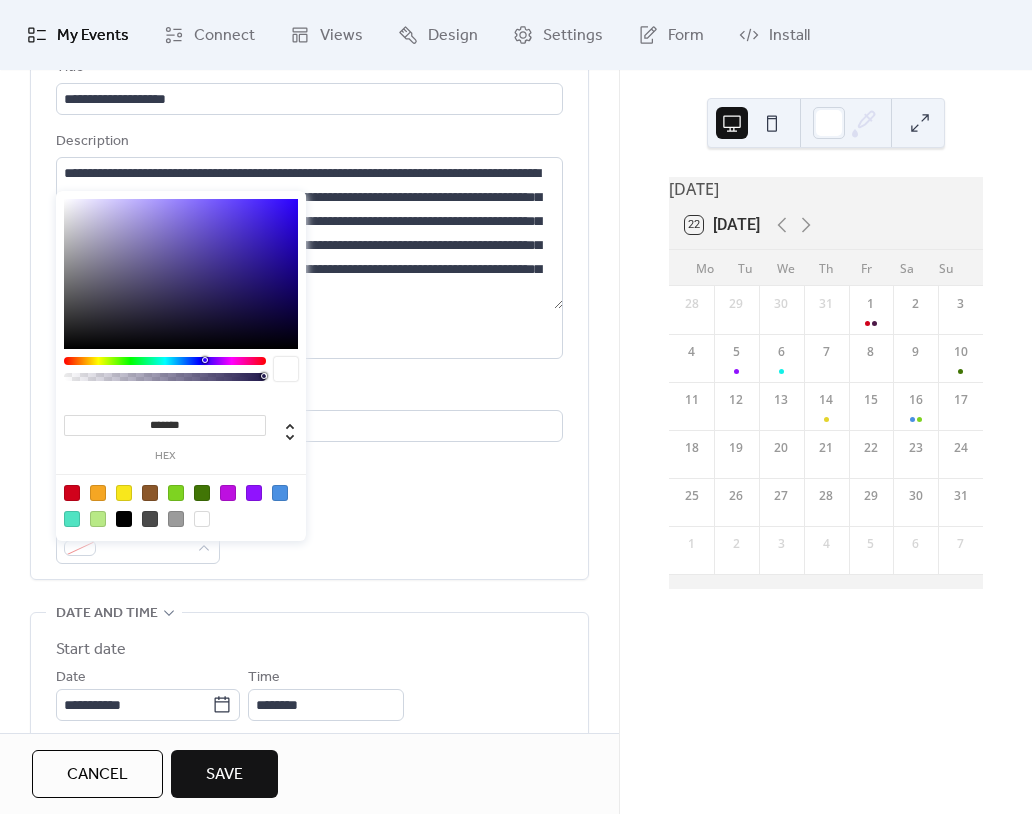 click at bounding box center [228, 493] 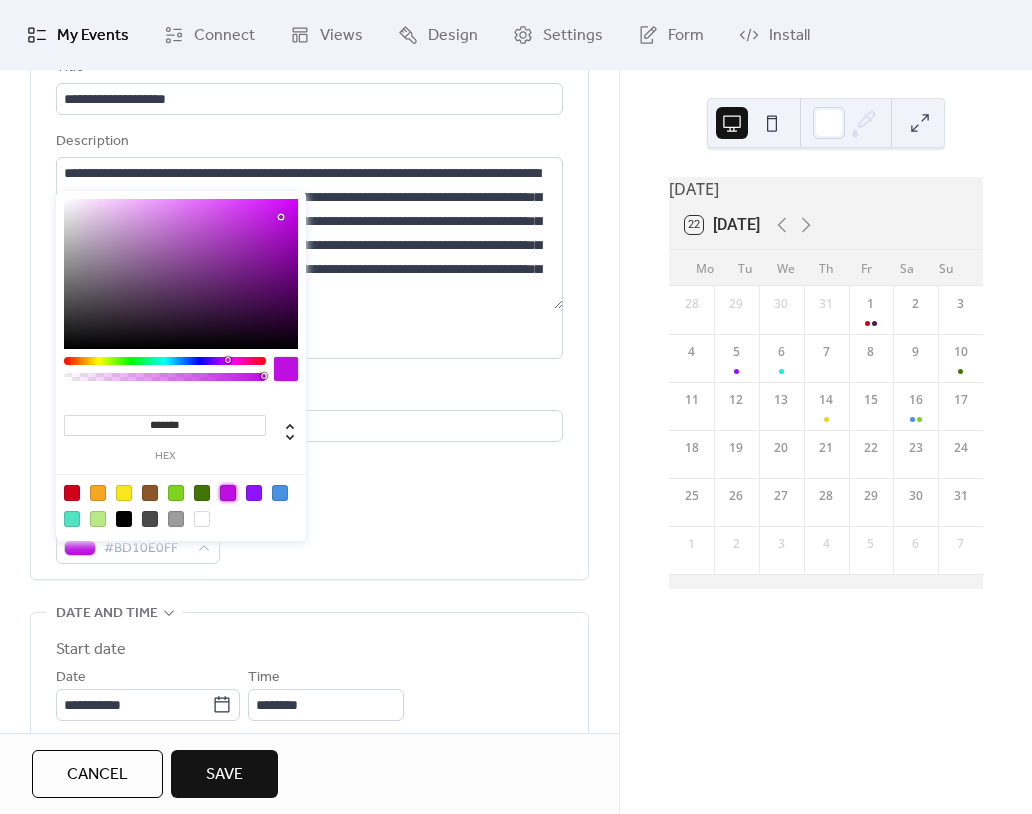 click on "**********" at bounding box center (309, 800) 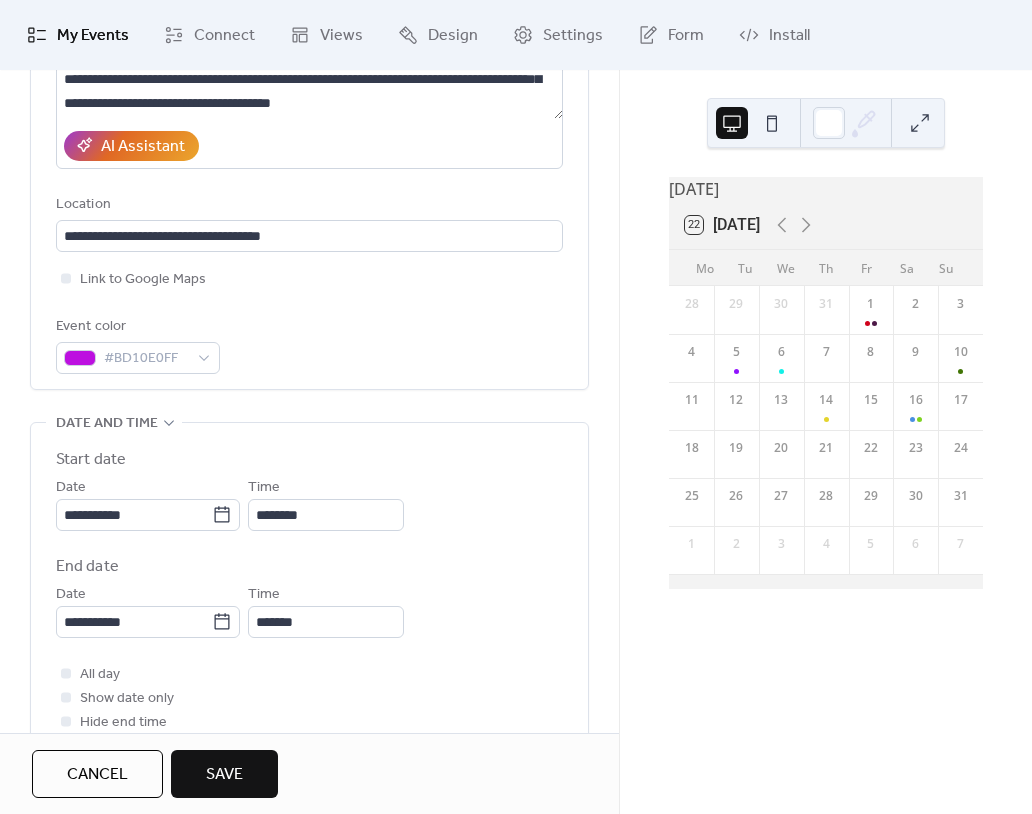 scroll, scrollTop: 345, scrollLeft: 0, axis: vertical 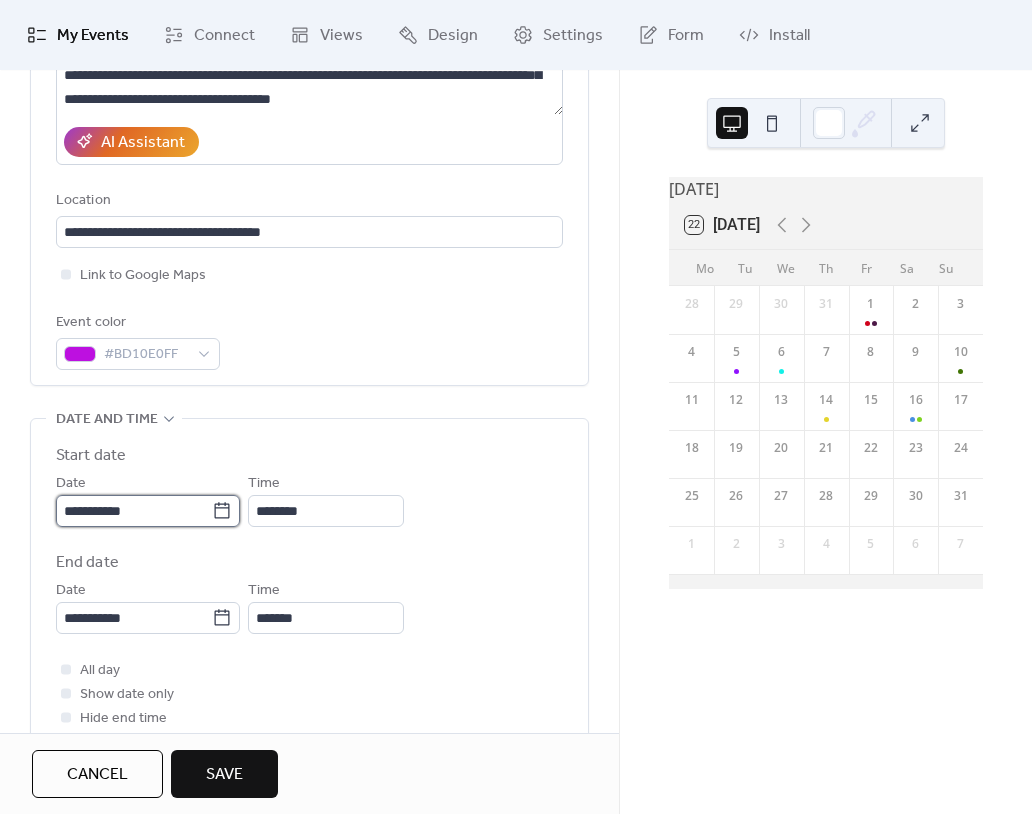 click on "**********" at bounding box center (134, 511) 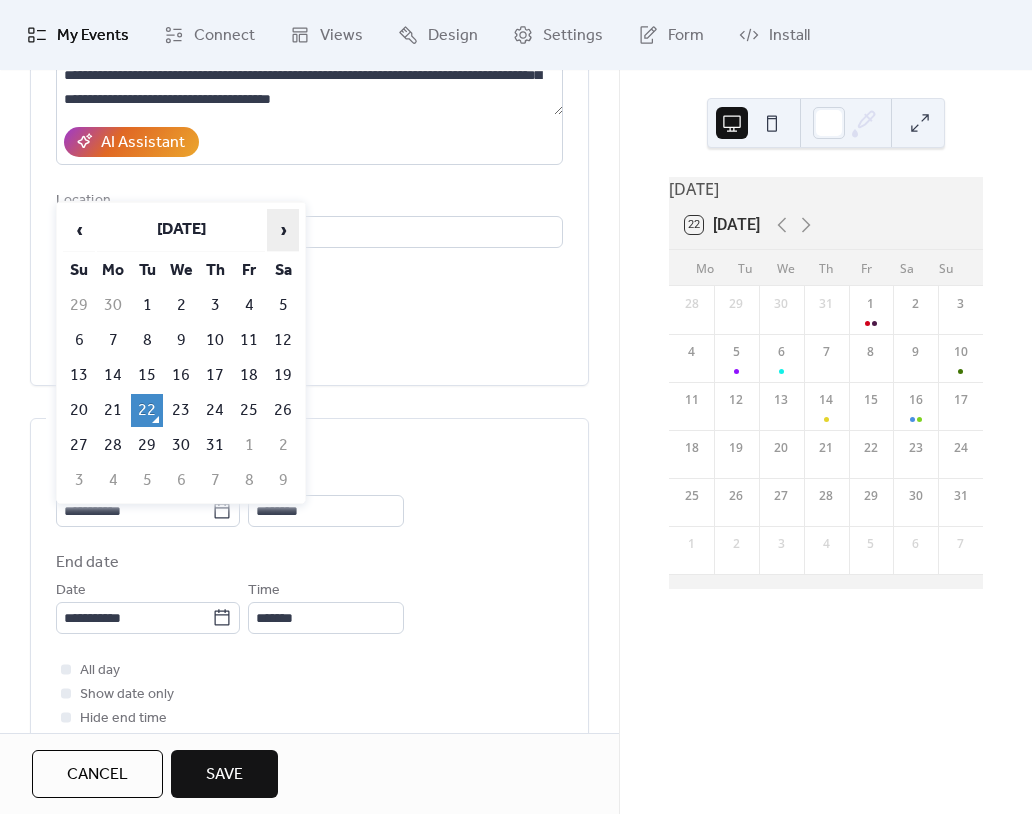 click on "›" at bounding box center [283, 230] 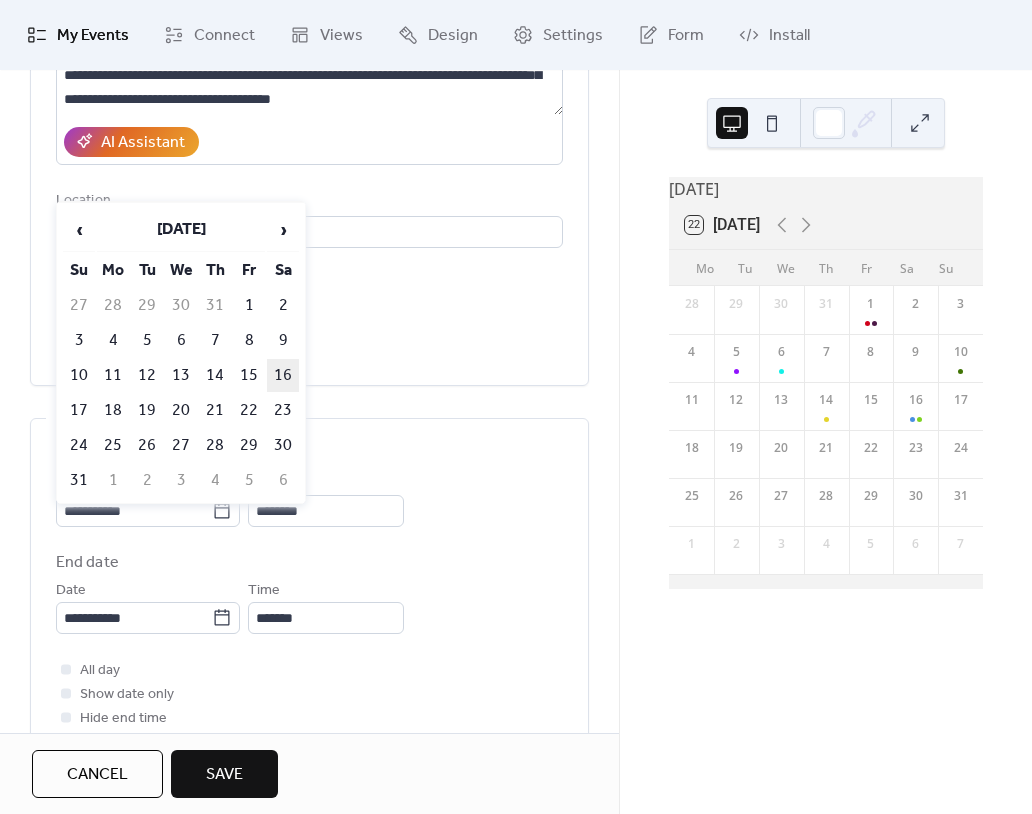 click on "16" at bounding box center [283, 375] 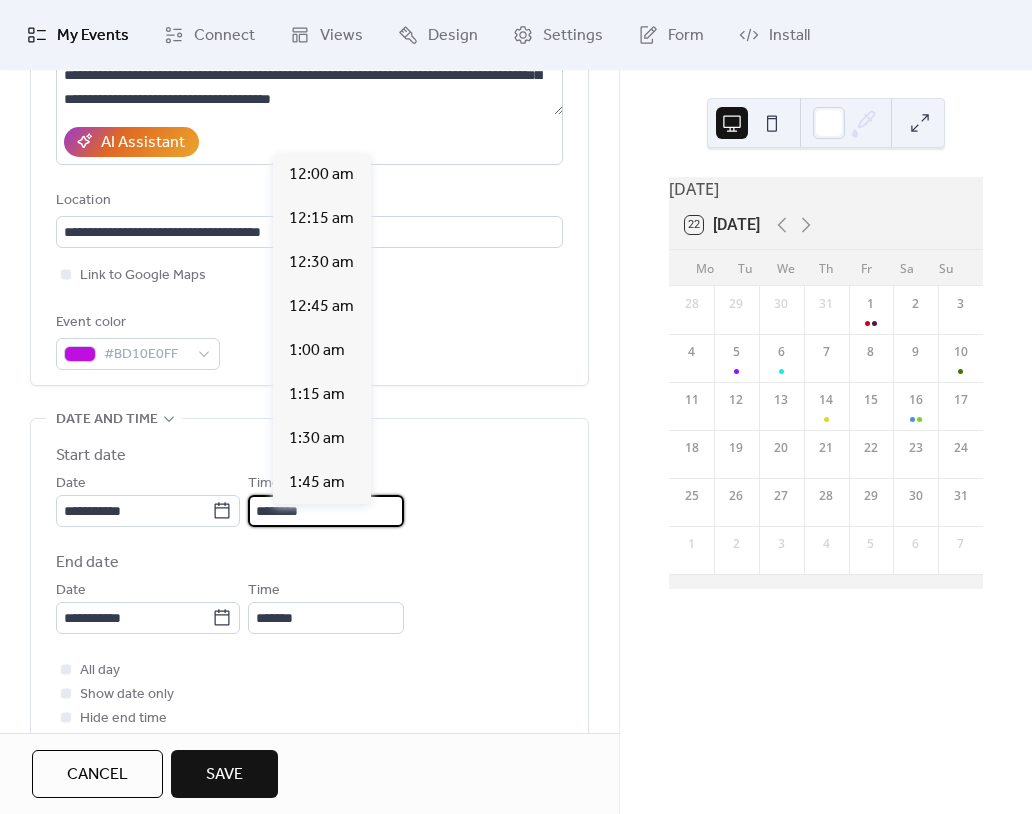 click on "********" at bounding box center (326, 511) 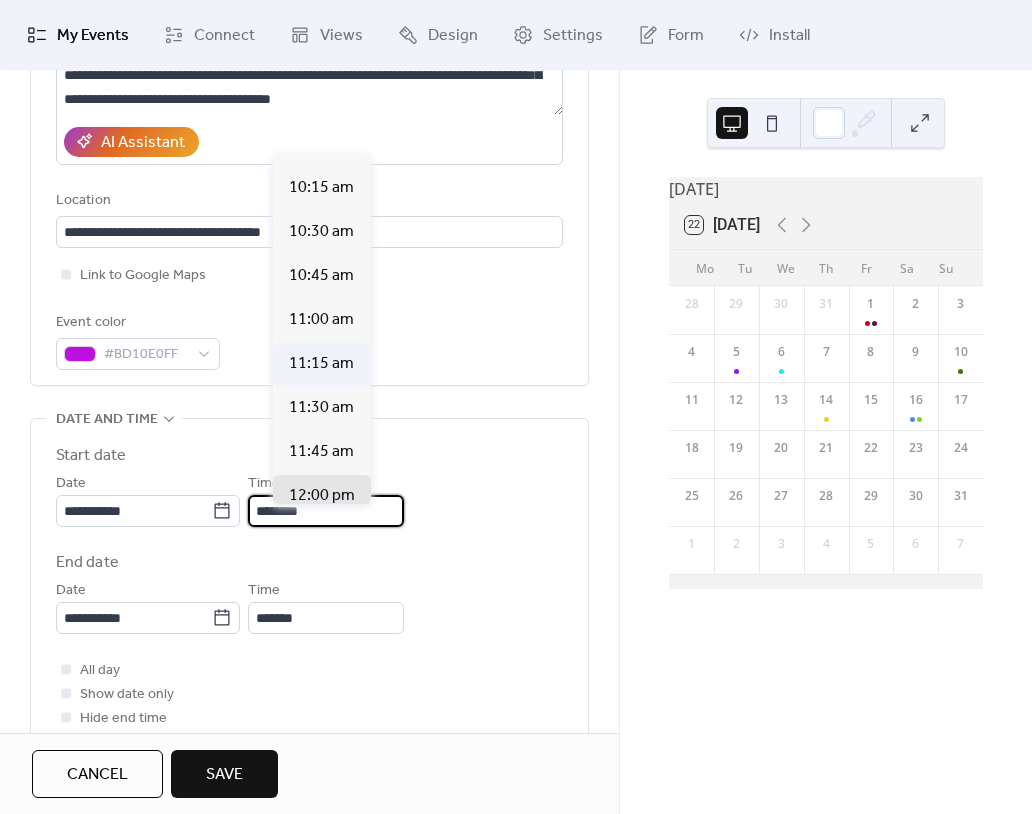 scroll, scrollTop: 1788, scrollLeft: 0, axis: vertical 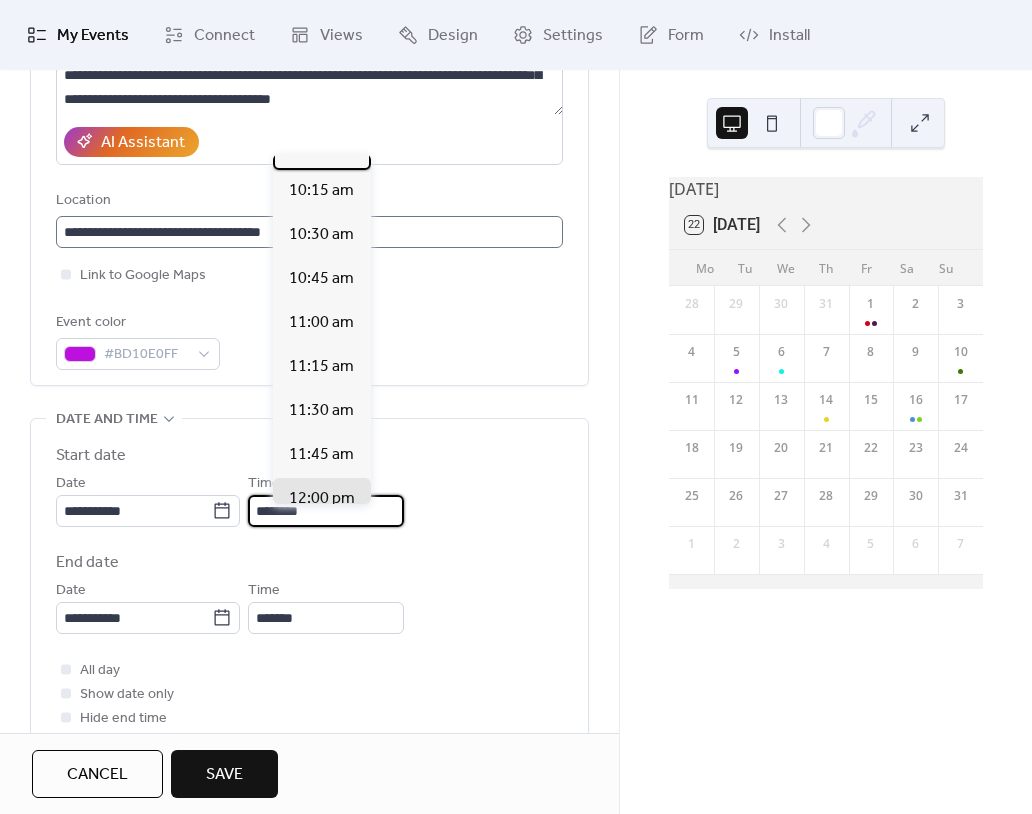 click on "10:00 am" at bounding box center (321, 147) 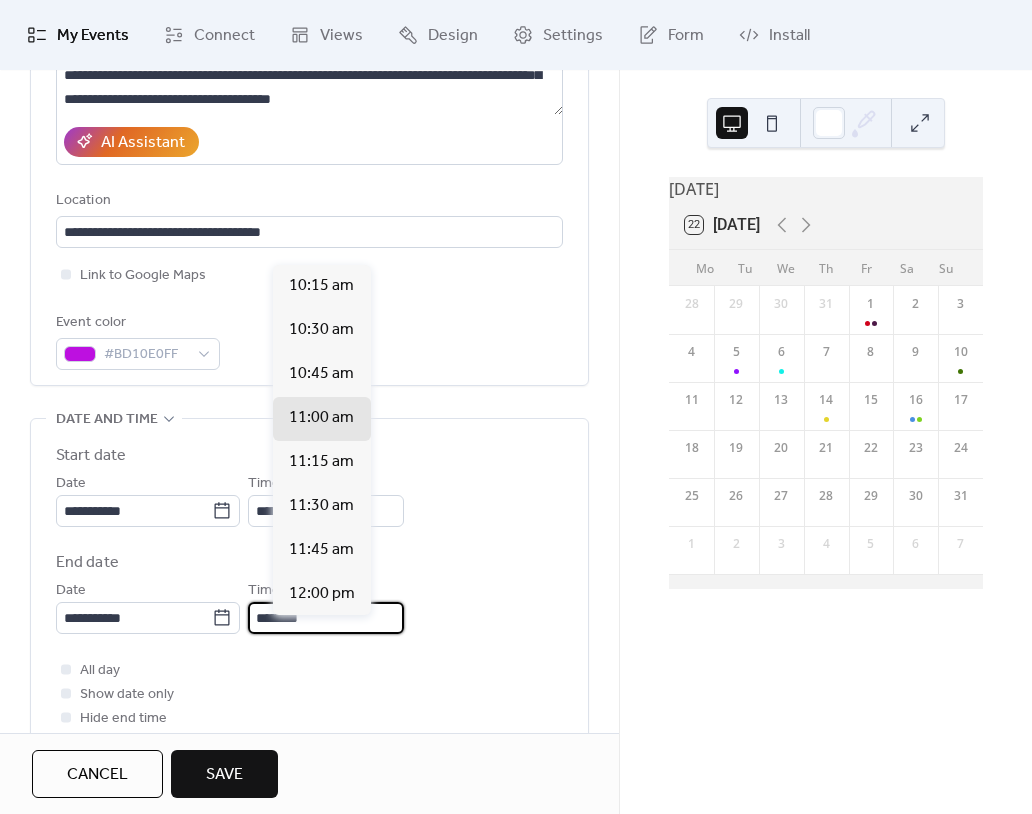 click on "********" at bounding box center [326, 618] 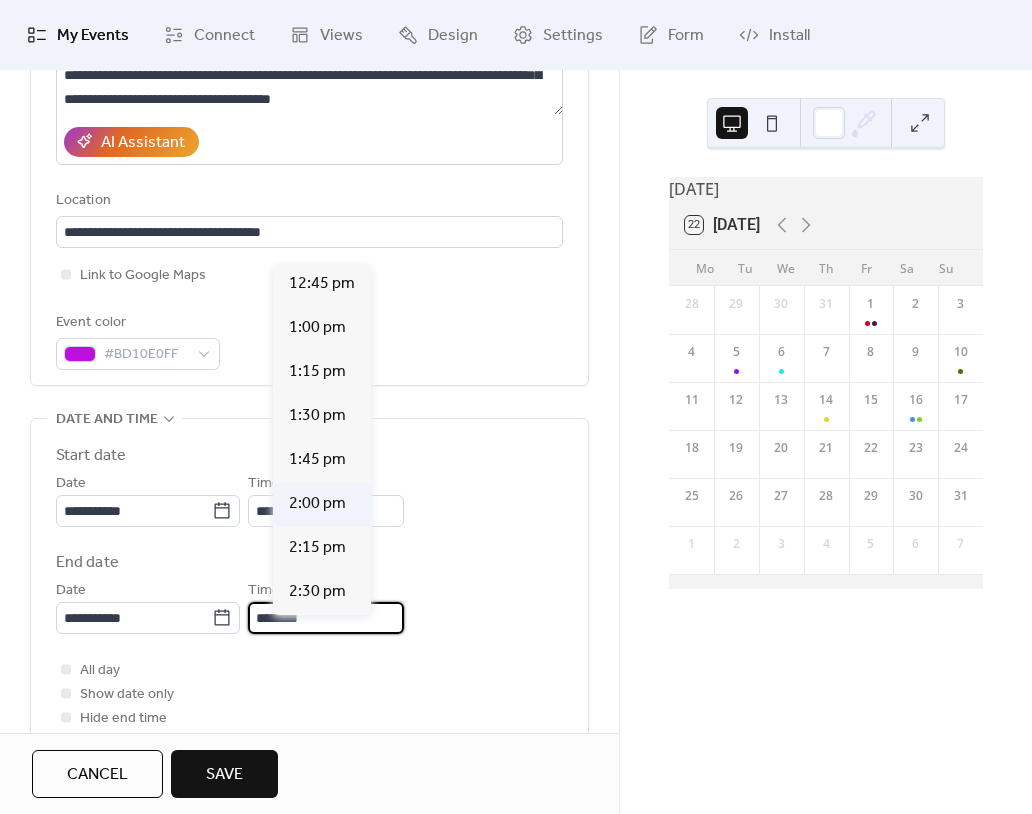 scroll, scrollTop: 447, scrollLeft: 0, axis: vertical 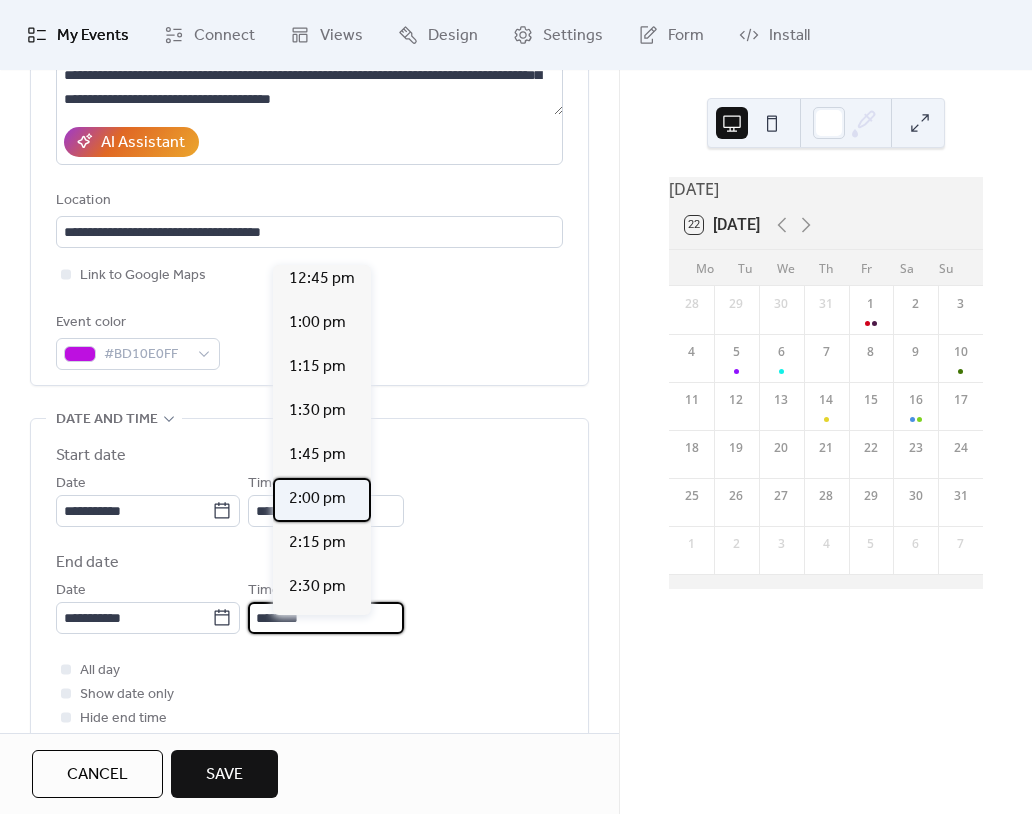 click on "2:00 pm" at bounding box center [317, 499] 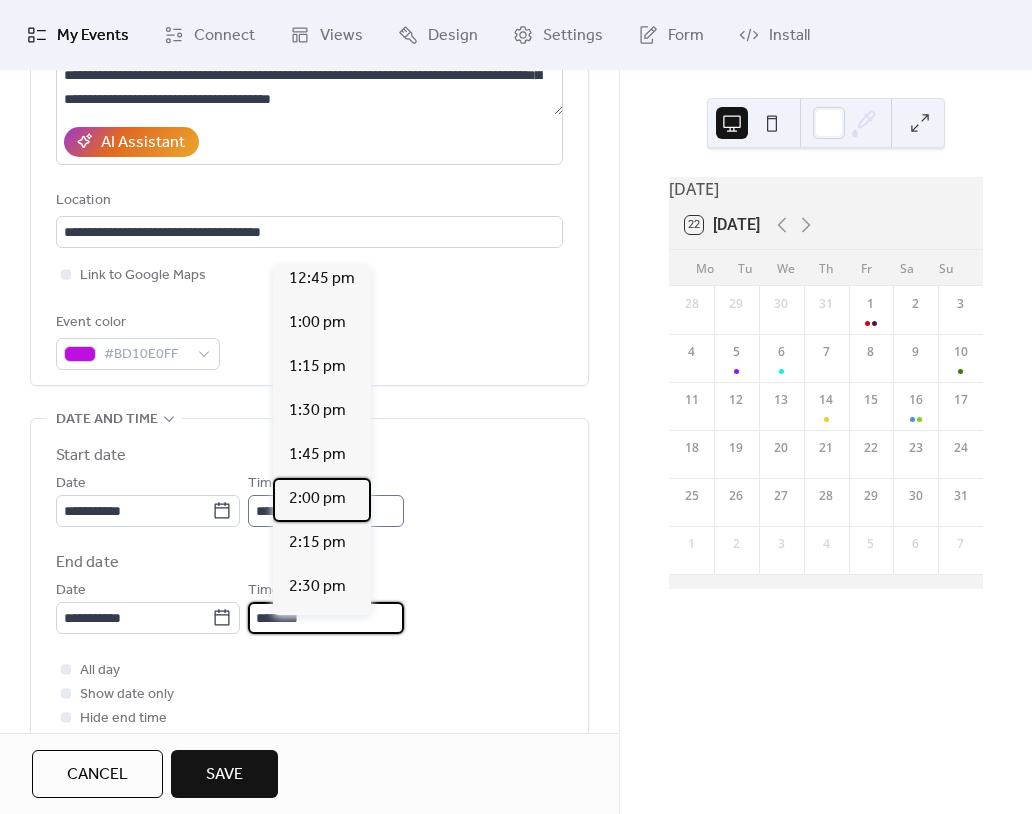 type on "*******" 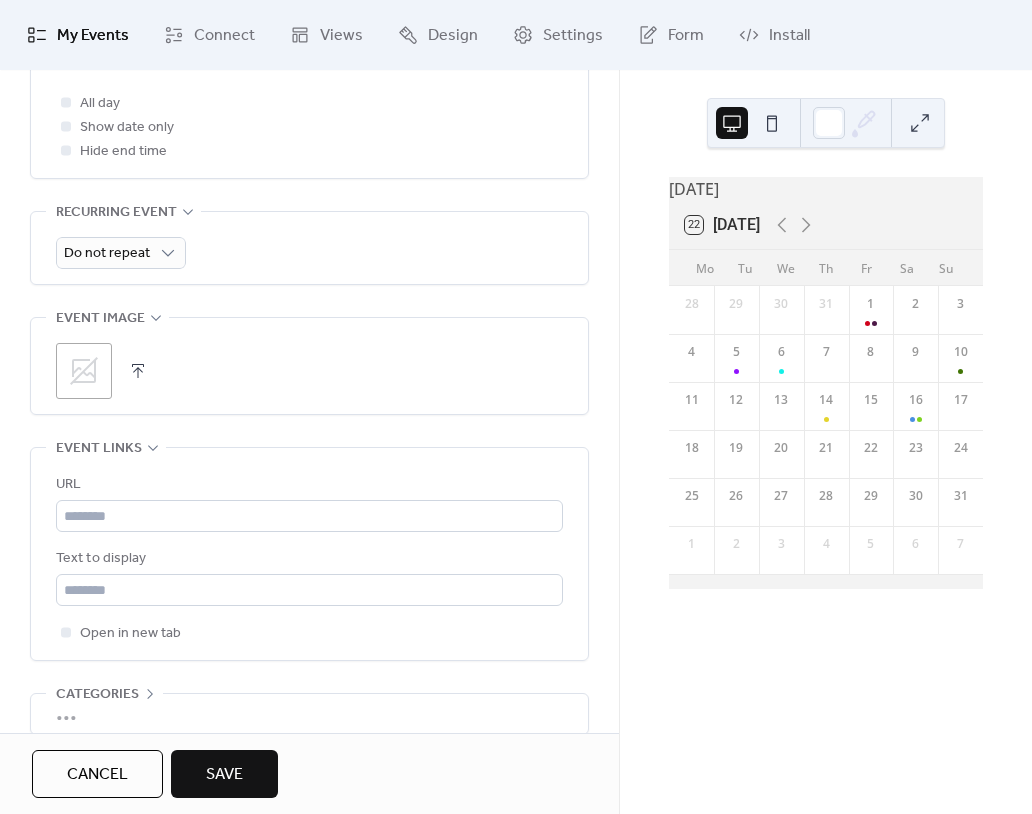 scroll, scrollTop: 955, scrollLeft: 0, axis: vertical 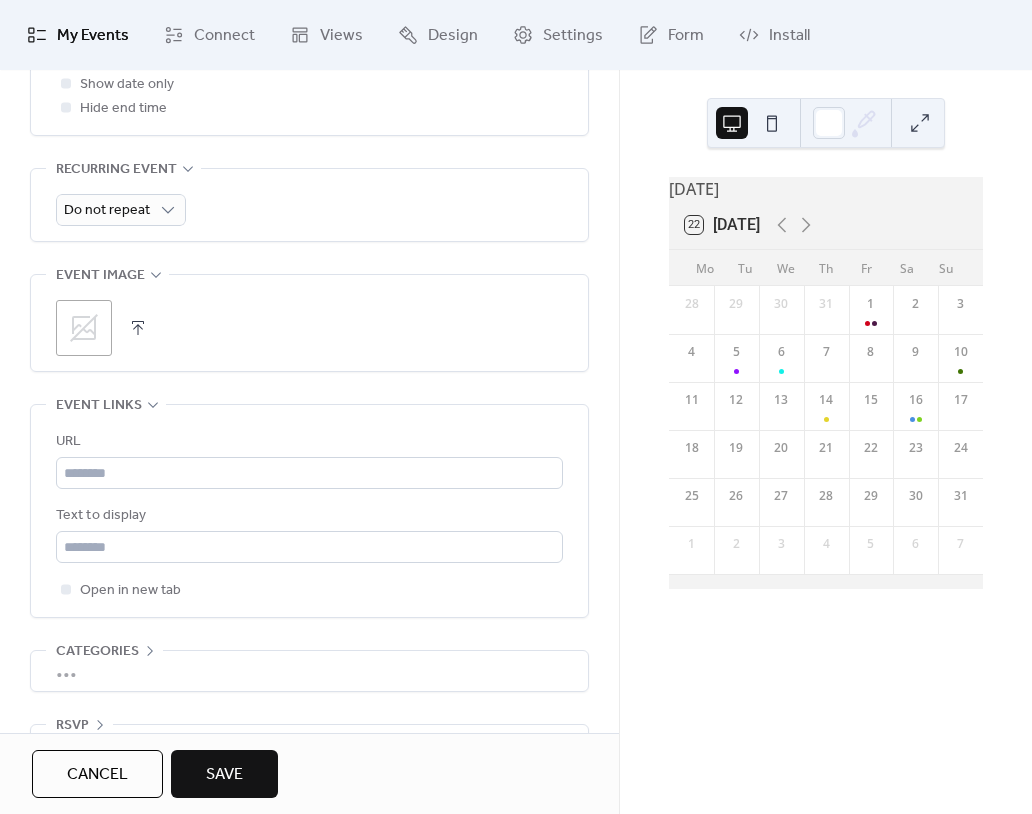 click on "Save" at bounding box center (224, 775) 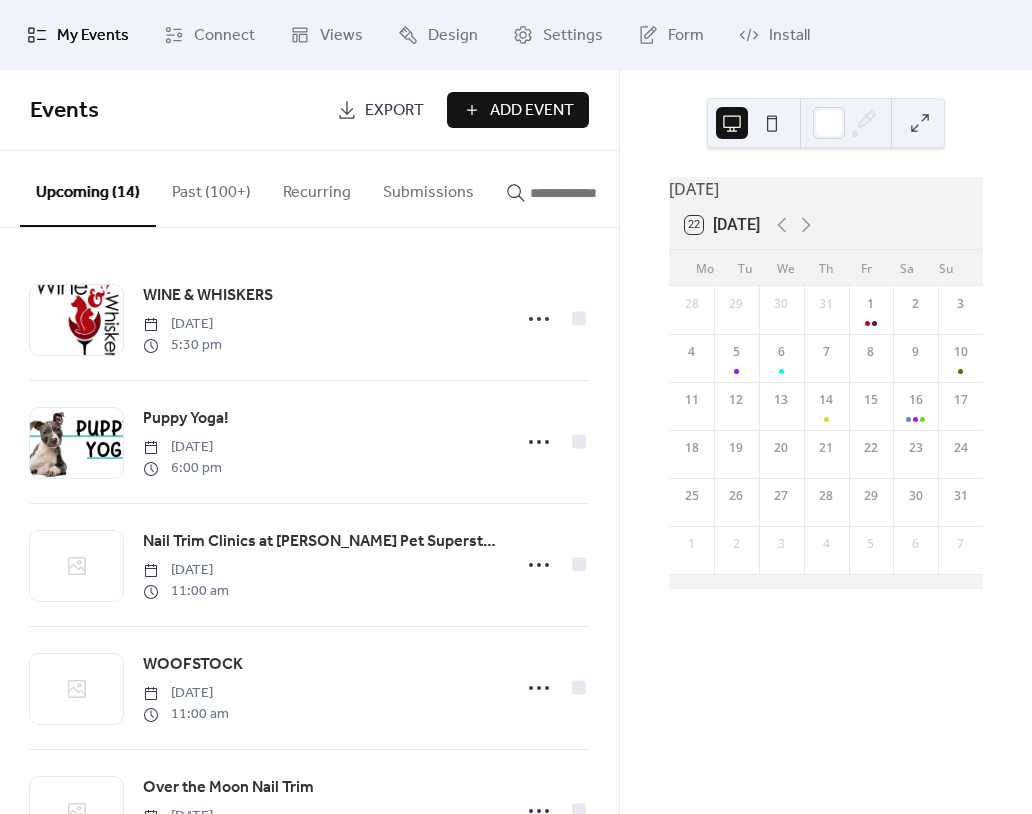 click on "Add Event" at bounding box center [532, 111] 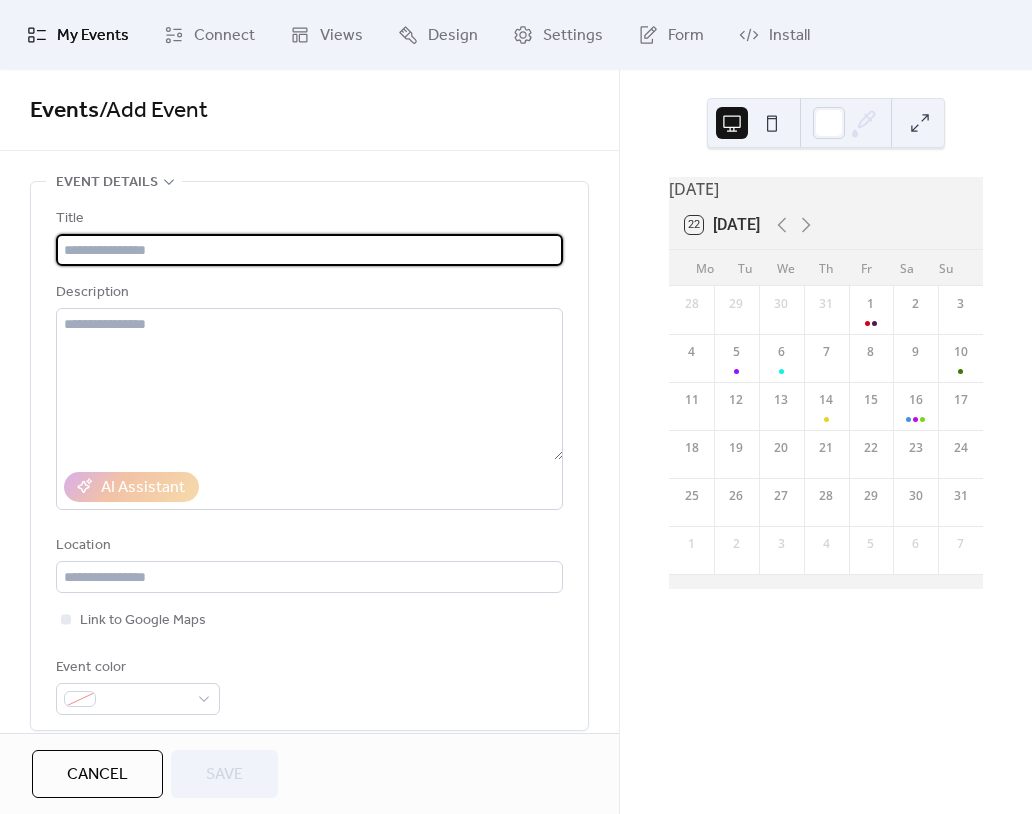 click at bounding box center (309, 250) 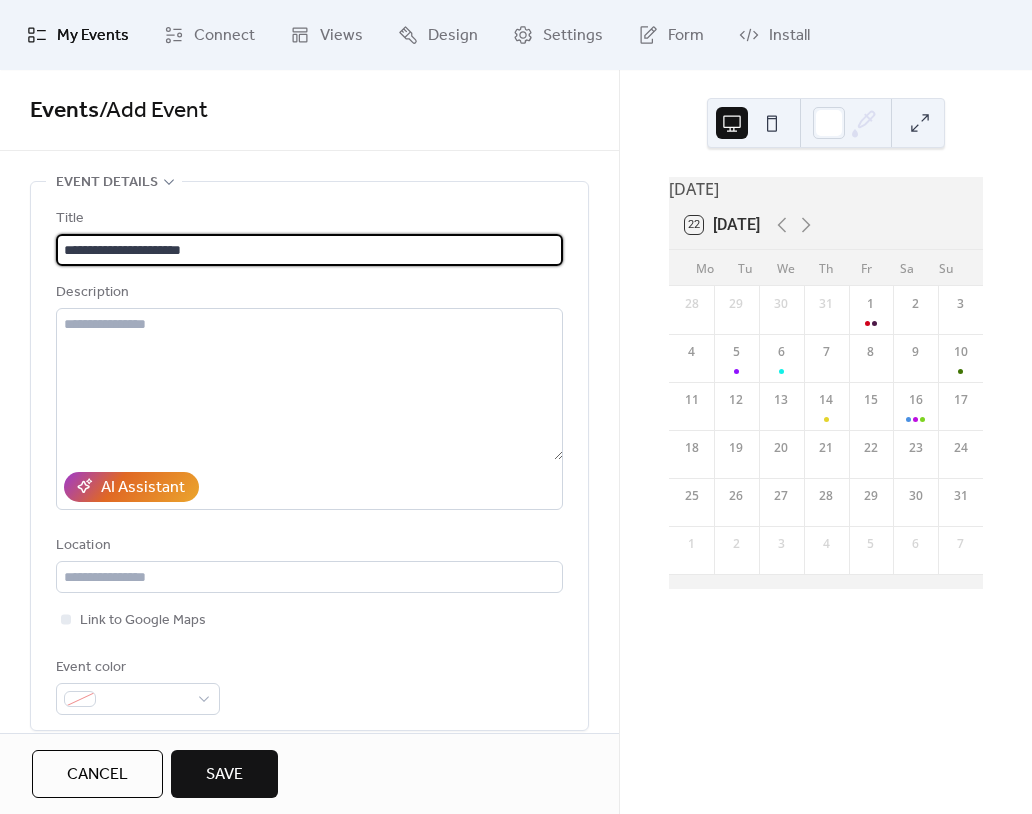 type on "**********" 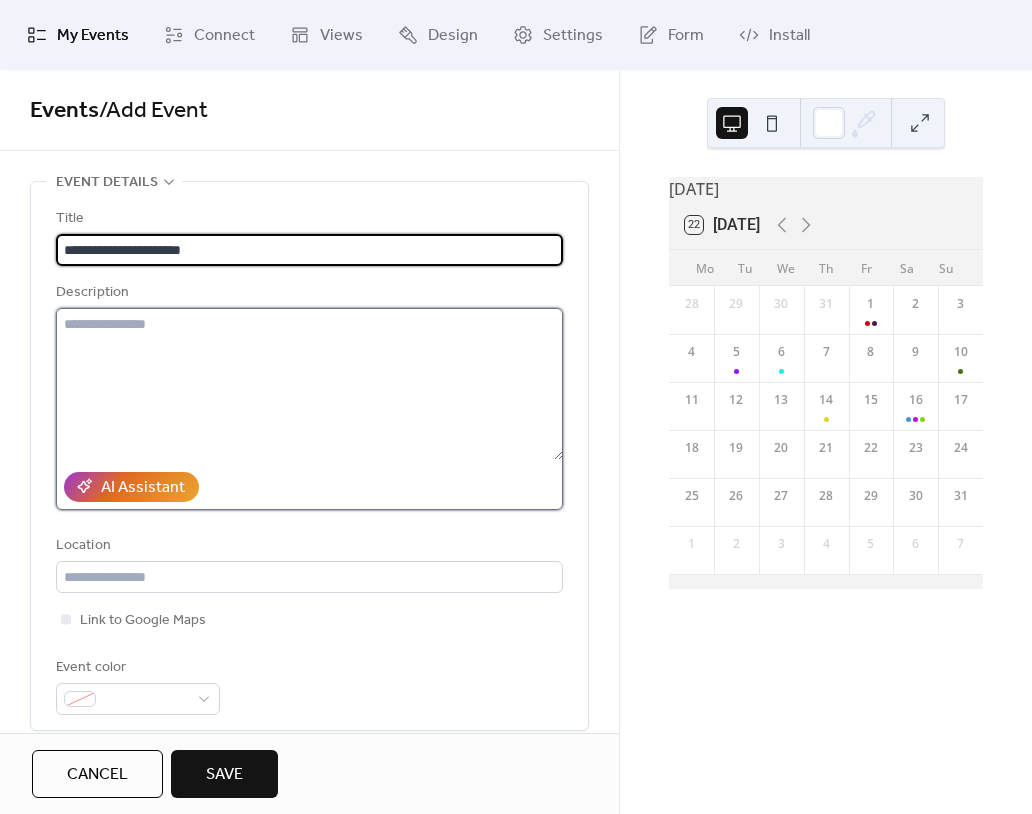 click at bounding box center [309, 384] 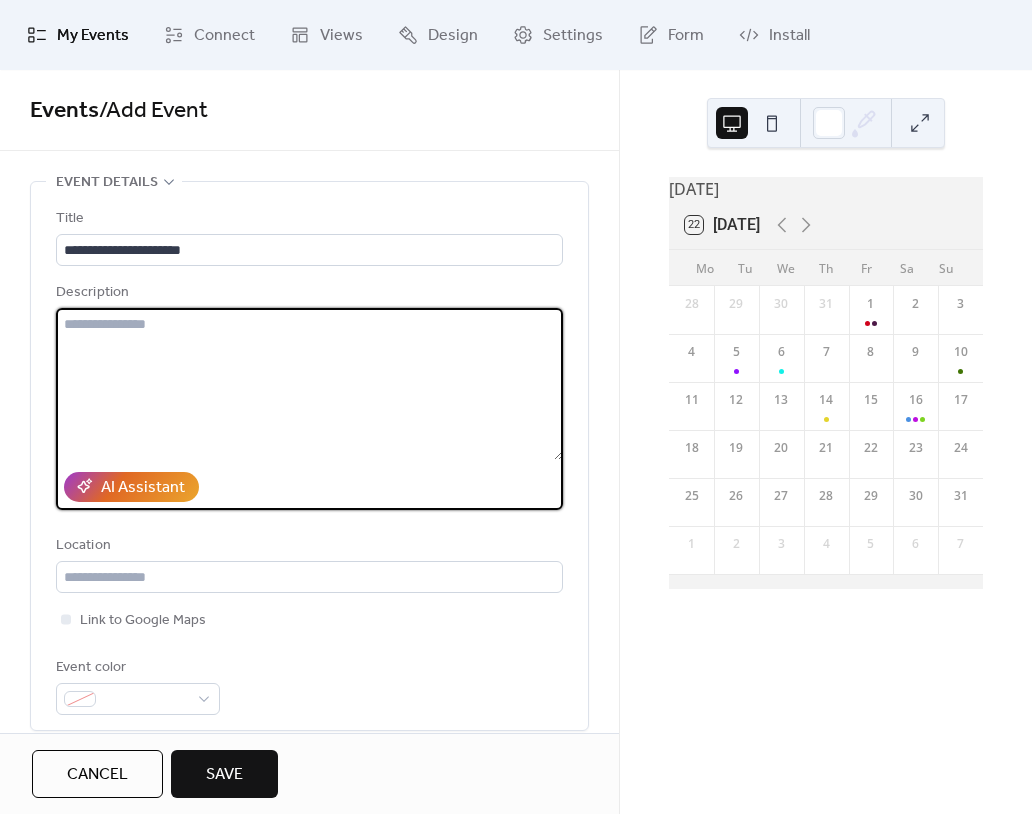 paste on "**********" 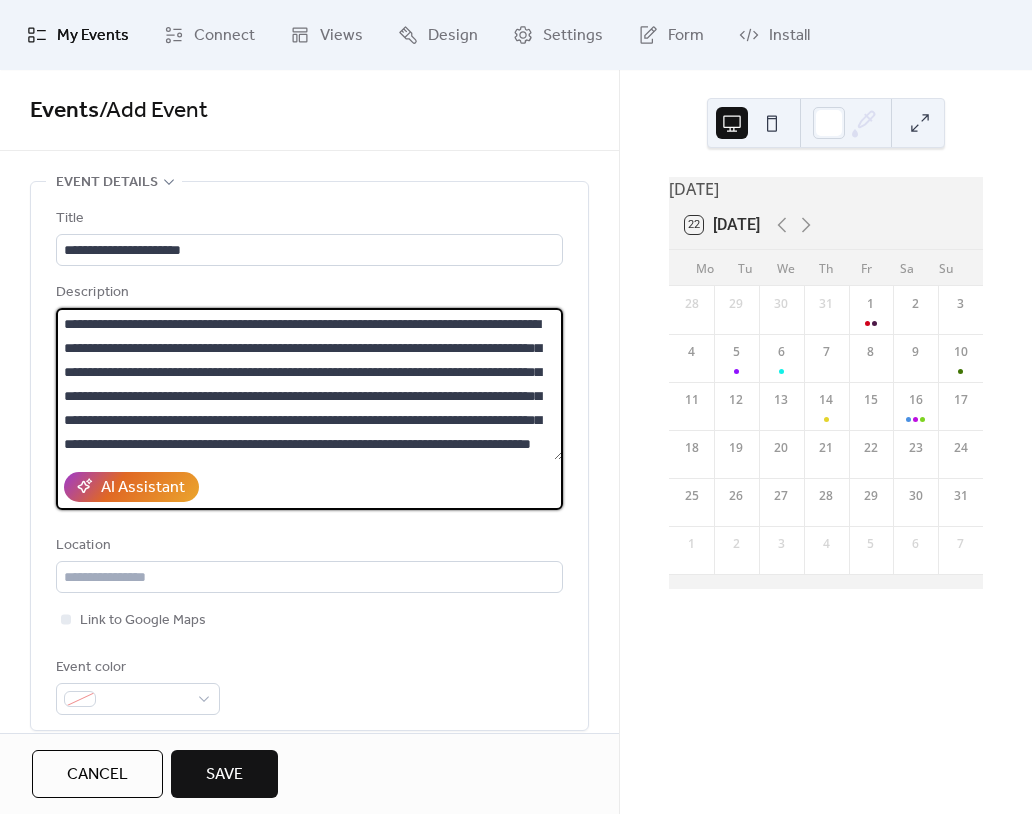 scroll, scrollTop: 68, scrollLeft: 0, axis: vertical 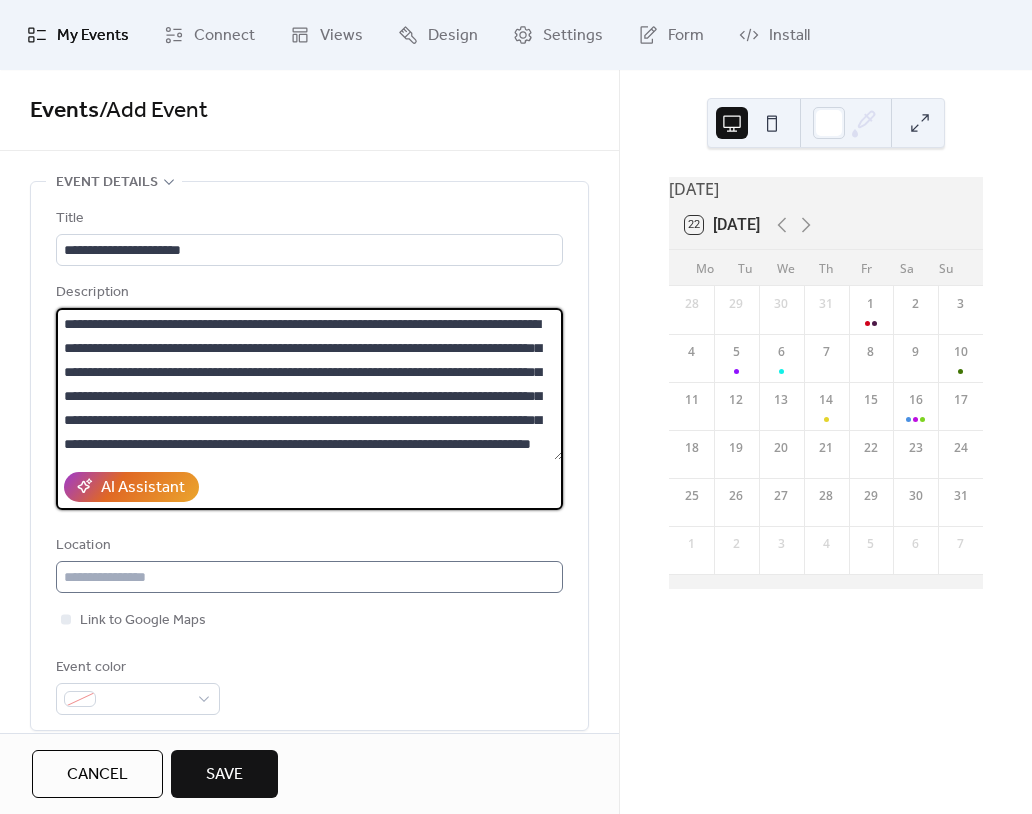type on "**********" 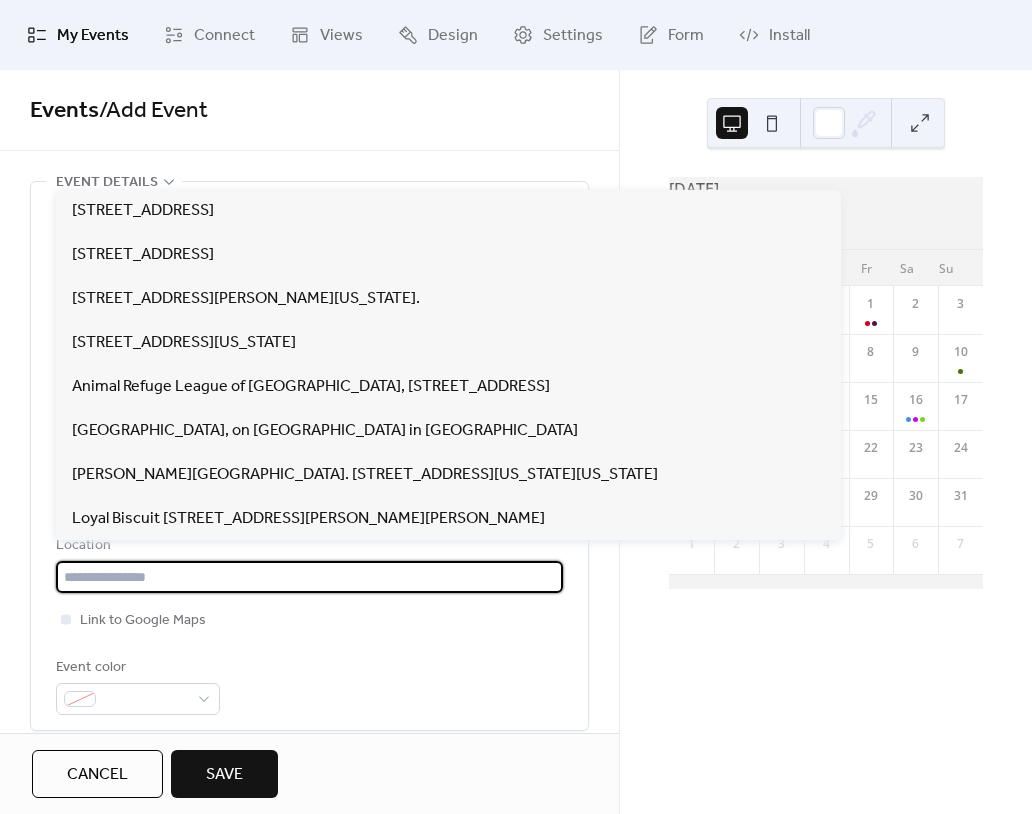 click at bounding box center [309, 577] 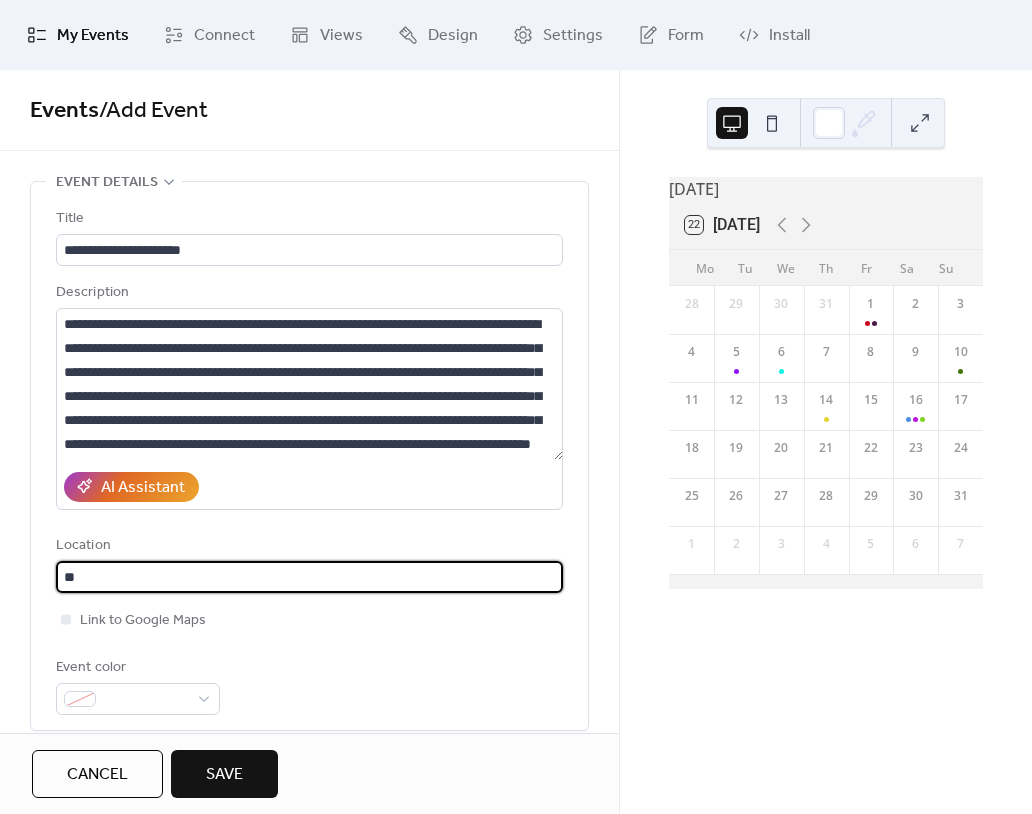 type on "*" 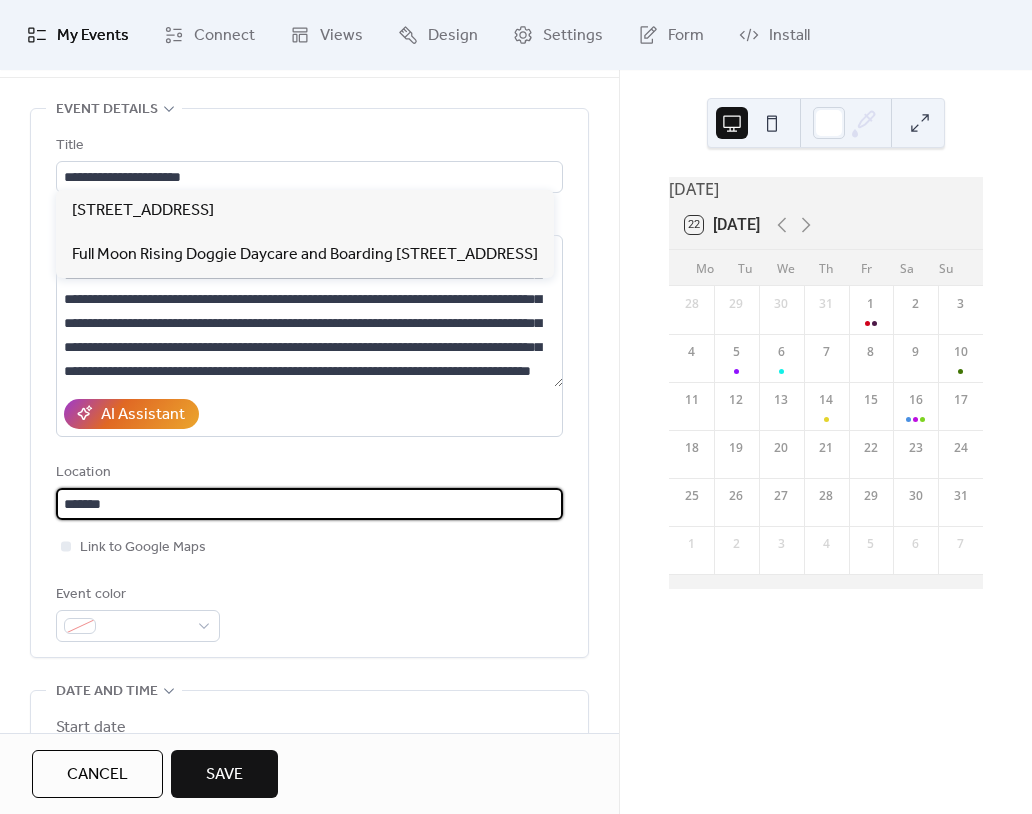 scroll, scrollTop: 88, scrollLeft: 0, axis: vertical 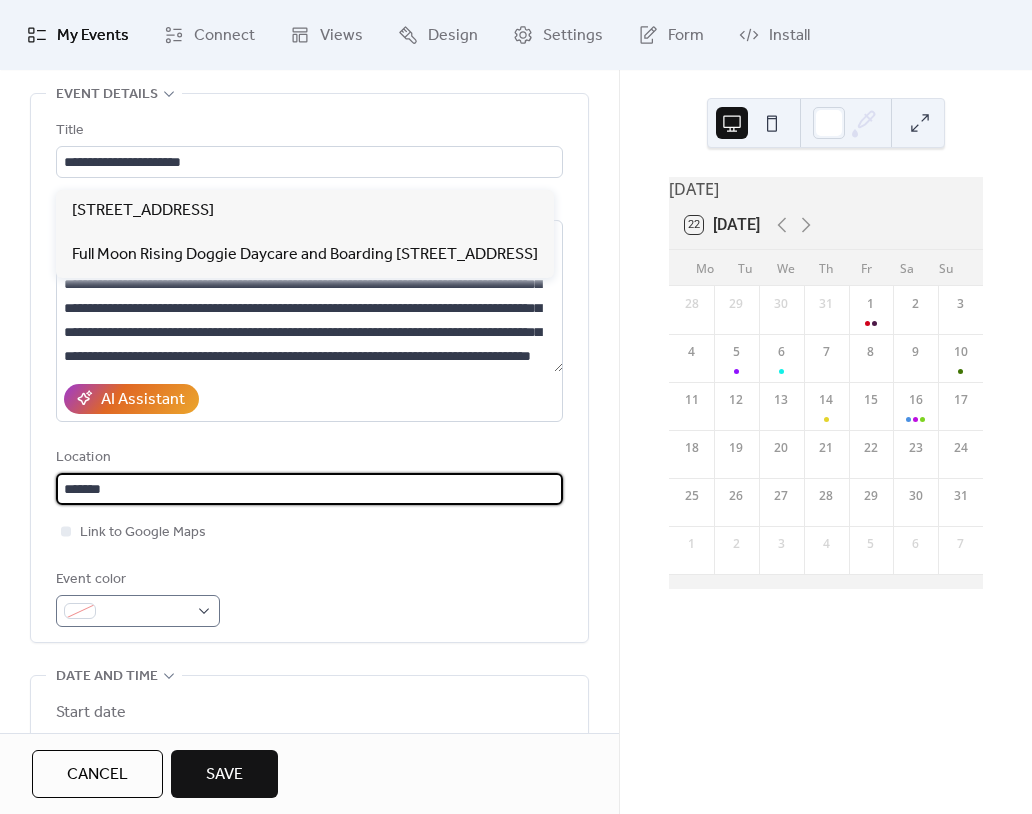 type on "*******" 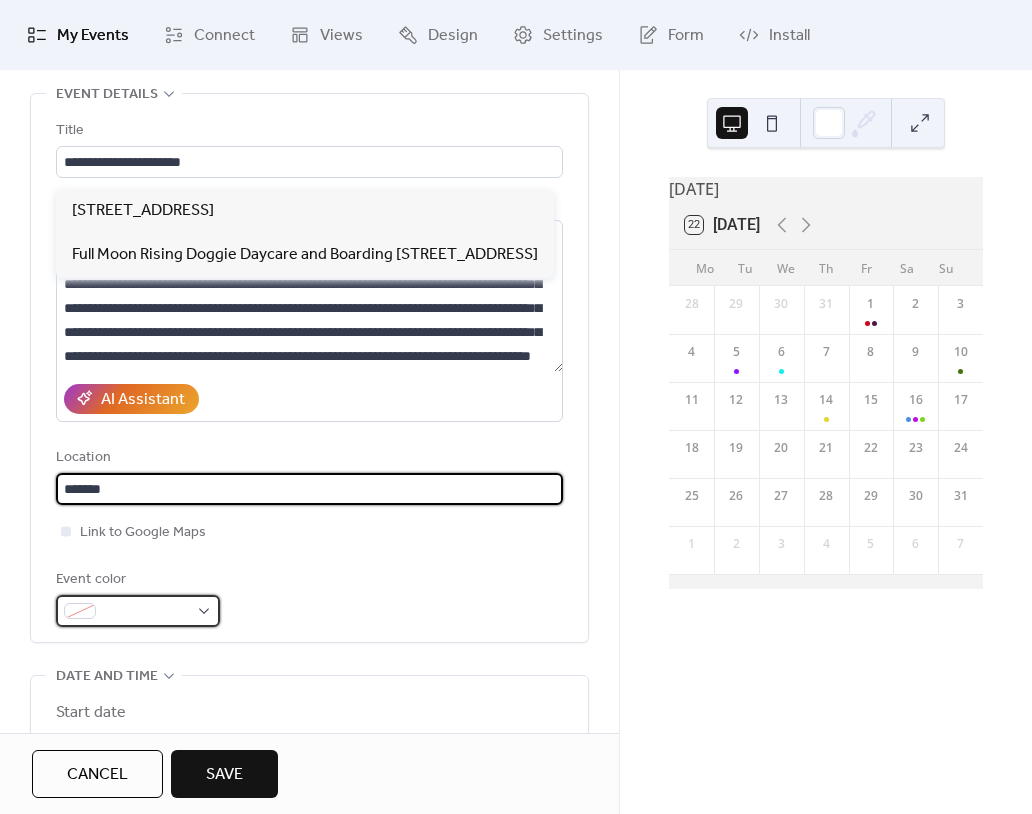 click at bounding box center [146, 612] 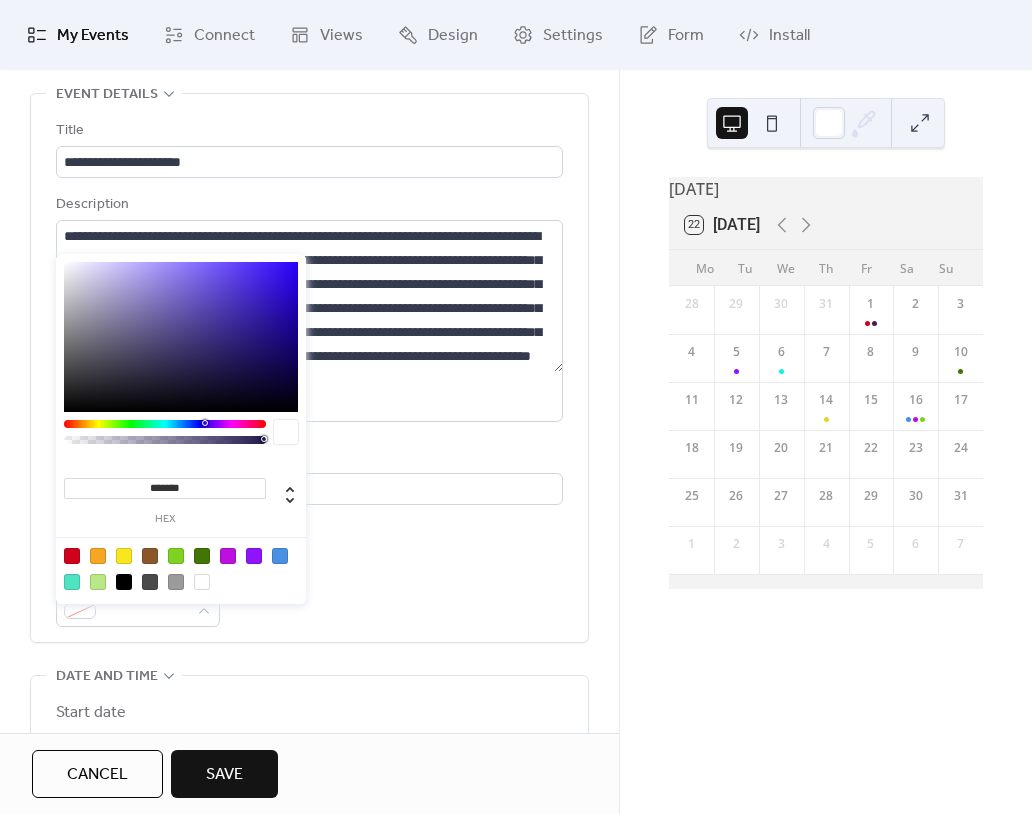 click at bounding box center (176, 556) 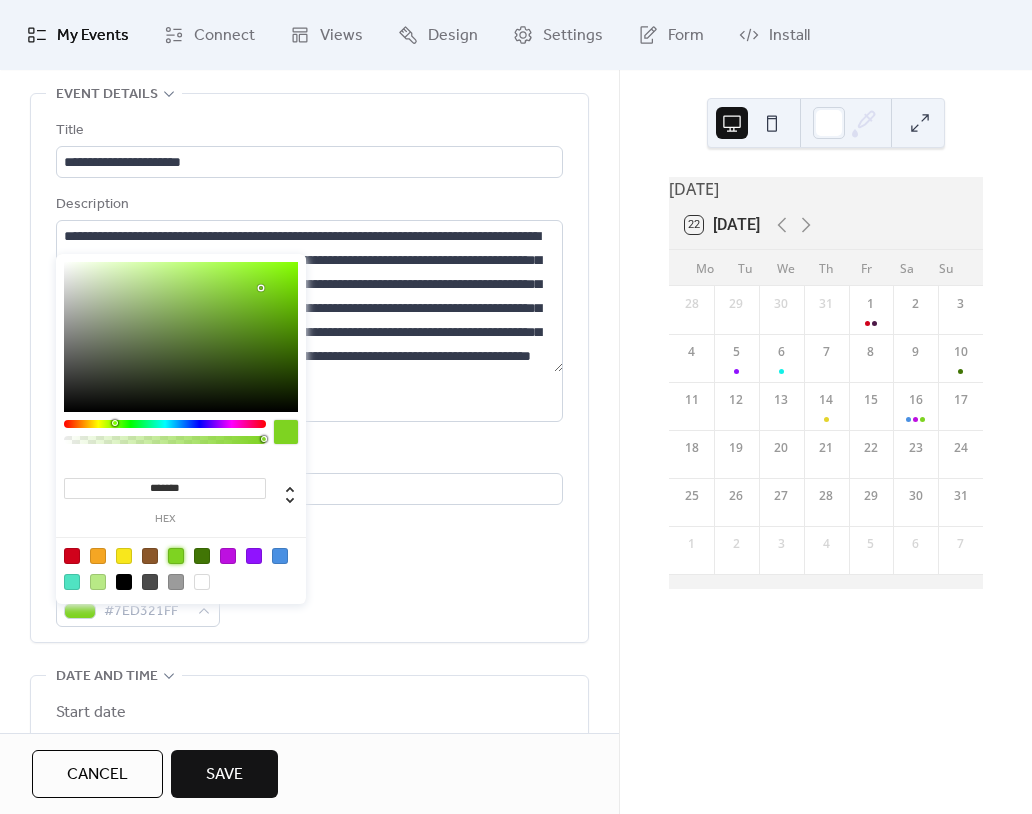 click on "**********" at bounding box center [309, 368] 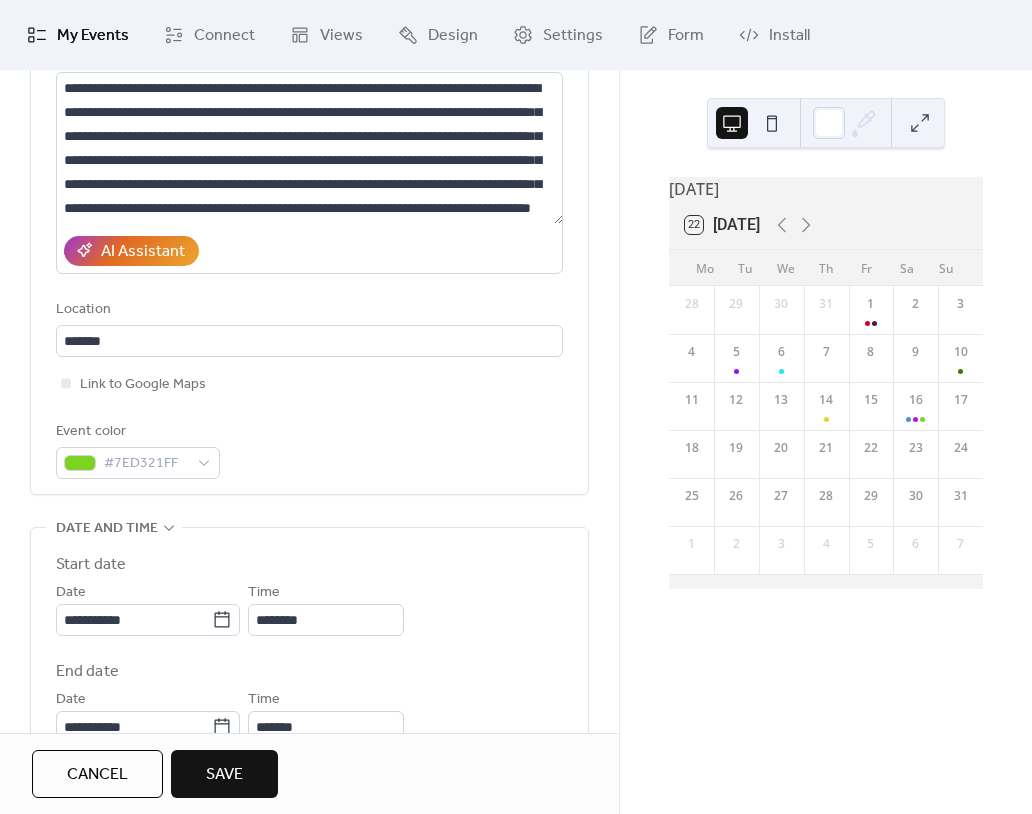 scroll, scrollTop: 244, scrollLeft: 0, axis: vertical 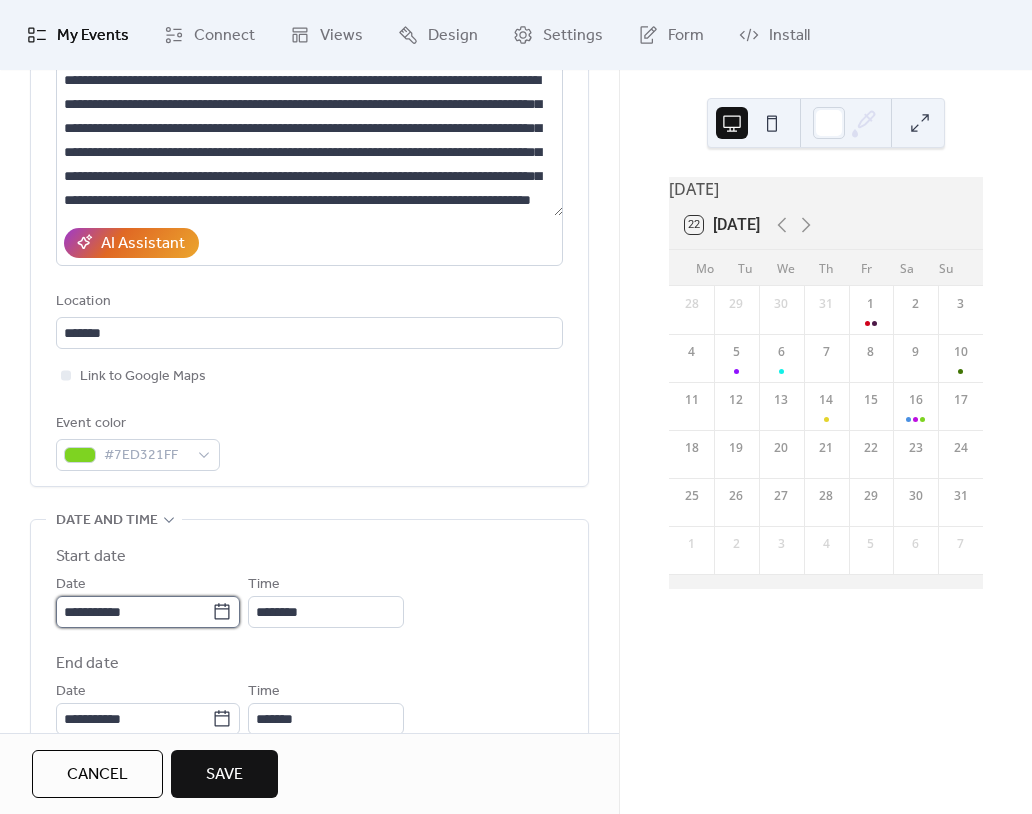 click on "**********" at bounding box center [134, 612] 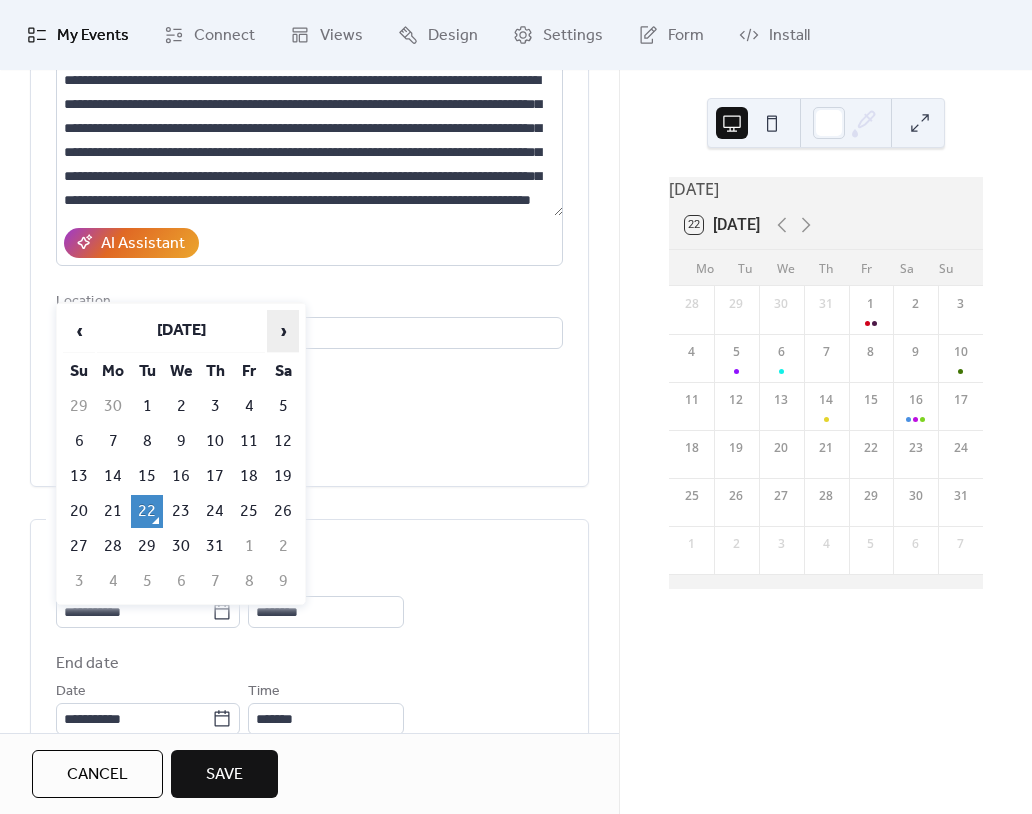 click on "›" at bounding box center (283, 331) 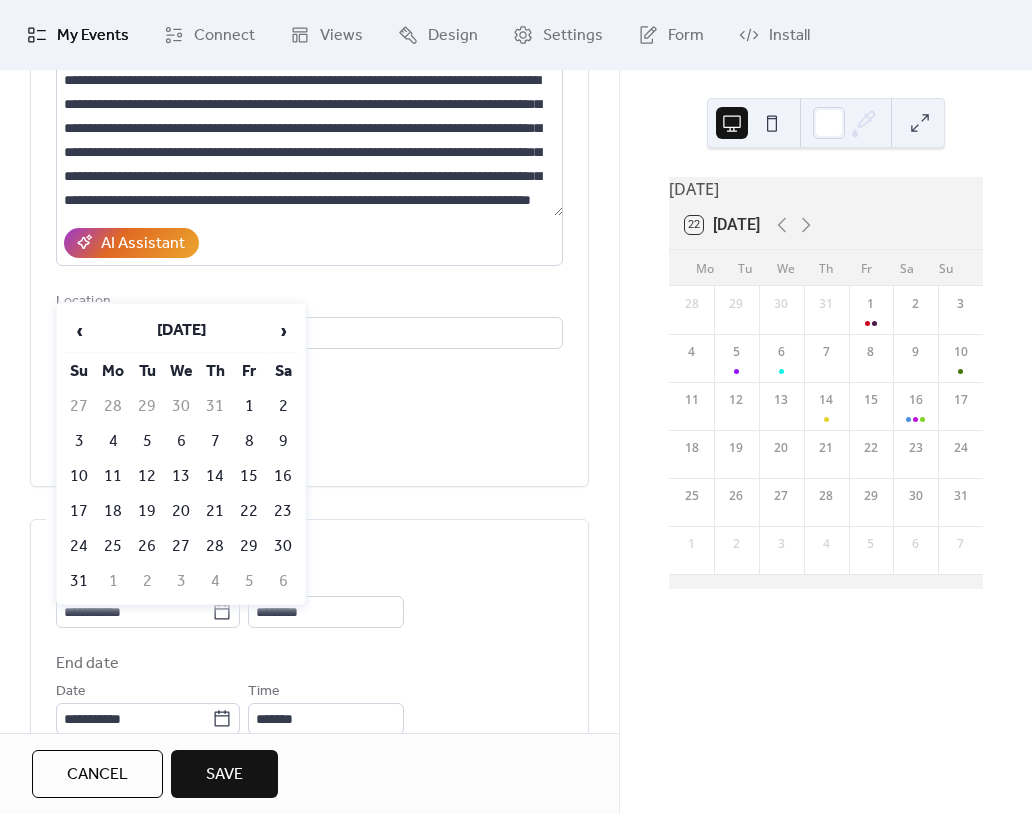 click on "16" at bounding box center [283, 476] 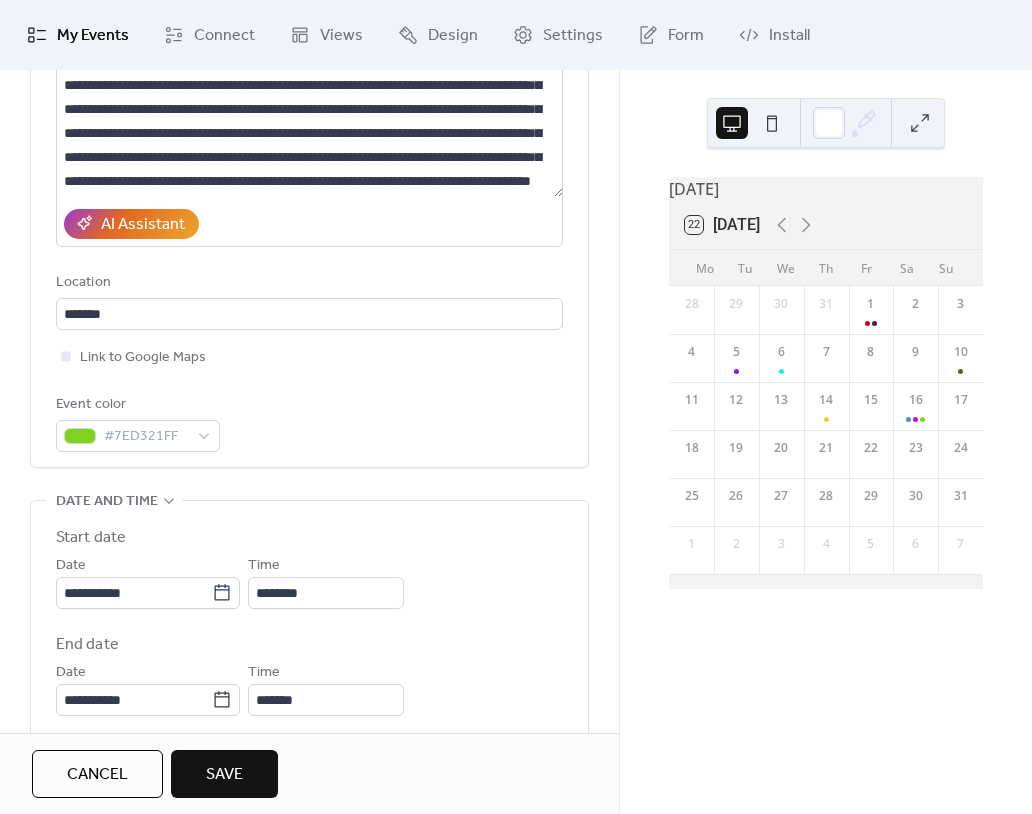 scroll, scrollTop: 278, scrollLeft: 0, axis: vertical 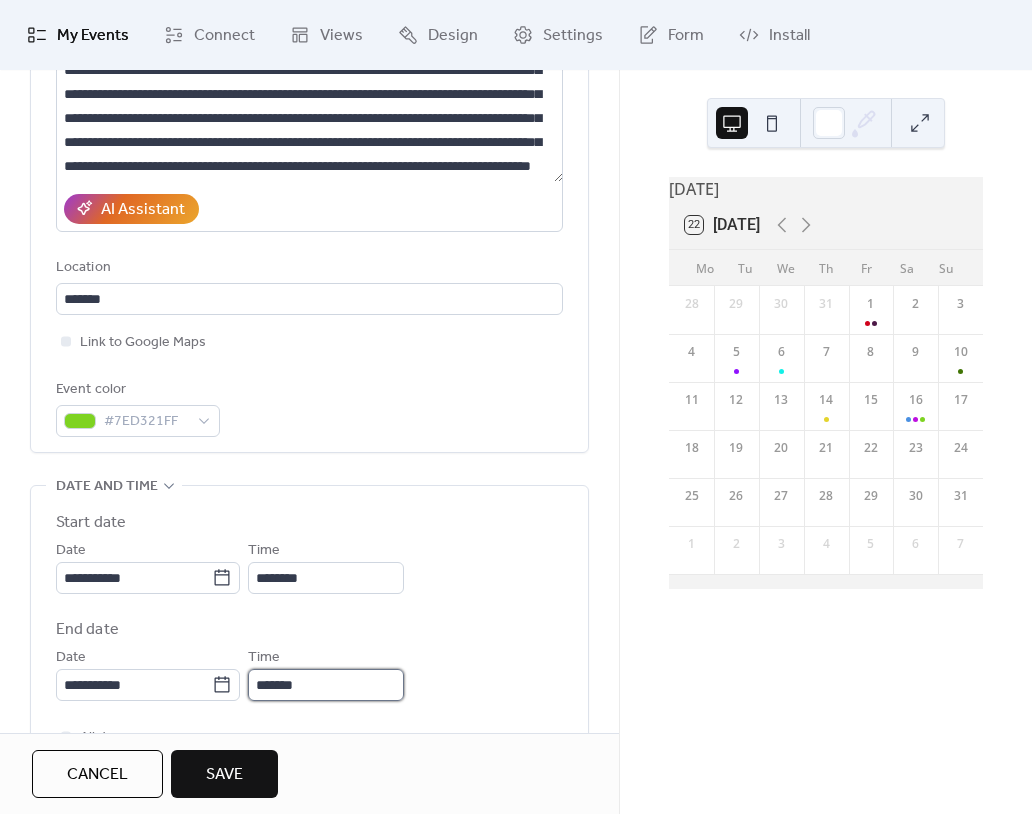 click on "*******" at bounding box center [326, 685] 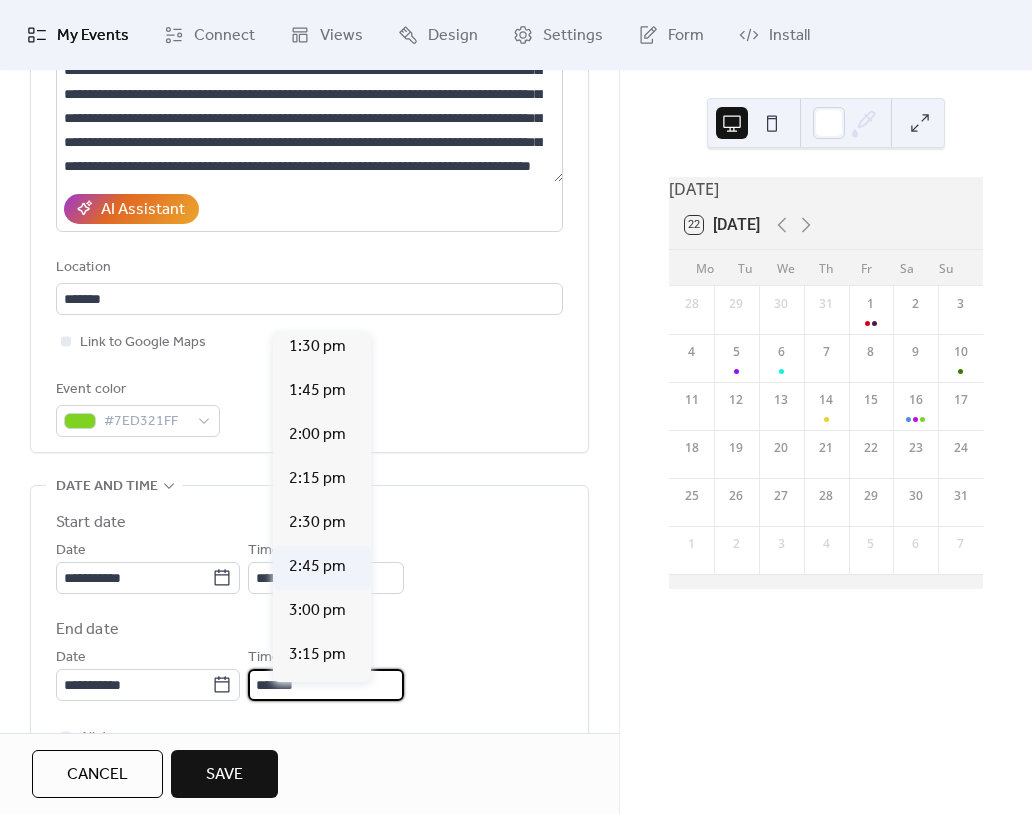 scroll, scrollTop: 248, scrollLeft: 0, axis: vertical 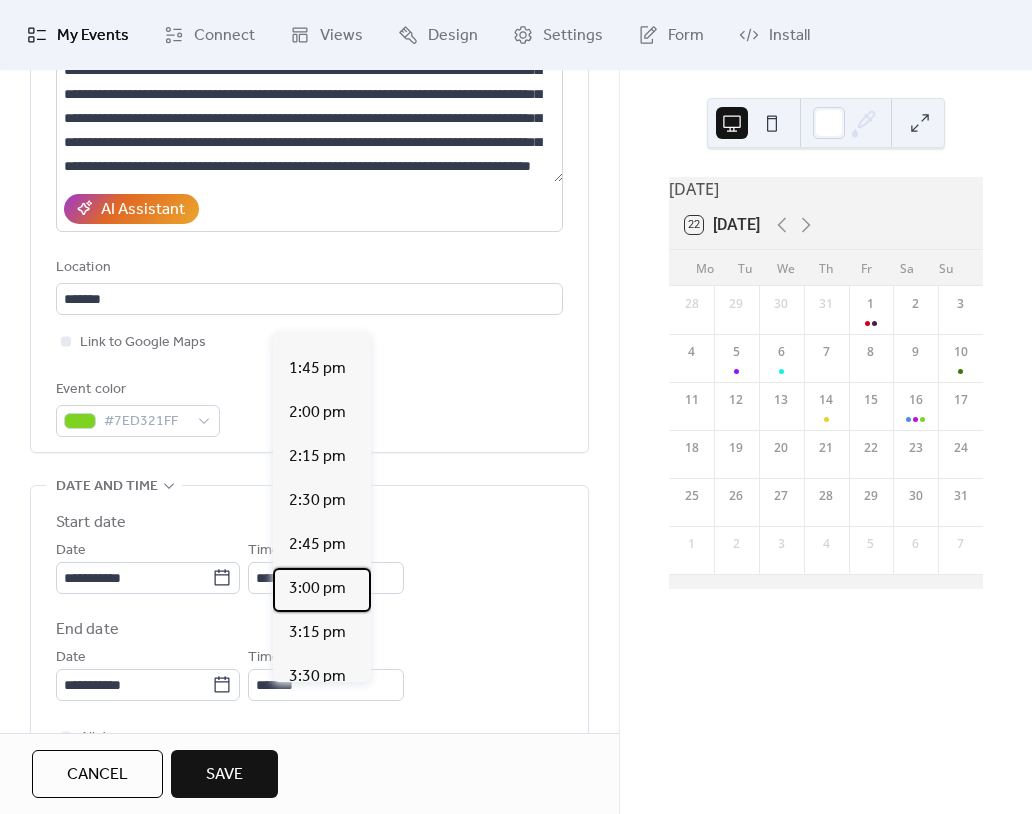 click on "3:00 pm" at bounding box center [317, 589] 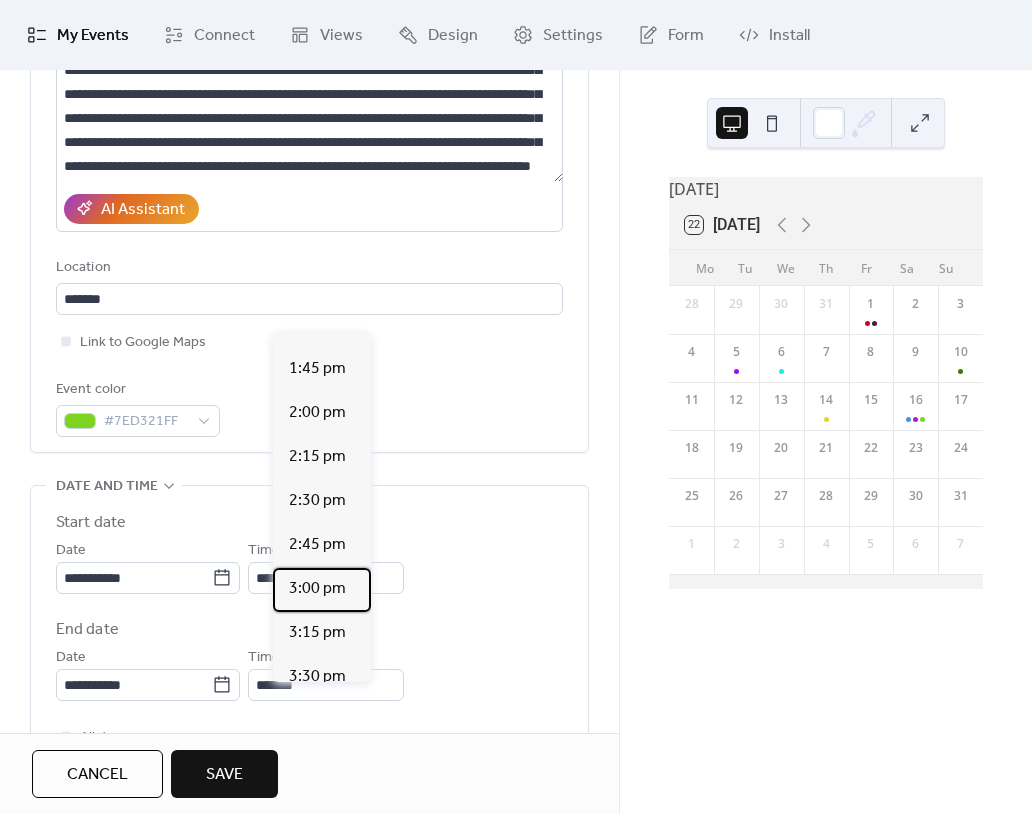 type on "*******" 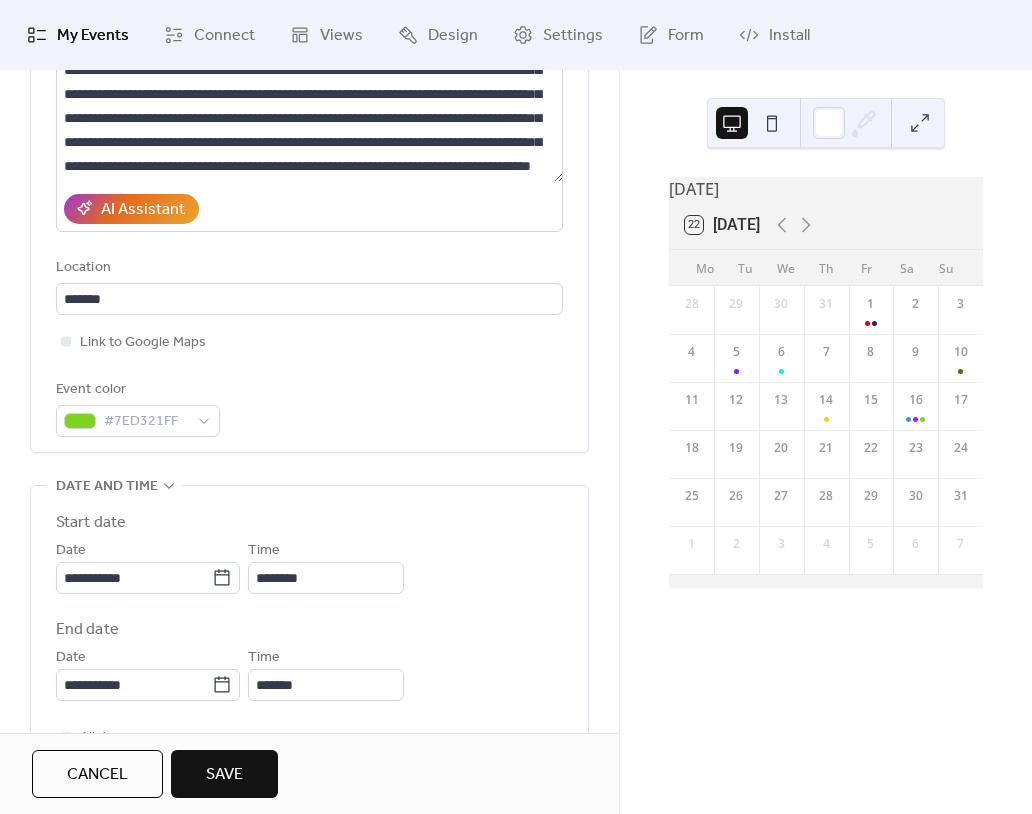 click on "**********" at bounding box center [309, 673] 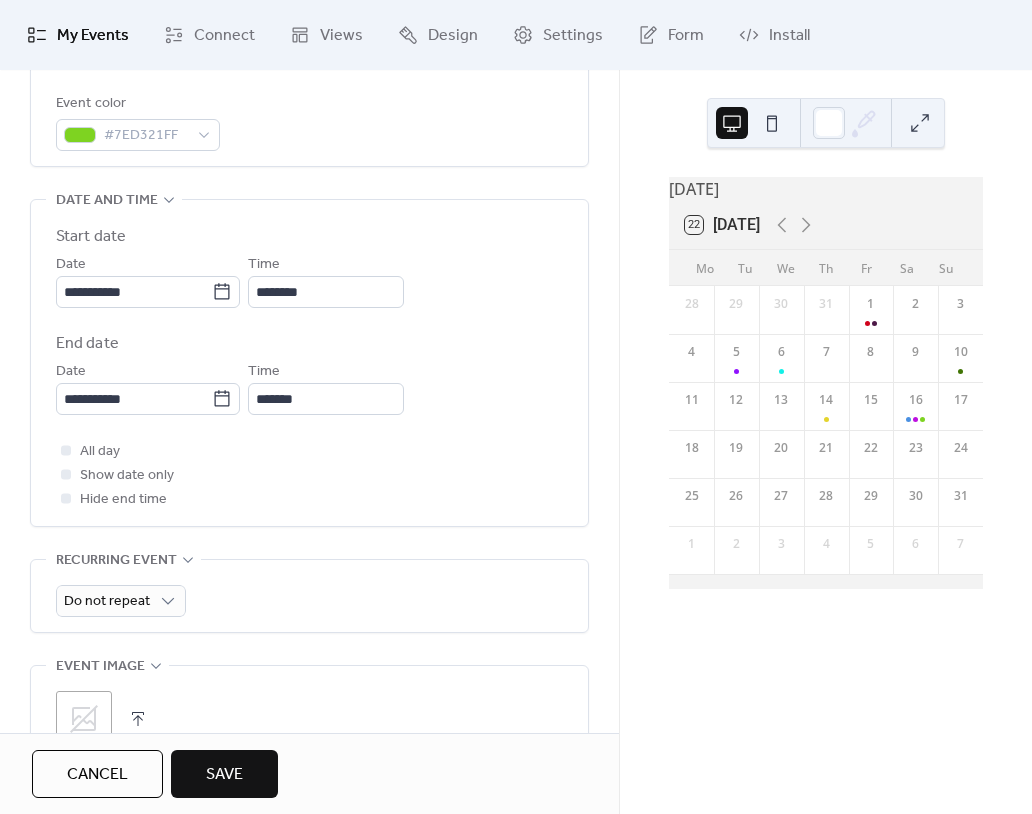 scroll, scrollTop: 572, scrollLeft: 0, axis: vertical 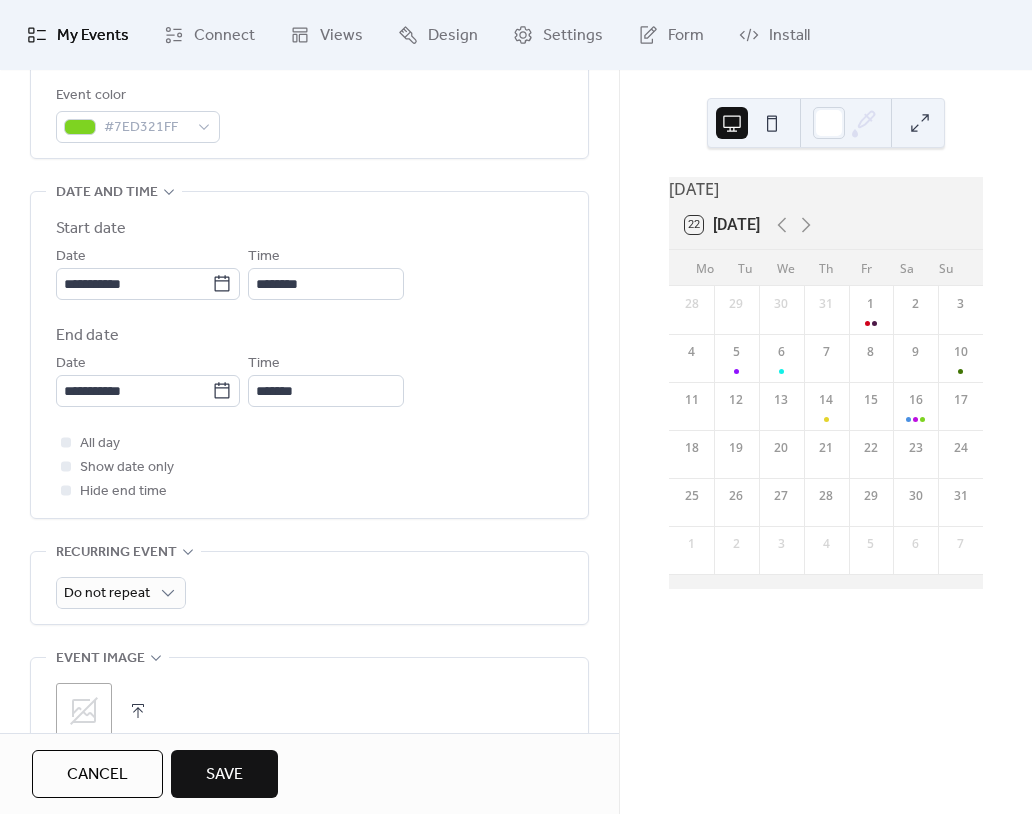 drag, startPoint x: 241, startPoint y: 774, endPoint x: 161, endPoint y: 763, distance: 80.75271 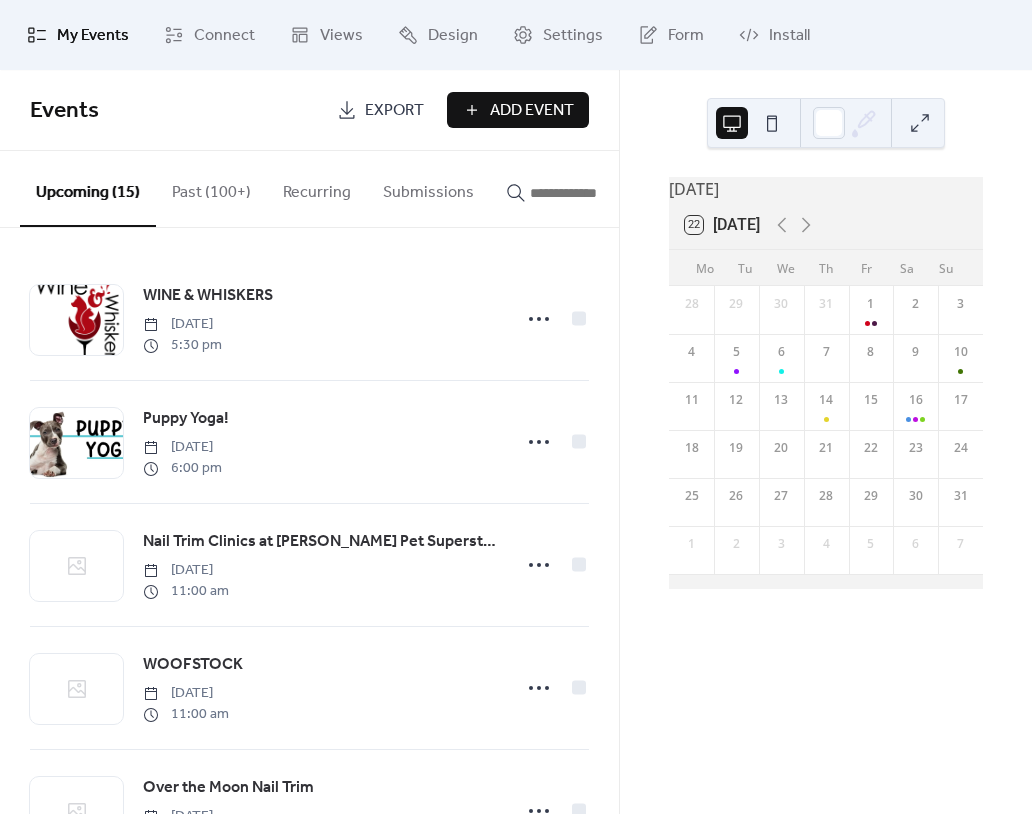 click on "Add Event" at bounding box center (532, 111) 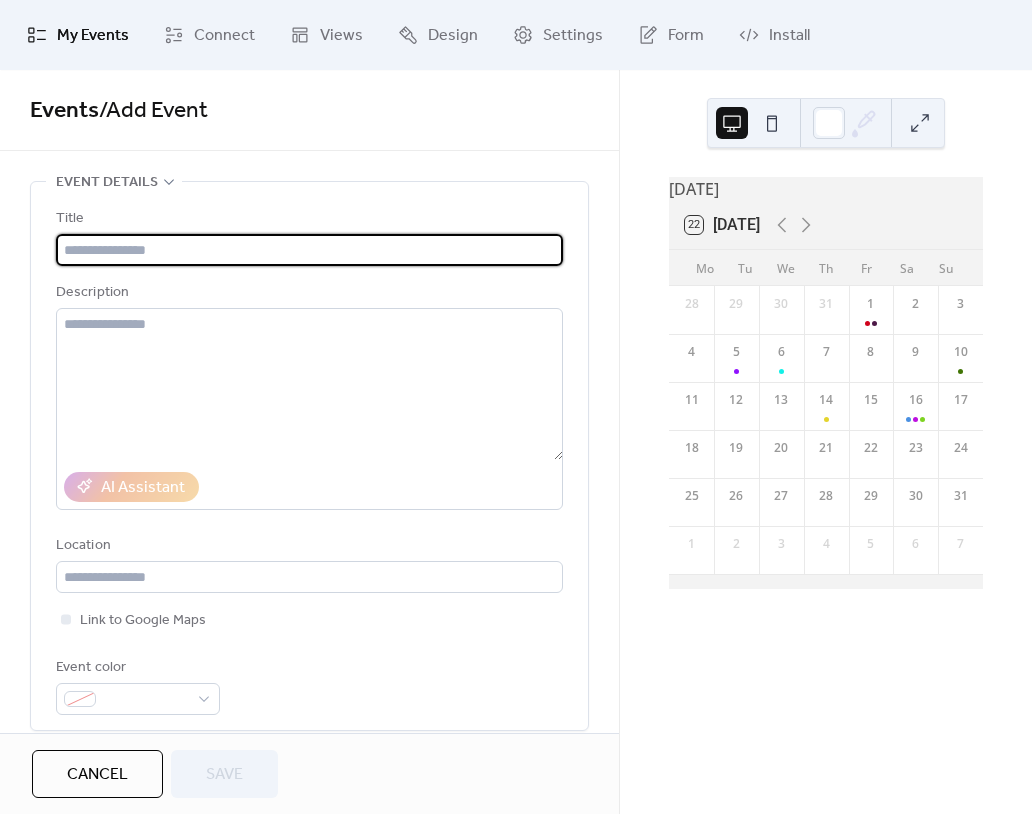 click at bounding box center [309, 250] 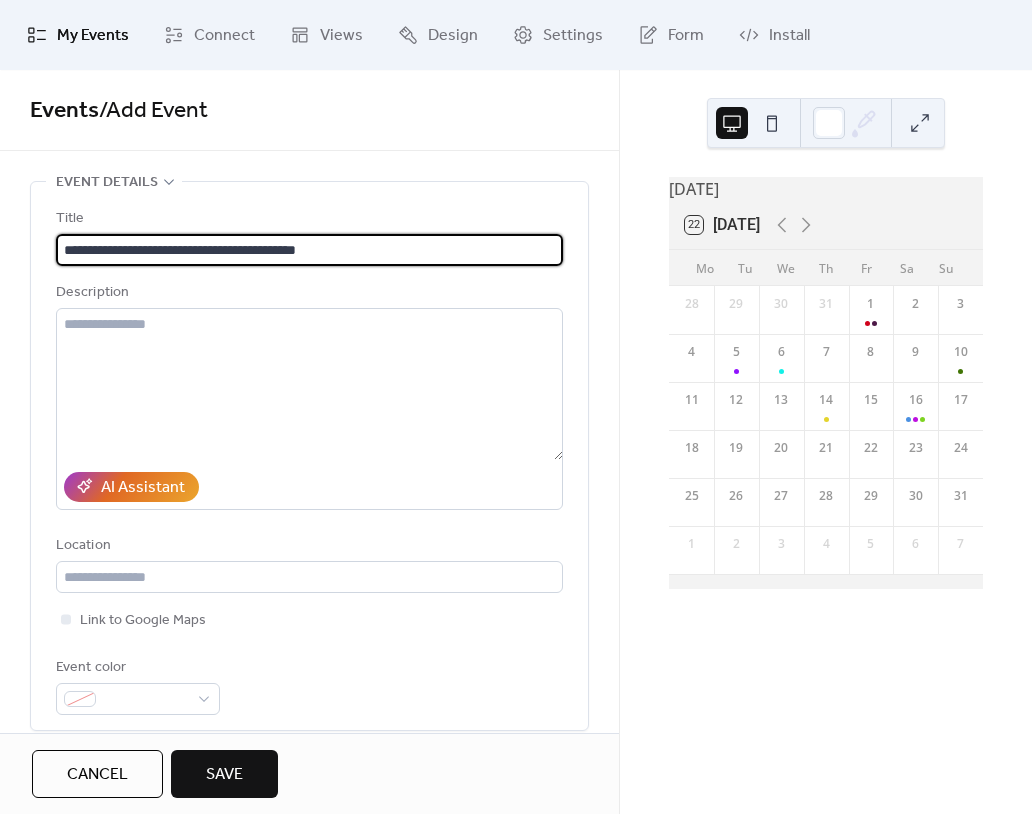 type on "**********" 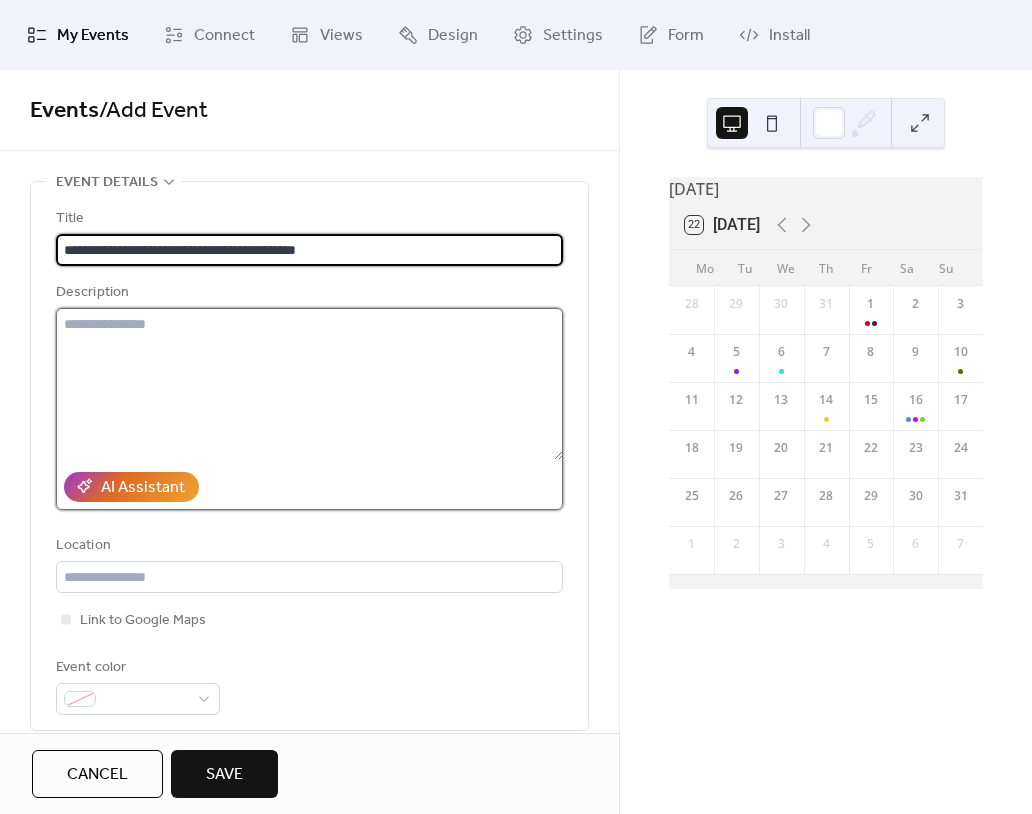 click at bounding box center [309, 384] 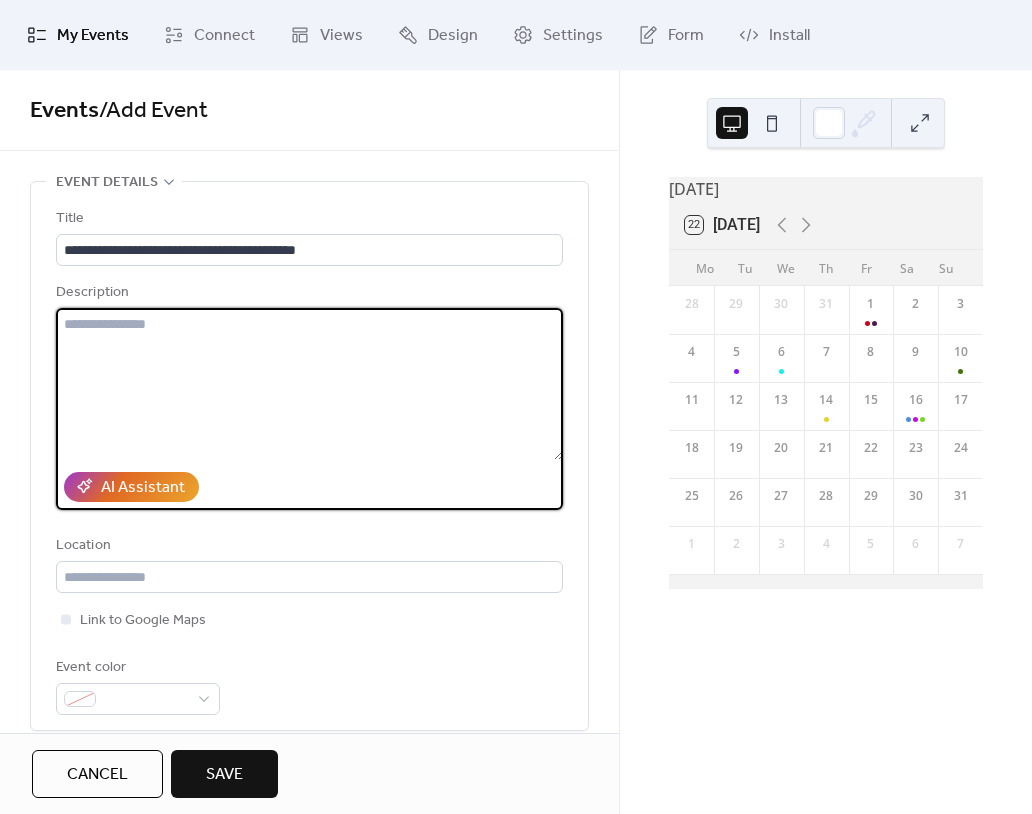 paste on "**********" 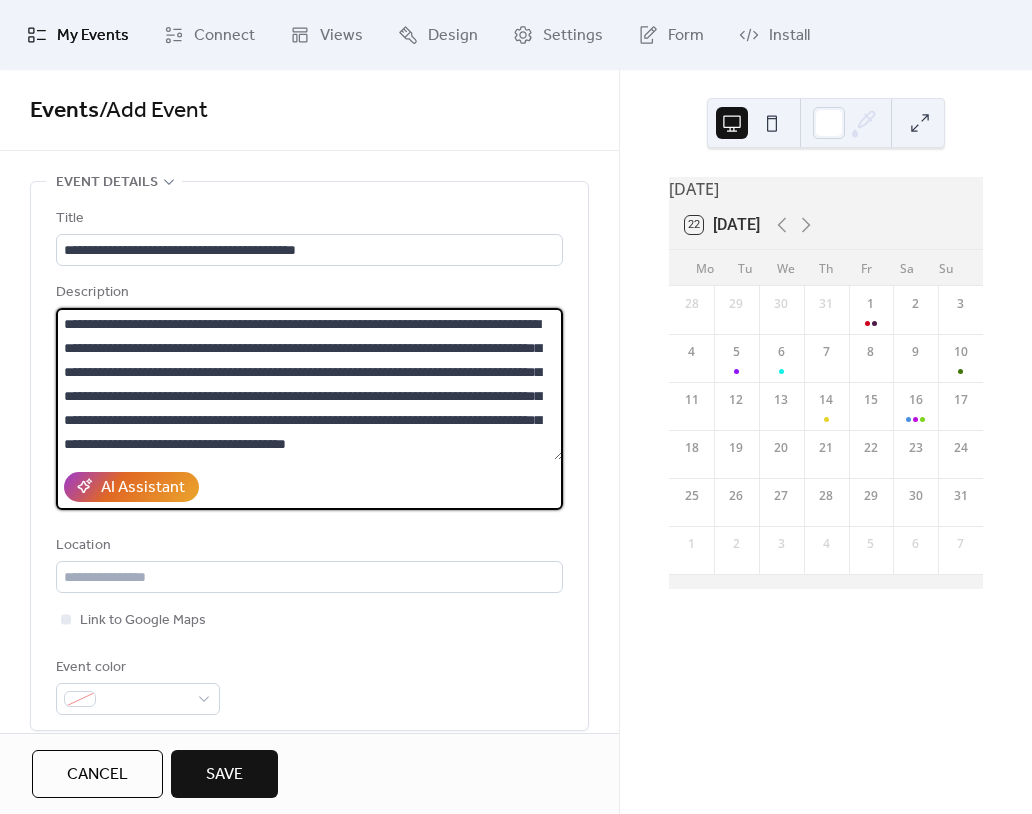scroll, scrollTop: 44, scrollLeft: 0, axis: vertical 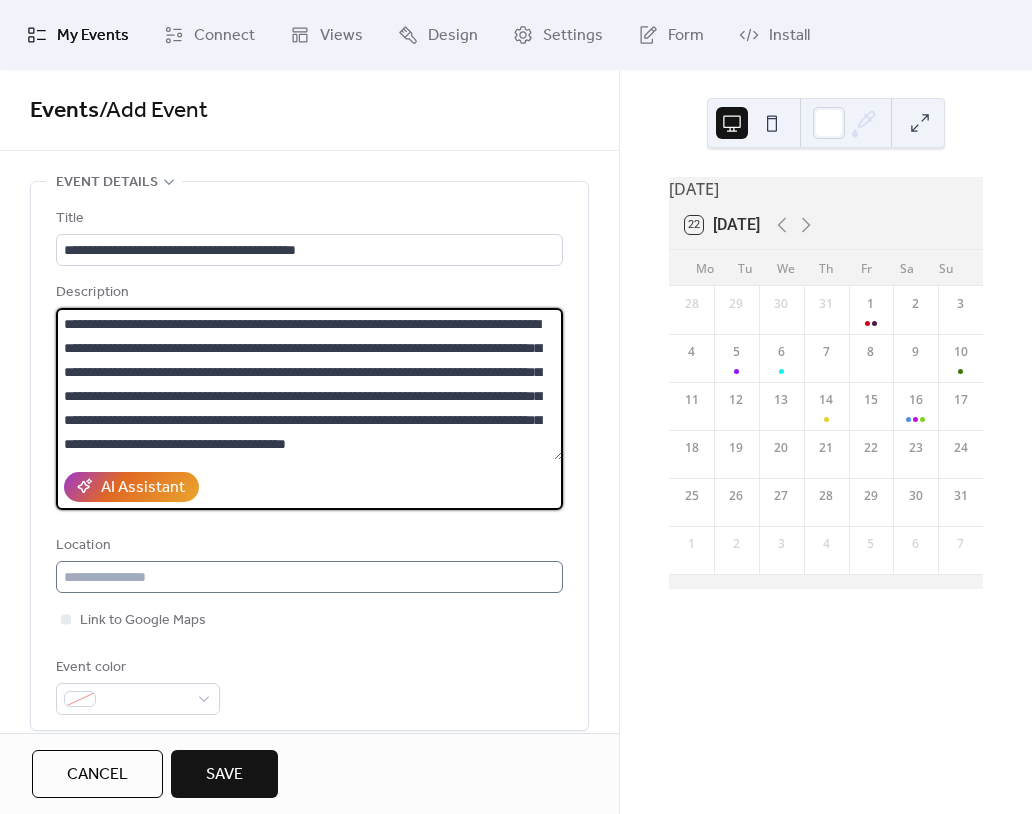 type on "**********" 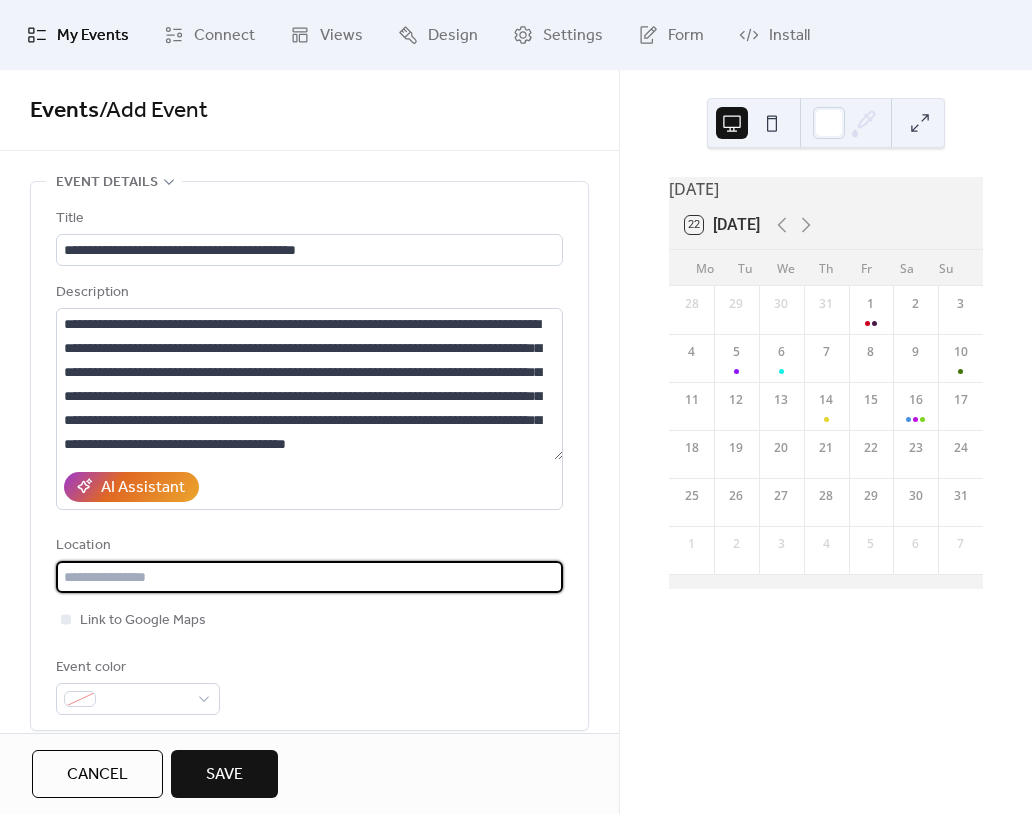 click at bounding box center (309, 577) 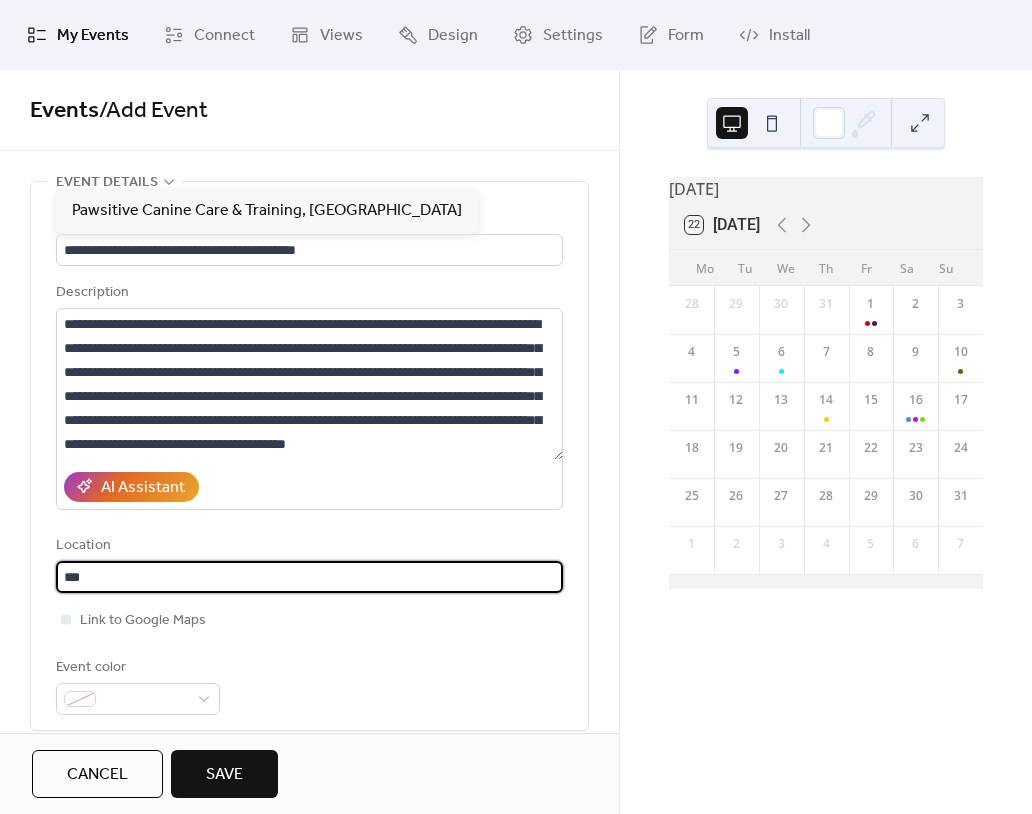 type on "****" 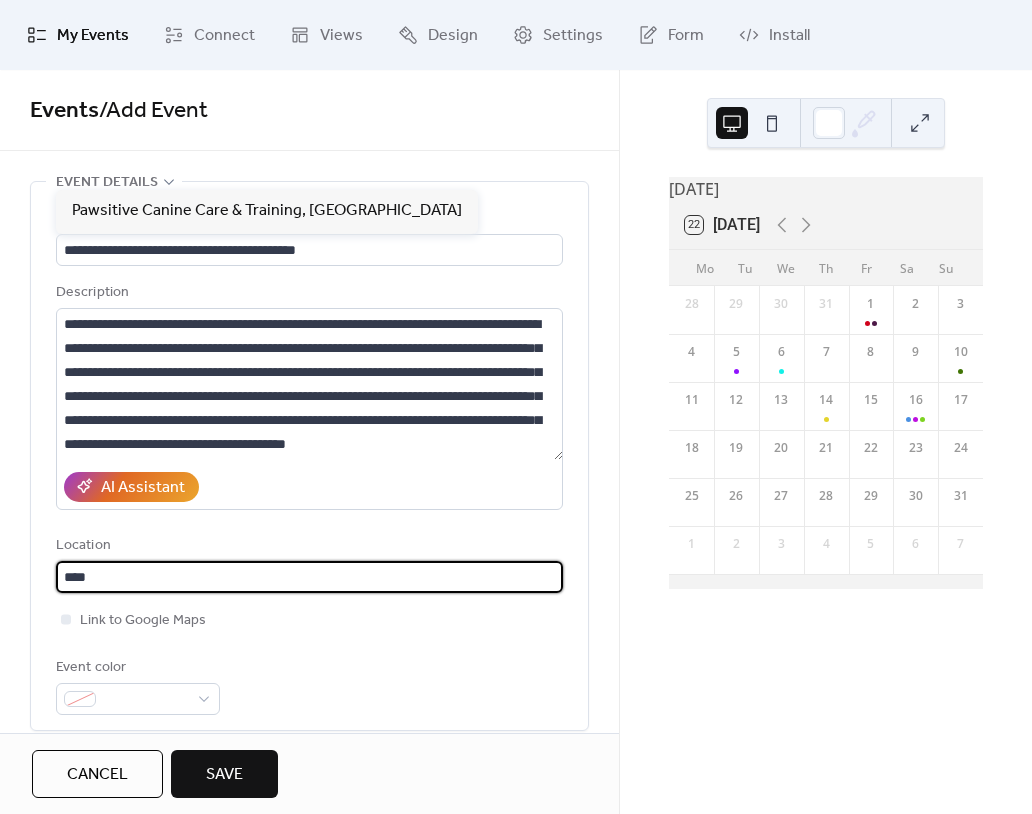 click on "****" at bounding box center (309, 577) 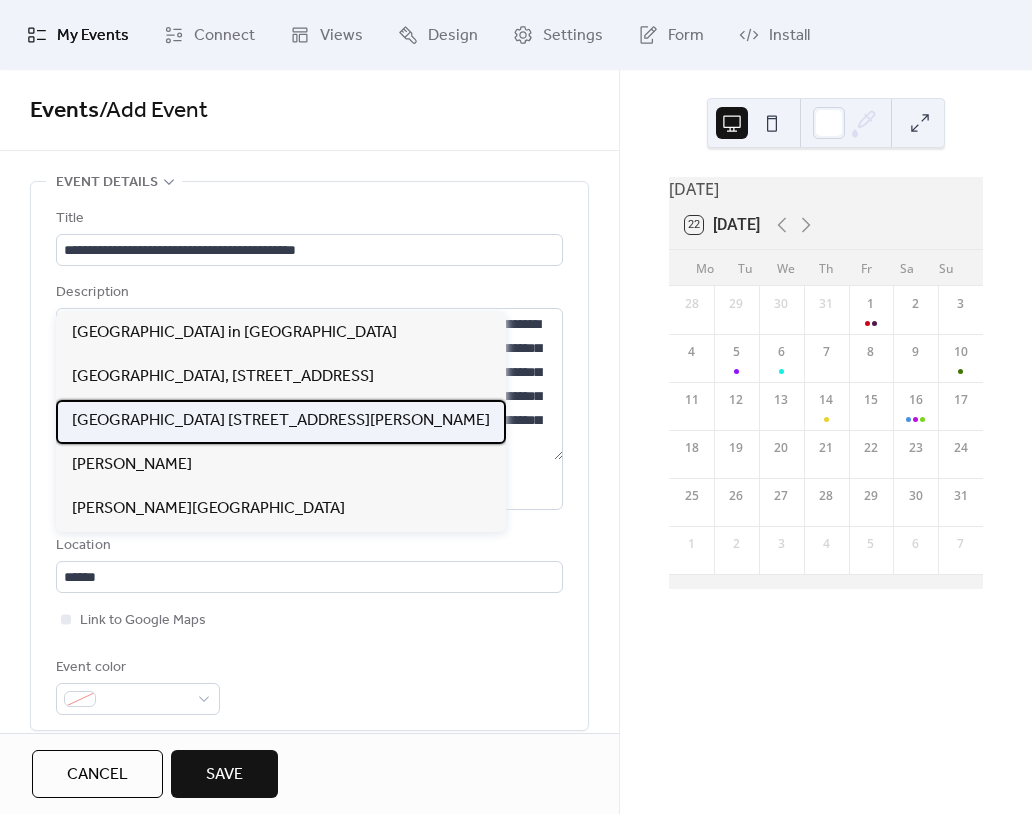 click on "[GEOGRAPHIC_DATA] [STREET_ADDRESS][PERSON_NAME]" at bounding box center [281, 421] 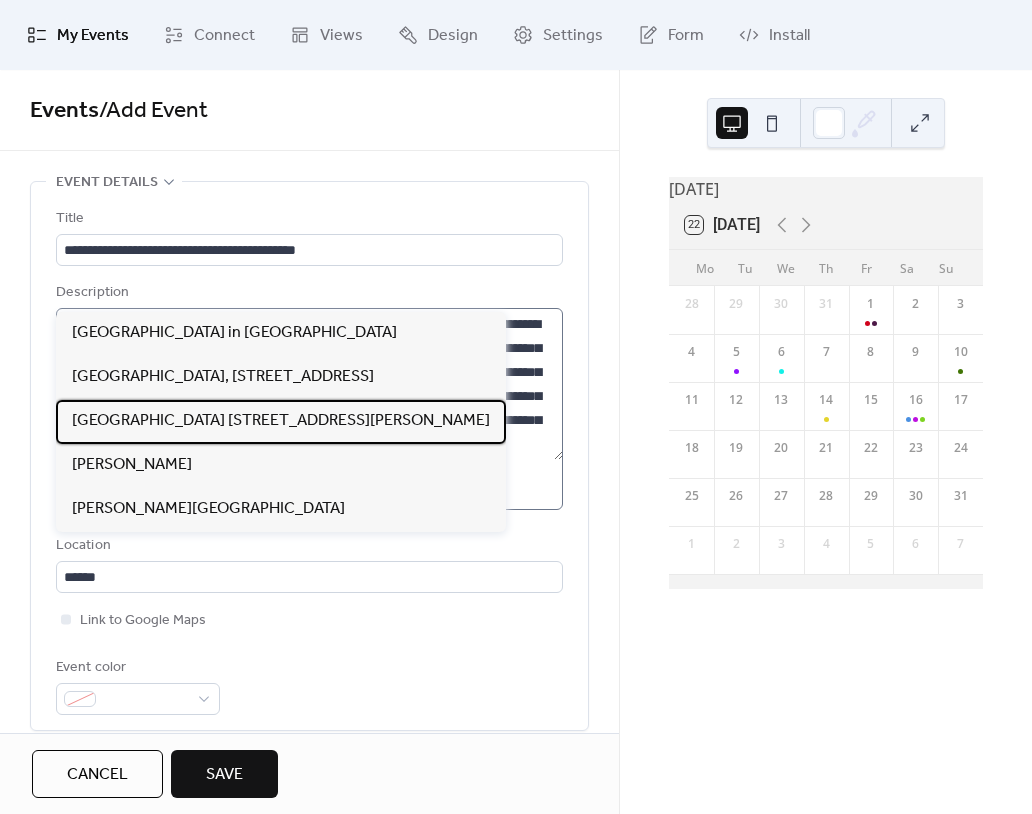 type on "**********" 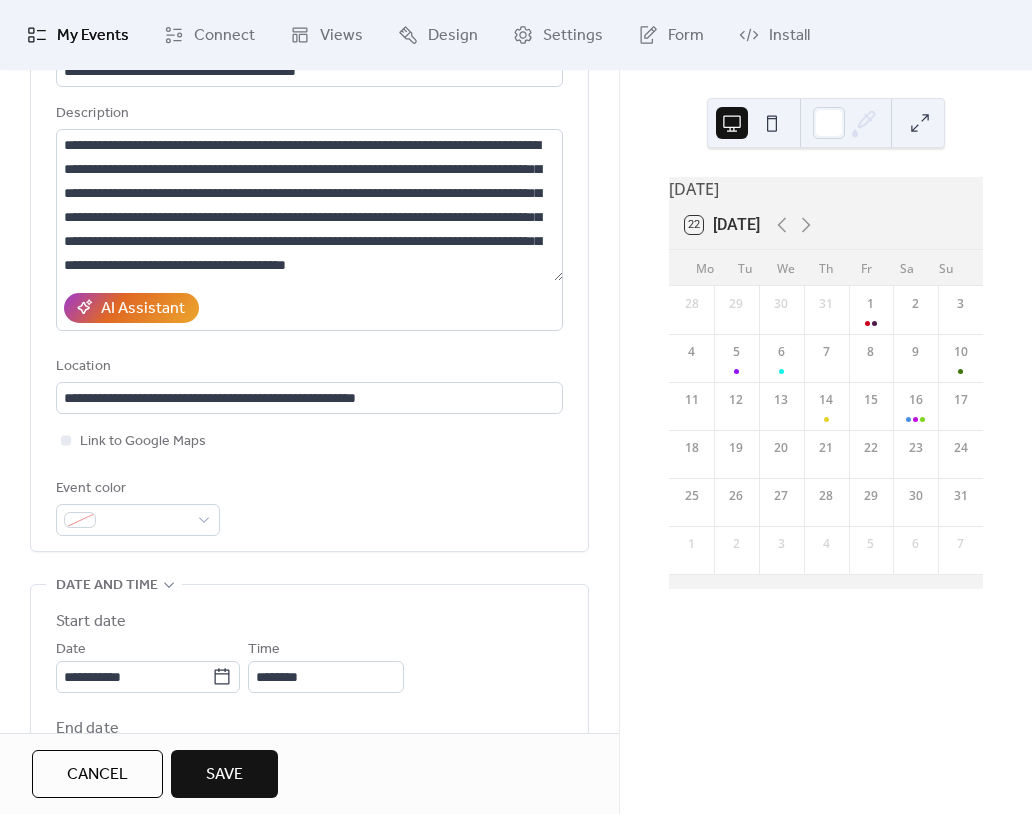 scroll, scrollTop: 195, scrollLeft: 0, axis: vertical 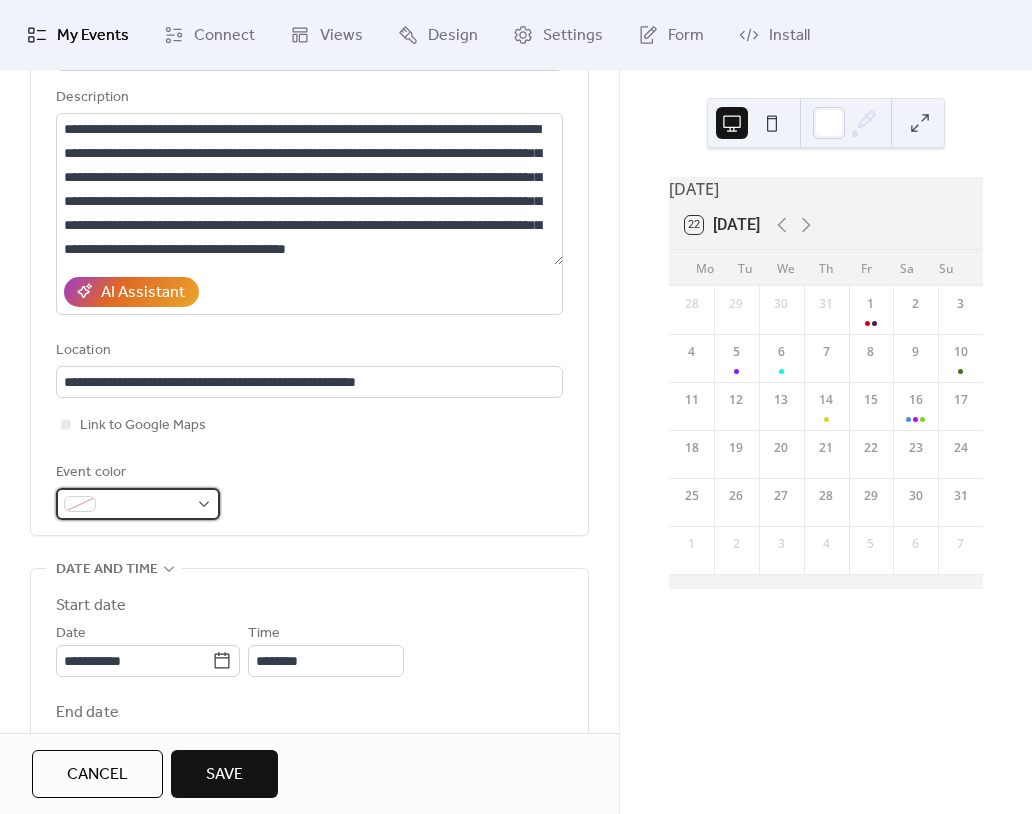 click at bounding box center [138, 504] 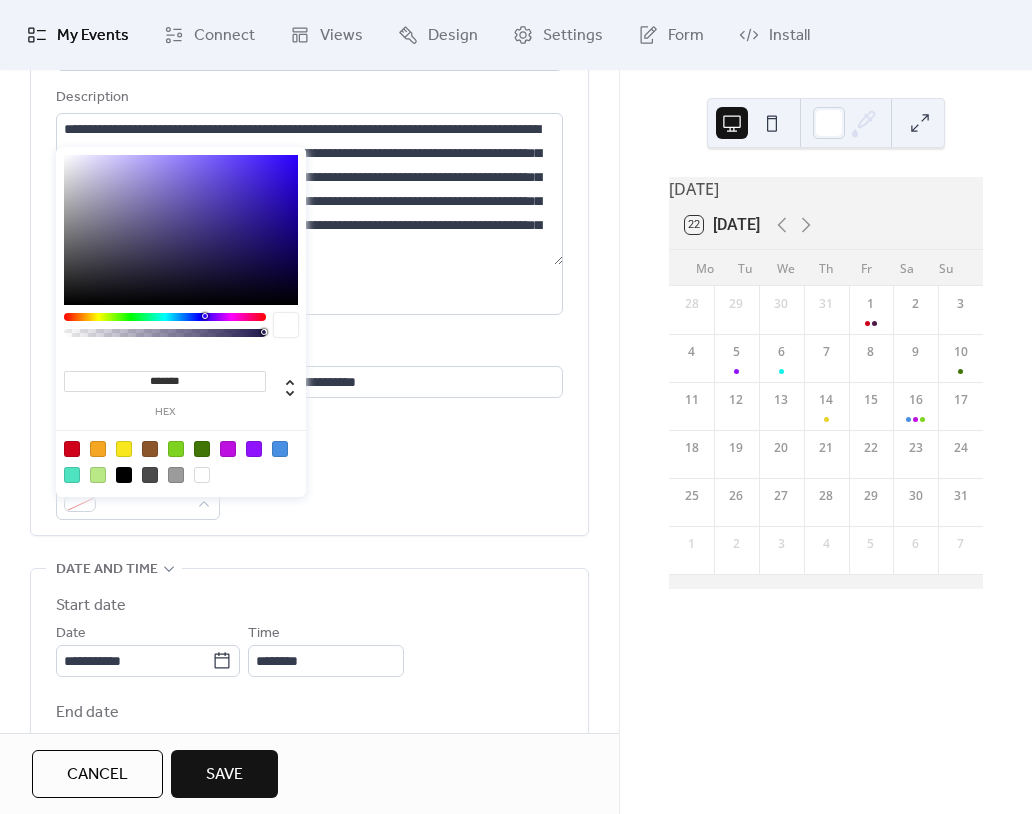 click at bounding box center (181, 461) 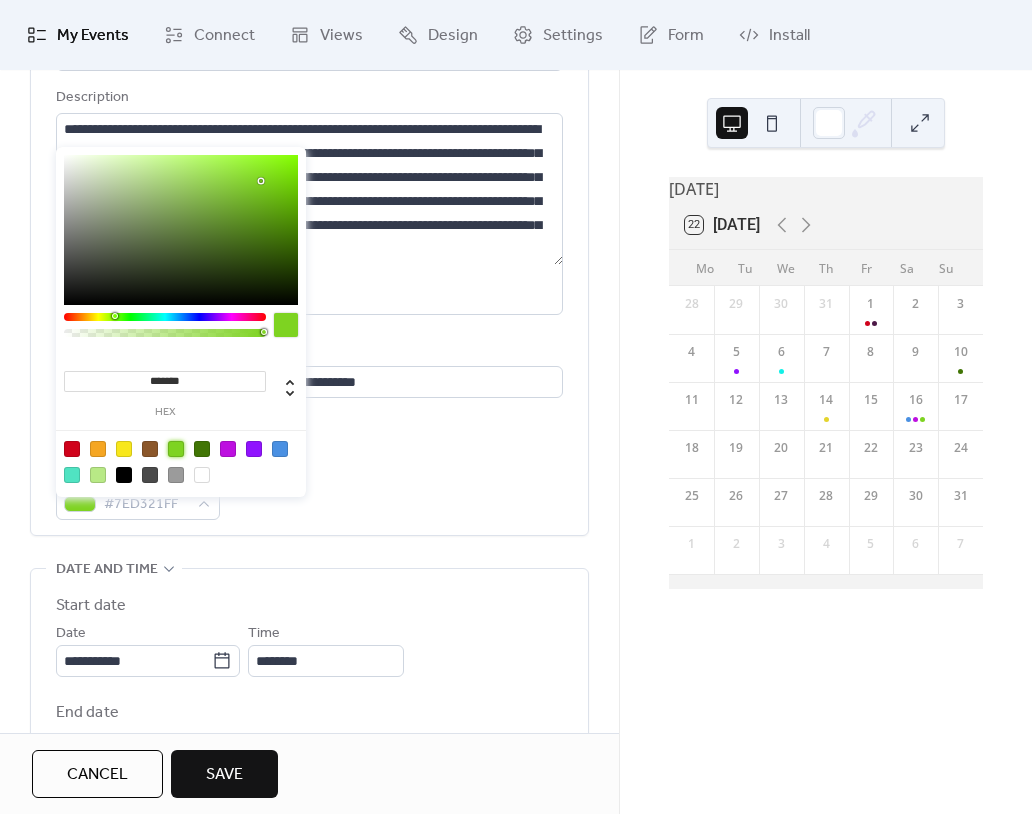 type on "*******" 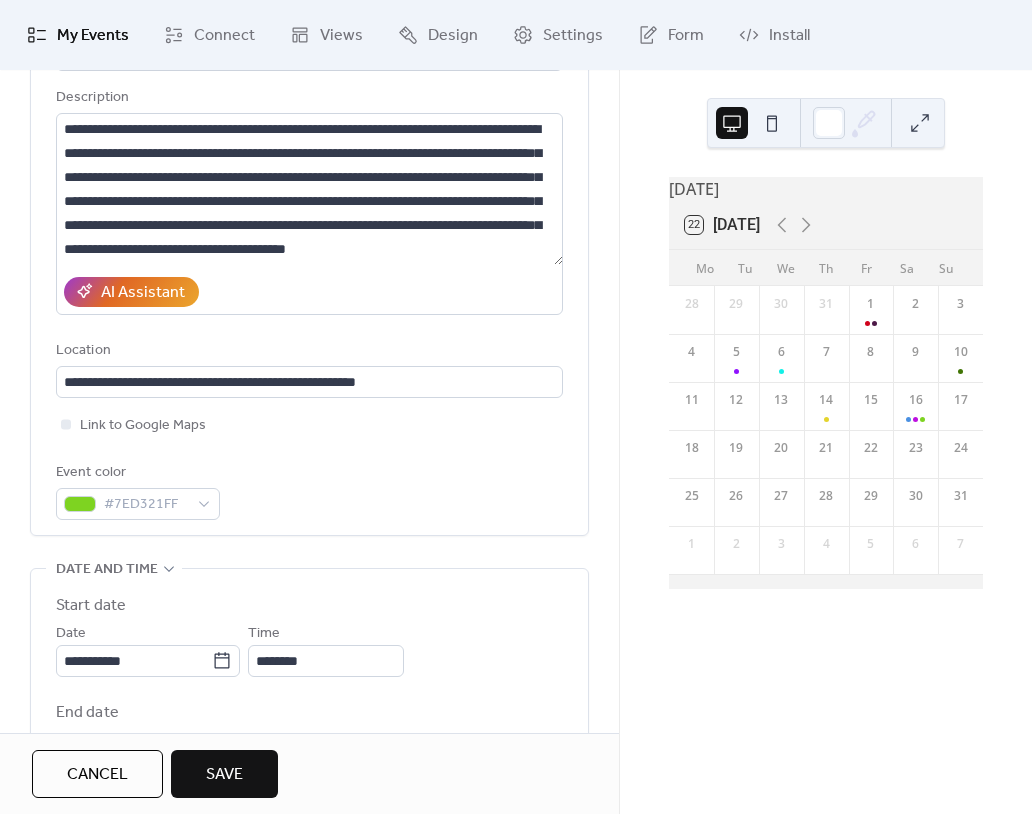 click on "**********" at bounding box center (309, 756) 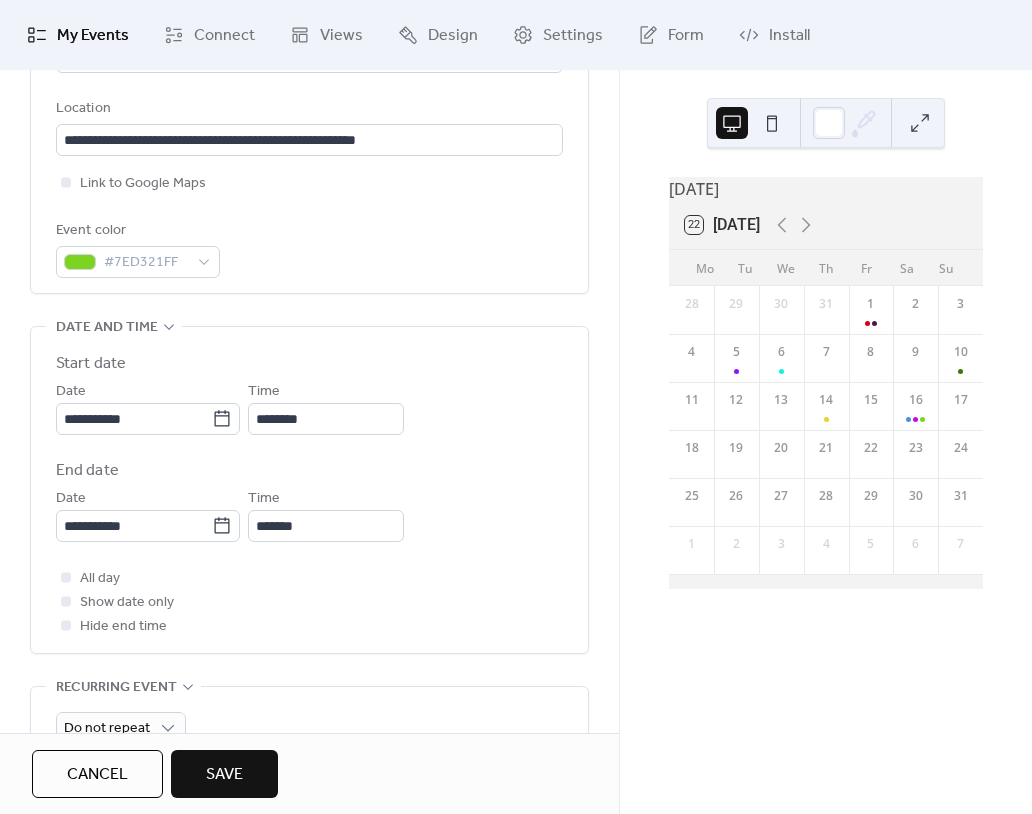 scroll, scrollTop: 455, scrollLeft: 0, axis: vertical 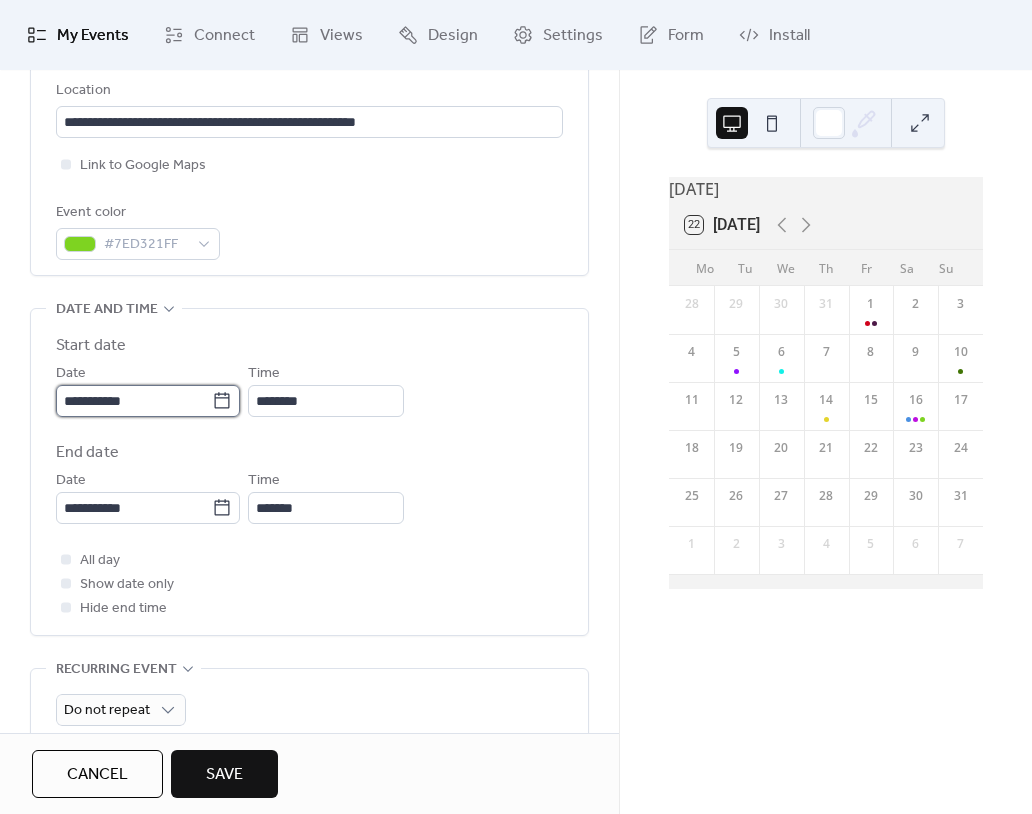 click on "**********" at bounding box center (134, 401) 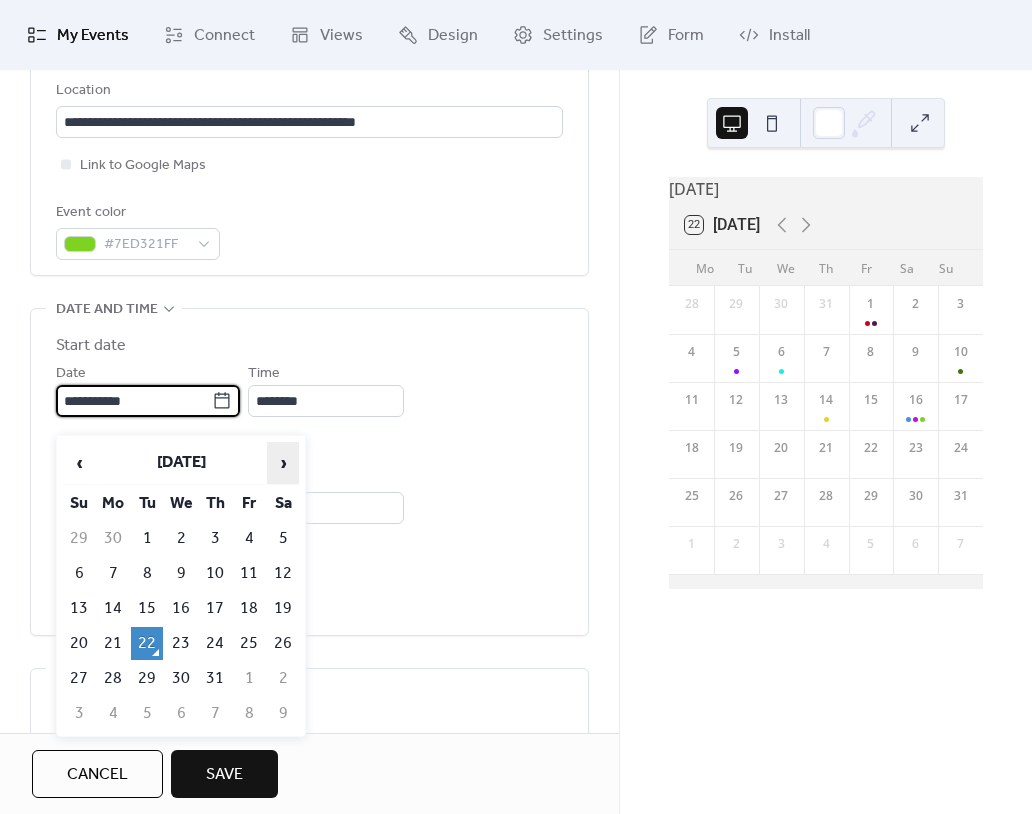 click on "›" at bounding box center (283, 463) 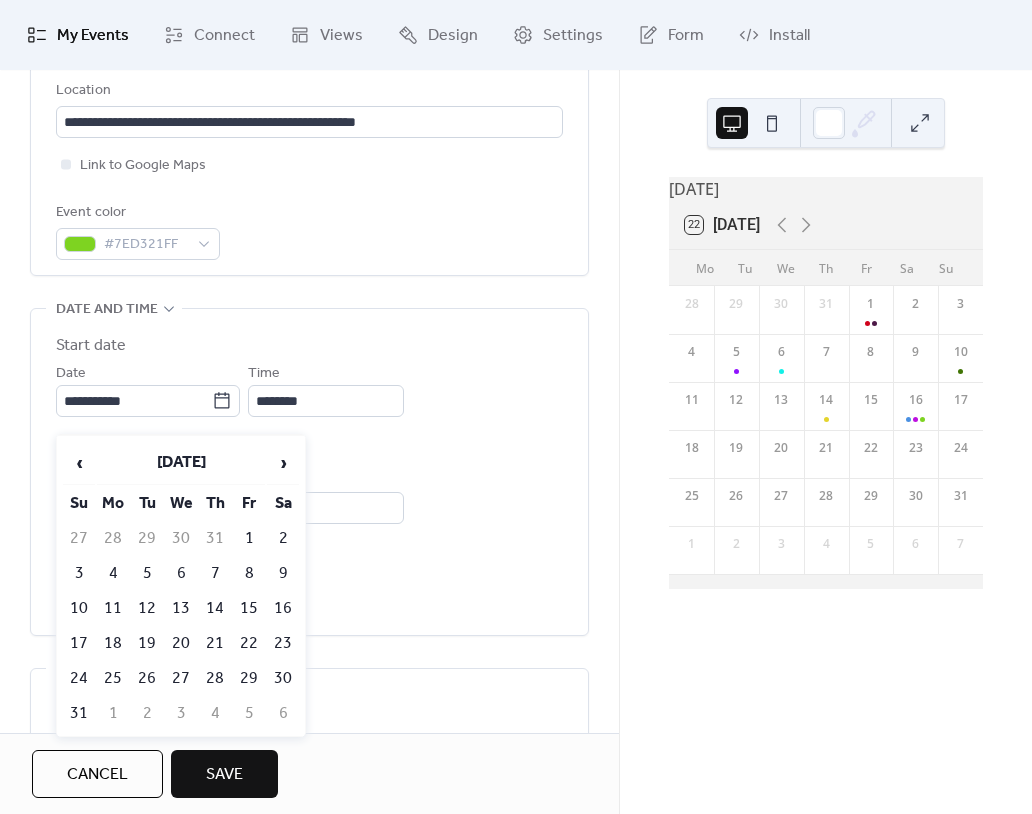 click on "23" at bounding box center (283, 643) 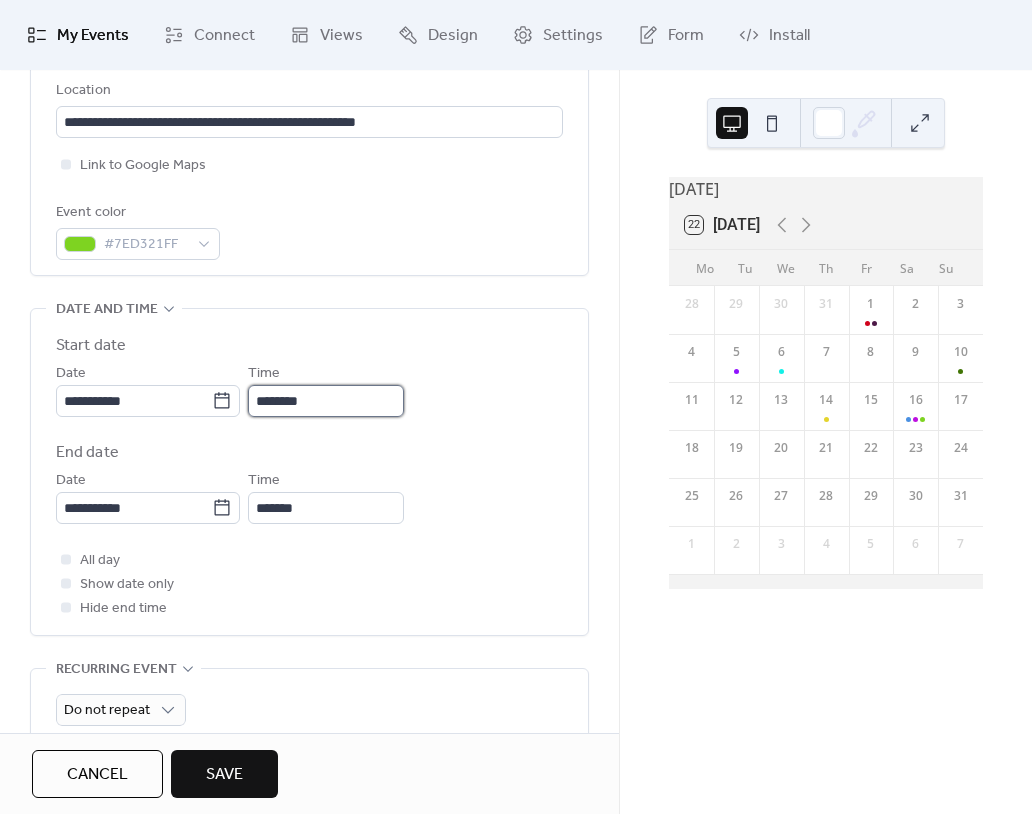 click on "********" at bounding box center [326, 401] 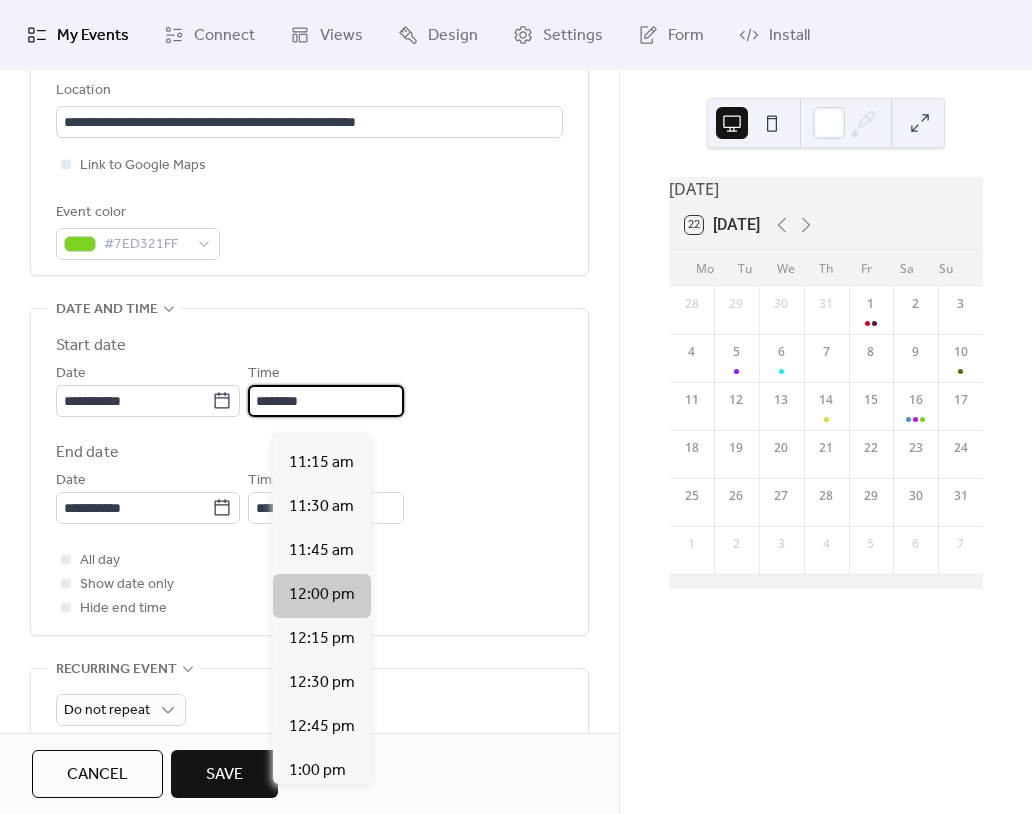 scroll, scrollTop: 1952, scrollLeft: 0, axis: vertical 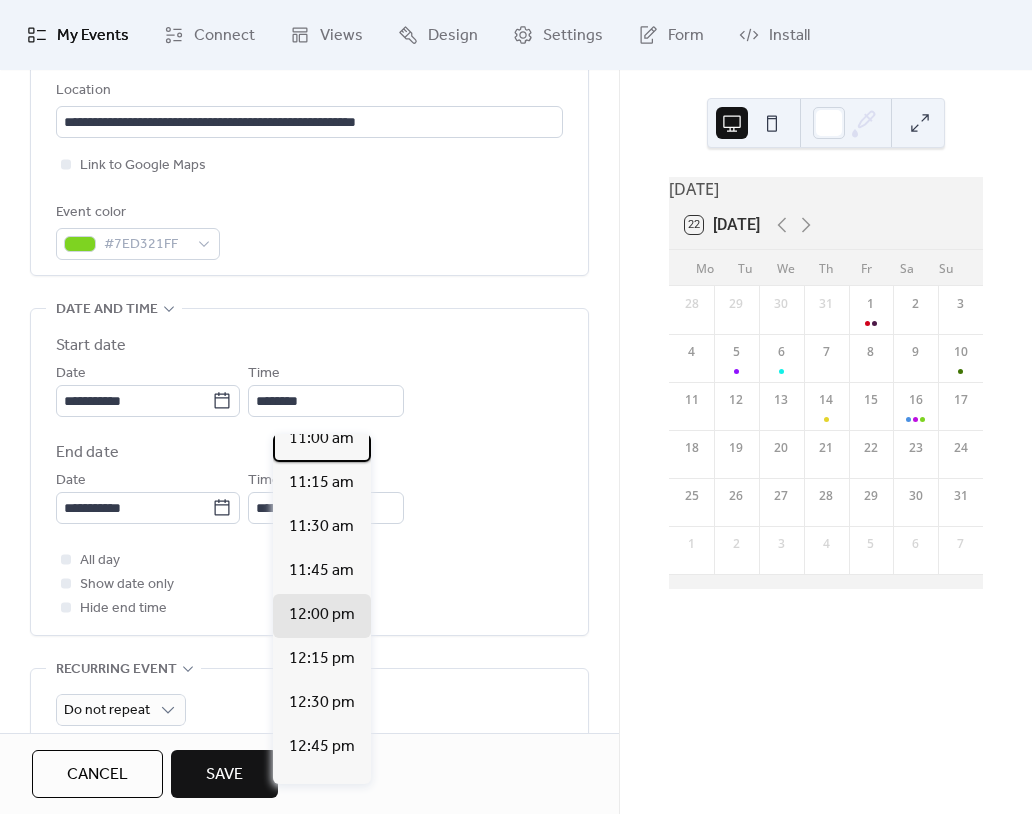click on "11:00 am" at bounding box center [322, 440] 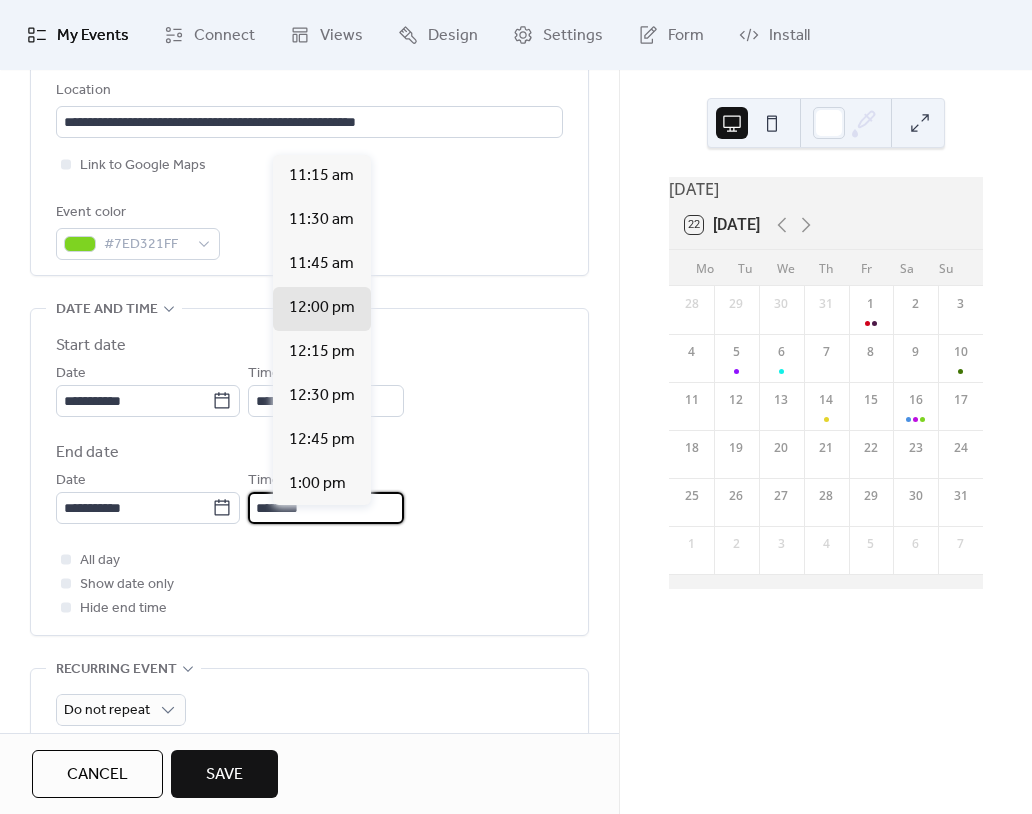 click on "********" at bounding box center (326, 508) 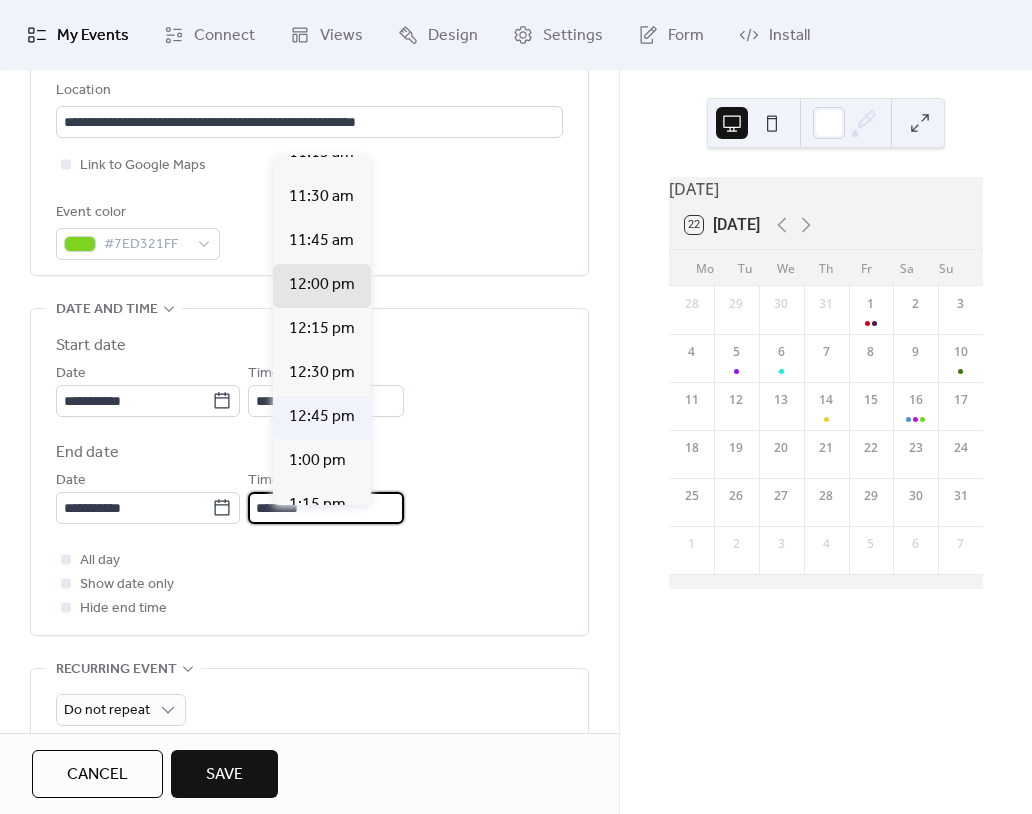 scroll, scrollTop: 36, scrollLeft: 0, axis: vertical 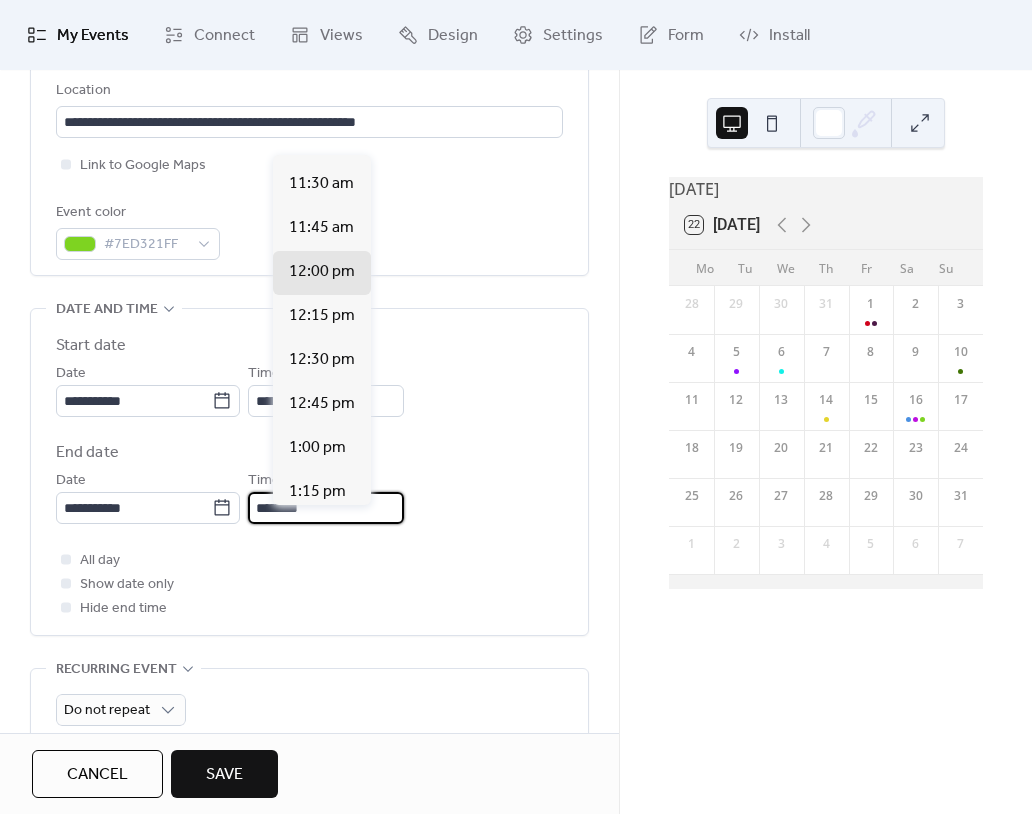 click on "**********" at bounding box center (309, 429) 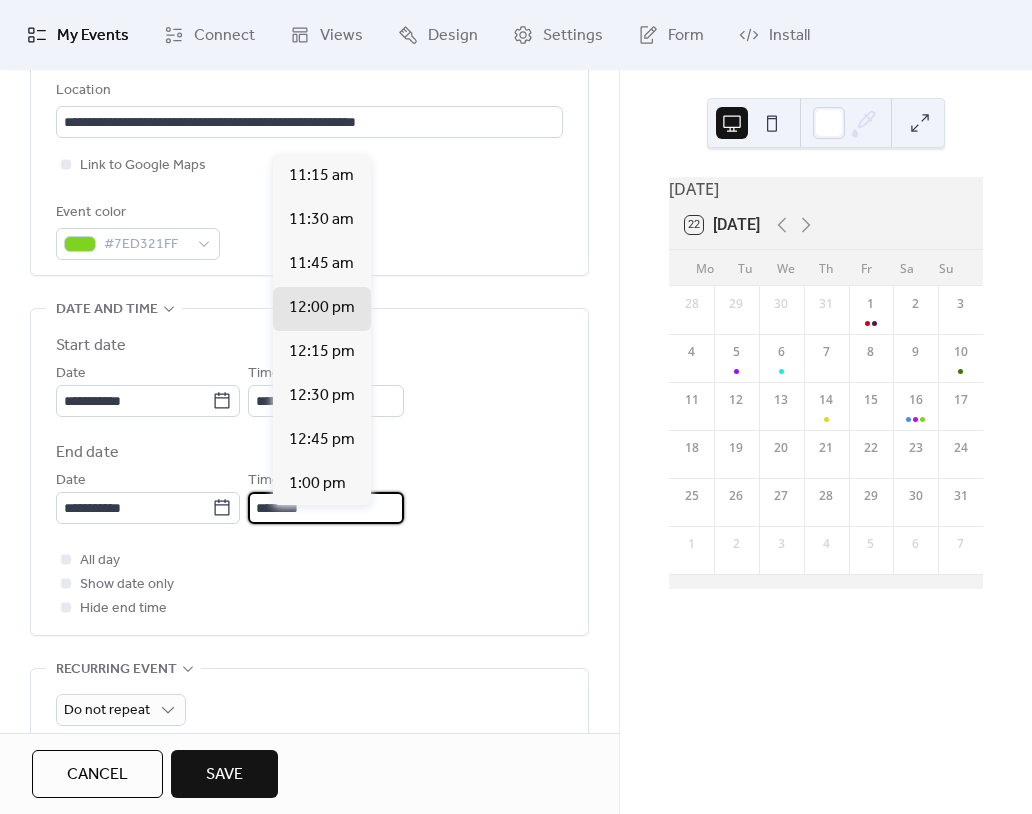 click on "********" at bounding box center (326, 508) 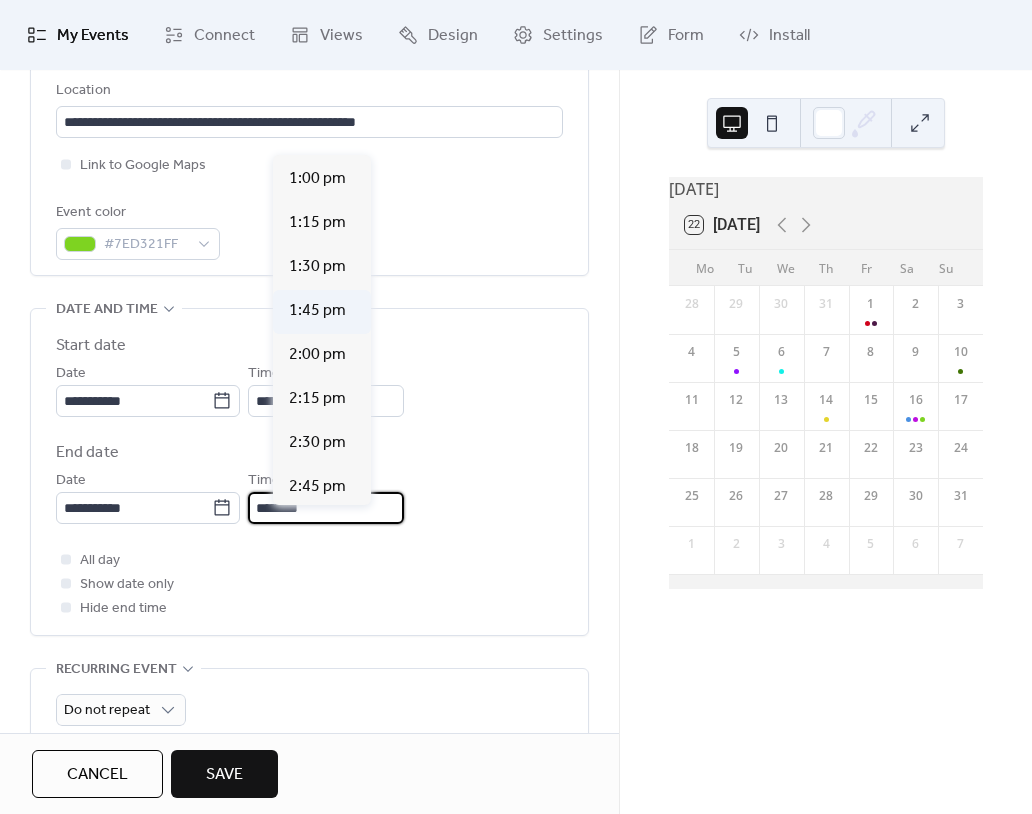 scroll, scrollTop: 308, scrollLeft: 0, axis: vertical 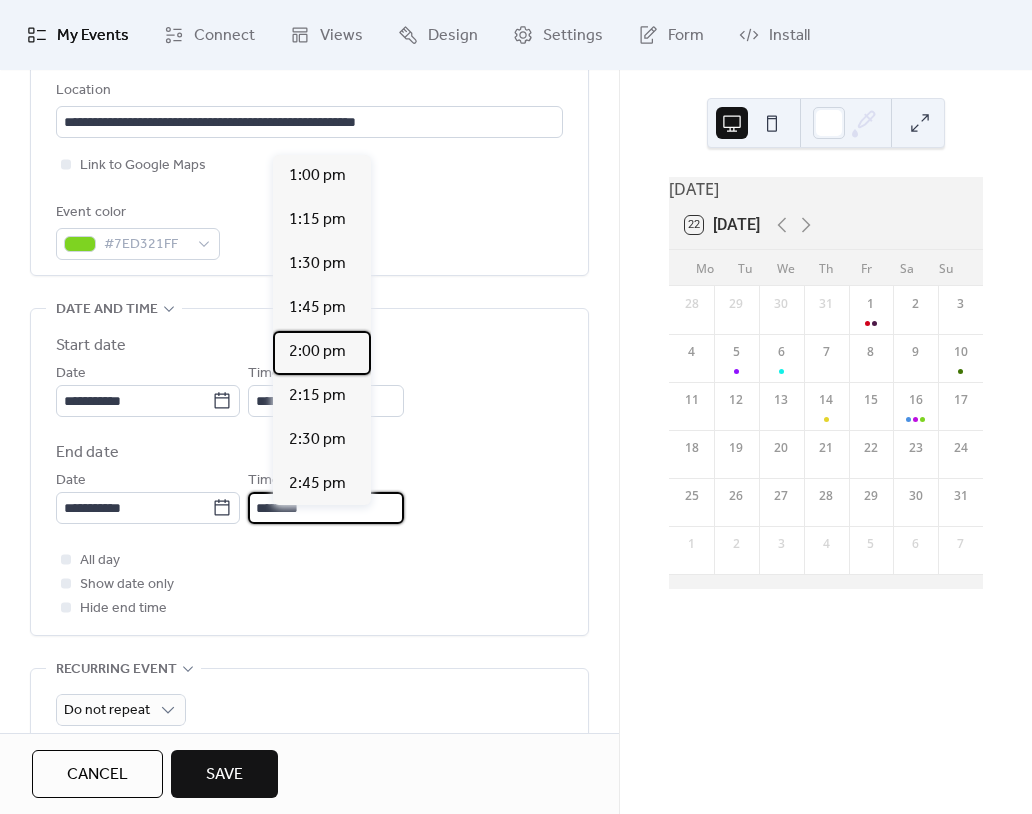 click on "2:00 pm" at bounding box center (317, 352) 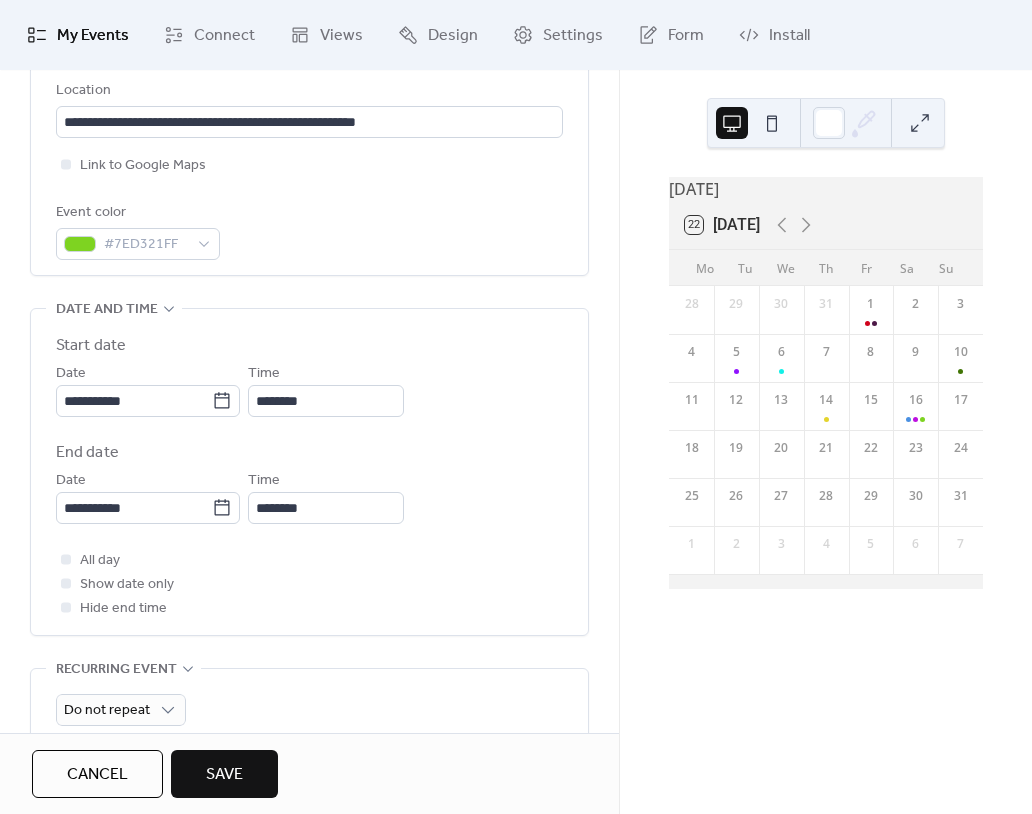 type on "*******" 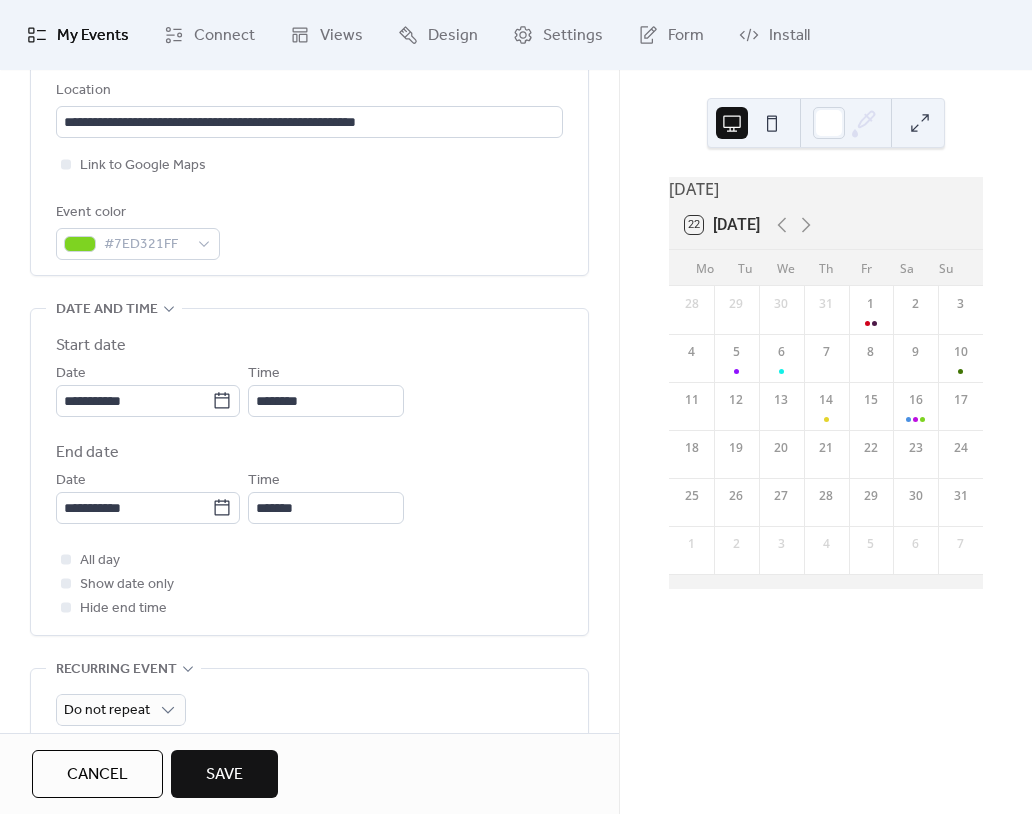 drag, startPoint x: 216, startPoint y: 769, endPoint x: 325, endPoint y: 673, distance: 145.24806 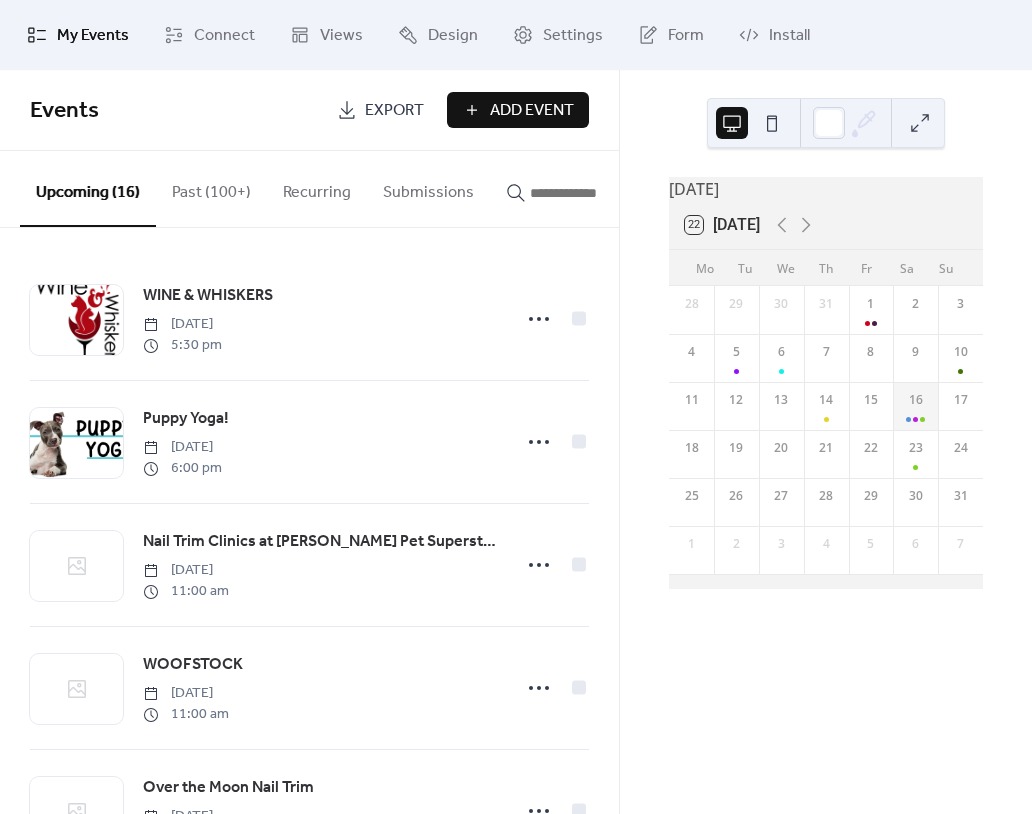 click on "16" at bounding box center [915, 406] 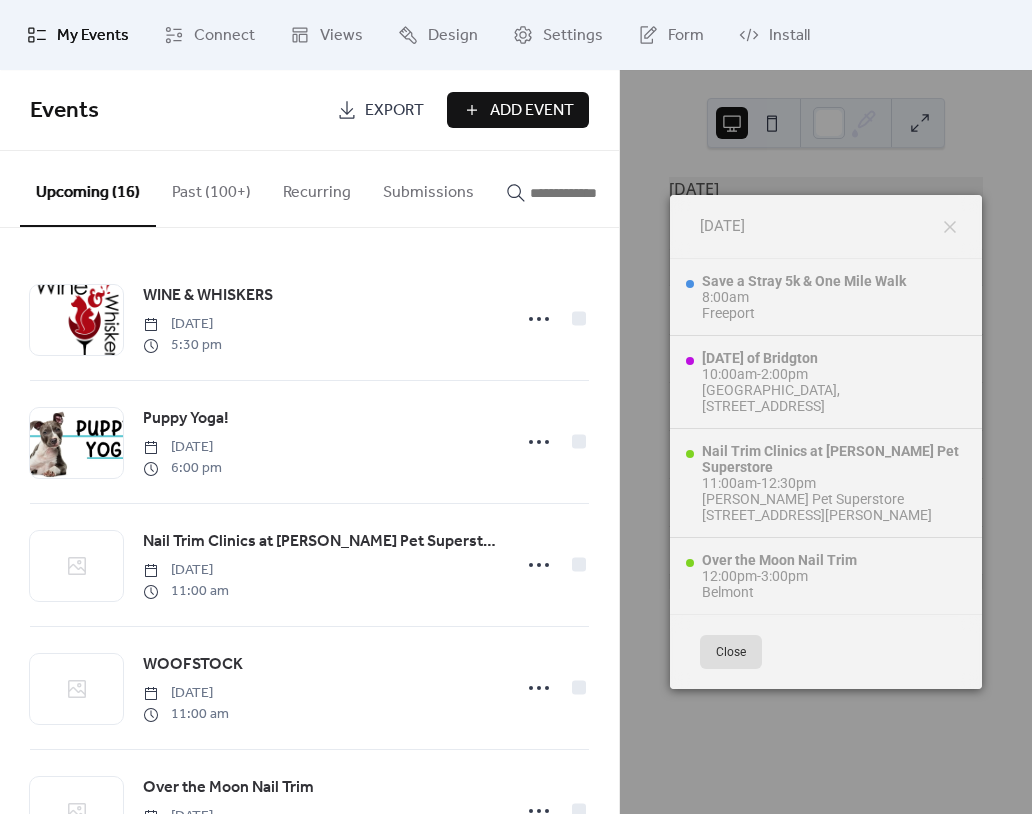 click on "Nail Trim Clinics at  [PERSON_NAME] Pet Superstore" at bounding box center [834, 459] 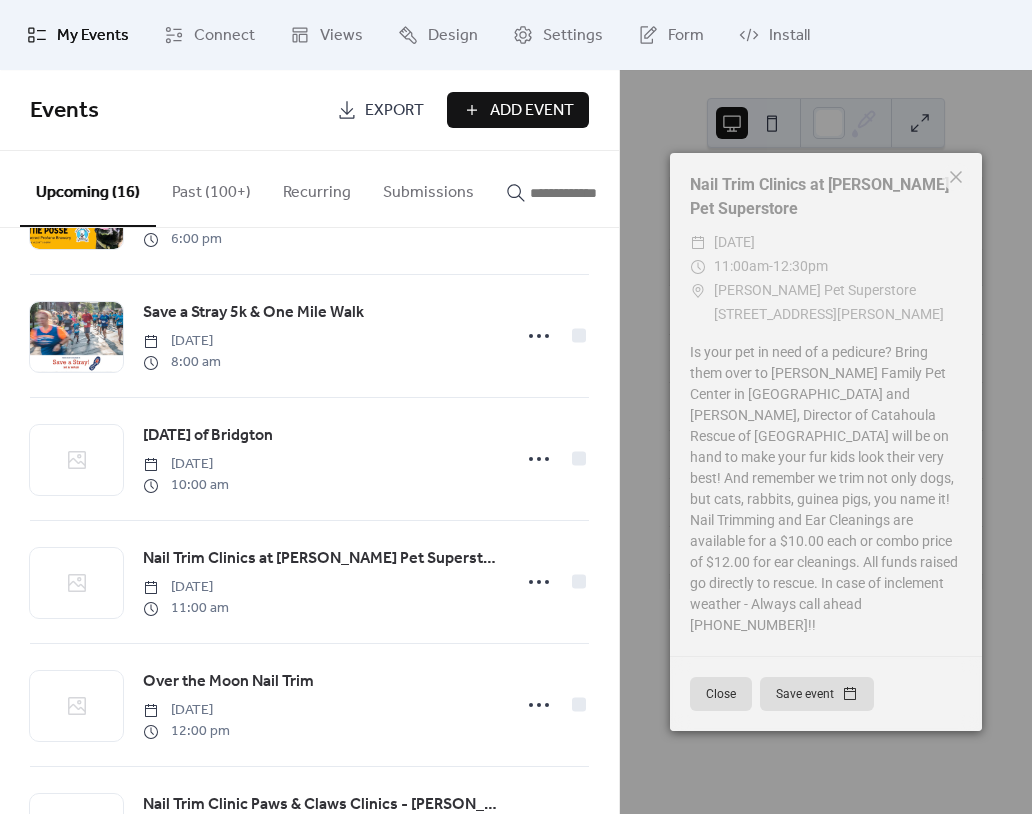 scroll, scrollTop: 1338, scrollLeft: 0, axis: vertical 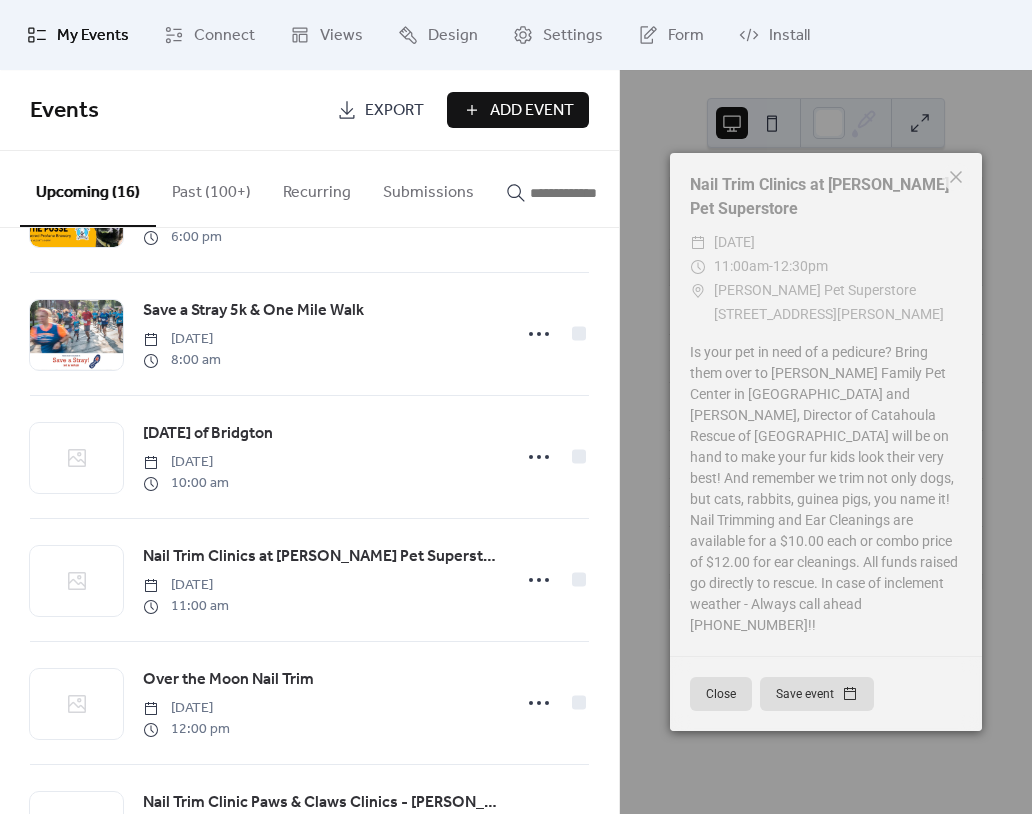 click on "Over the Moon Nail Trim" at bounding box center [228, 680] 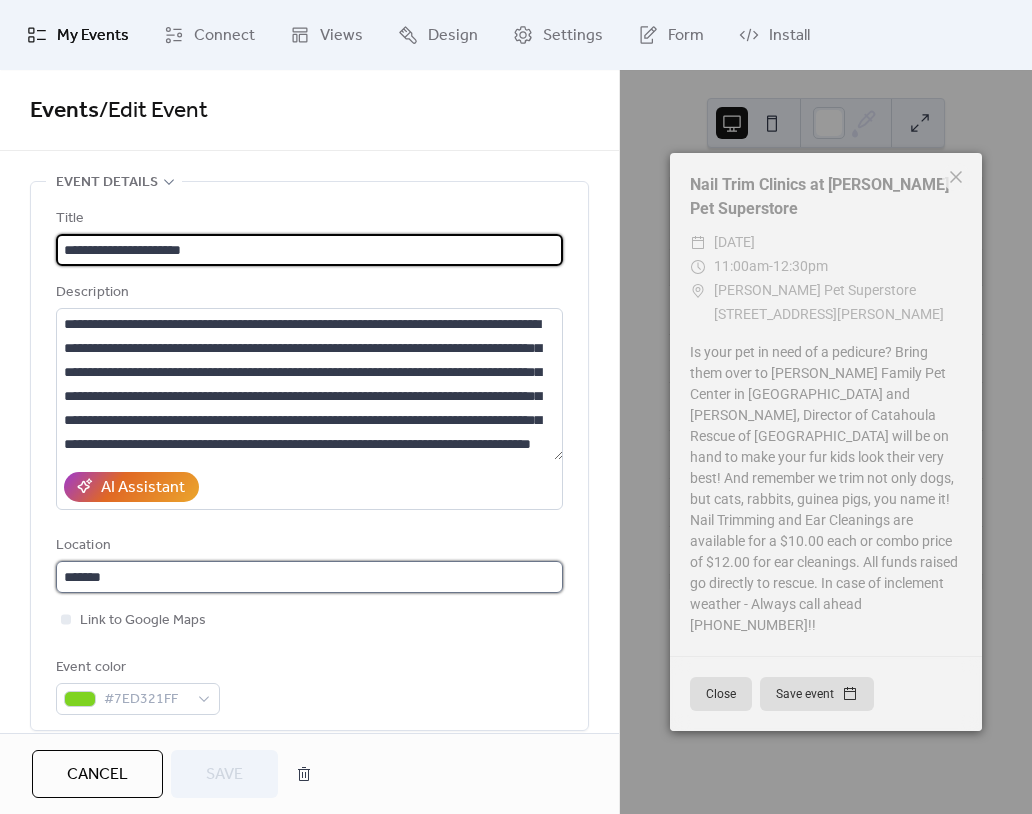 click on "*******" at bounding box center [309, 577] 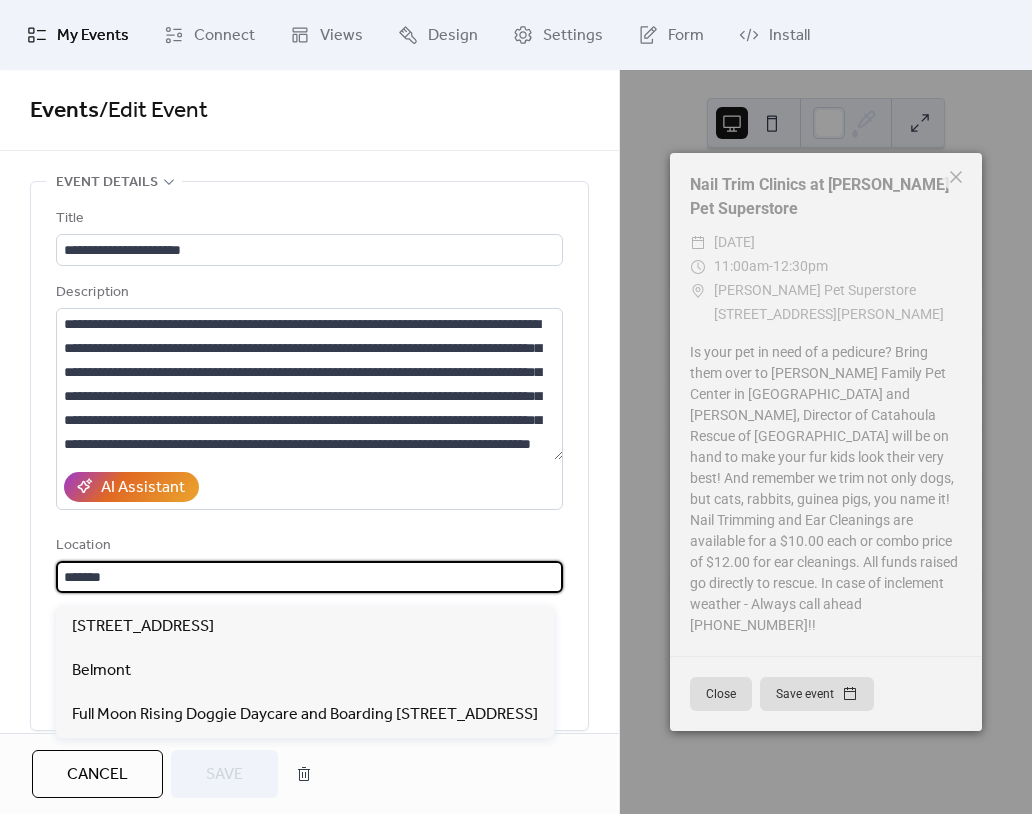 click on "*******" at bounding box center [309, 577] 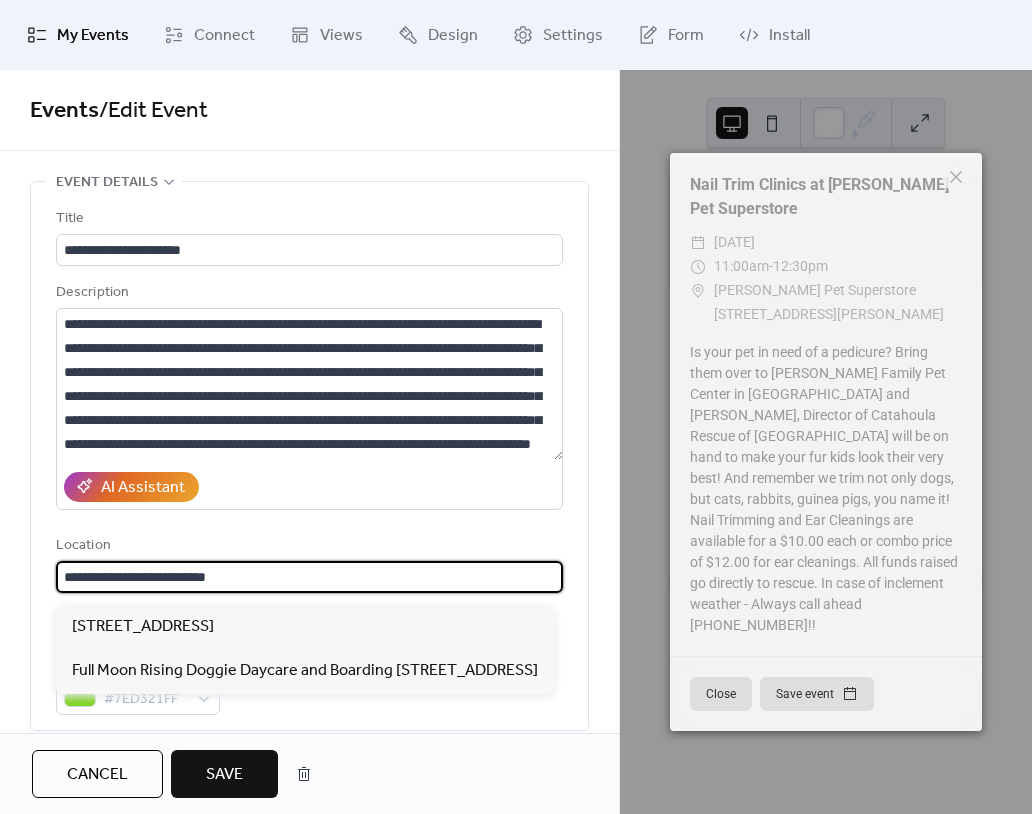 type on "**********" 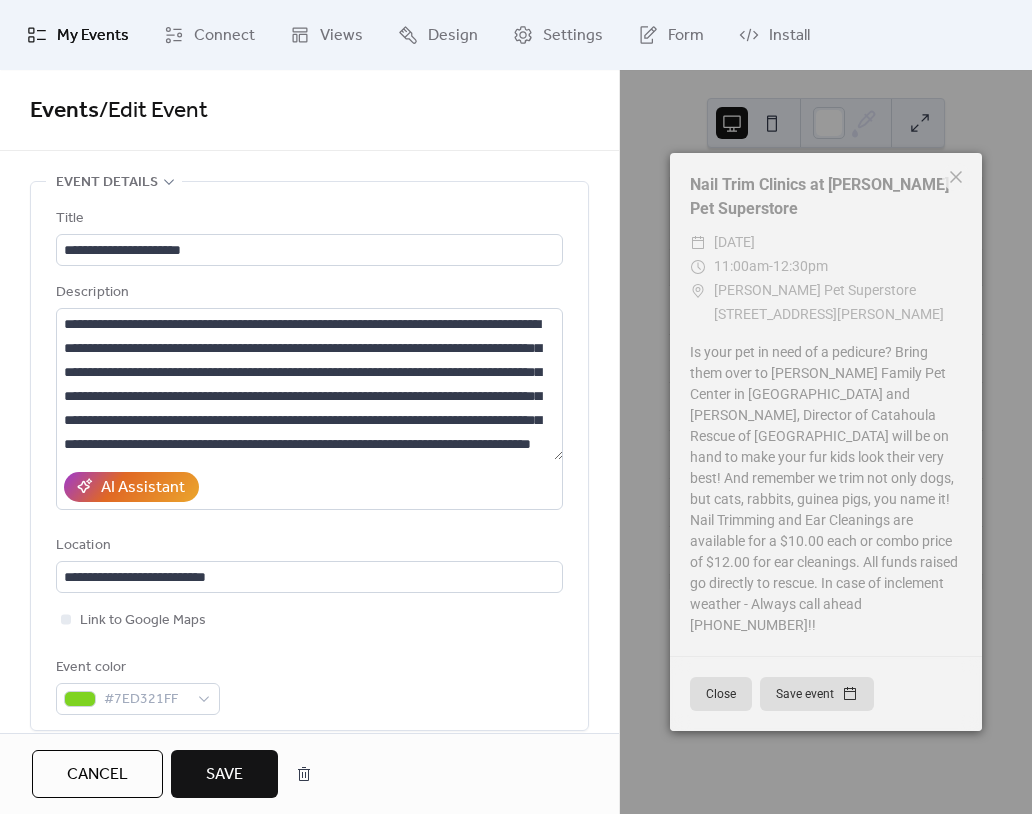 drag, startPoint x: 208, startPoint y: 770, endPoint x: 207, endPoint y: 750, distance: 20.024984 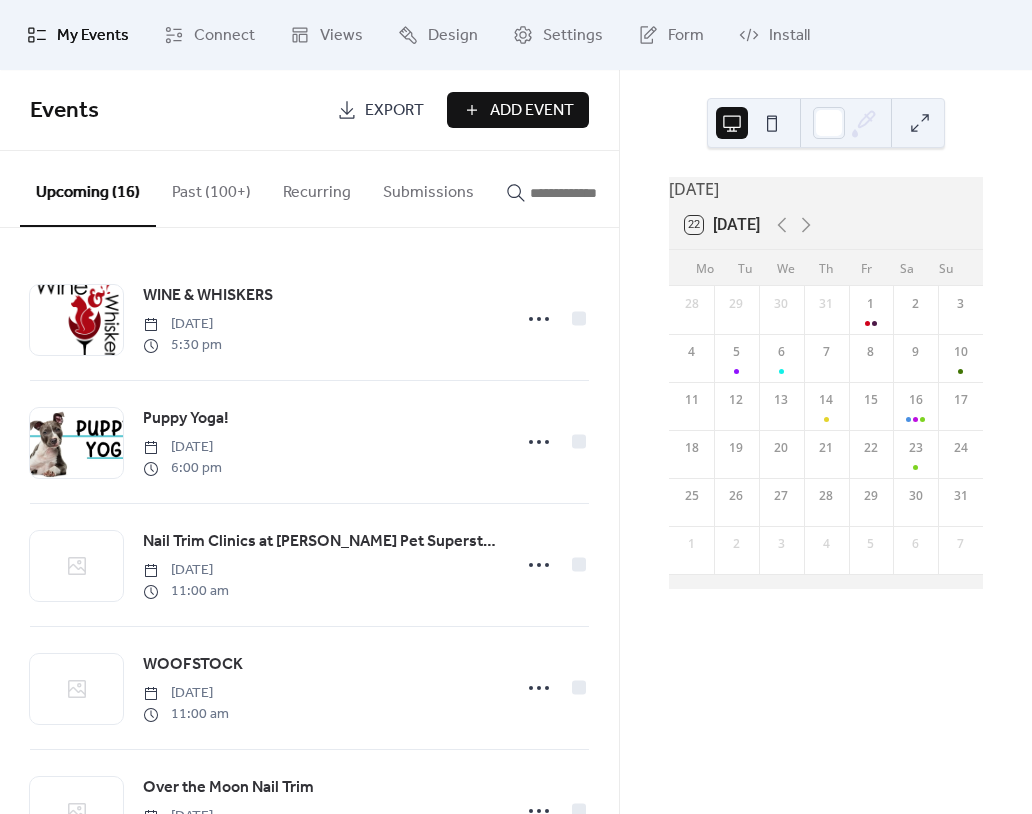 click on "Add Event" at bounding box center (532, 111) 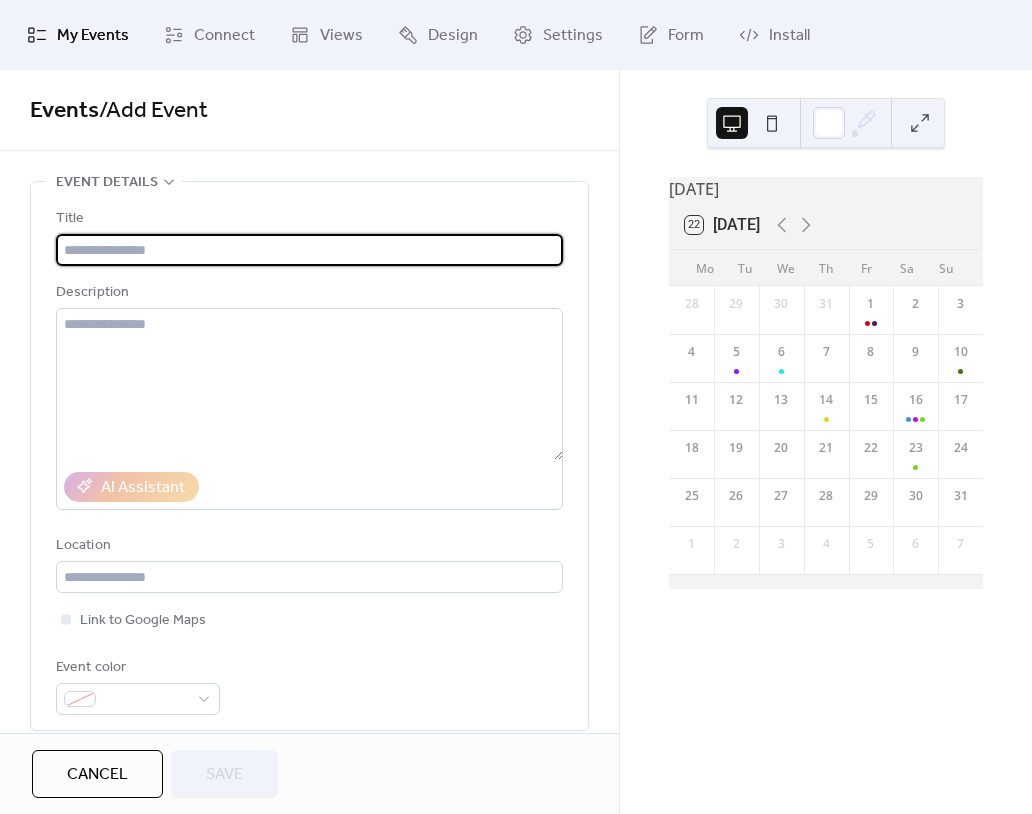 click at bounding box center [309, 250] 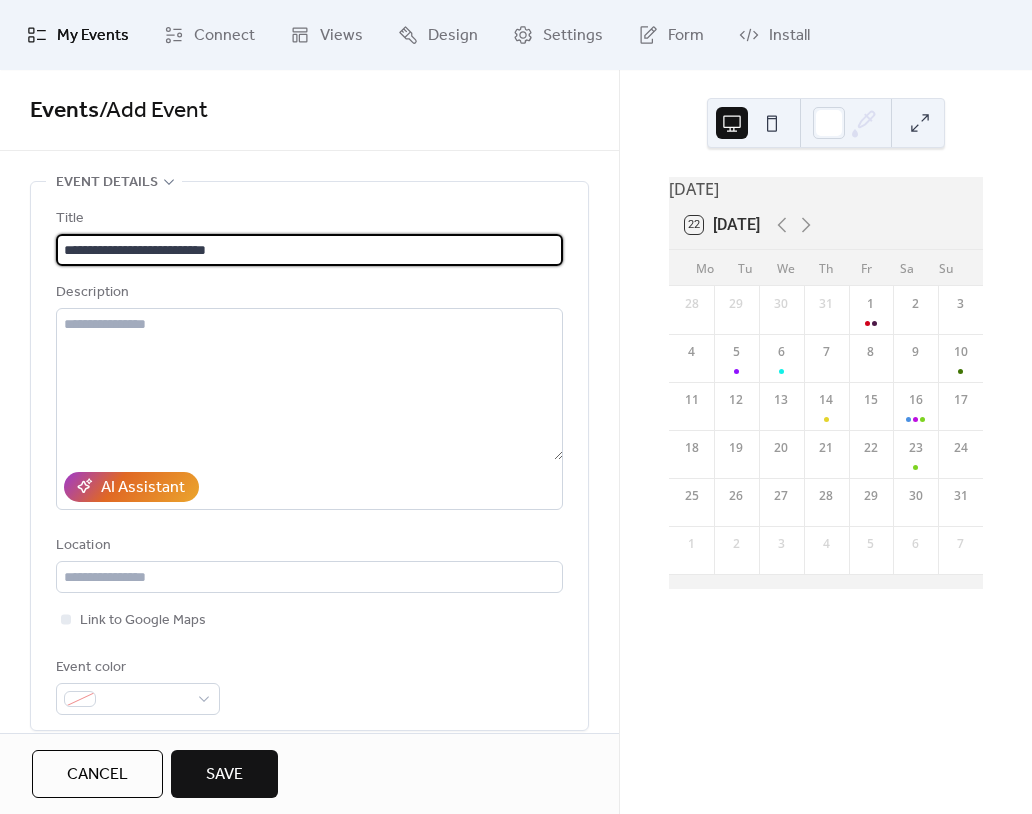 type on "**********" 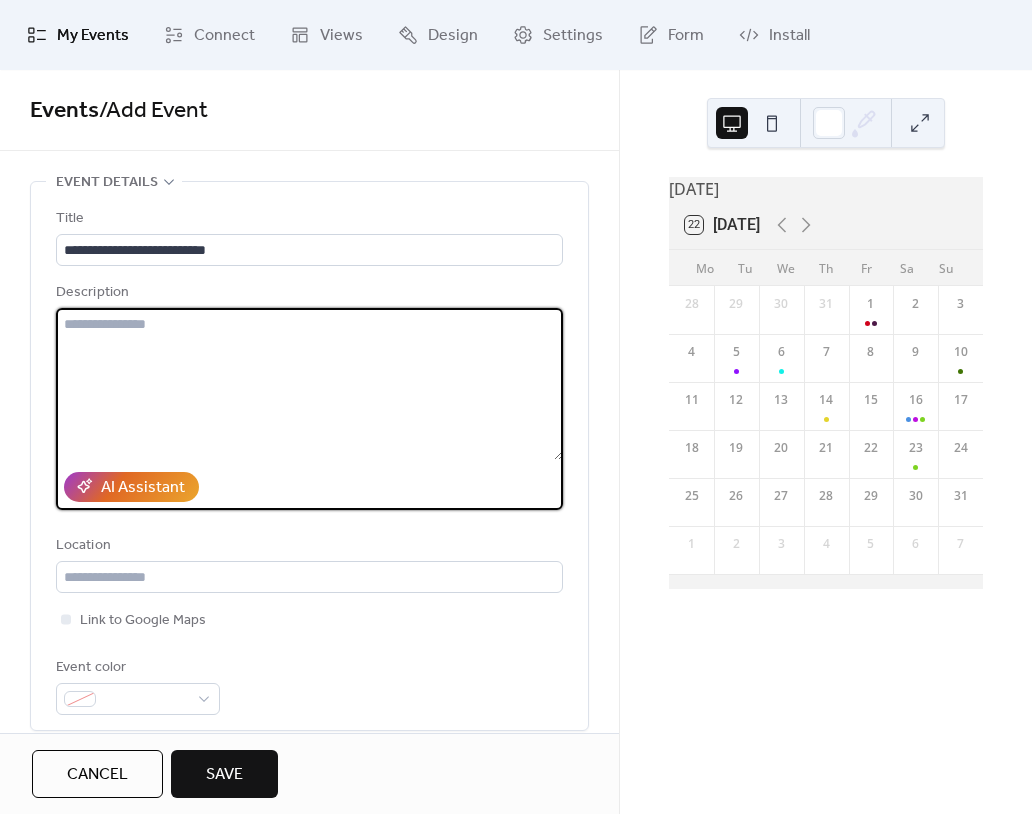click at bounding box center [309, 384] 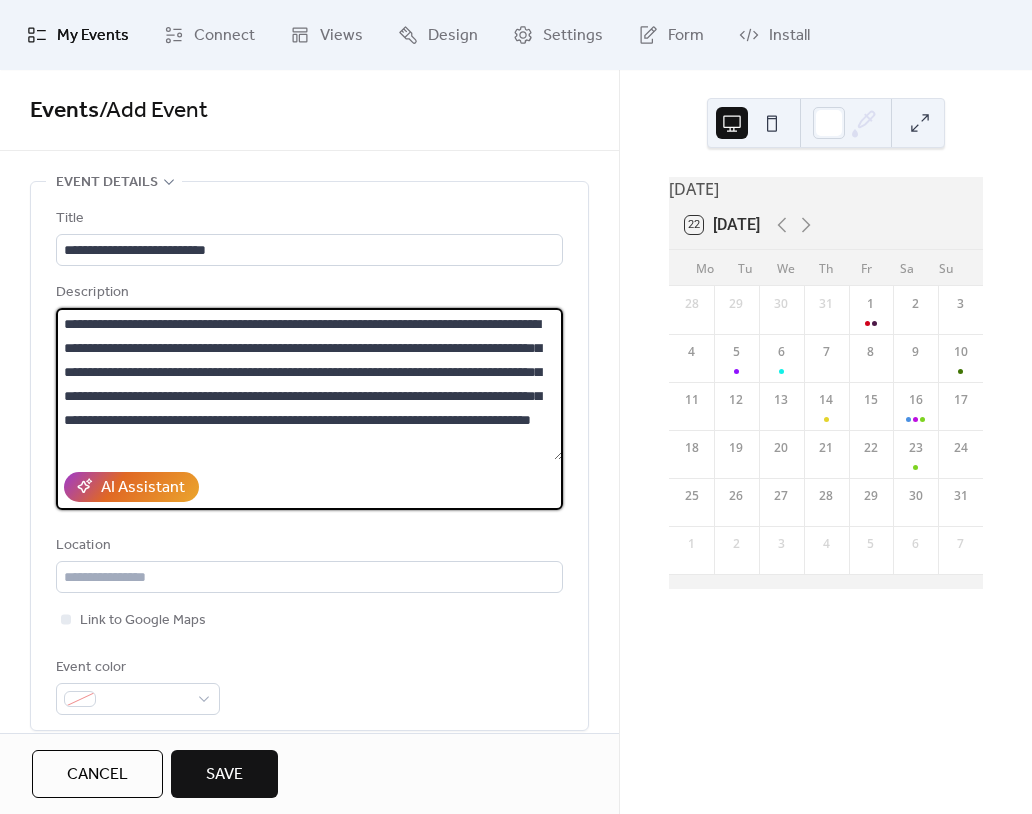 scroll, scrollTop: 20, scrollLeft: 0, axis: vertical 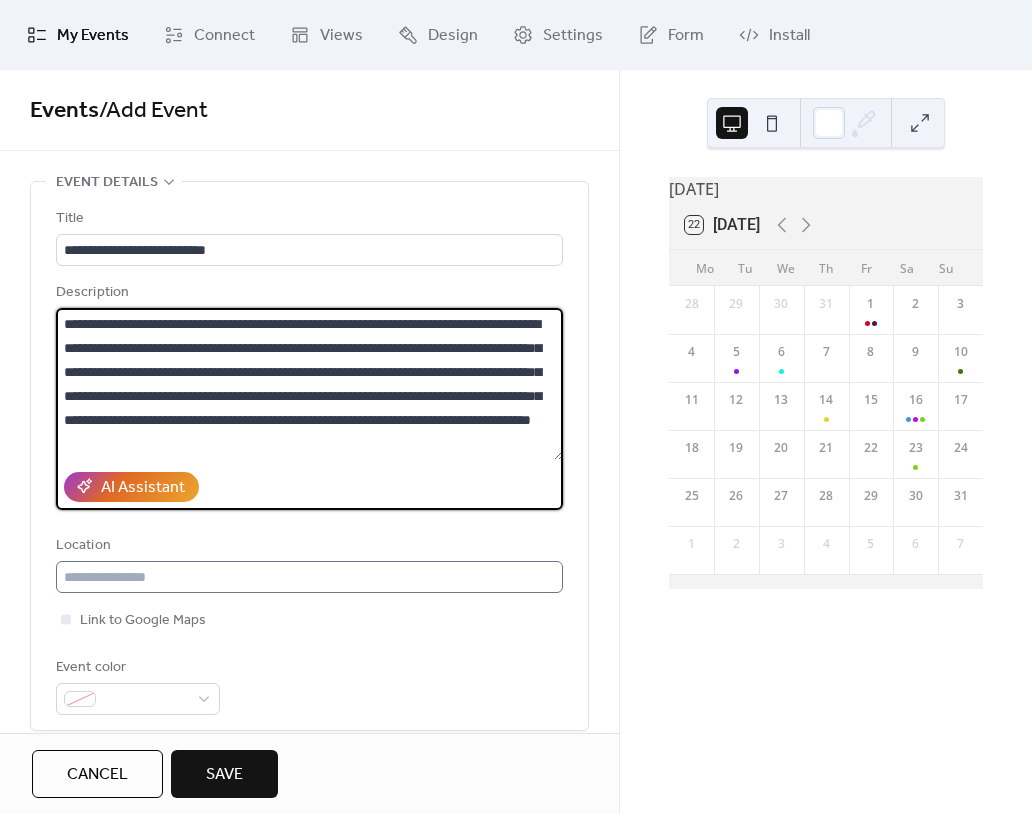 type on "**********" 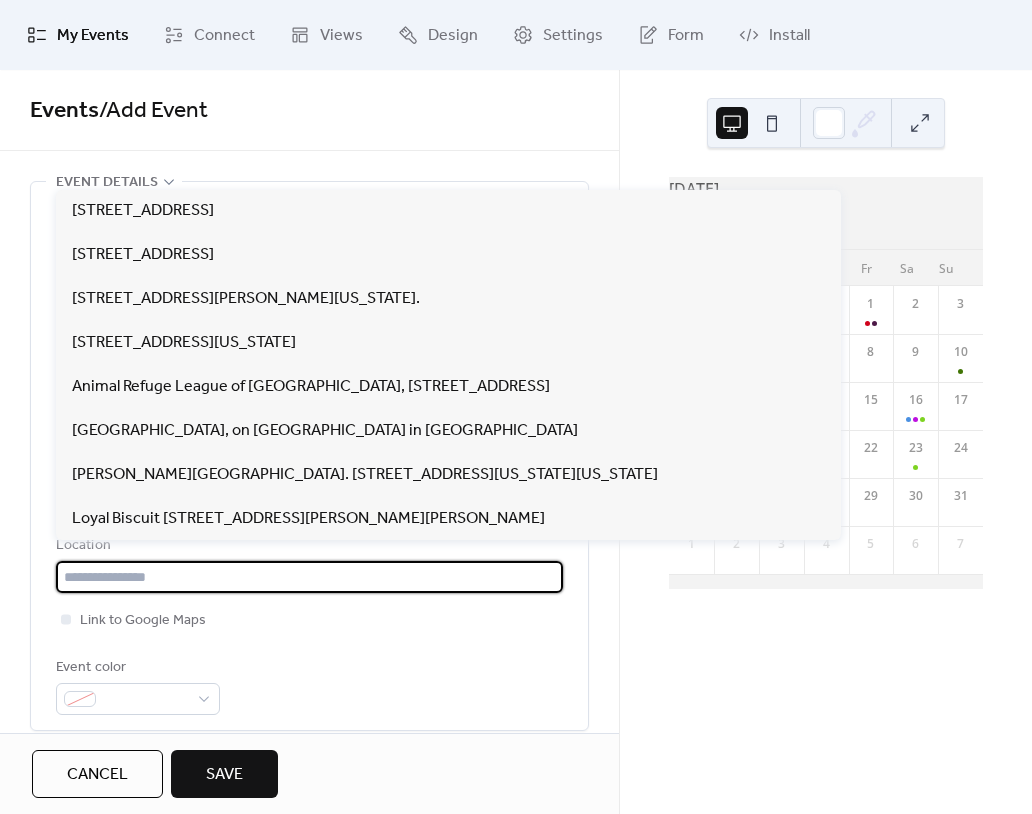 click at bounding box center (309, 577) 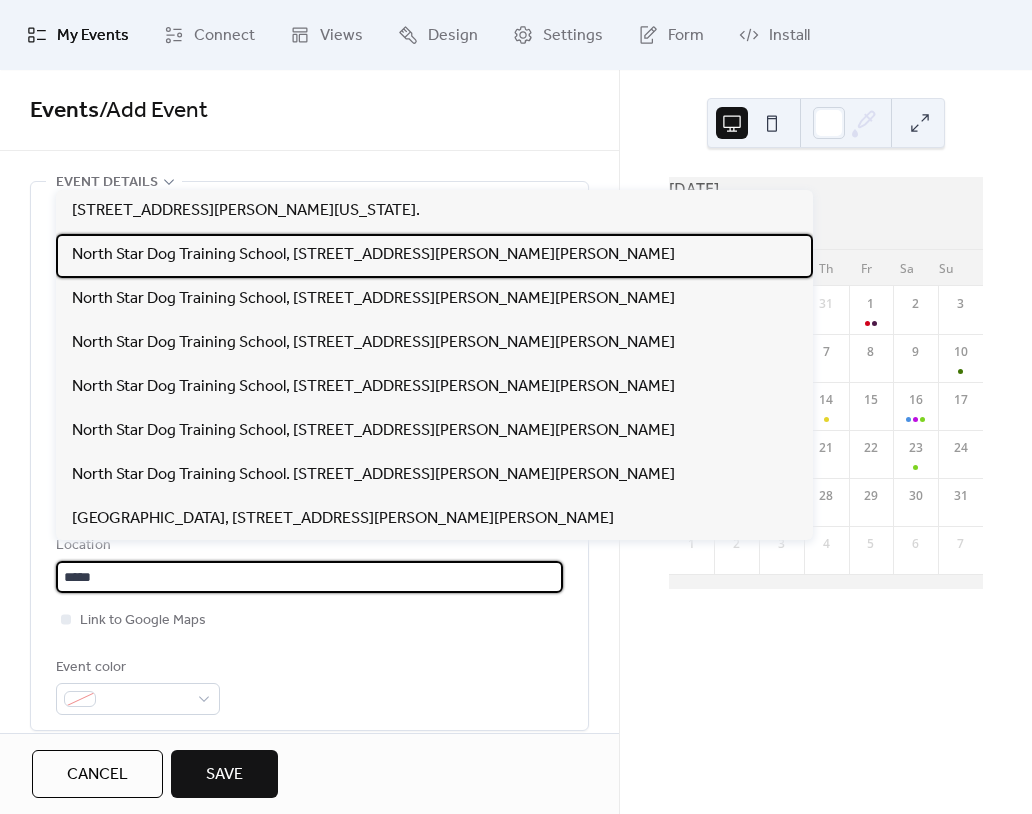 click on "North Star Dog Training School, [STREET_ADDRESS][PERSON_NAME][PERSON_NAME]" at bounding box center (373, 255) 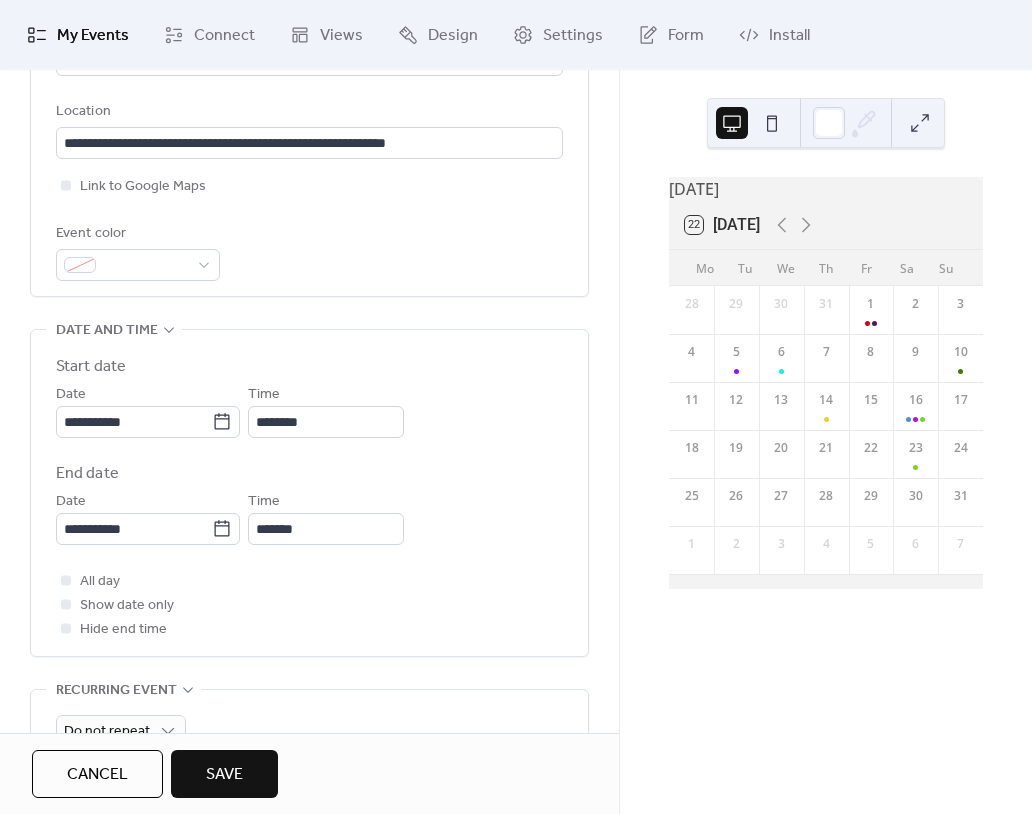 scroll, scrollTop: 443, scrollLeft: 0, axis: vertical 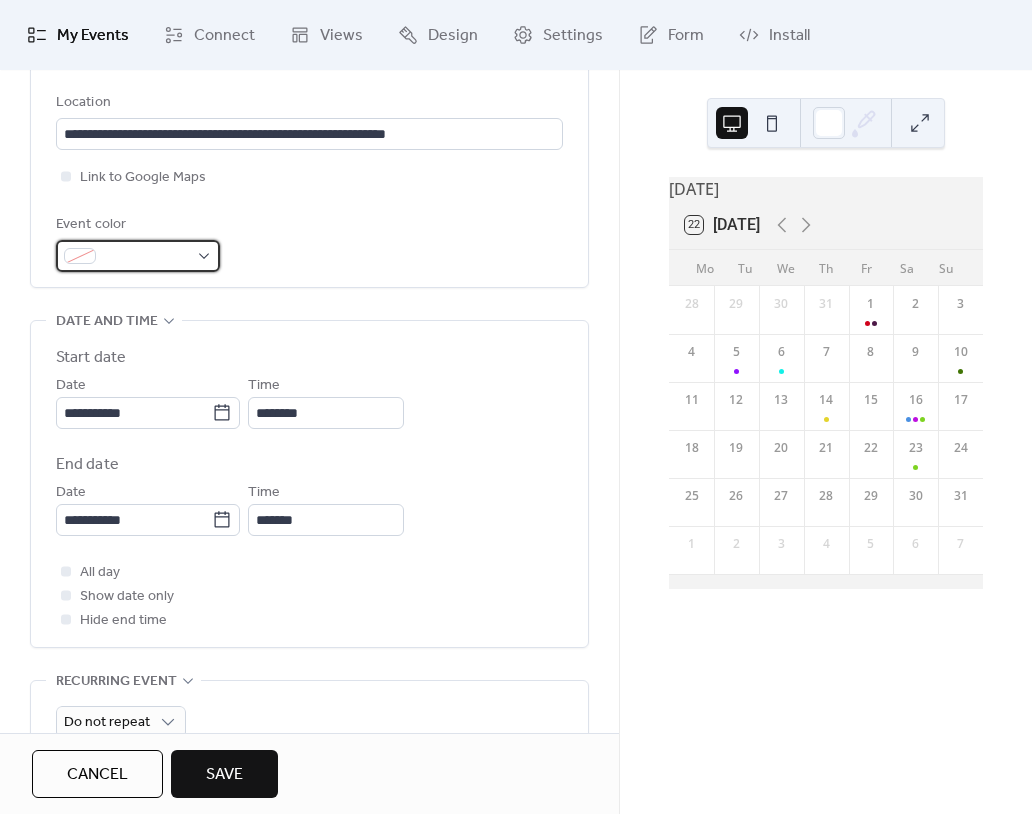 click at bounding box center [138, 256] 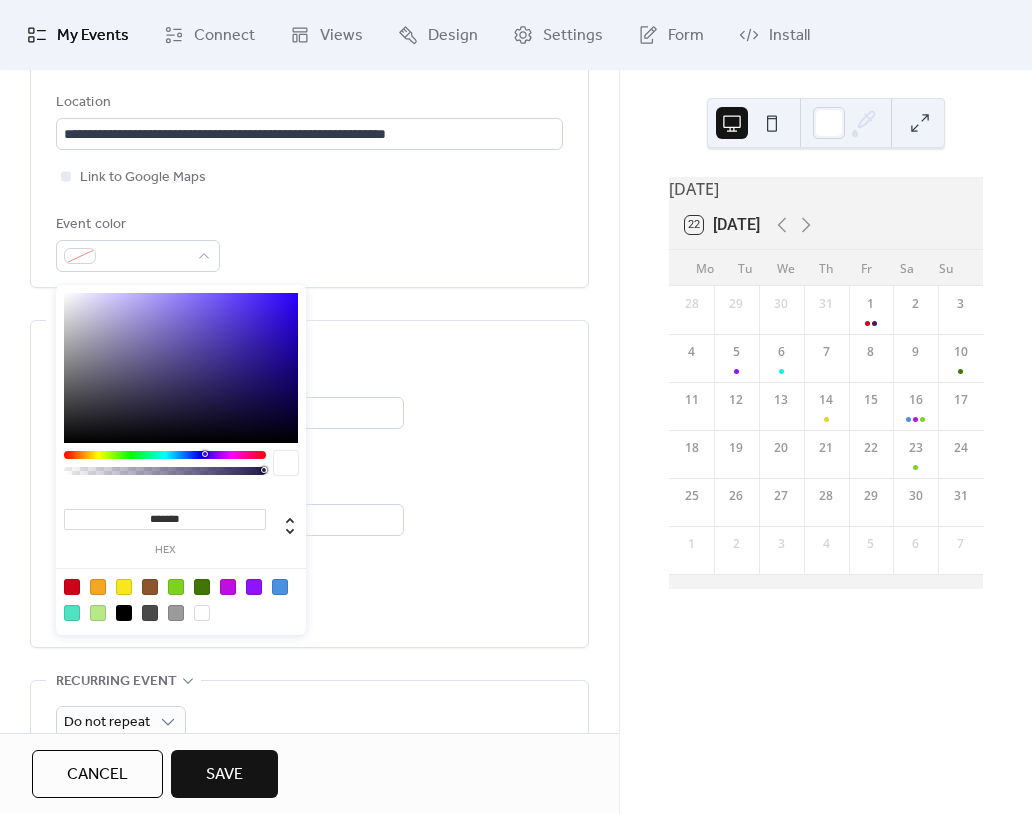 click at bounding box center [98, 587] 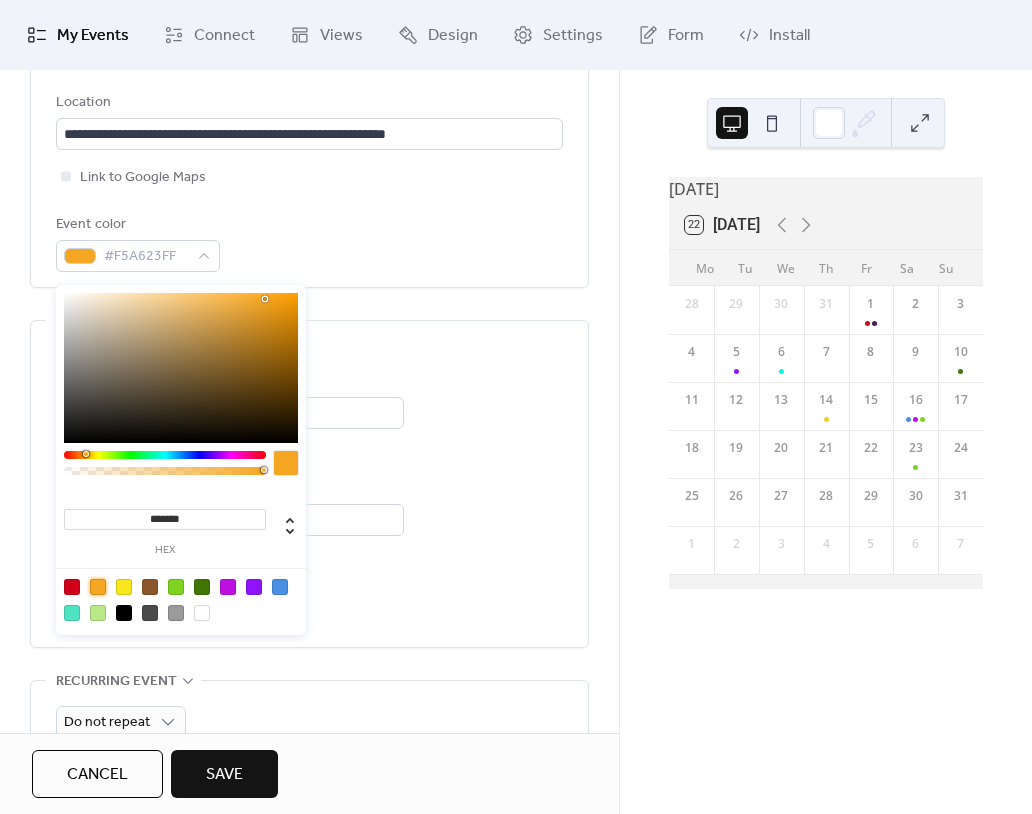 click on "**********" at bounding box center (309, 508) 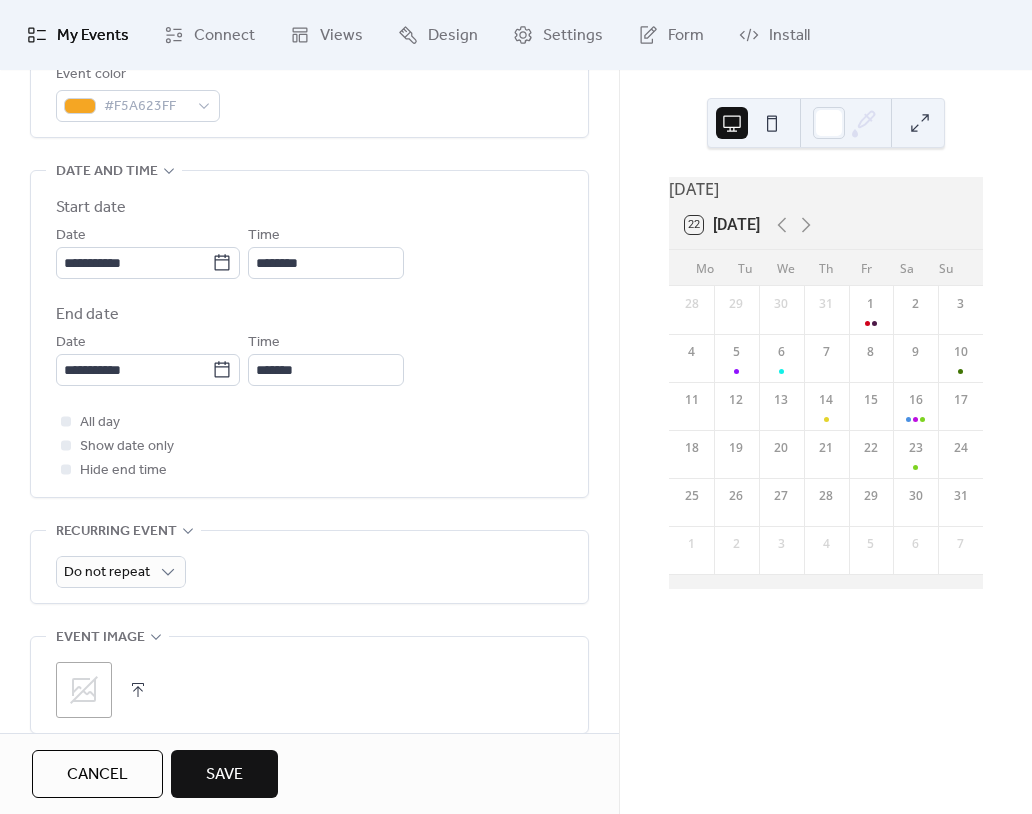 scroll, scrollTop: 595, scrollLeft: 0, axis: vertical 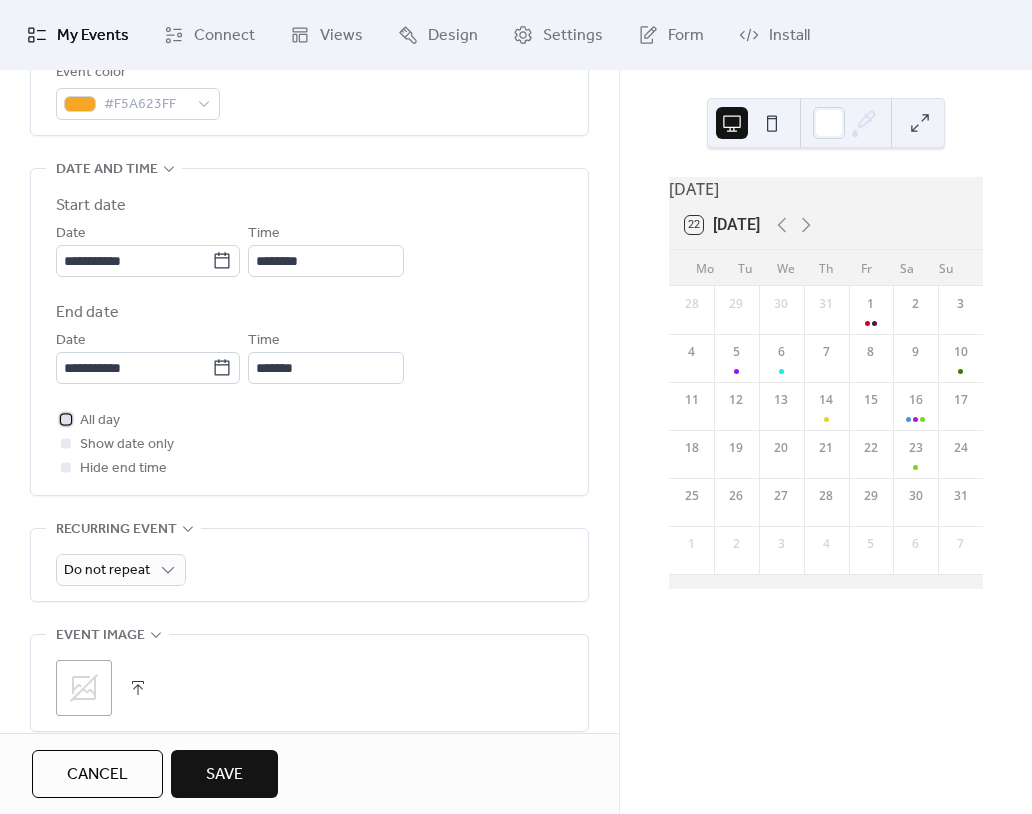 click at bounding box center (66, 419) 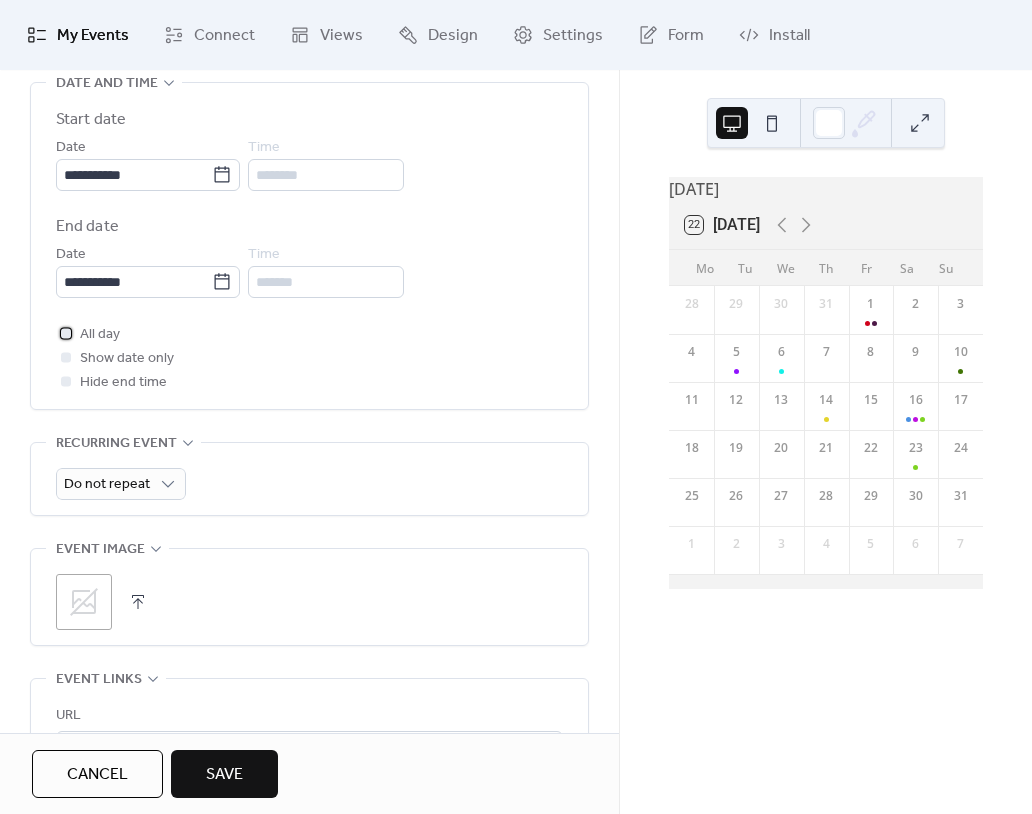 scroll, scrollTop: 695, scrollLeft: 0, axis: vertical 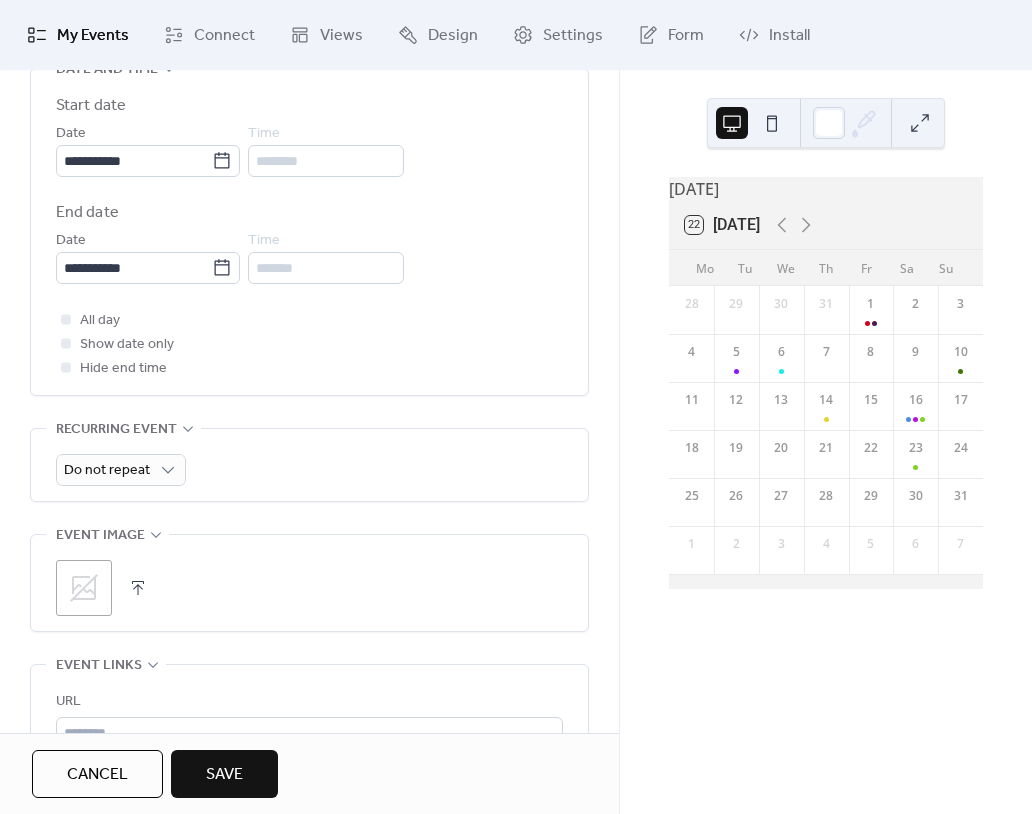 click on "Save" at bounding box center [224, 774] 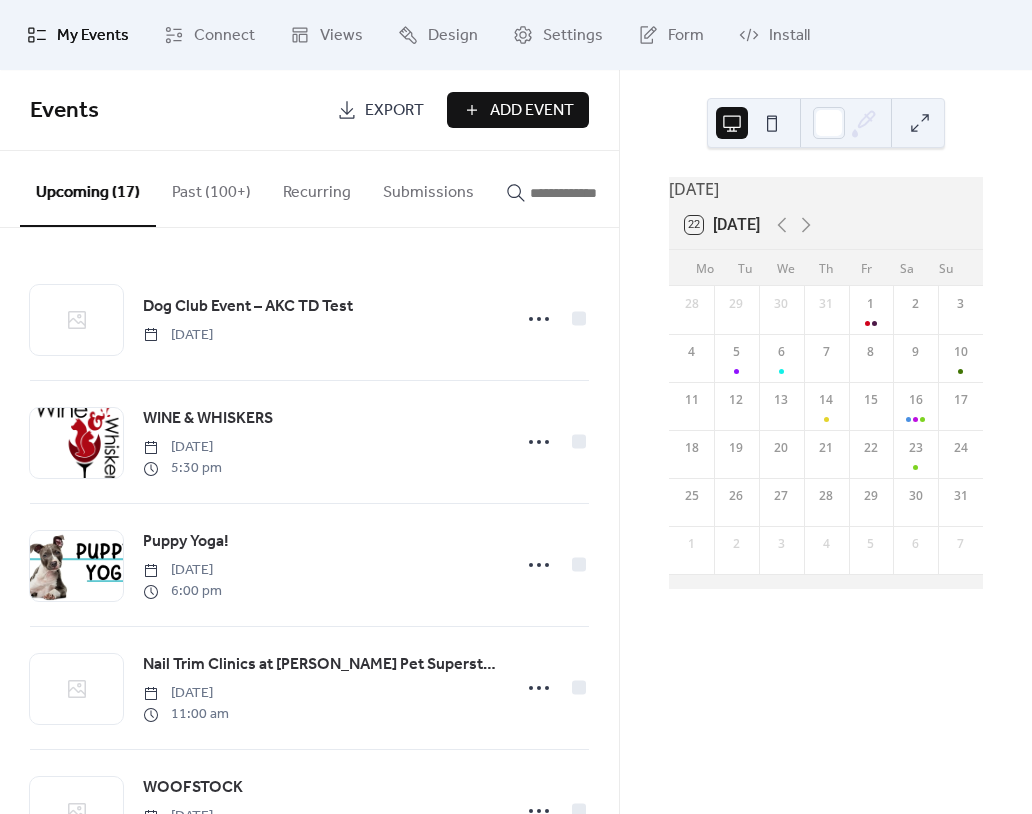 click on "Add Event" at bounding box center (532, 111) 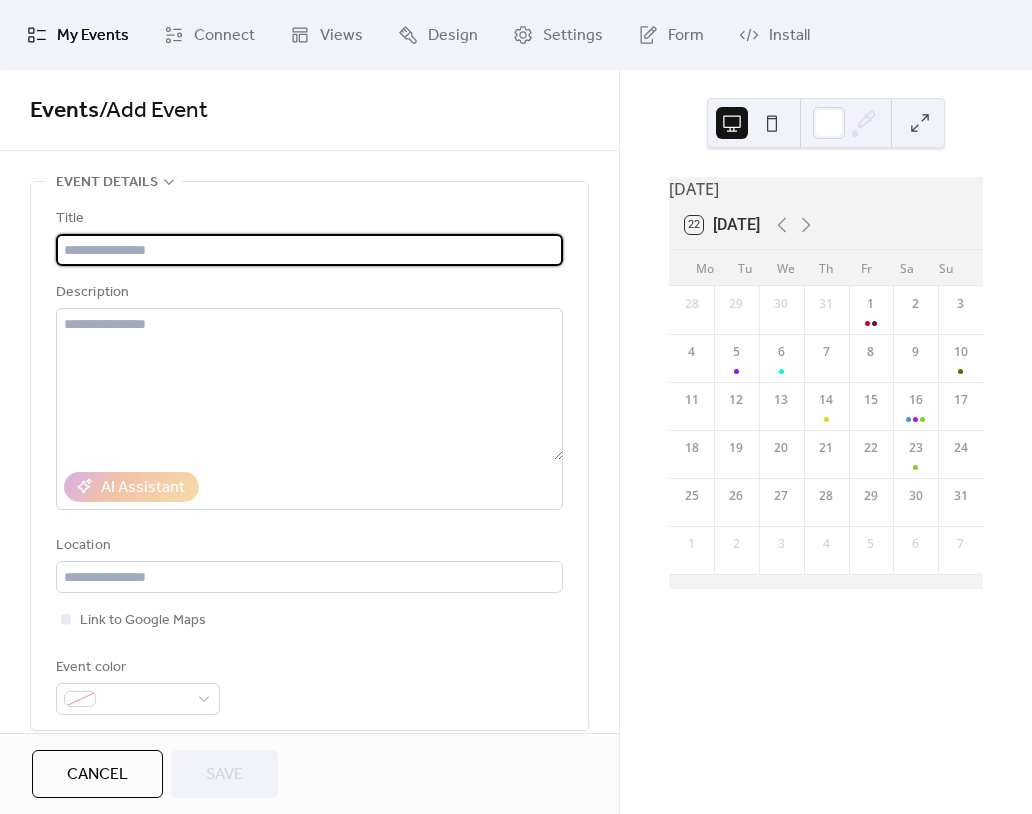 click at bounding box center (309, 250) 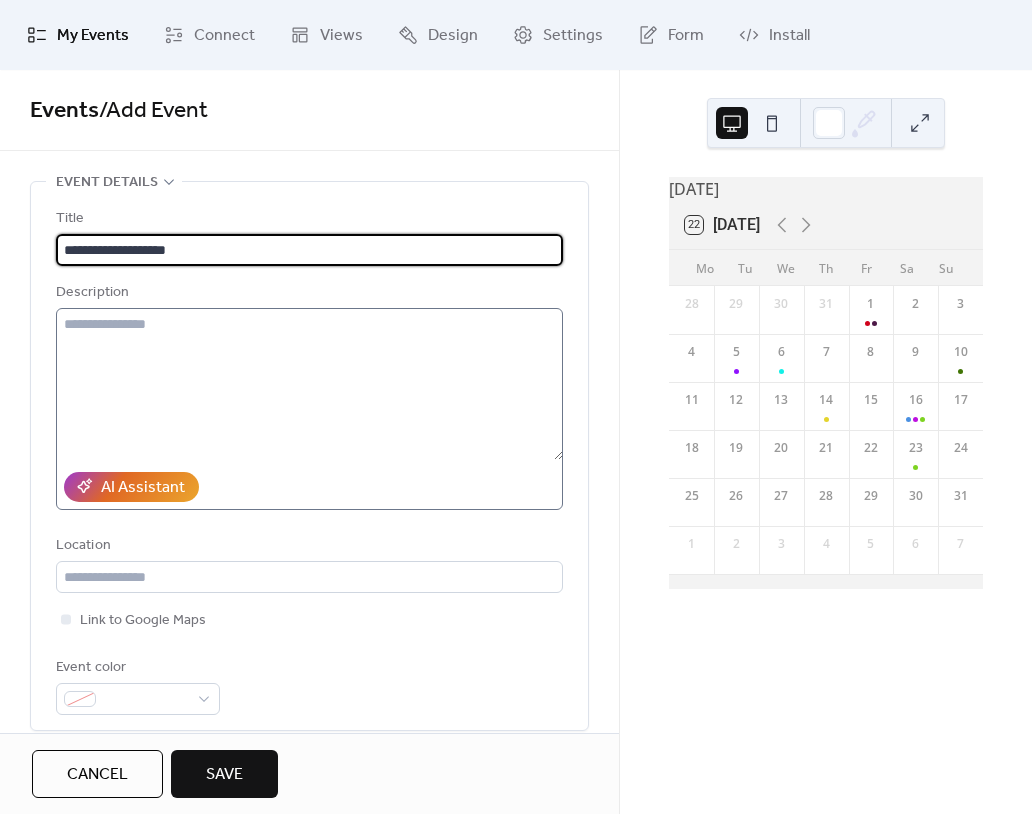 type on "**********" 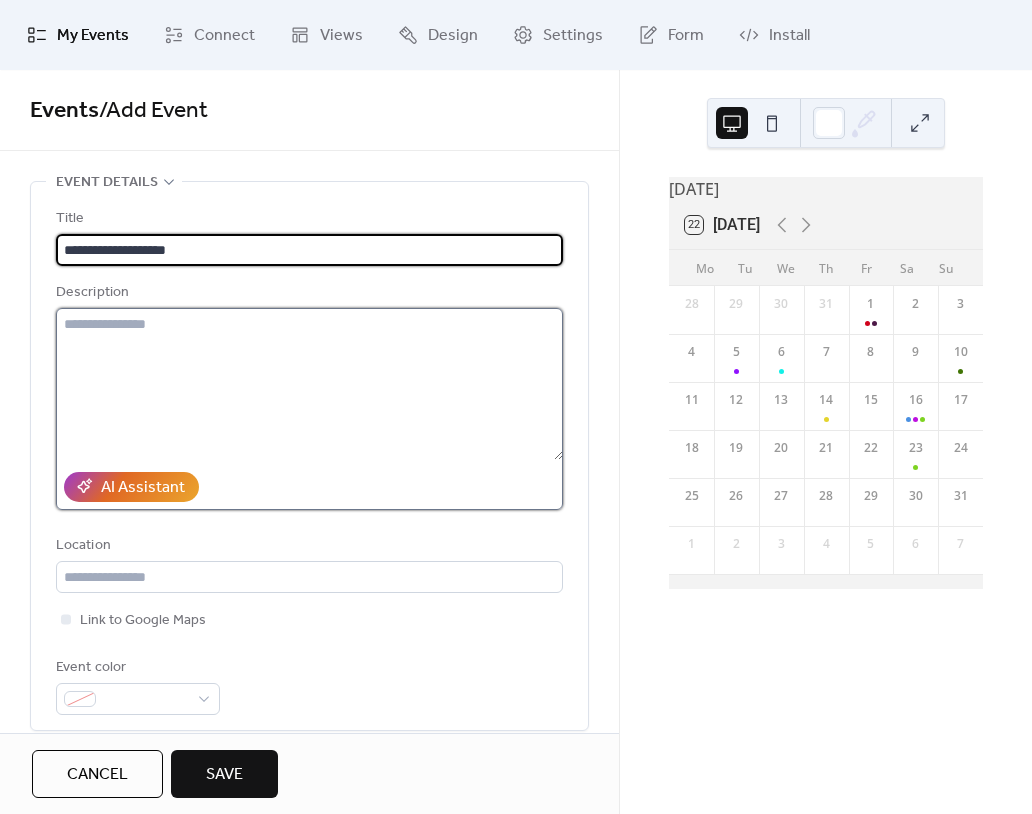 click at bounding box center [309, 384] 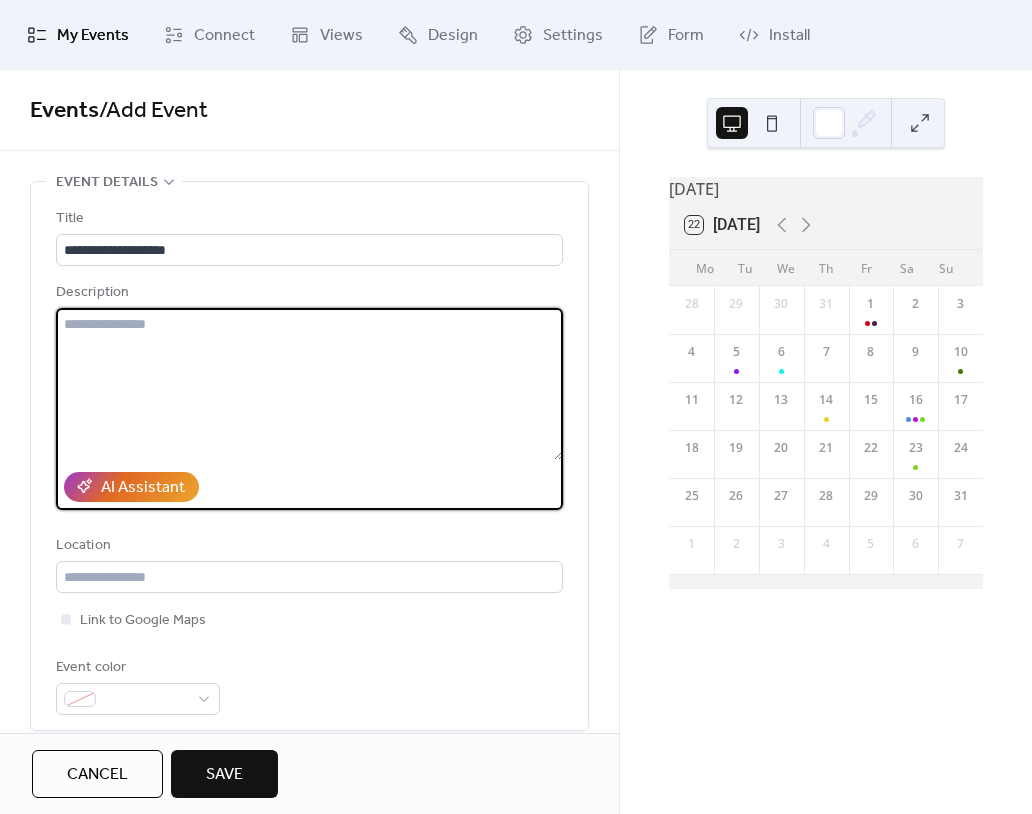 paste on "**********" 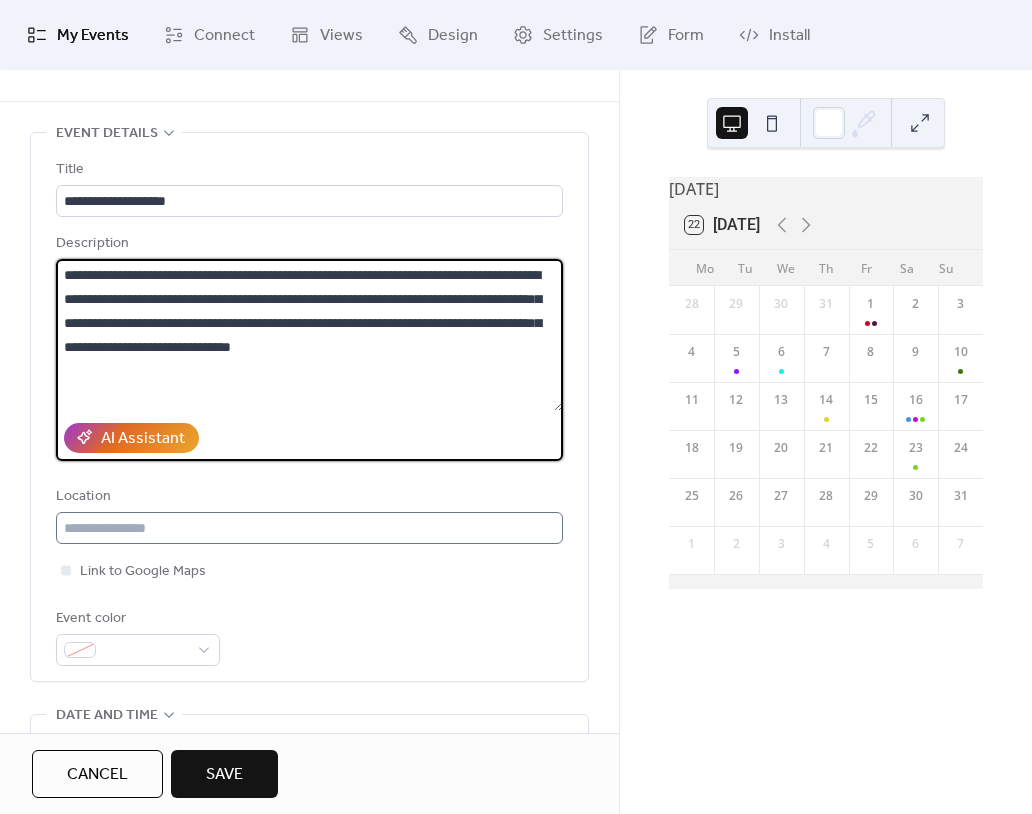 scroll, scrollTop: 52, scrollLeft: 0, axis: vertical 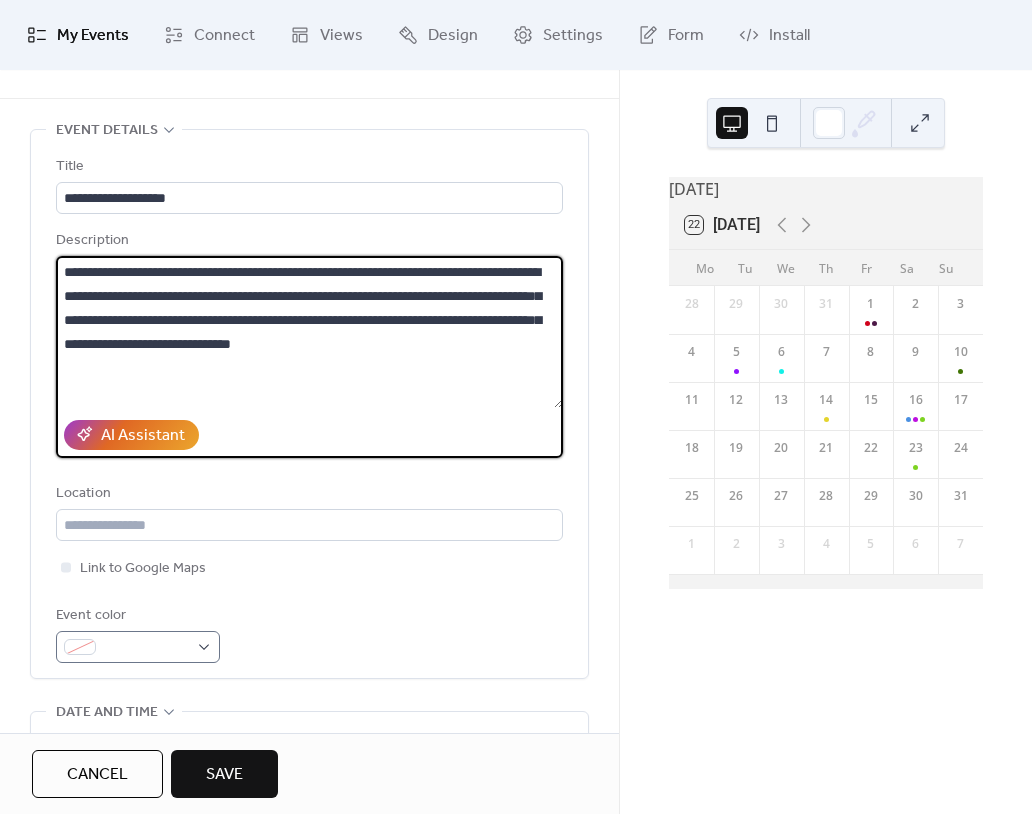 type on "**********" 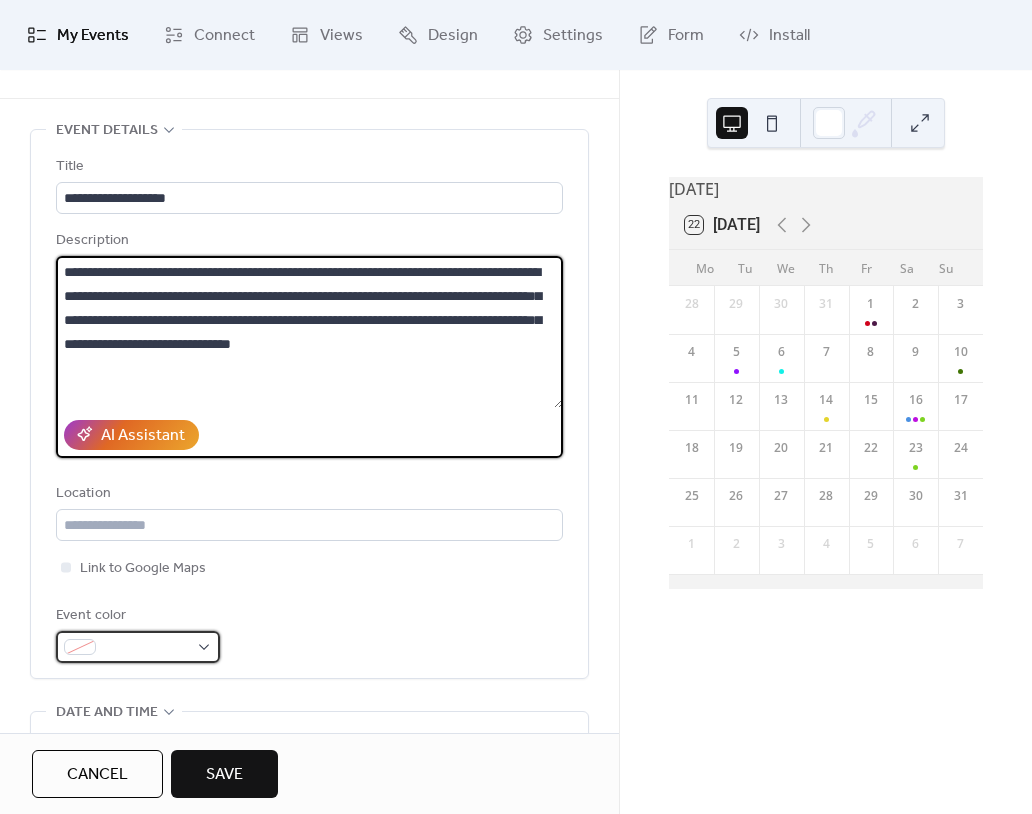 click at bounding box center (80, 647) 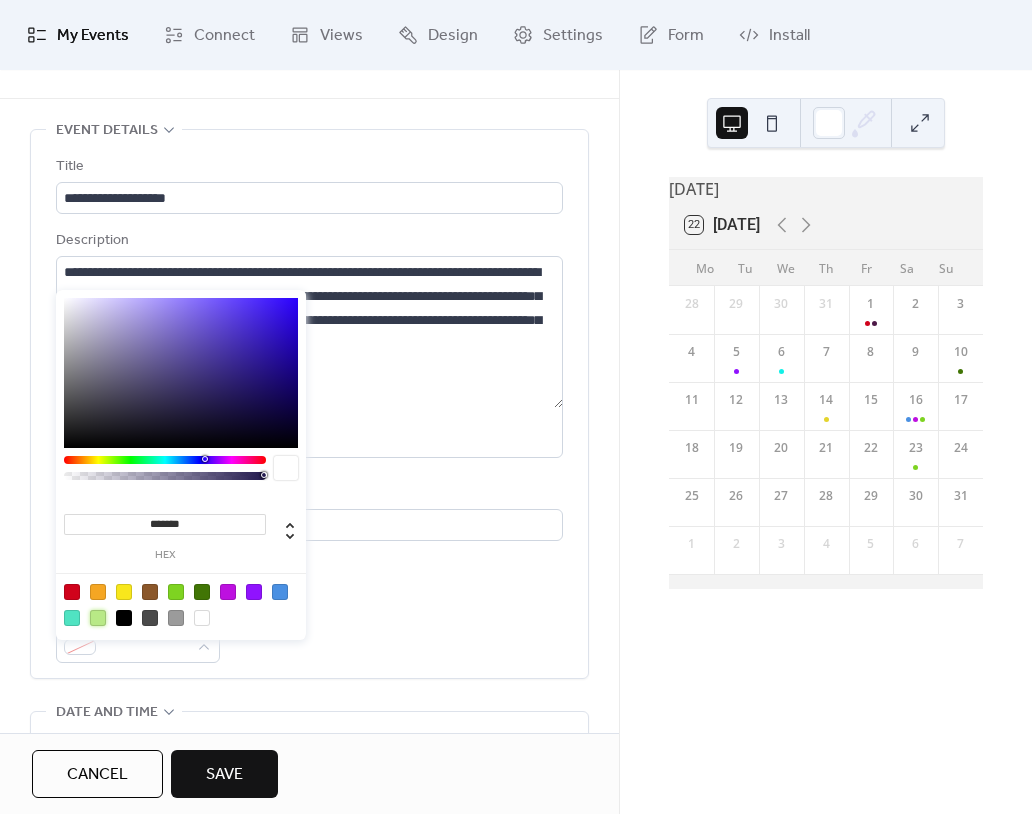 click at bounding box center [98, 618] 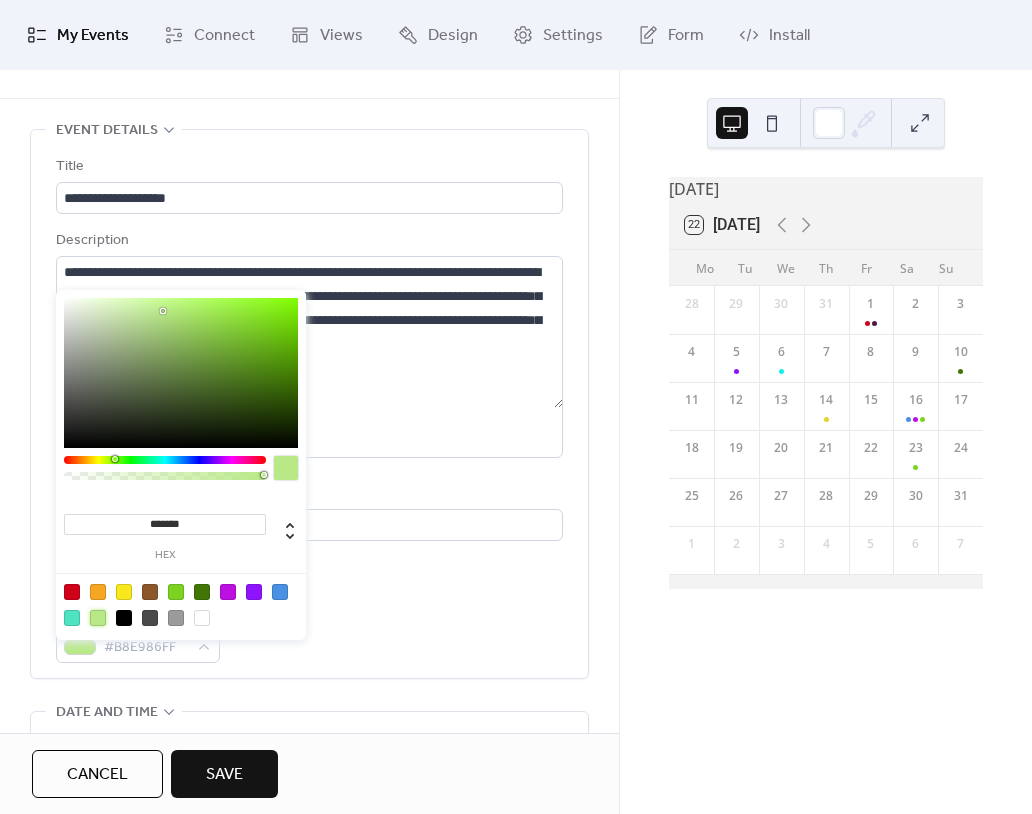 click on "Event color #B8E986FF" at bounding box center [309, 633] 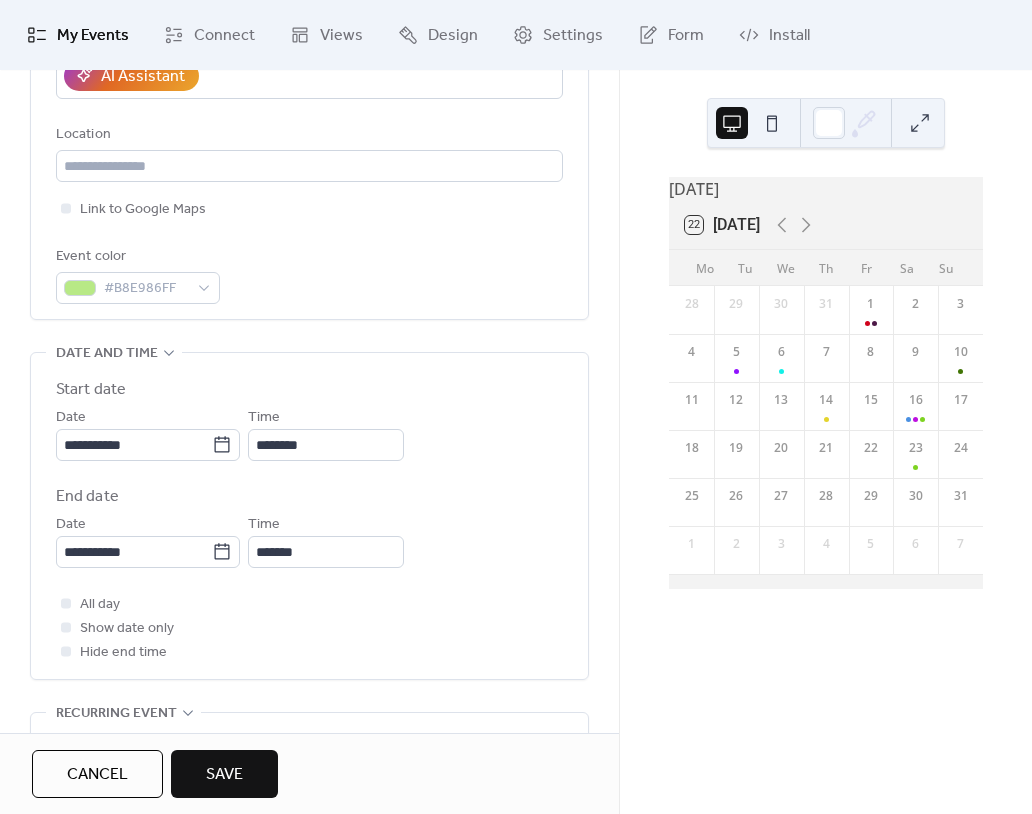 scroll, scrollTop: 426, scrollLeft: 0, axis: vertical 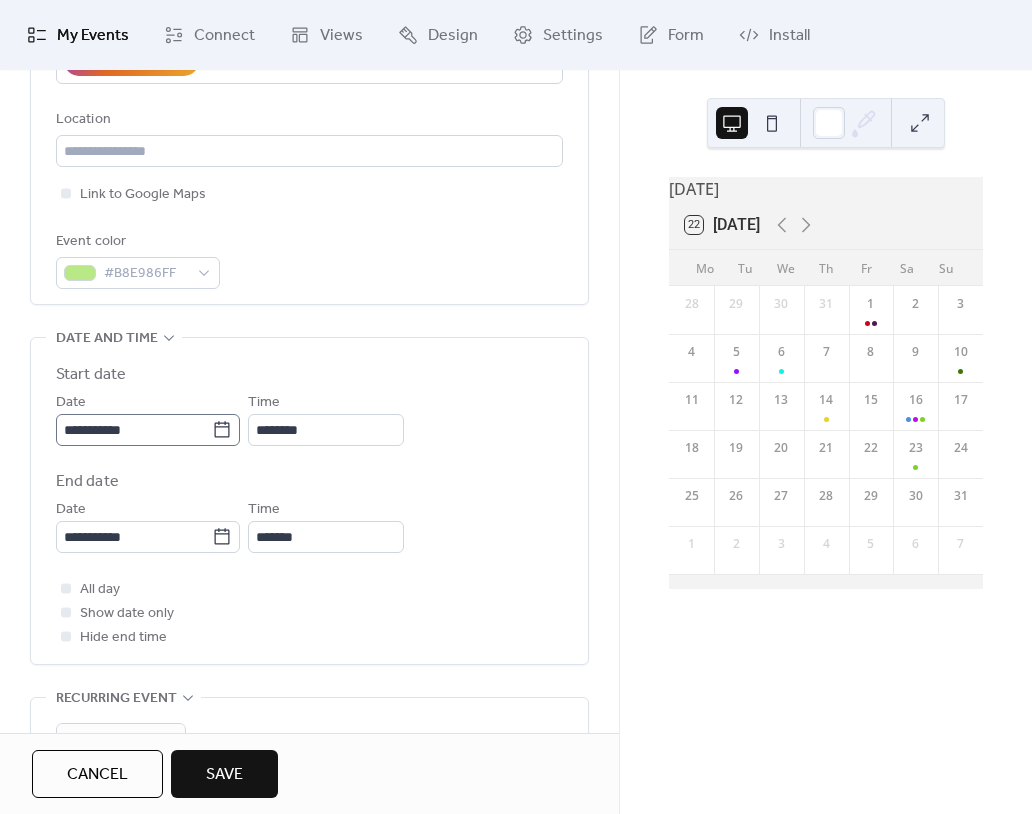 click 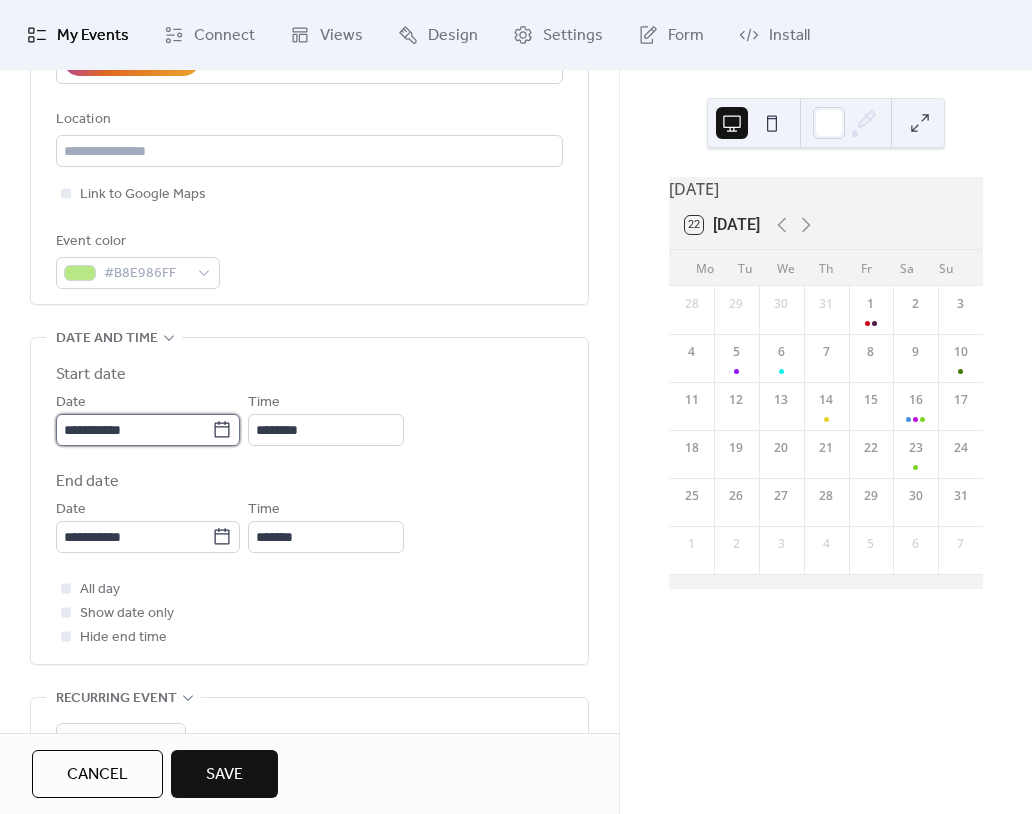 click on "**********" at bounding box center (134, 430) 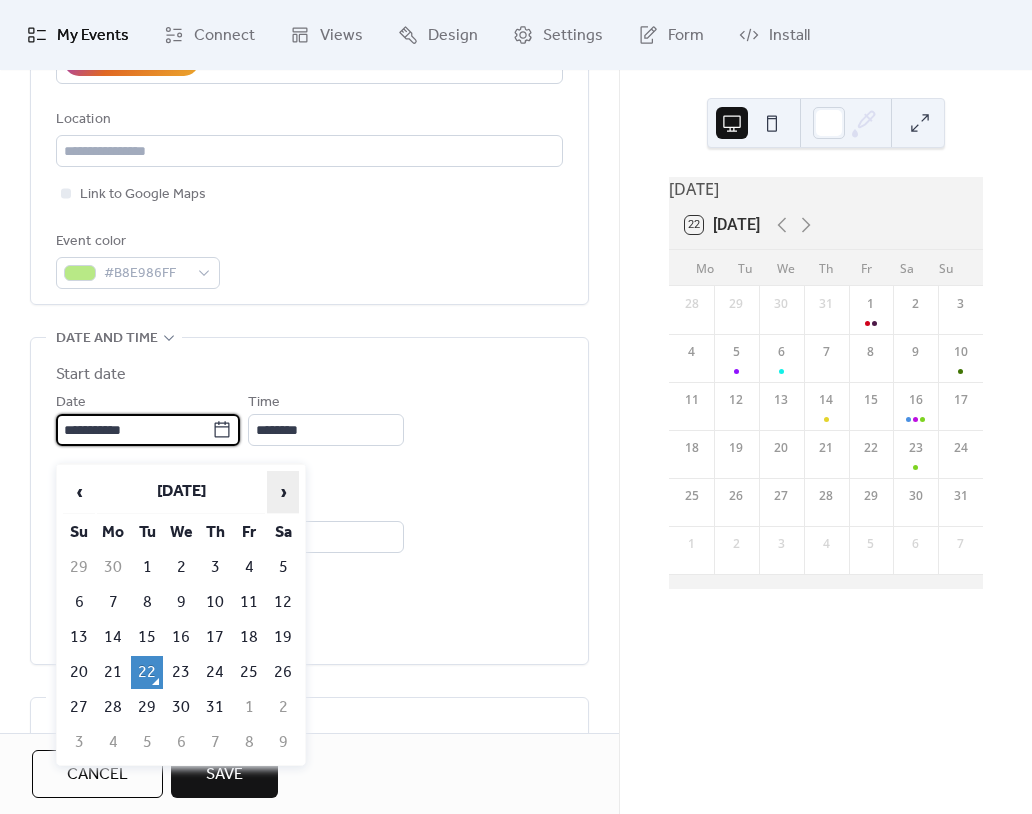 click on "›" at bounding box center (283, 492) 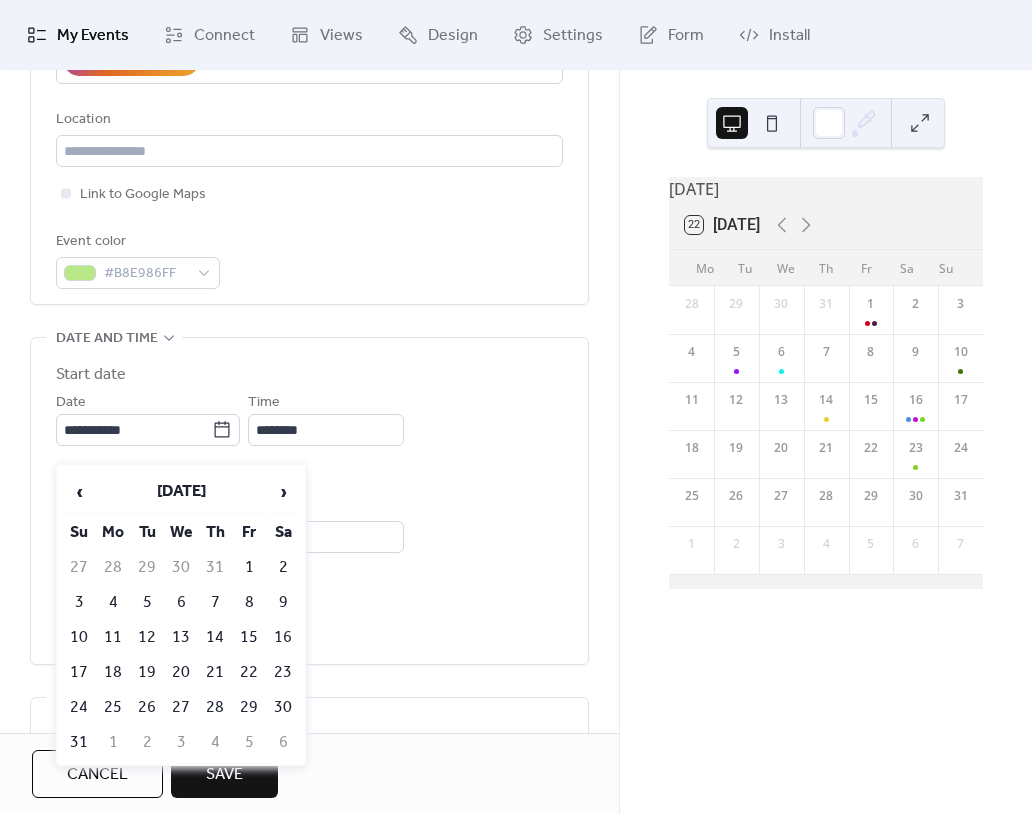 click on "24" at bounding box center [79, 707] 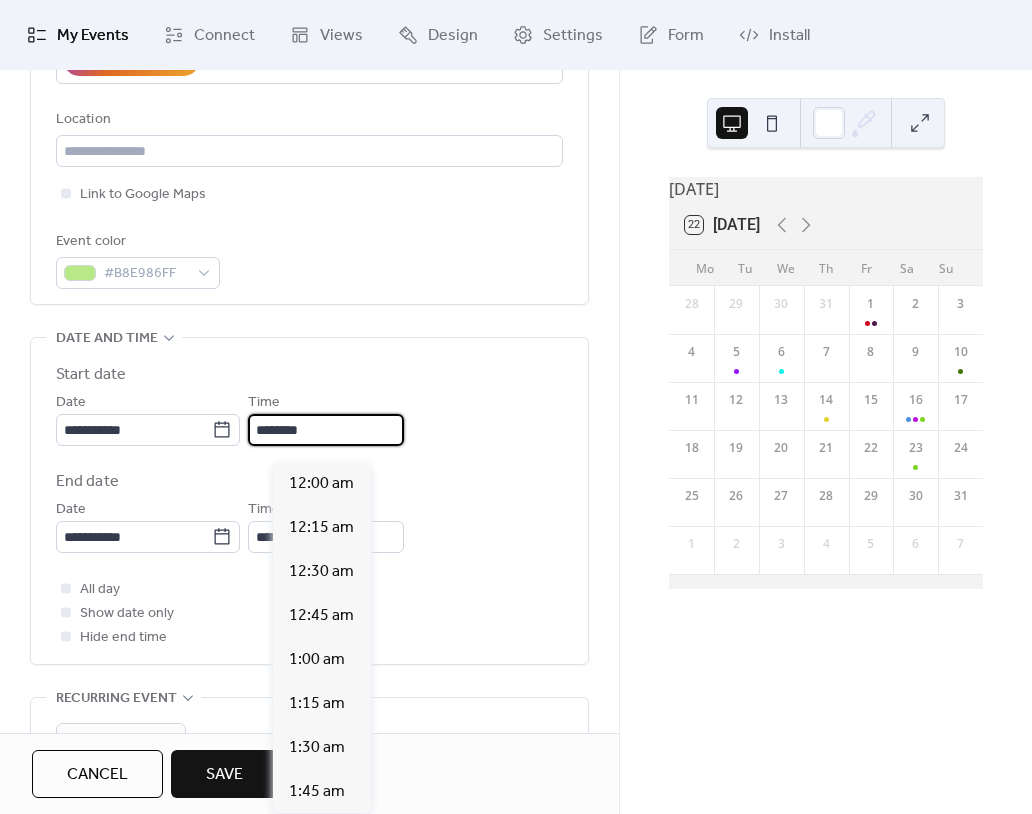 click on "********" at bounding box center (326, 430) 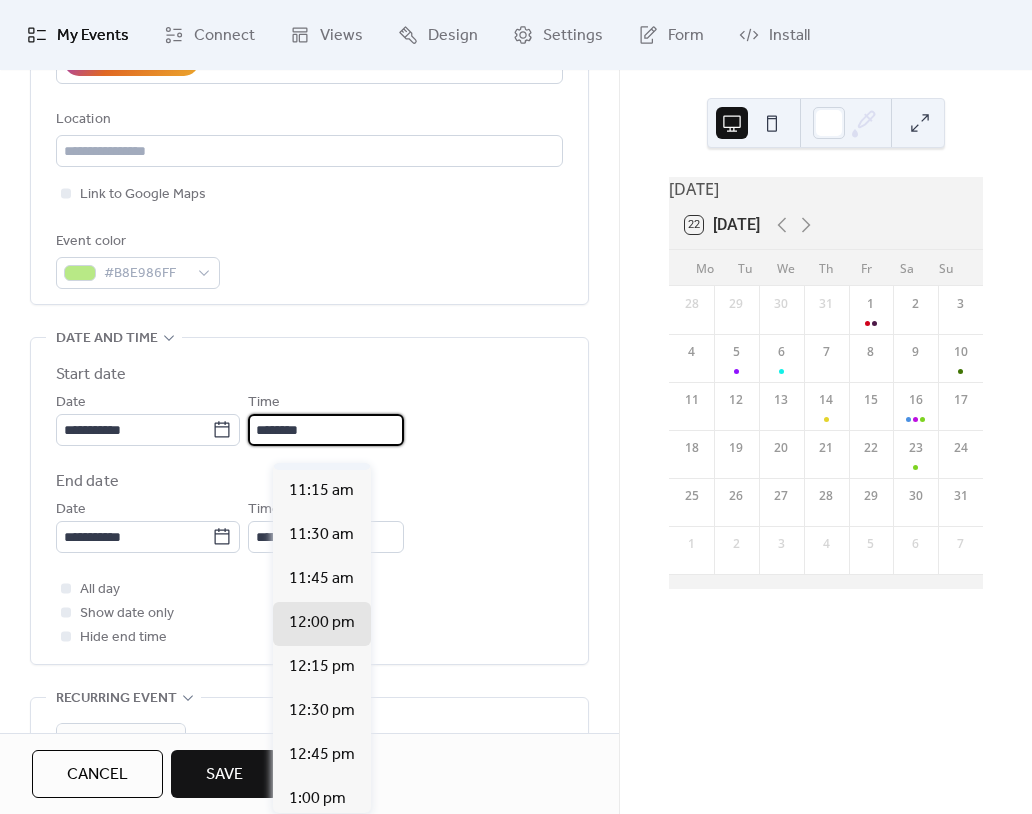 scroll, scrollTop: 1971, scrollLeft: 0, axis: vertical 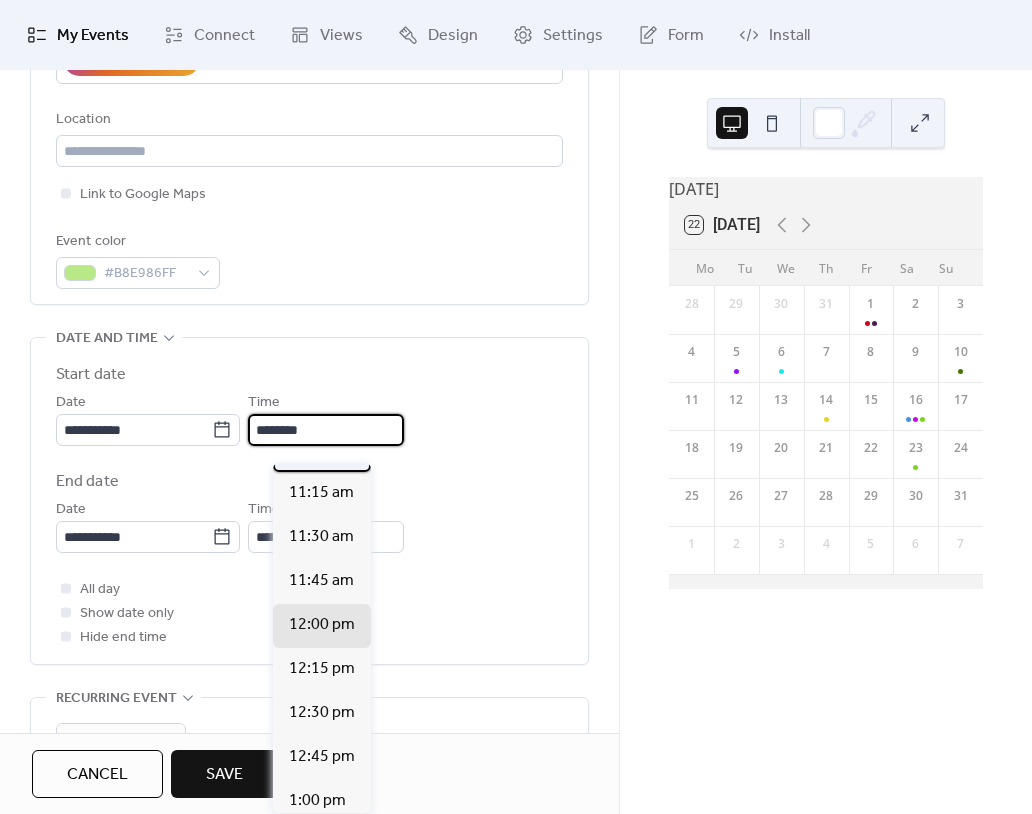 click on "11:00 am" at bounding box center (321, 449) 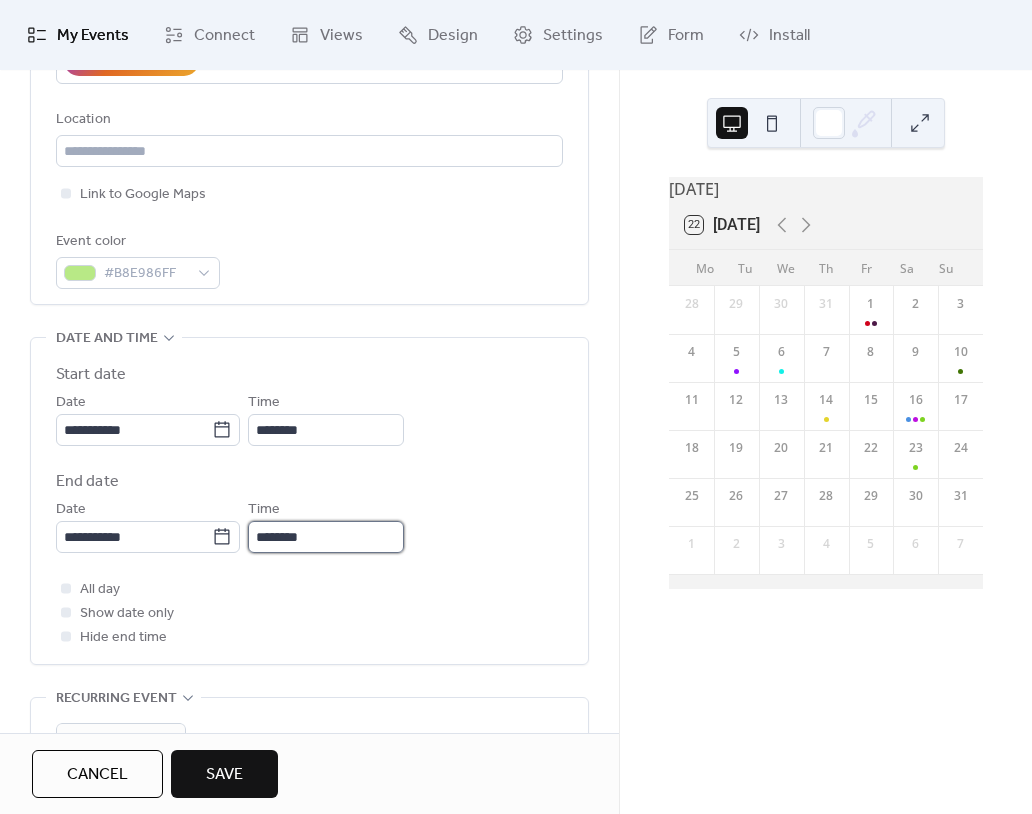 click on "********" at bounding box center [326, 537] 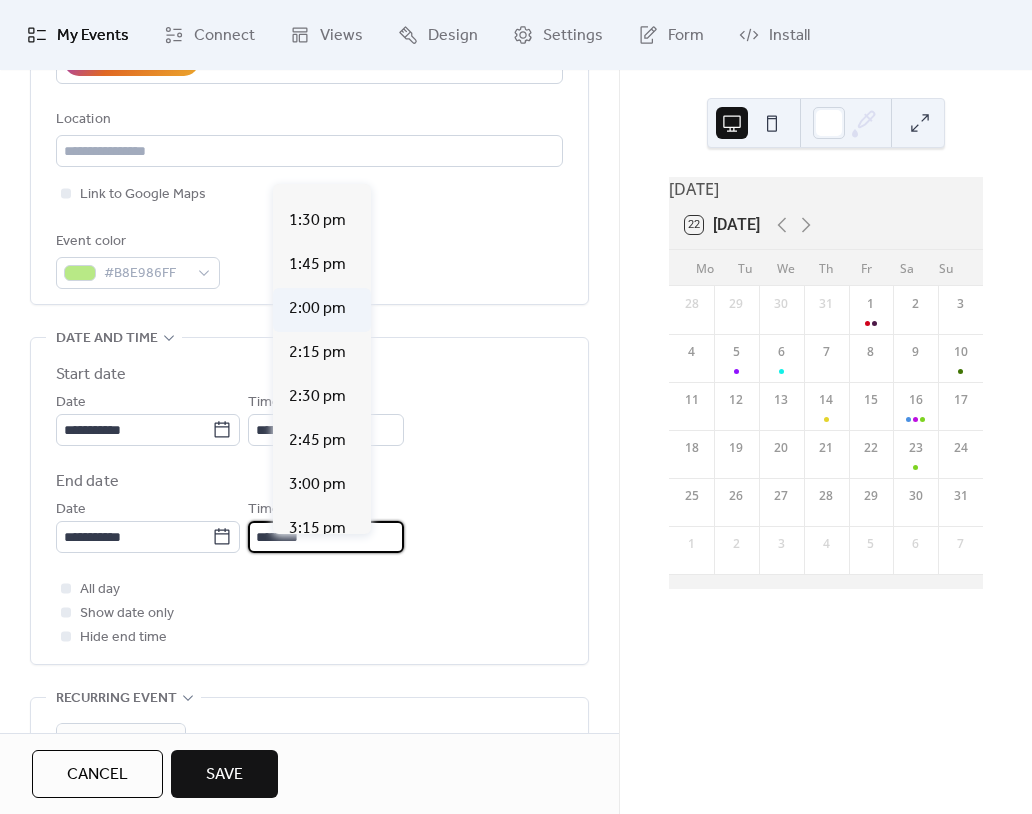 scroll, scrollTop: 382, scrollLeft: 0, axis: vertical 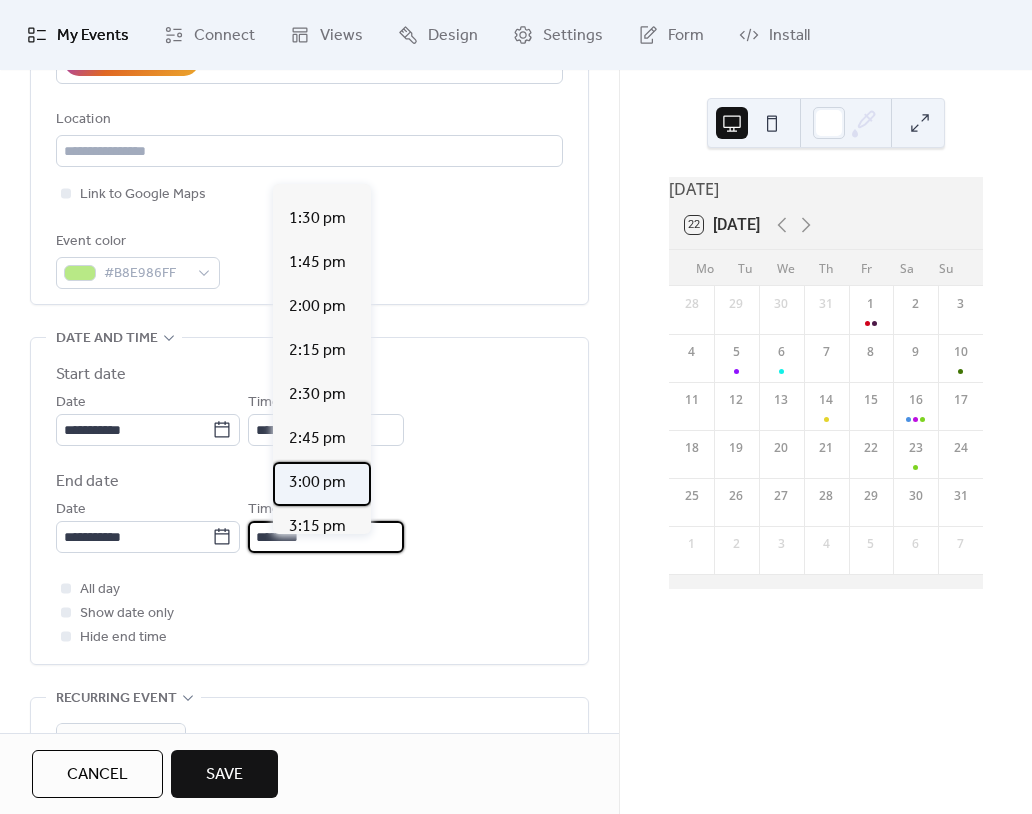 click on "3:00 pm" at bounding box center (317, 483) 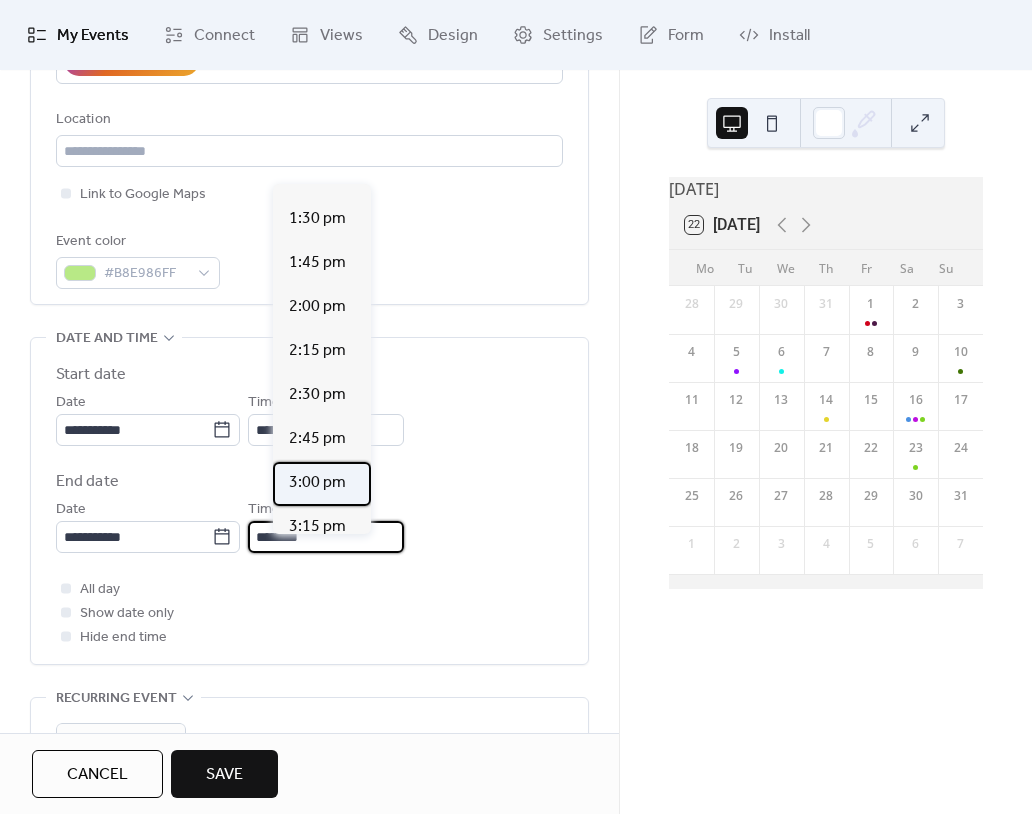 type on "*******" 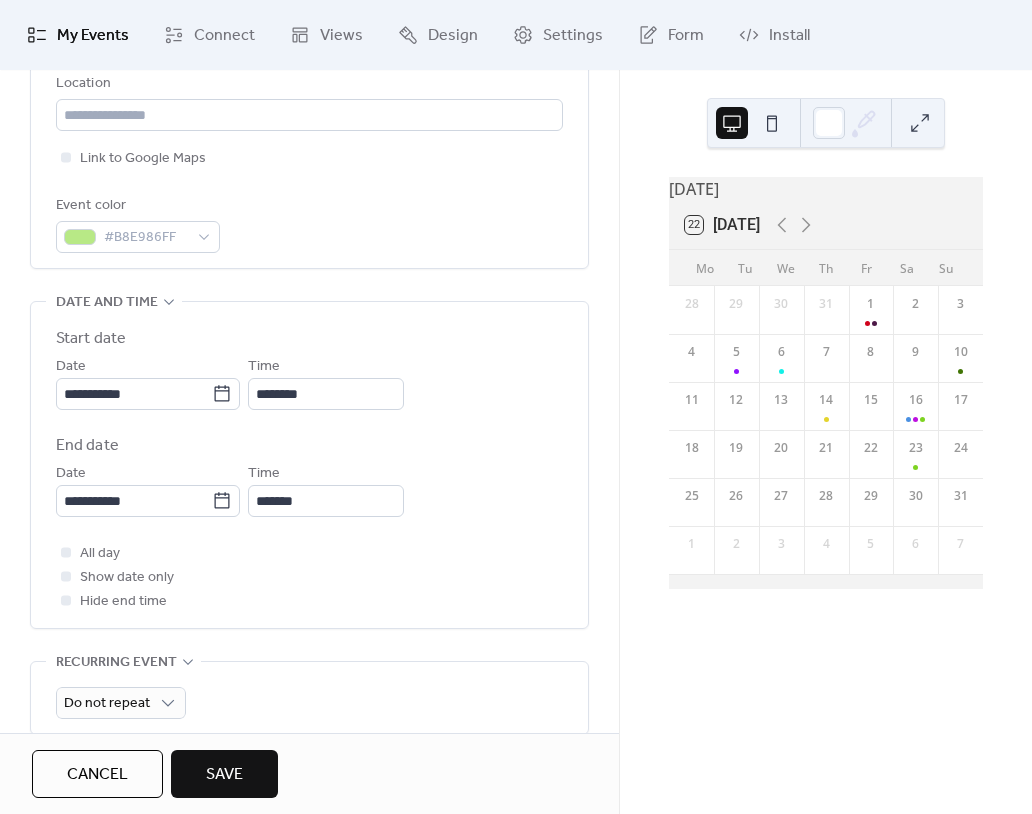 scroll, scrollTop: 498, scrollLeft: 0, axis: vertical 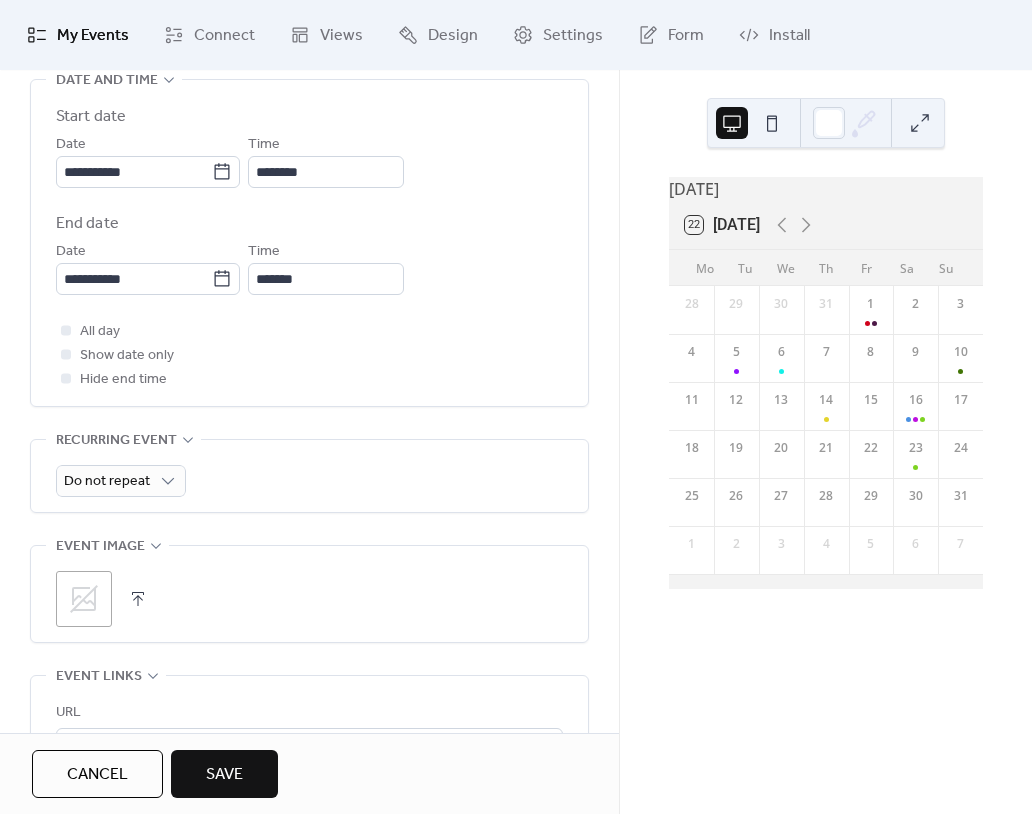 click 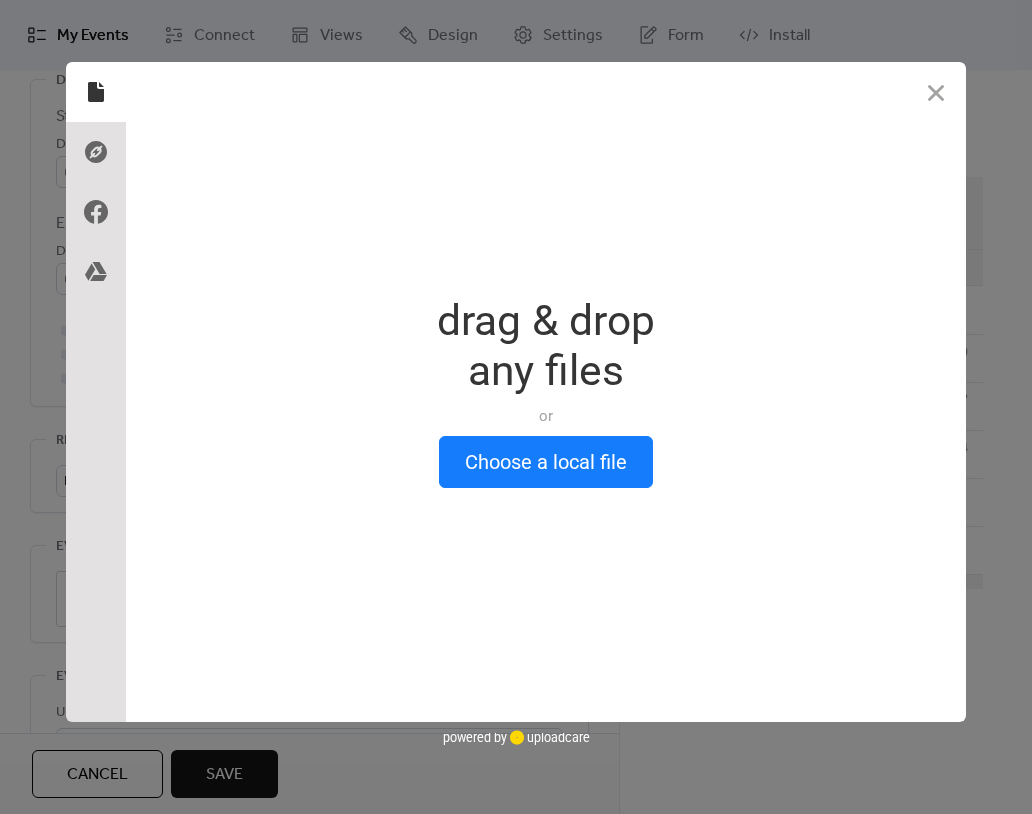 scroll, scrollTop: 684, scrollLeft: 0, axis: vertical 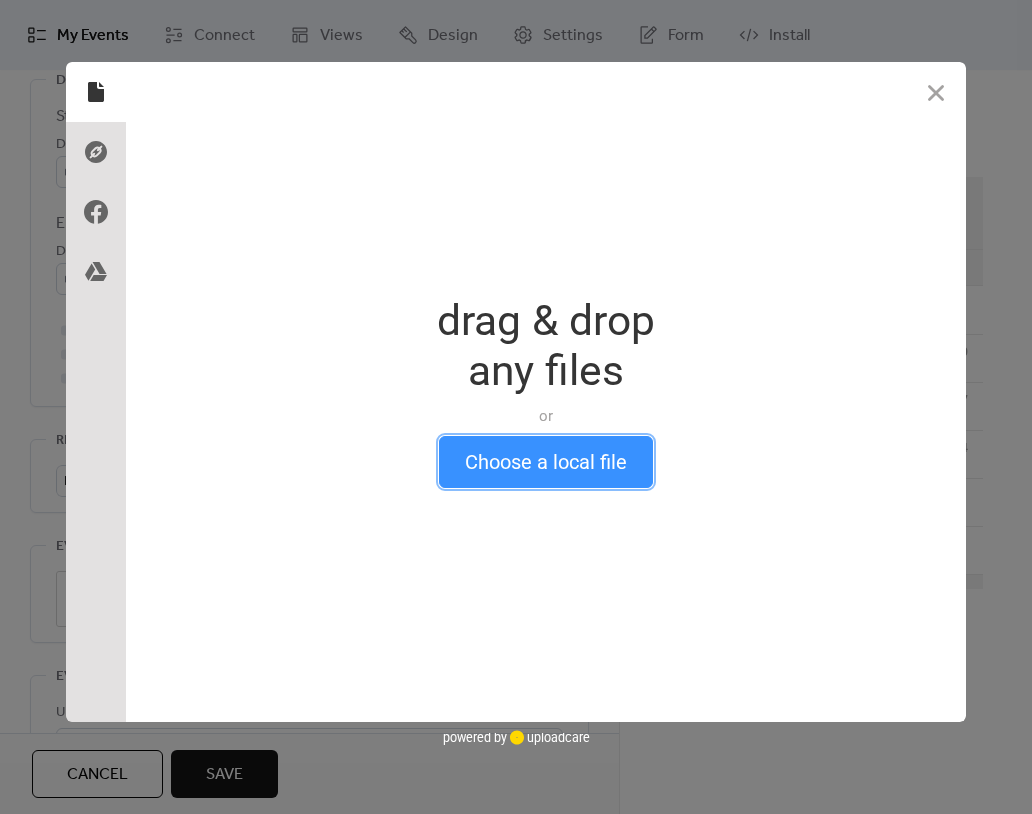 click on "Choose a local file" at bounding box center (546, 462) 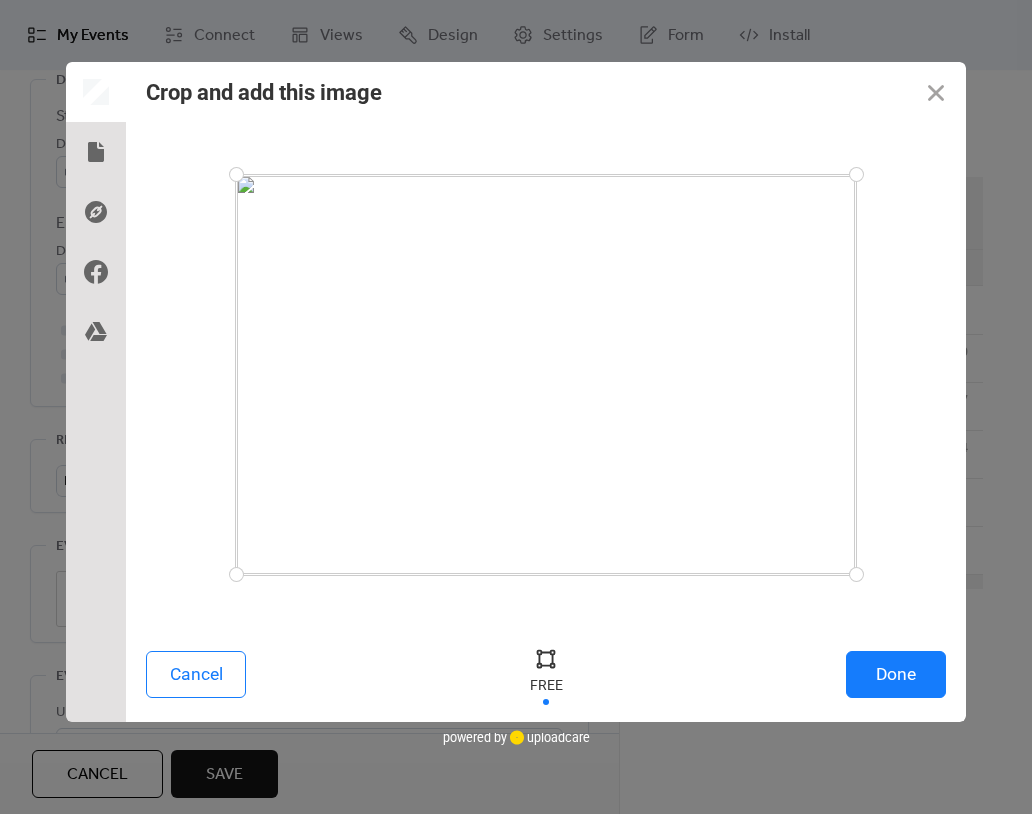 click on "Done" at bounding box center [896, 674] 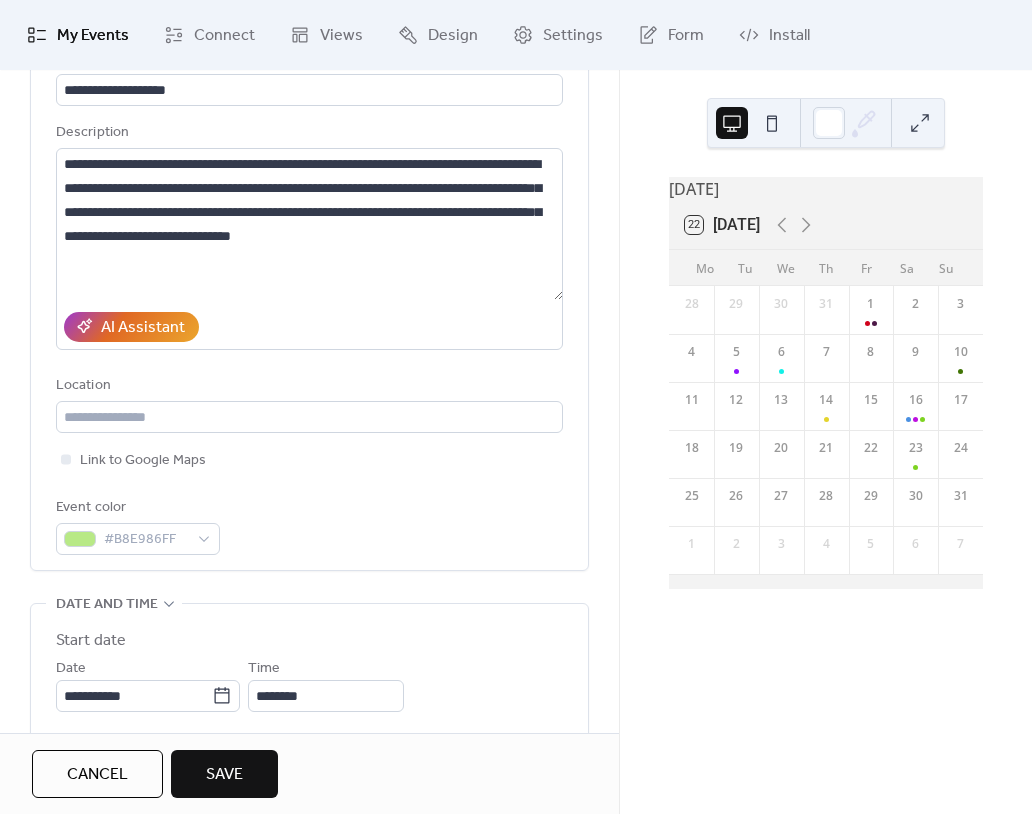 scroll, scrollTop: 0, scrollLeft: 0, axis: both 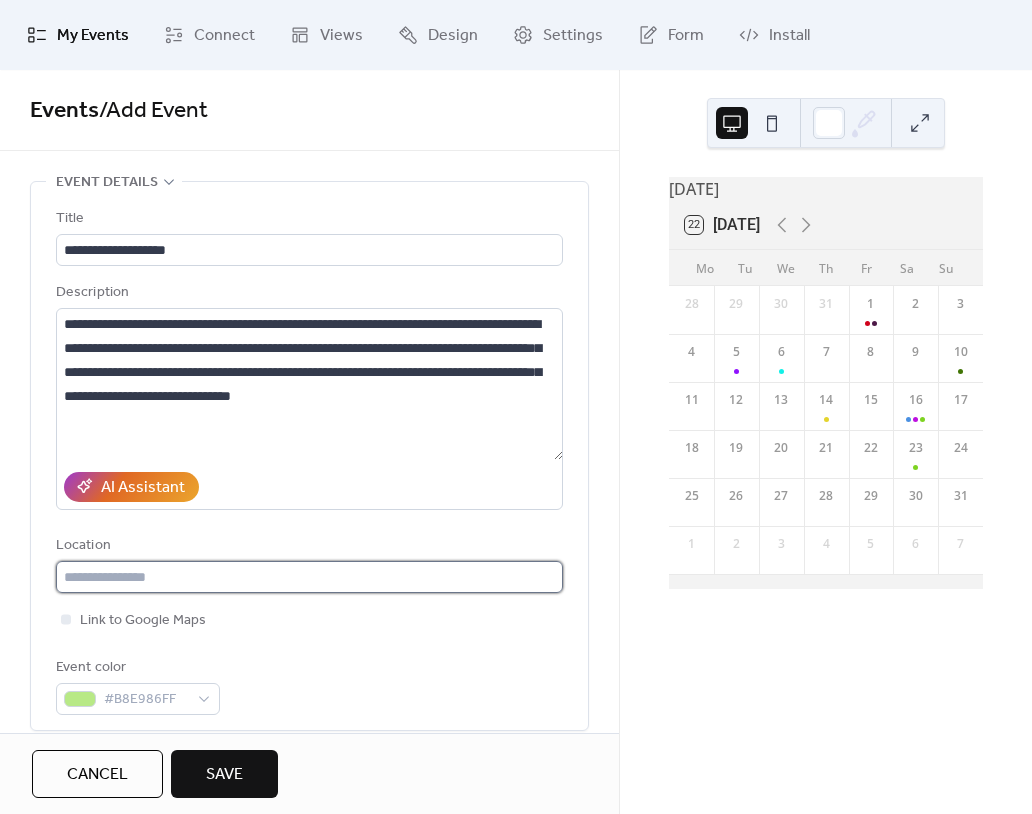 click at bounding box center (309, 577) 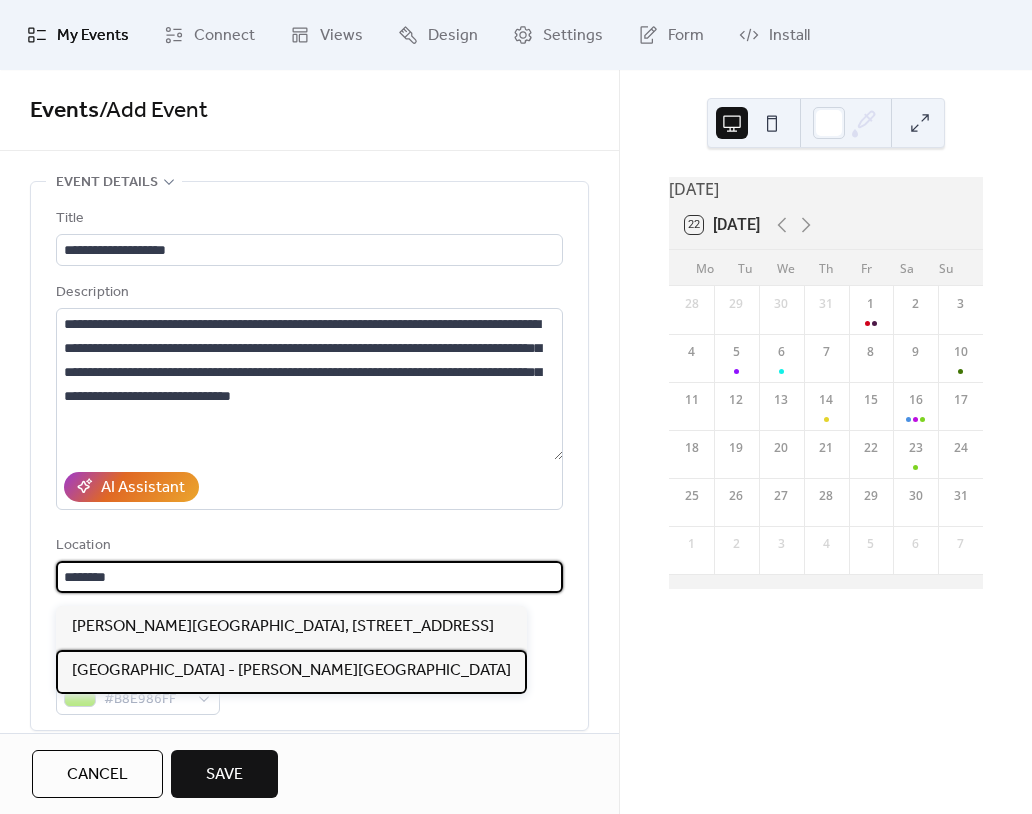 drag, startPoint x: 216, startPoint y: 671, endPoint x: 238, endPoint y: 660, distance: 24.596748 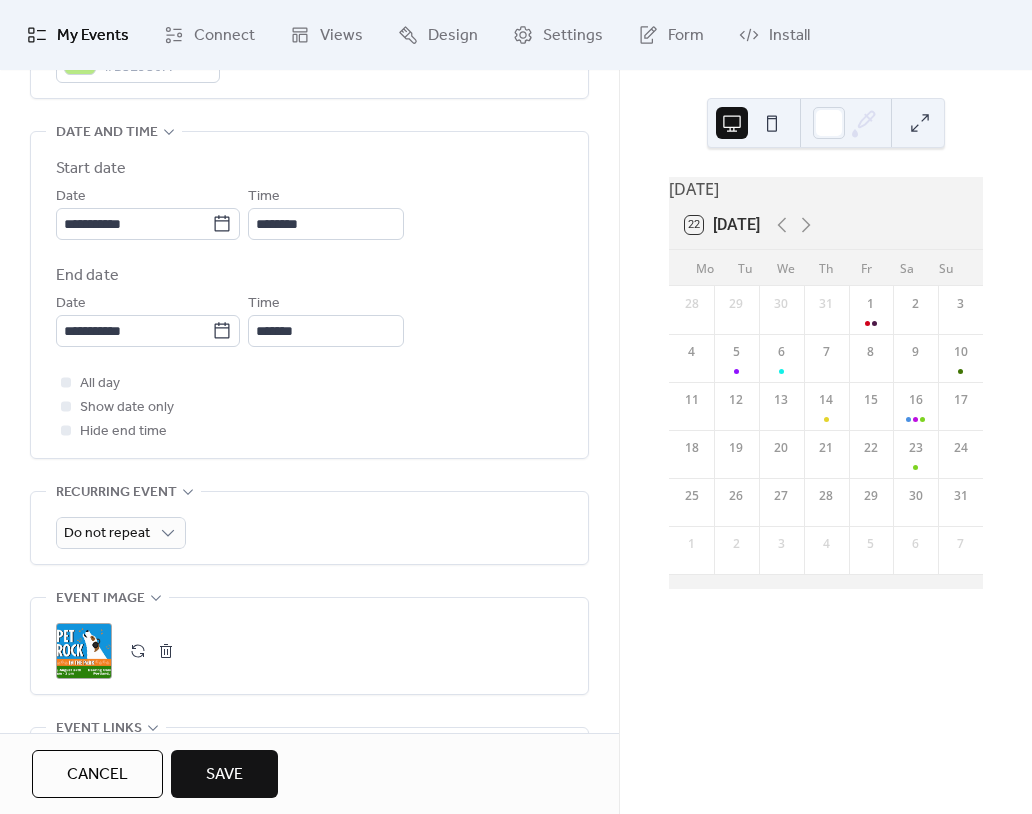 scroll, scrollTop: 649, scrollLeft: 0, axis: vertical 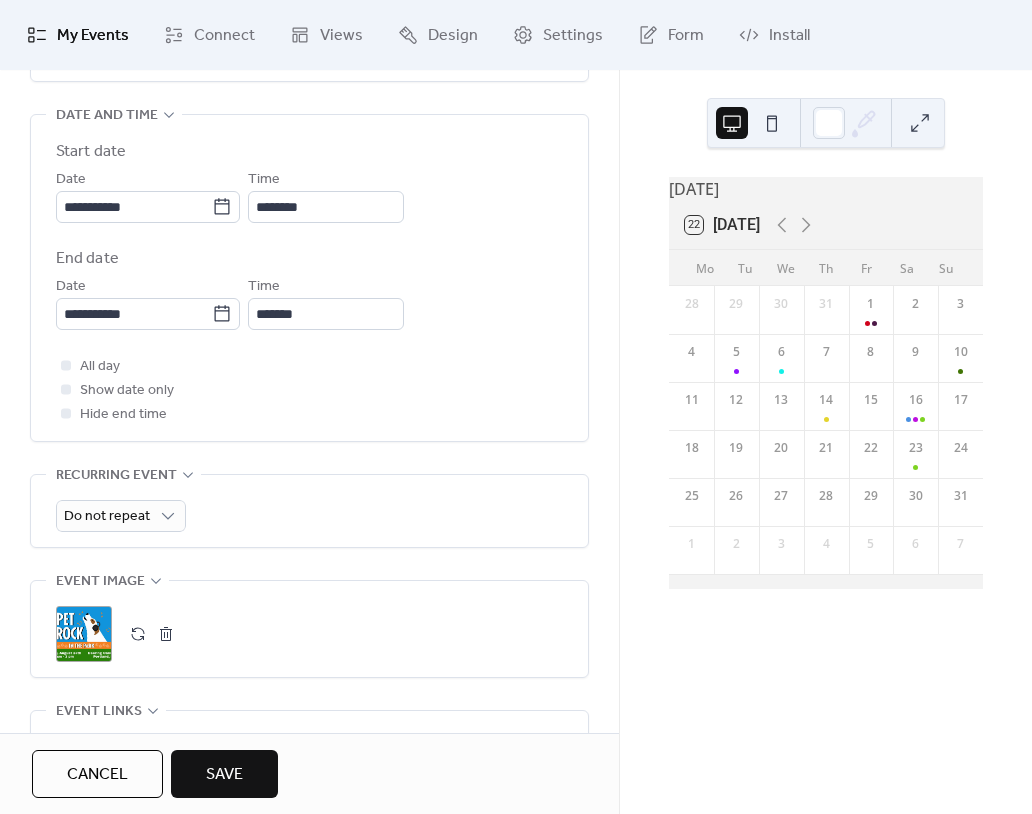 click on "Save" at bounding box center (224, 774) 